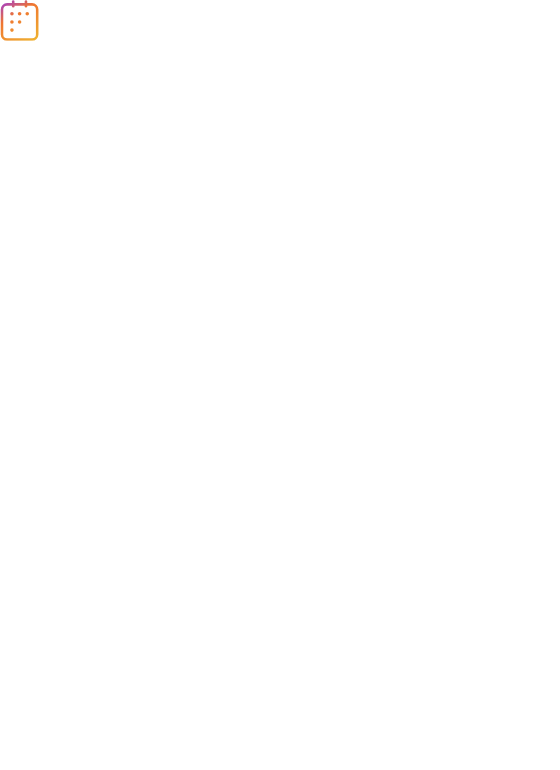 scroll, scrollTop: 0, scrollLeft: 0, axis: both 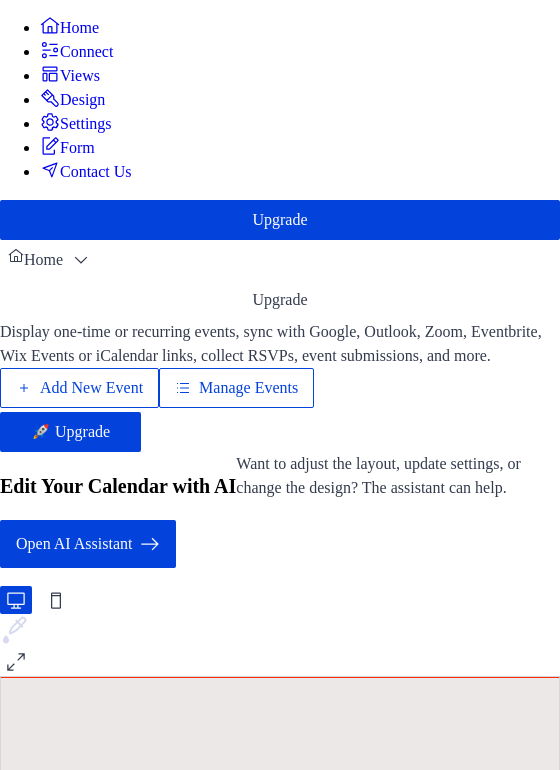 click on "Add New Event" at bounding box center (91, 388) 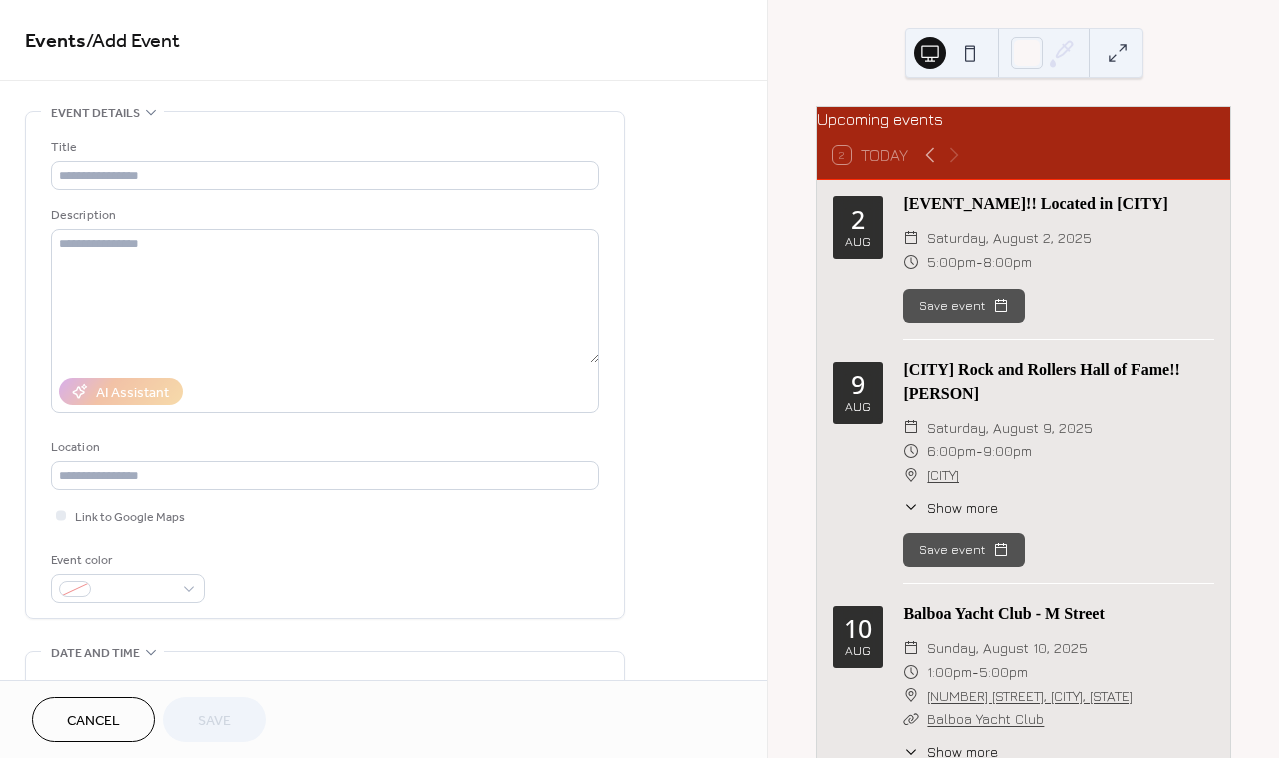 scroll, scrollTop: 0, scrollLeft: 0, axis: both 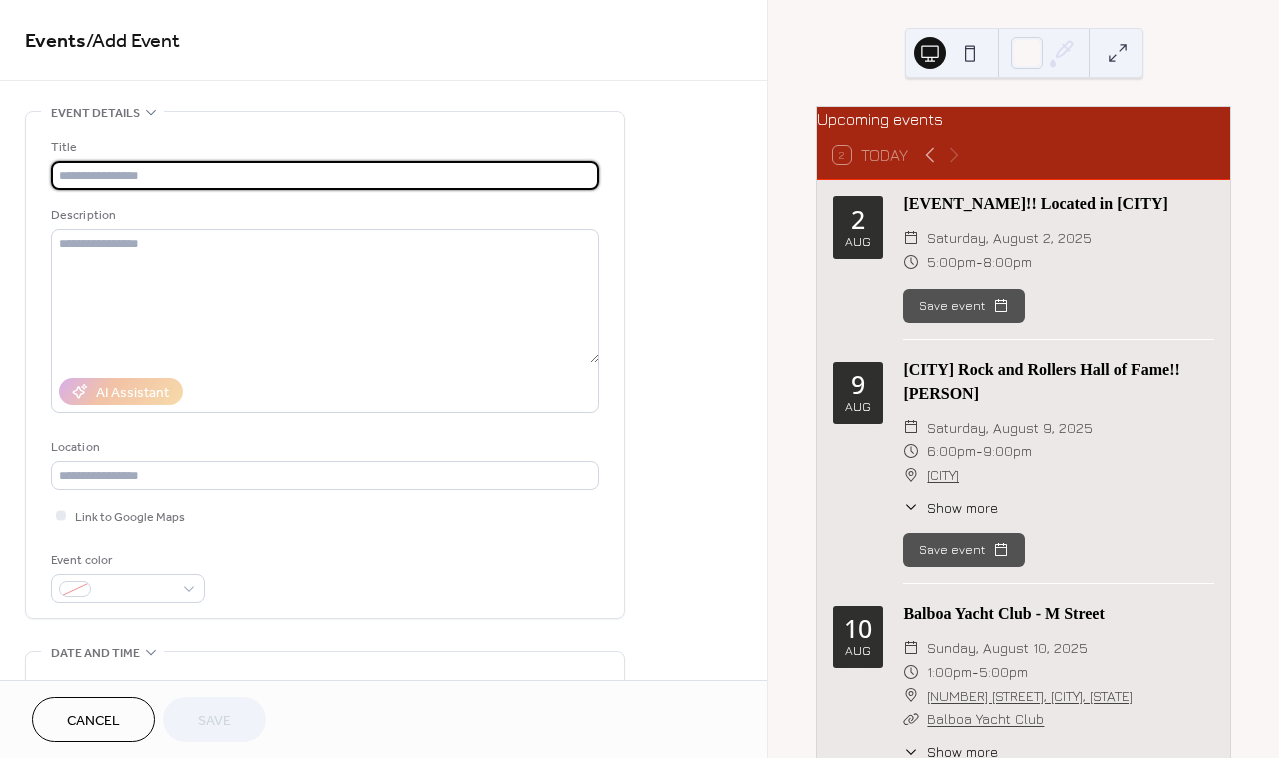 click at bounding box center (325, 175) 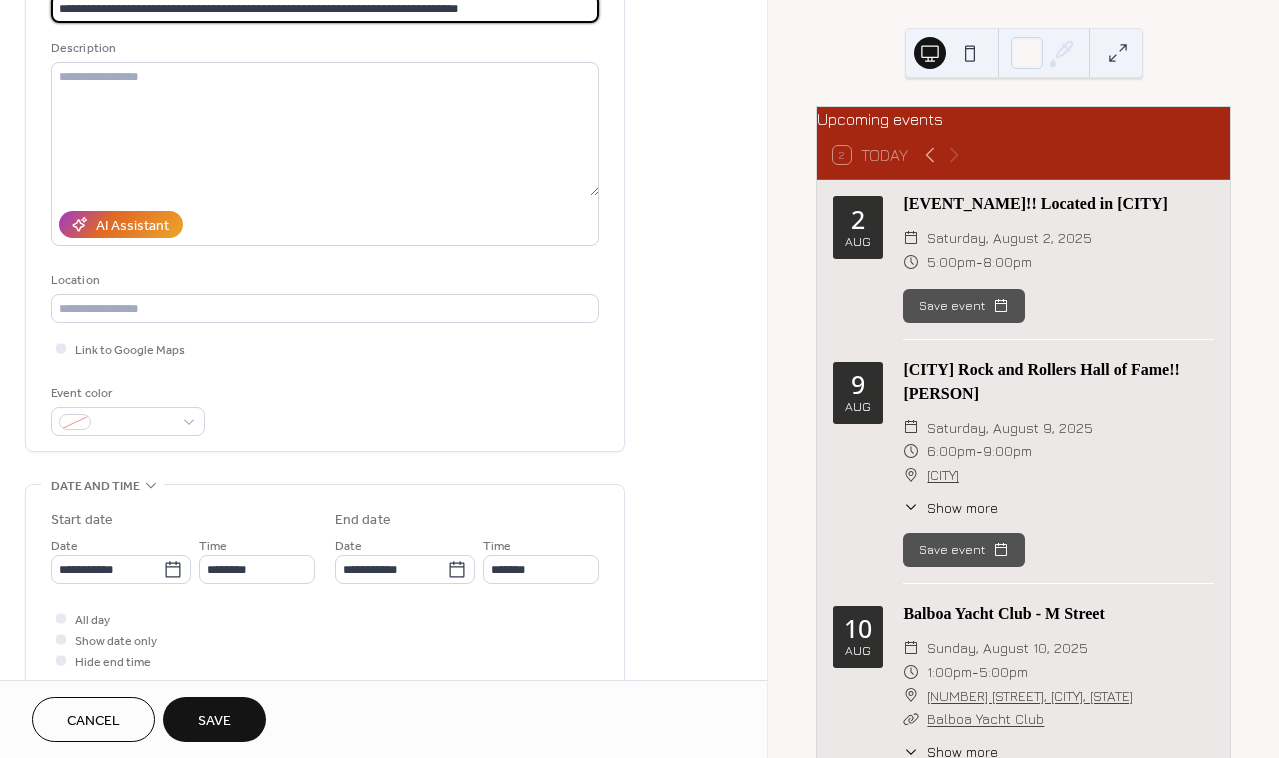 scroll, scrollTop: 200, scrollLeft: 0, axis: vertical 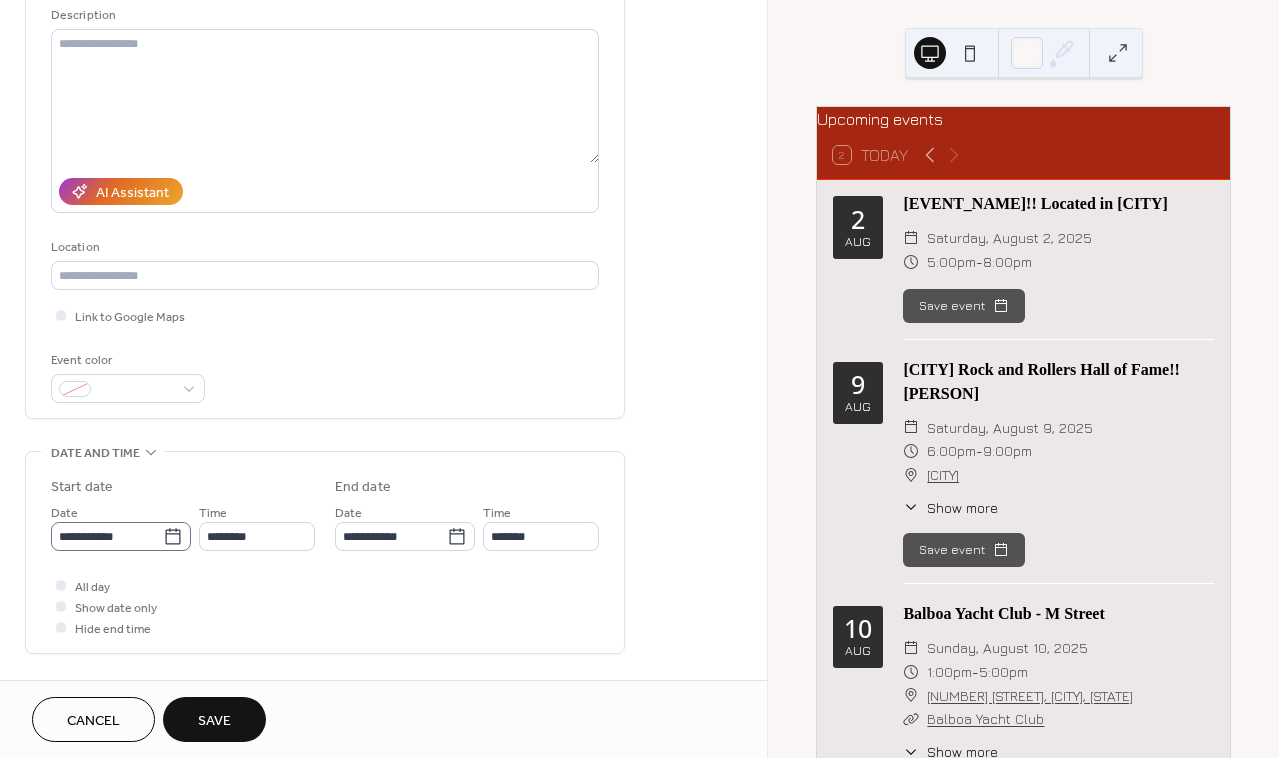 type on "**********" 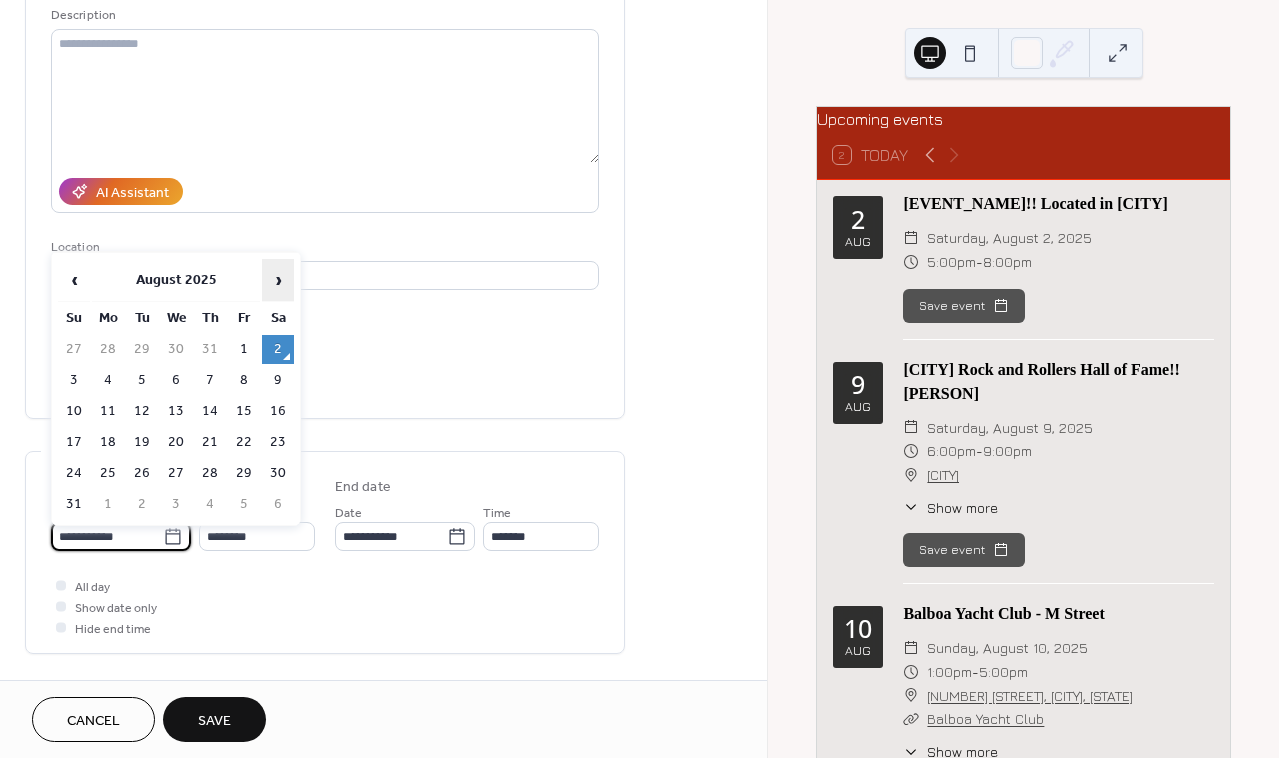 click on "›" at bounding box center [278, 280] 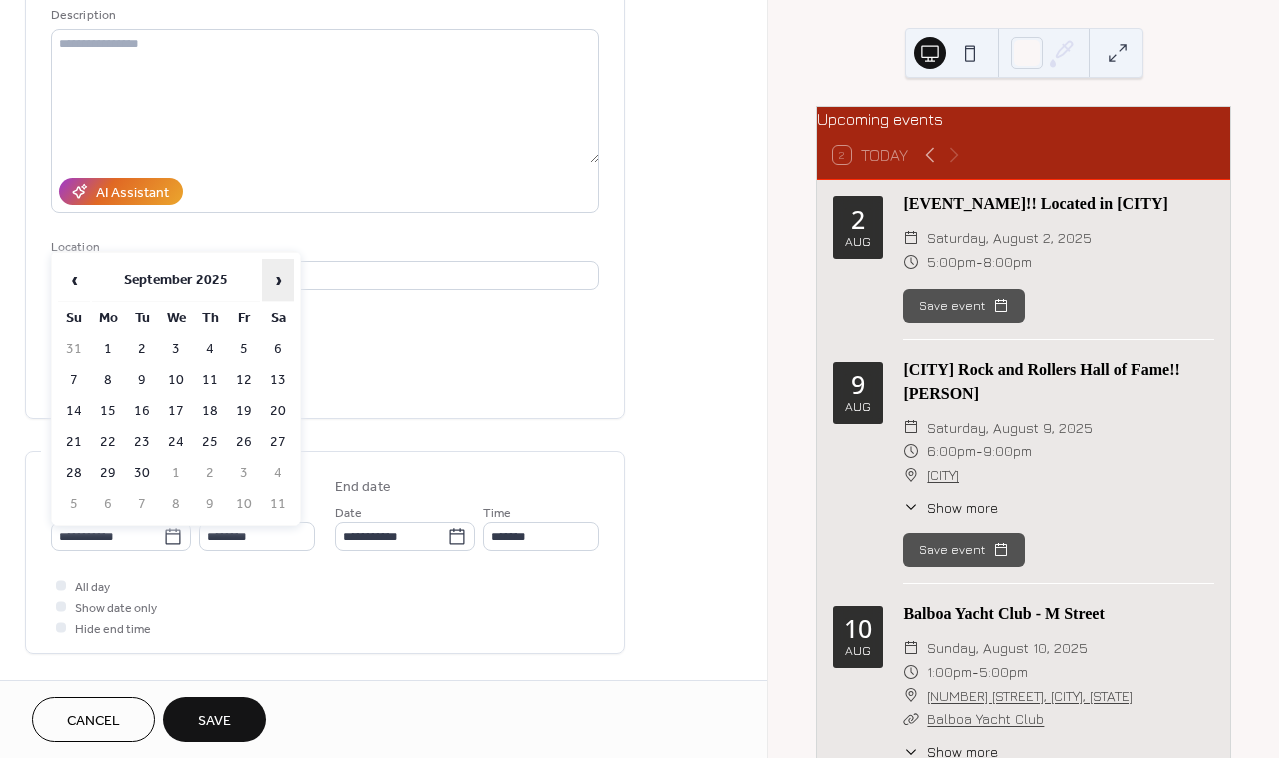 click on "›" at bounding box center (278, 280) 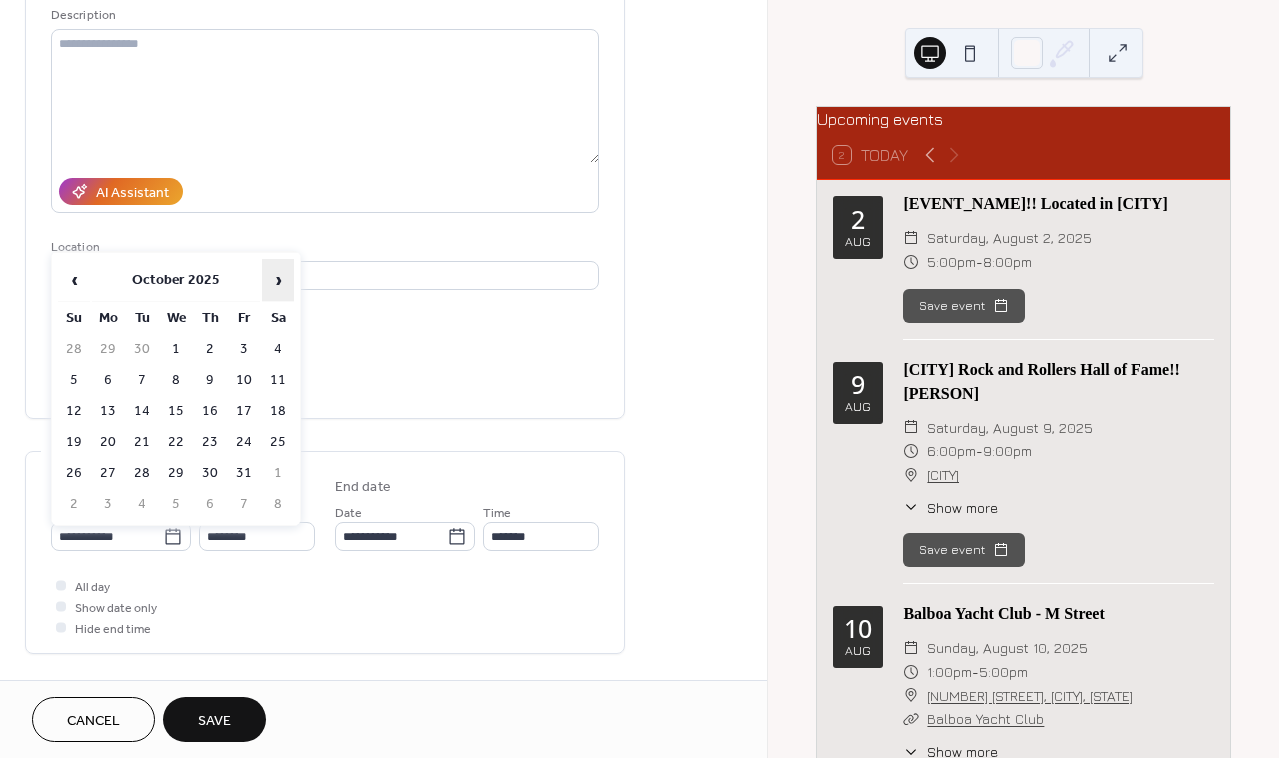 click on "›" at bounding box center [278, 280] 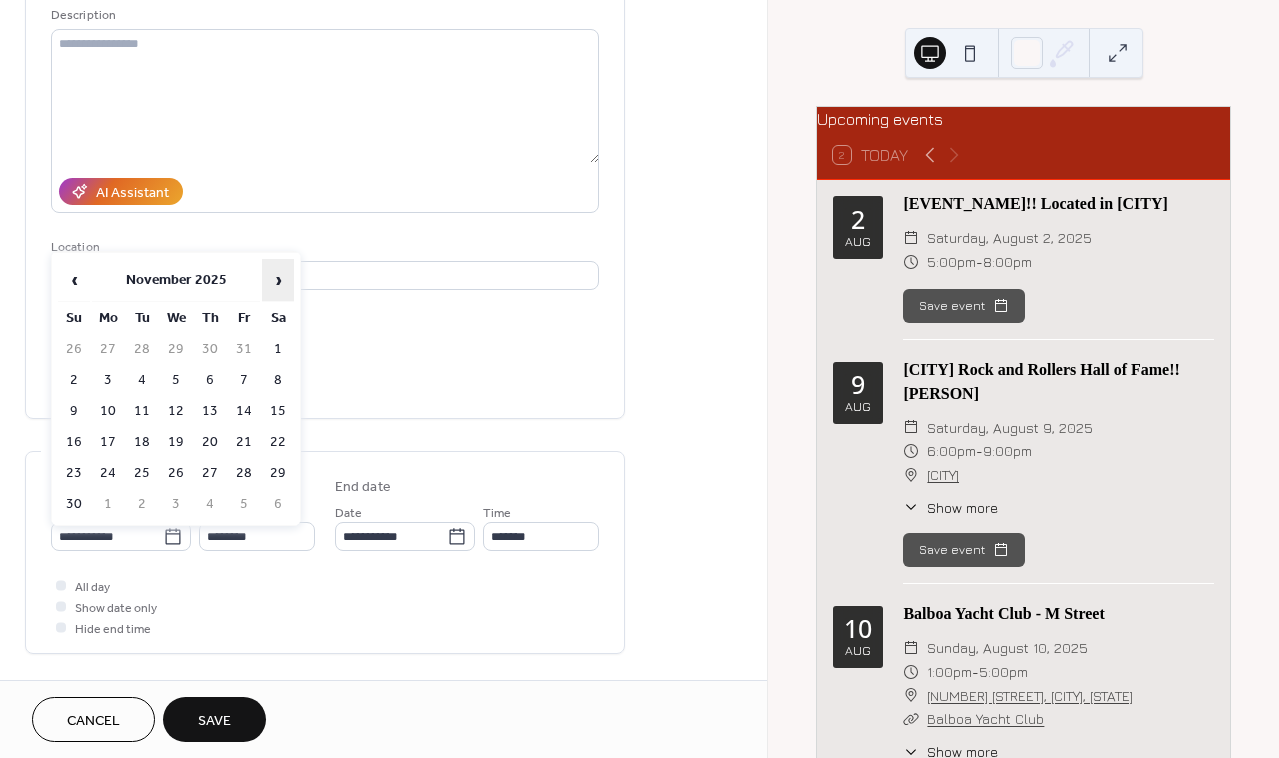 click on "›" at bounding box center [278, 280] 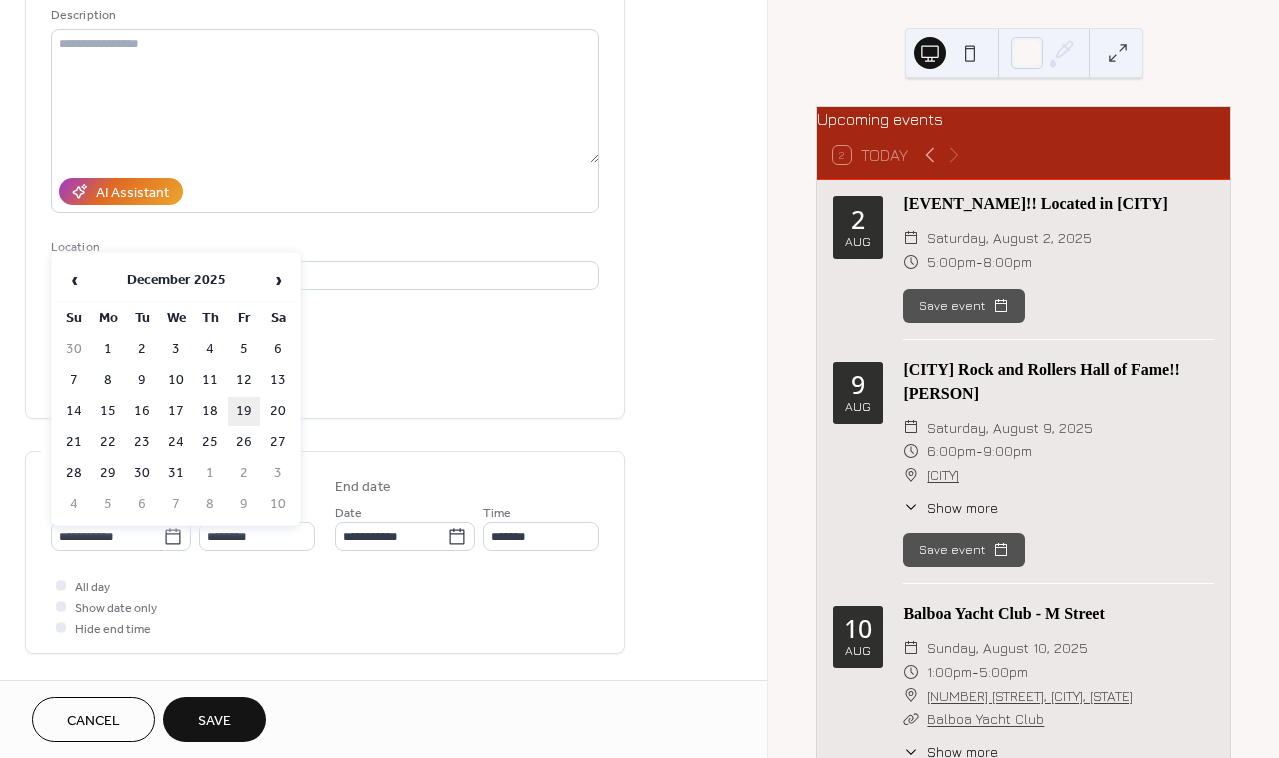 click on "19" at bounding box center [244, 411] 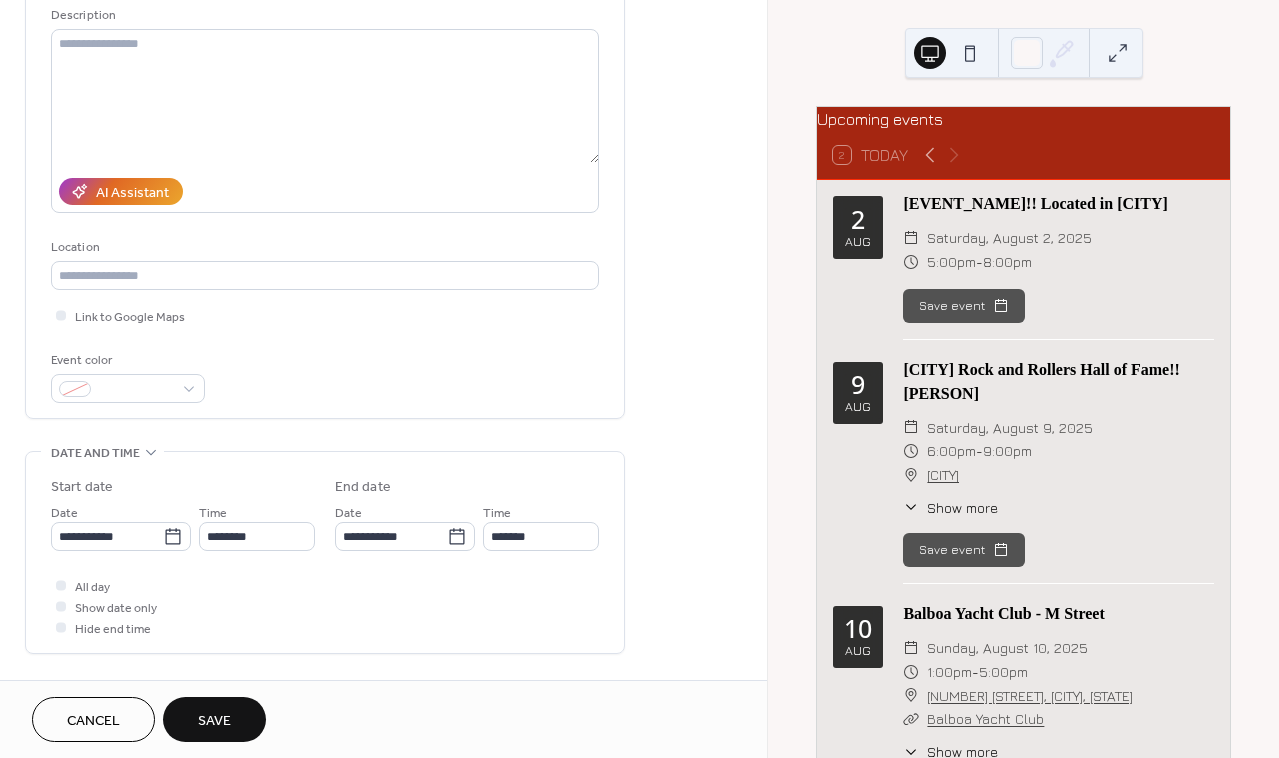 type on "**********" 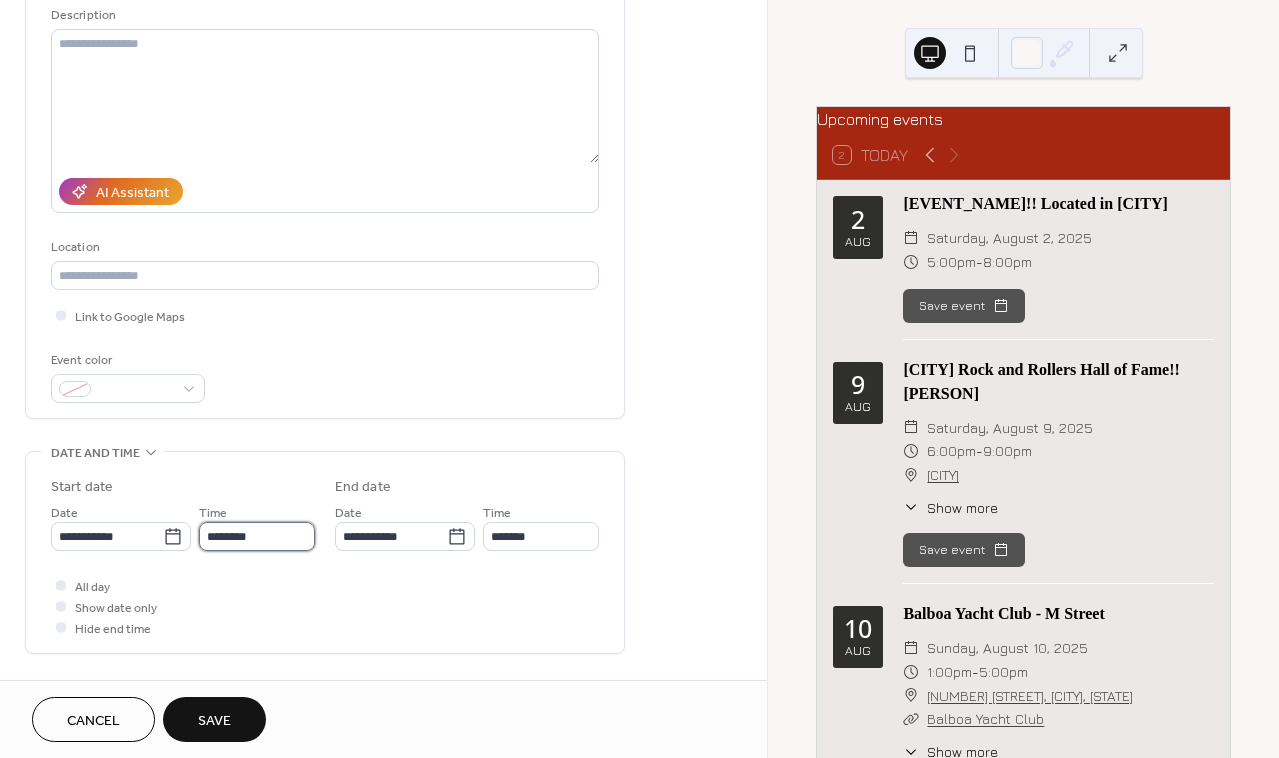 click on "********" at bounding box center [257, 536] 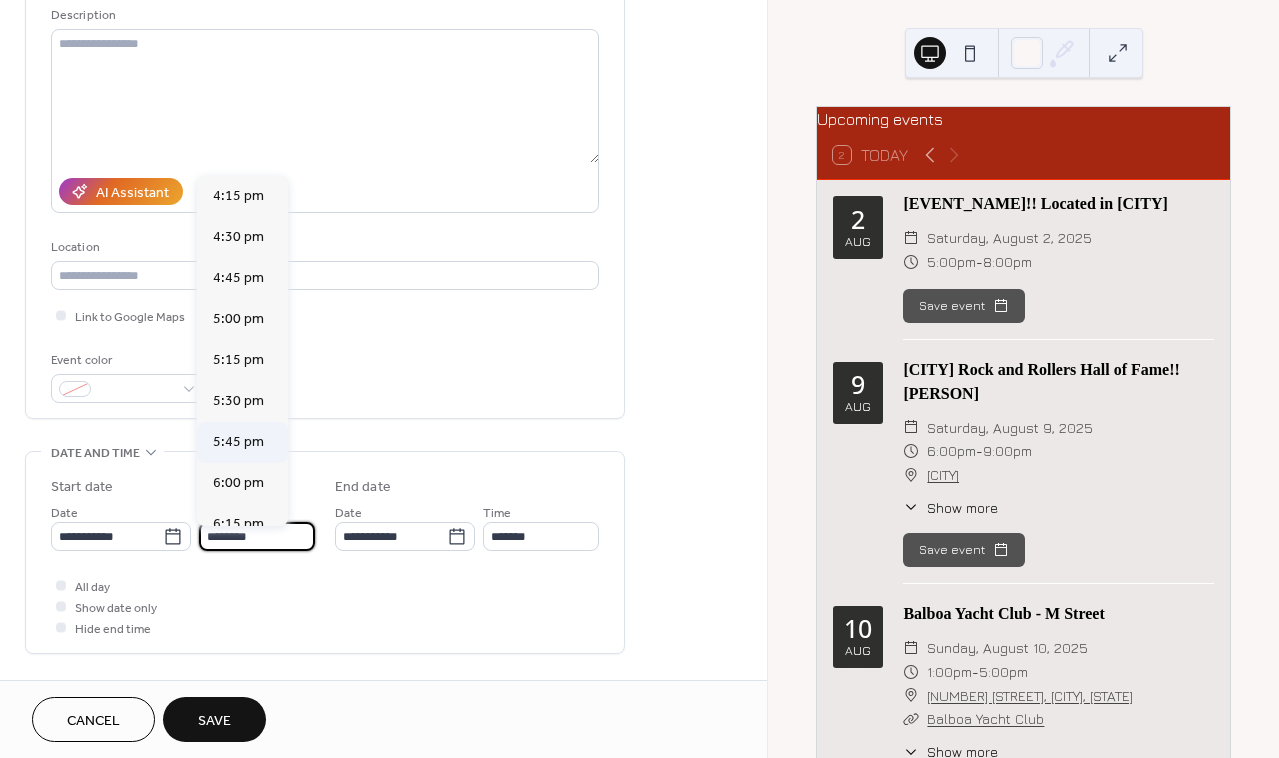 scroll, scrollTop: 2694, scrollLeft: 0, axis: vertical 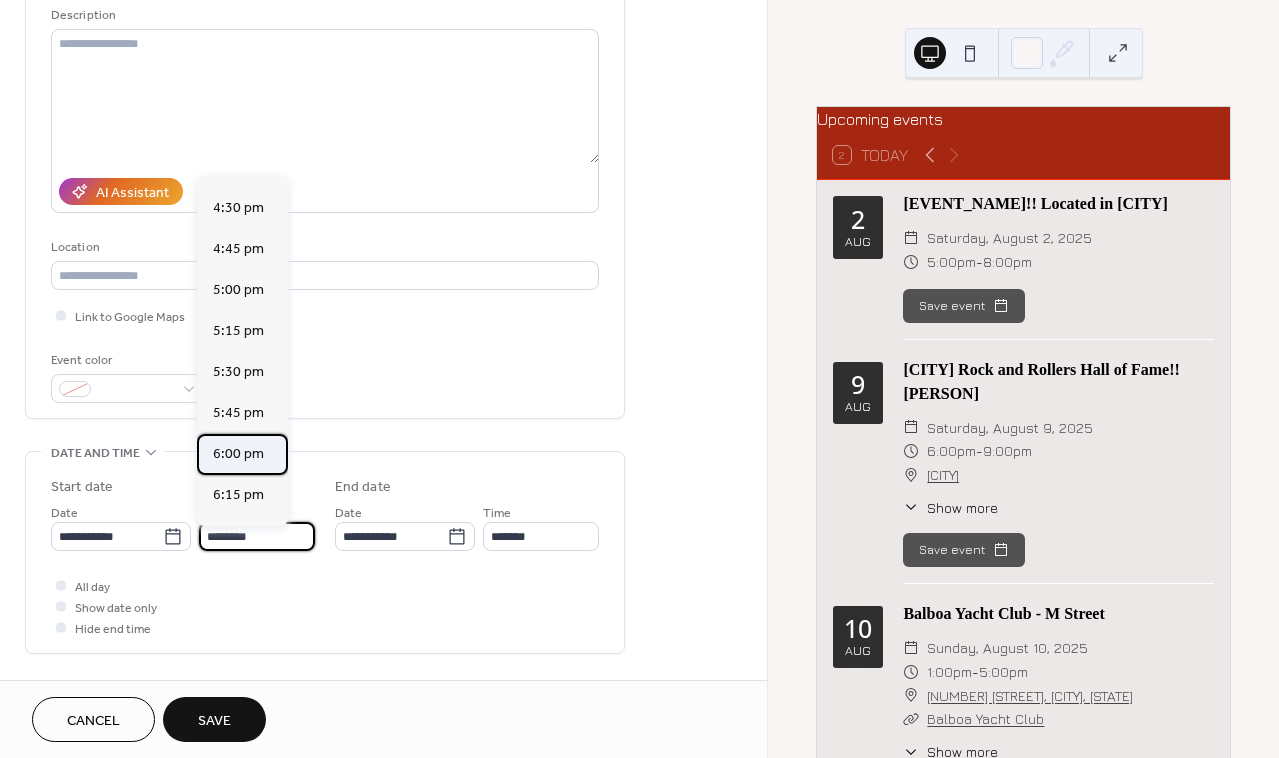 click on "6:00 pm" at bounding box center [238, 454] 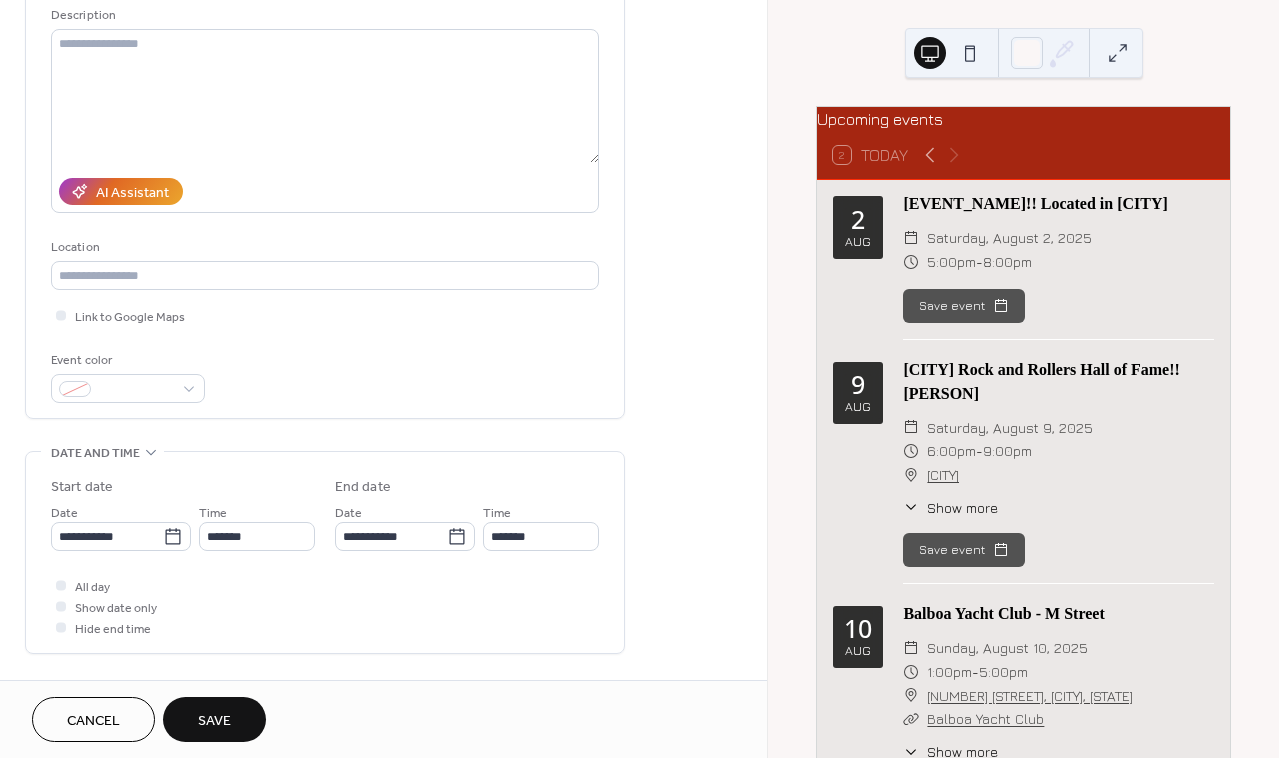 type on "*******" 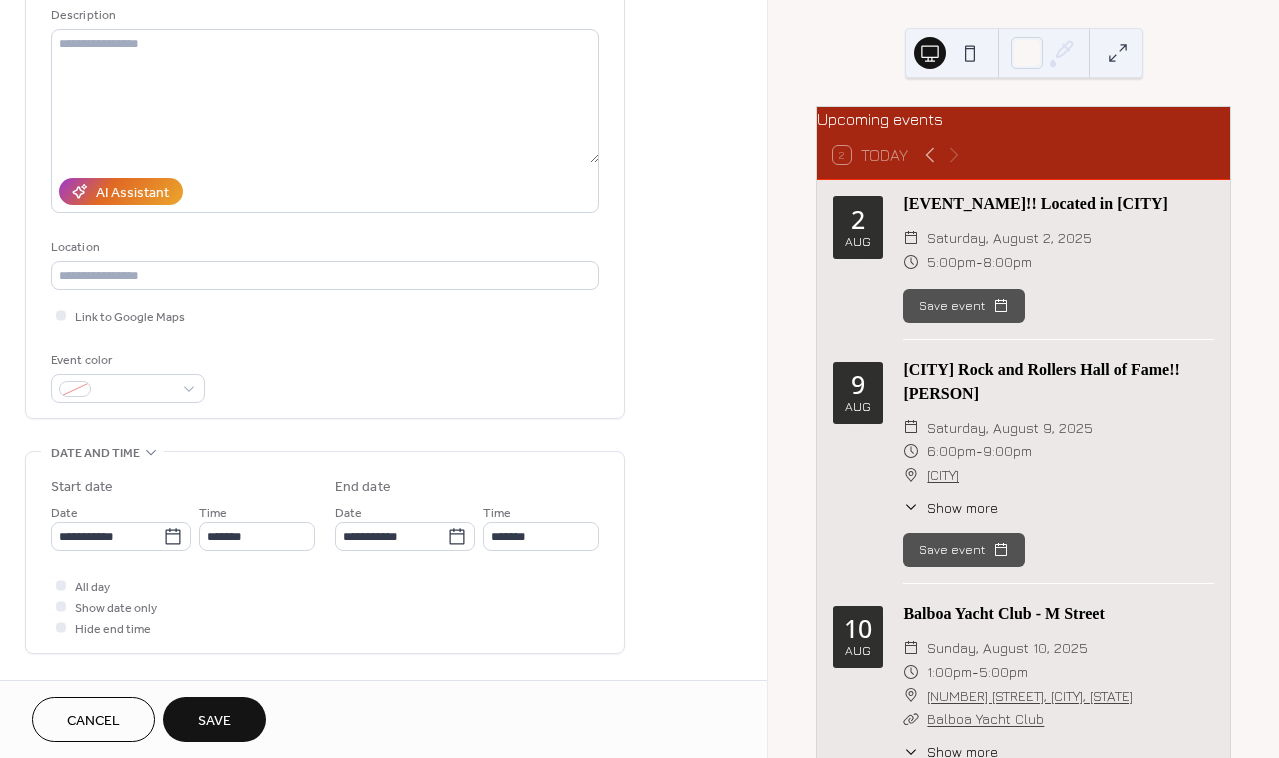 type on "*******" 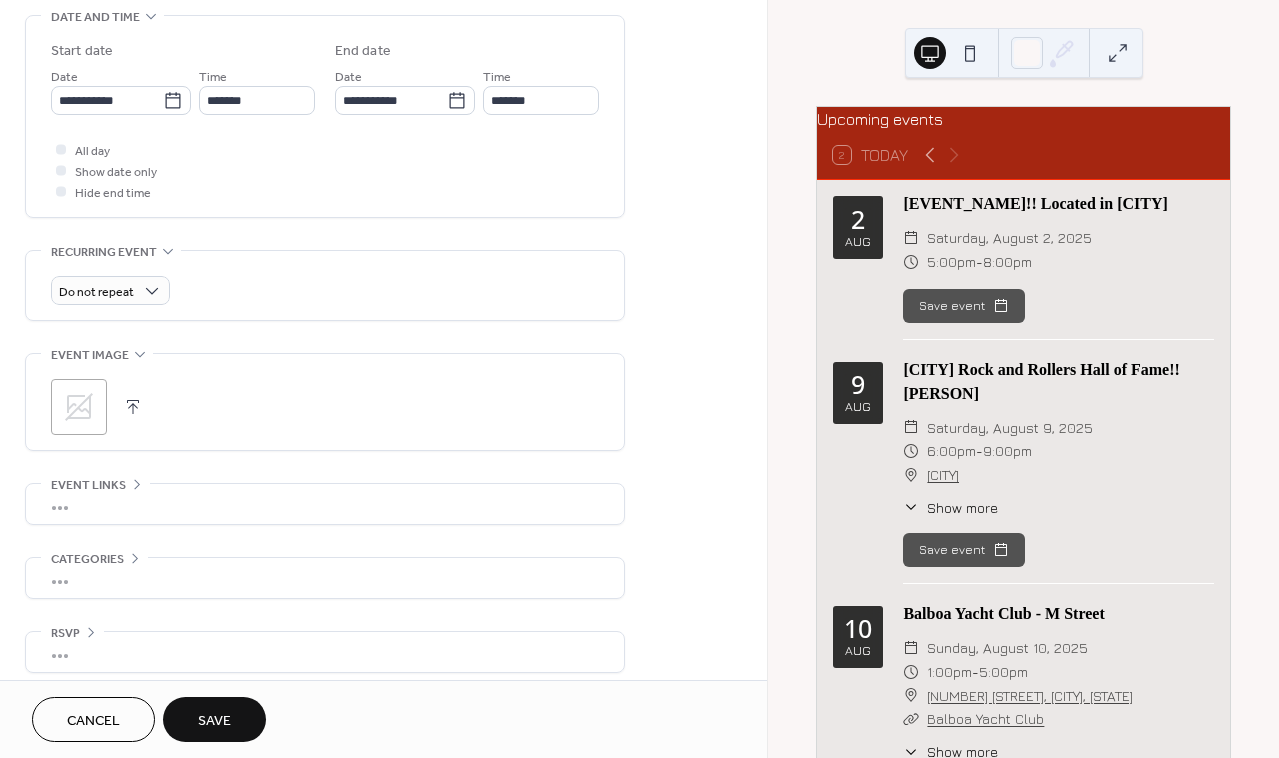 scroll, scrollTop: 637, scrollLeft: 0, axis: vertical 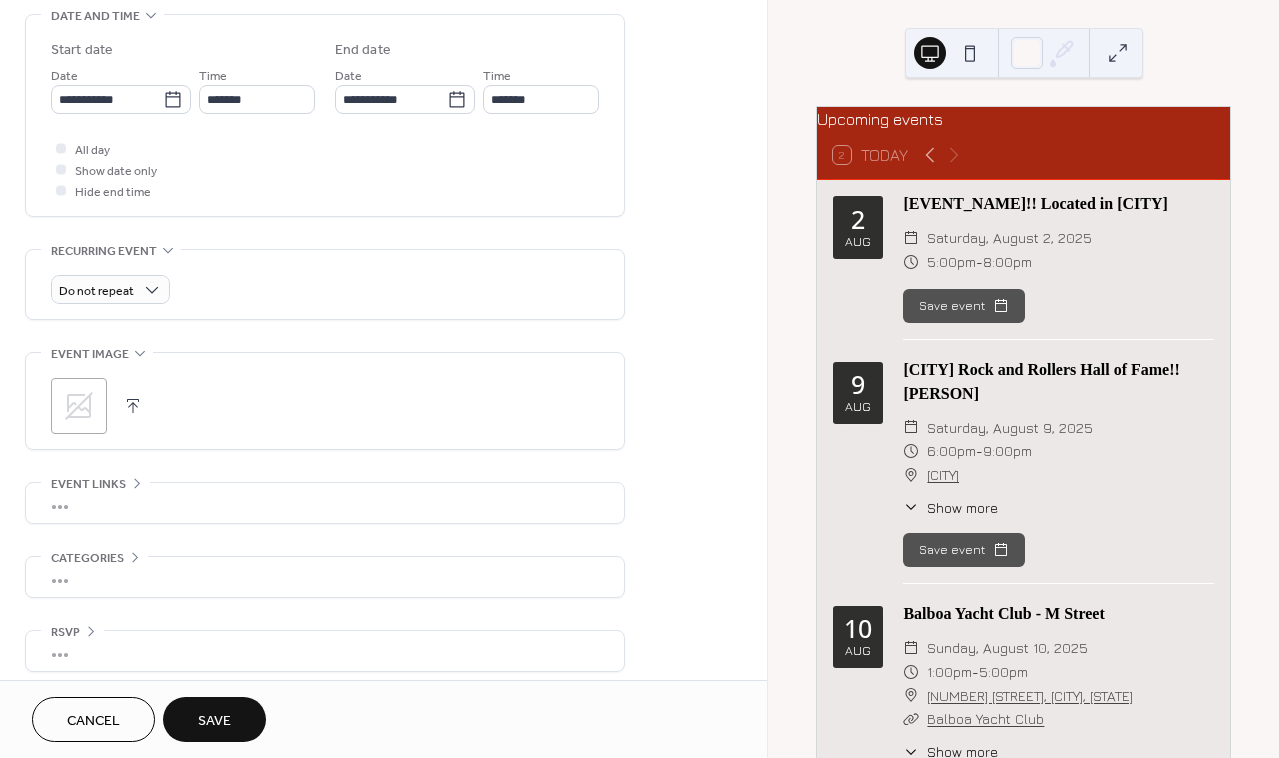 click on "•••" at bounding box center (325, 503) 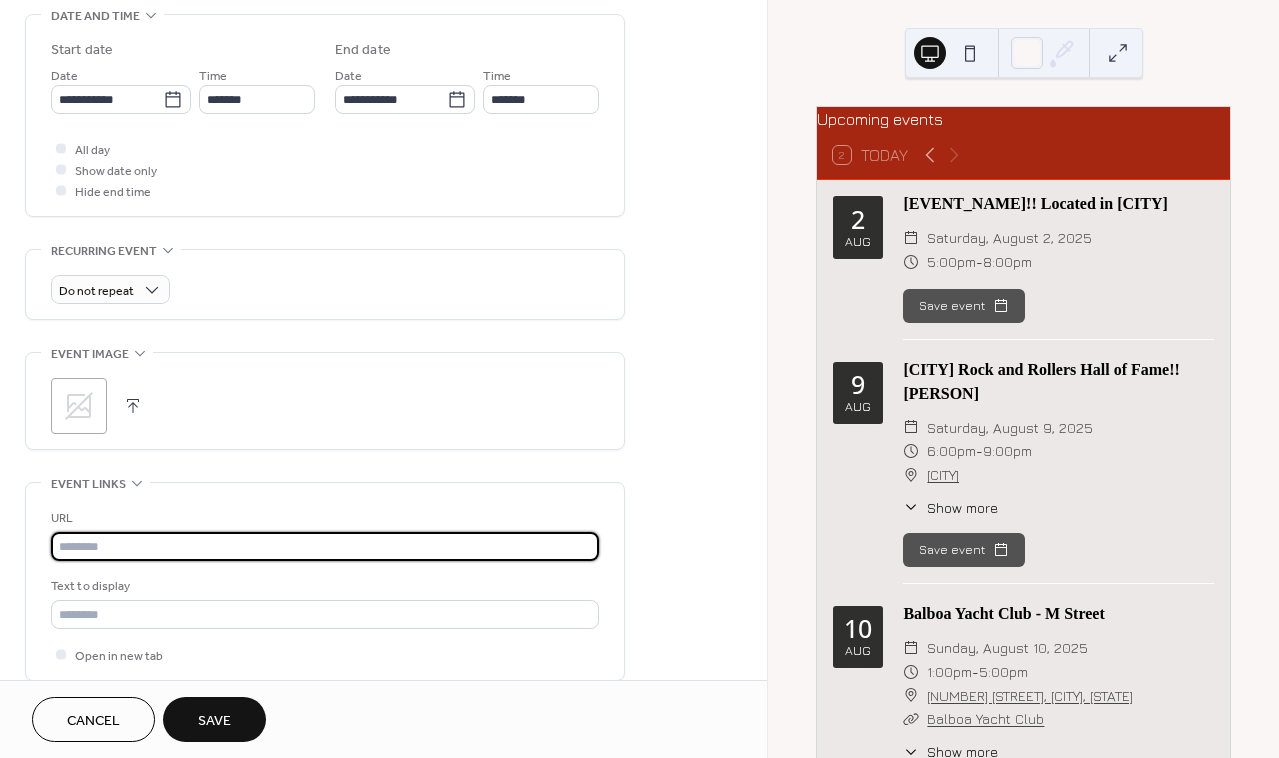 paste on "**********" 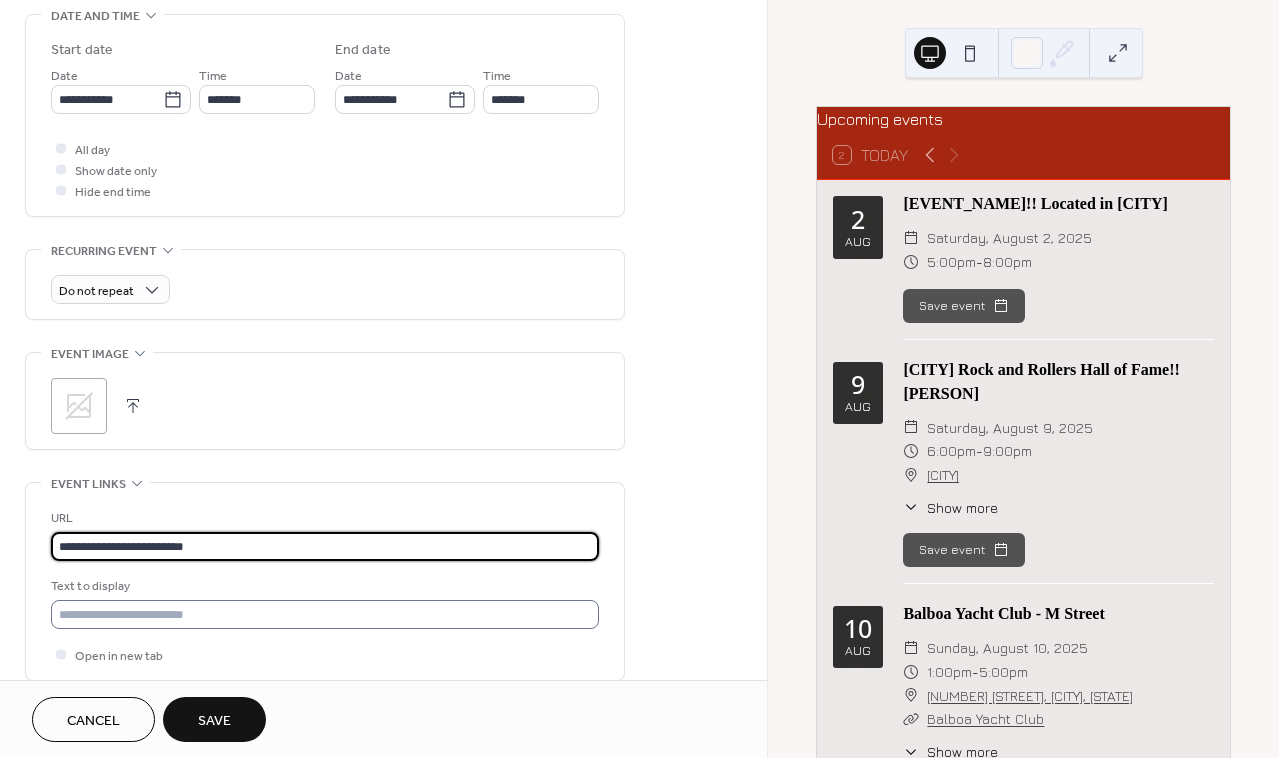 type on "**********" 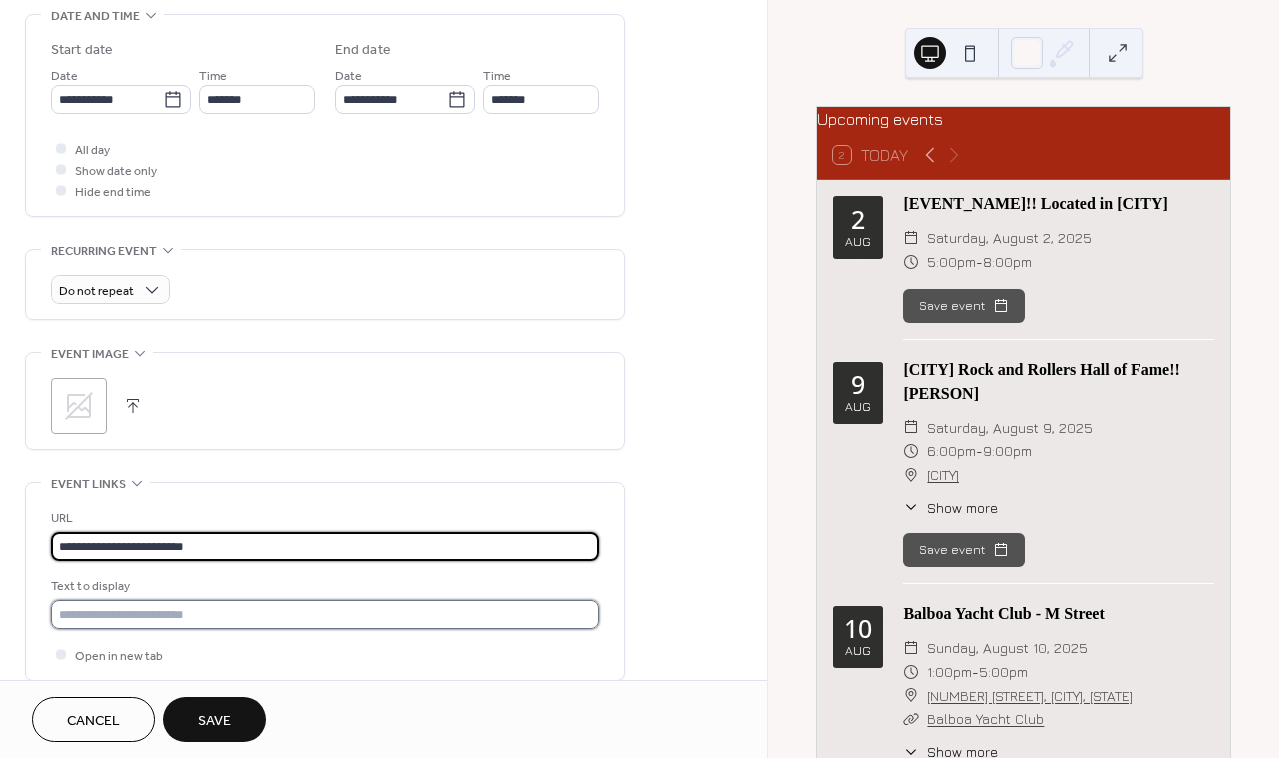click at bounding box center [325, 614] 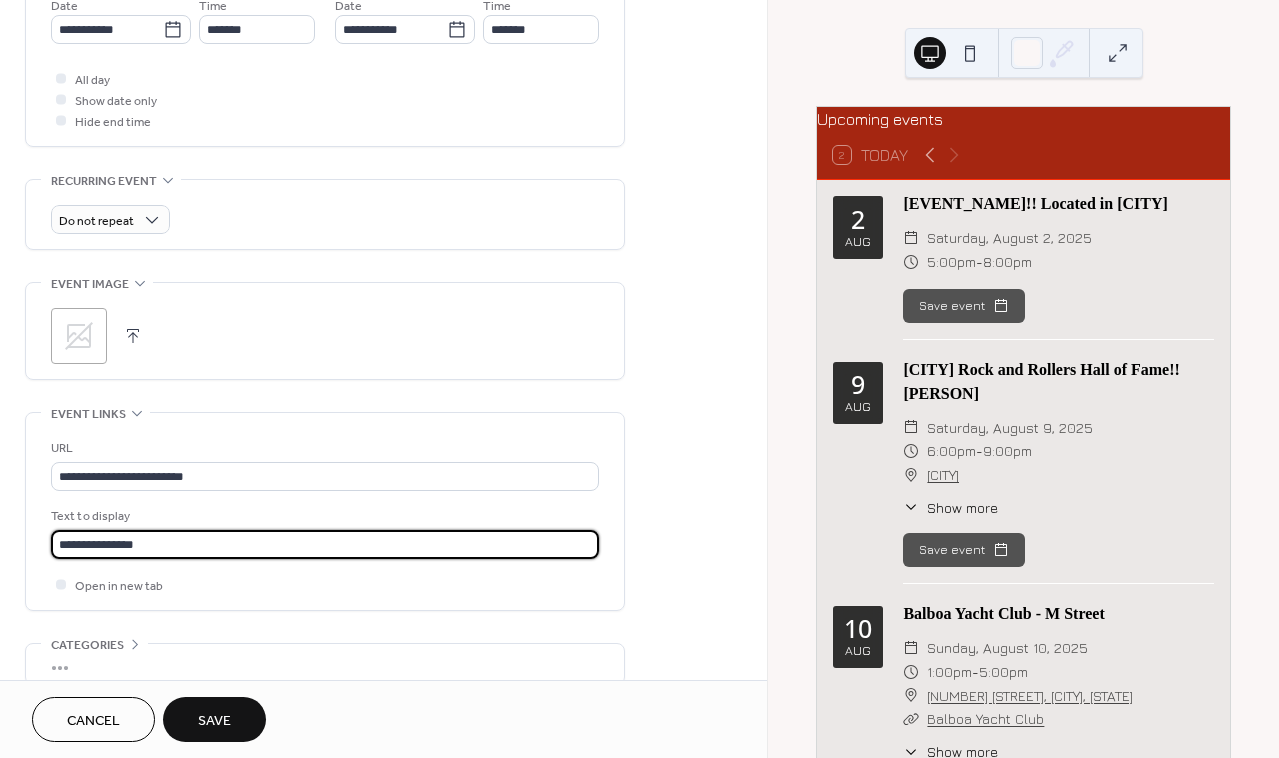 scroll, scrollTop: 732, scrollLeft: 0, axis: vertical 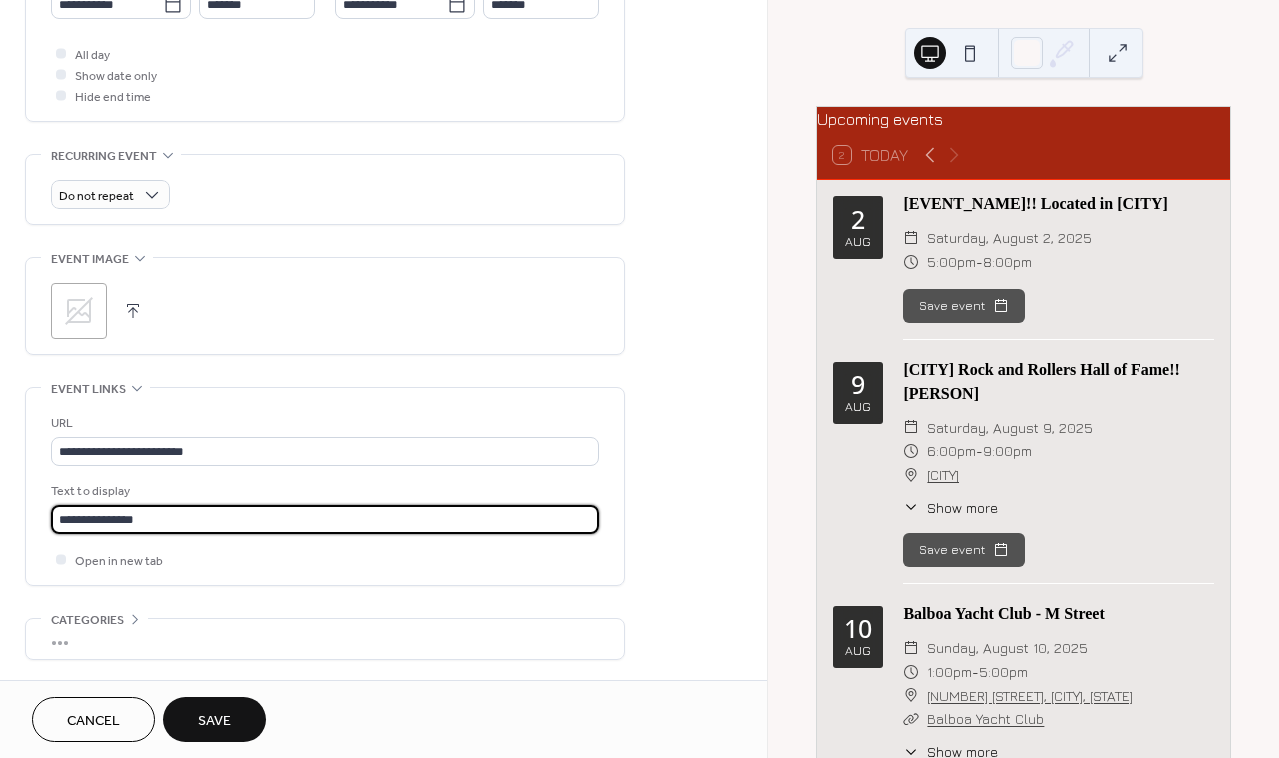 type on "**********" 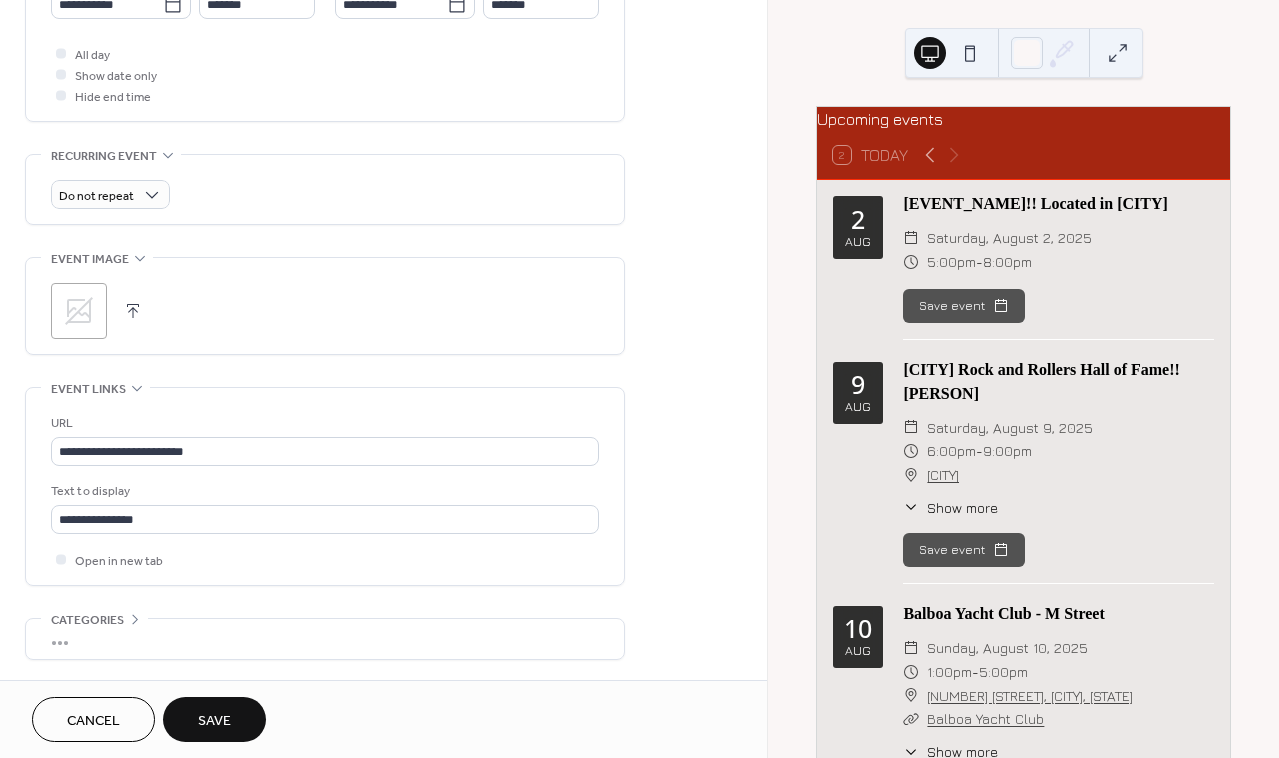click on "Save" at bounding box center (214, 721) 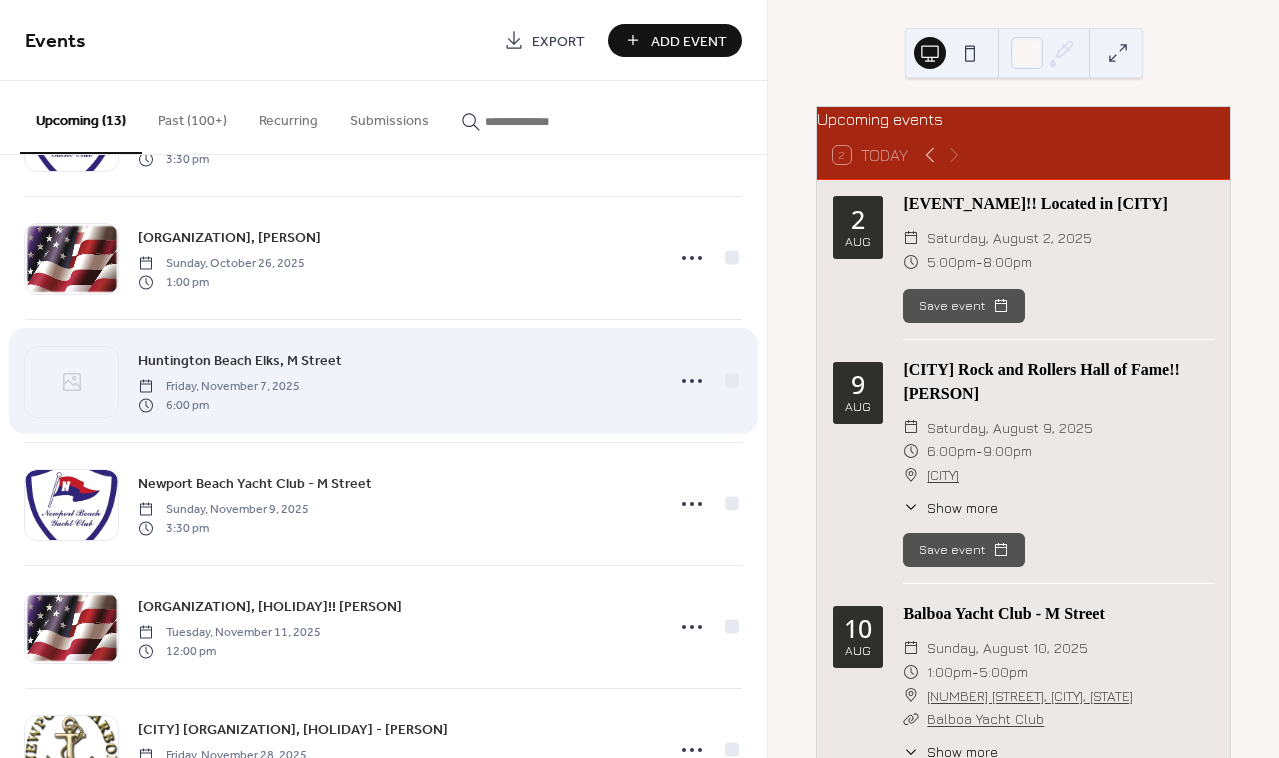 scroll, scrollTop: 850, scrollLeft: 0, axis: vertical 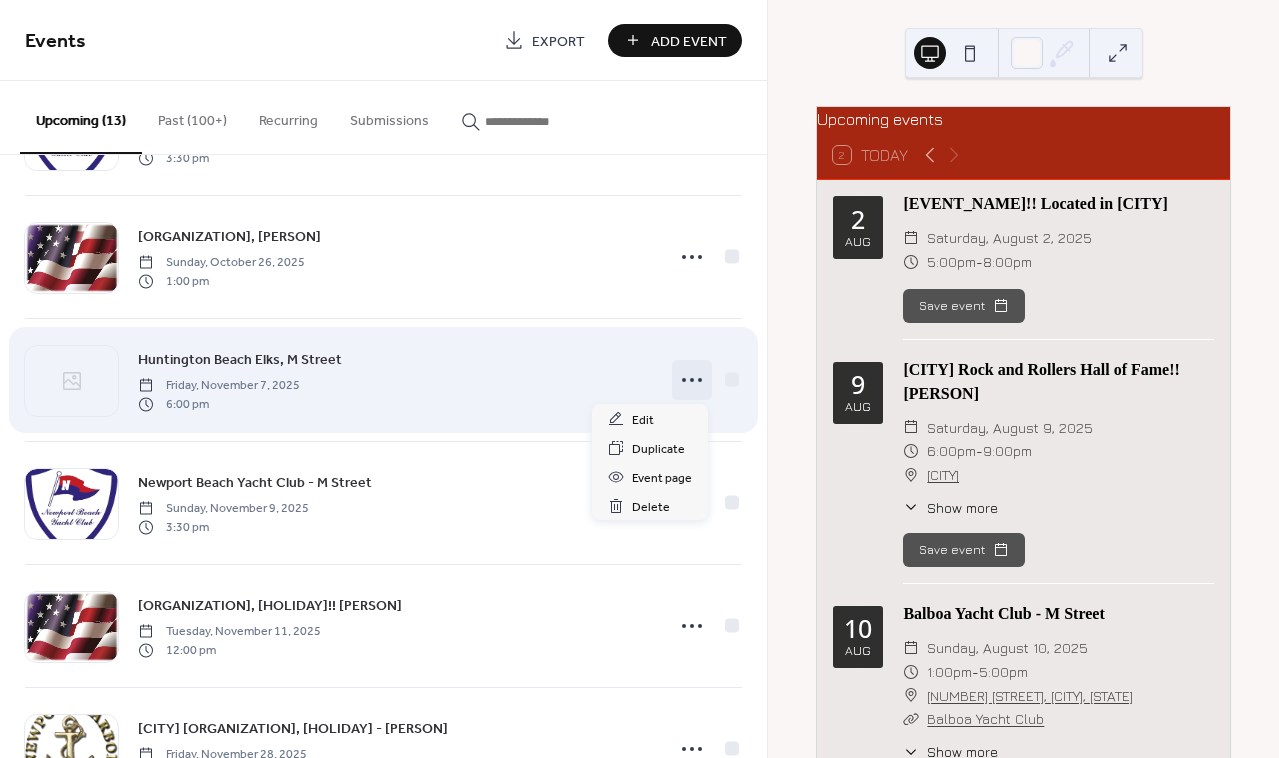 click 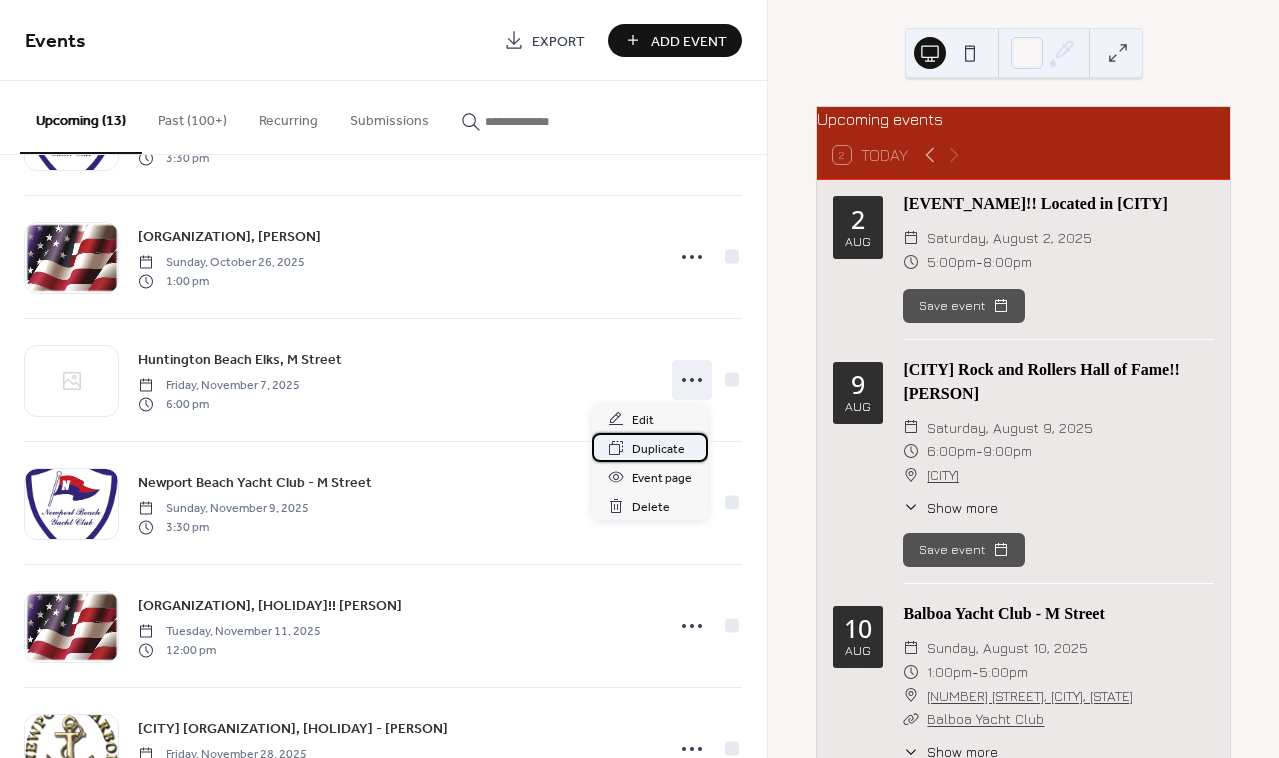 click on "Duplicate" at bounding box center [658, 449] 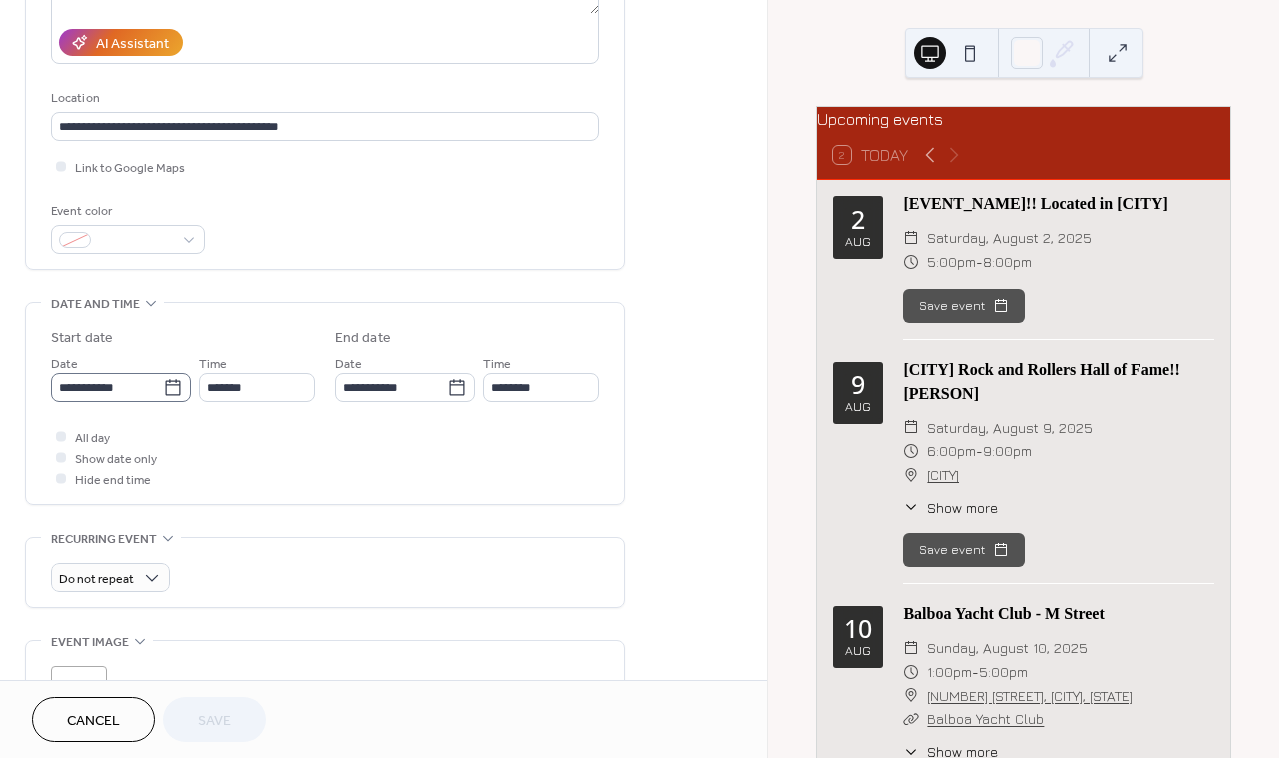 scroll, scrollTop: 352, scrollLeft: 0, axis: vertical 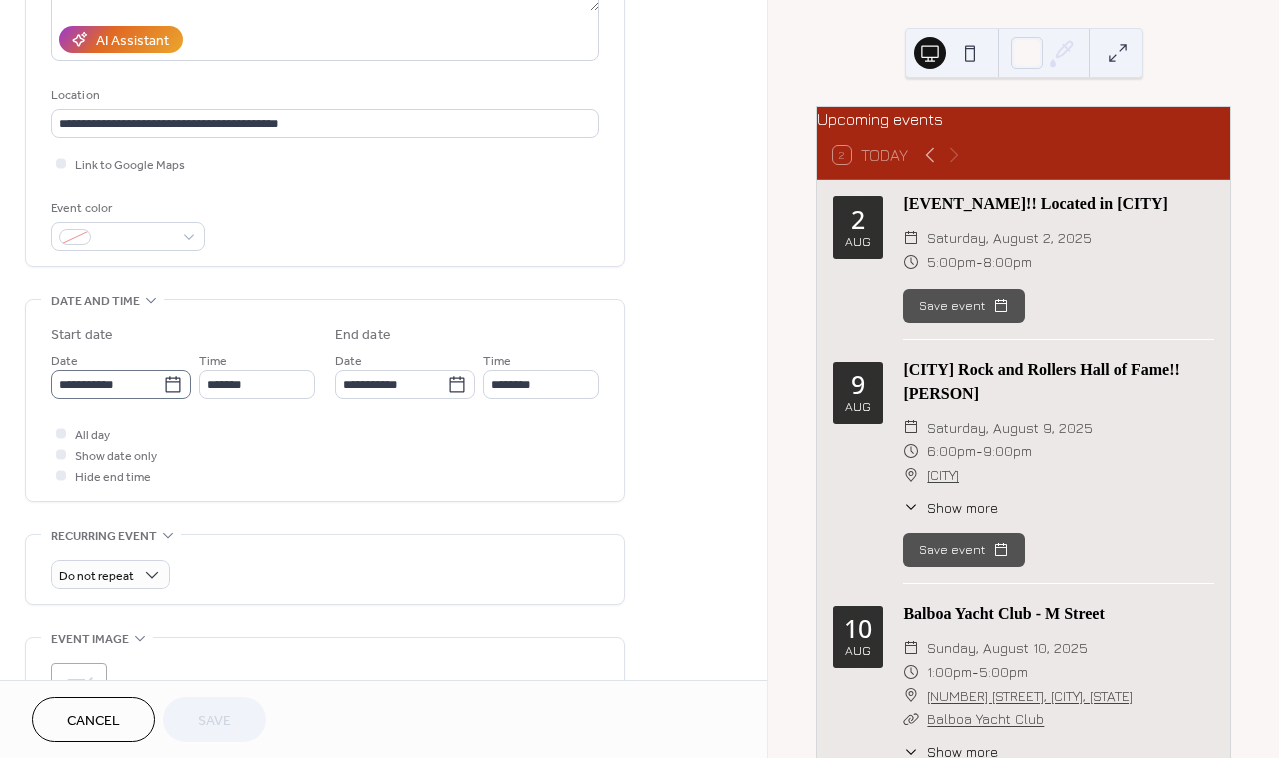 click 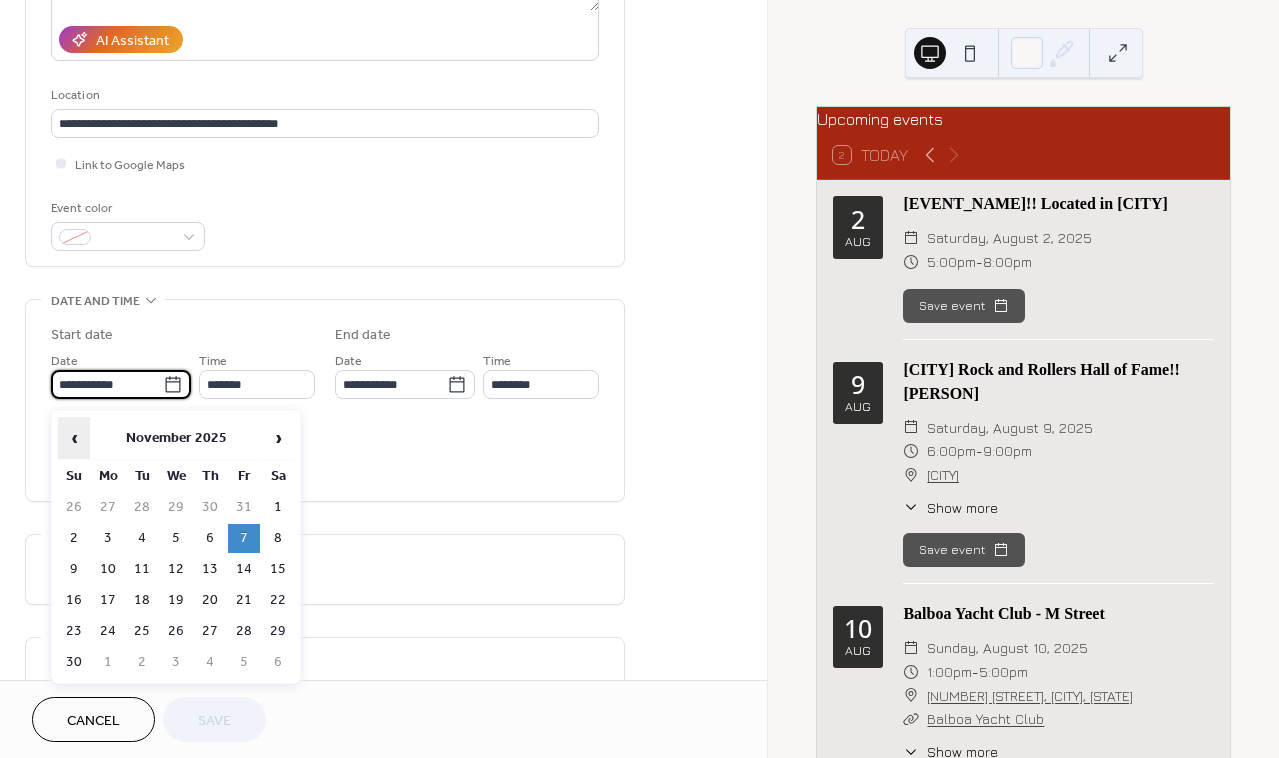 click on "‹" at bounding box center (74, 438) 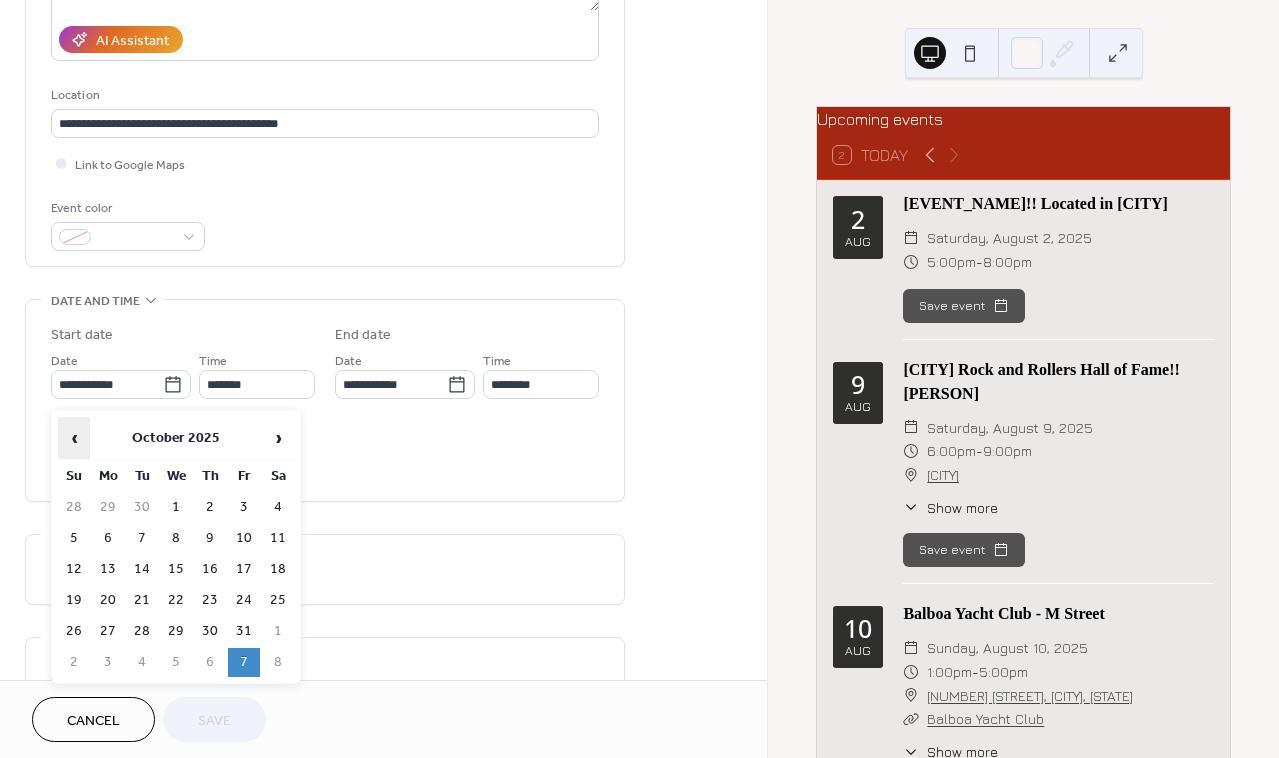 click on "‹" at bounding box center [74, 438] 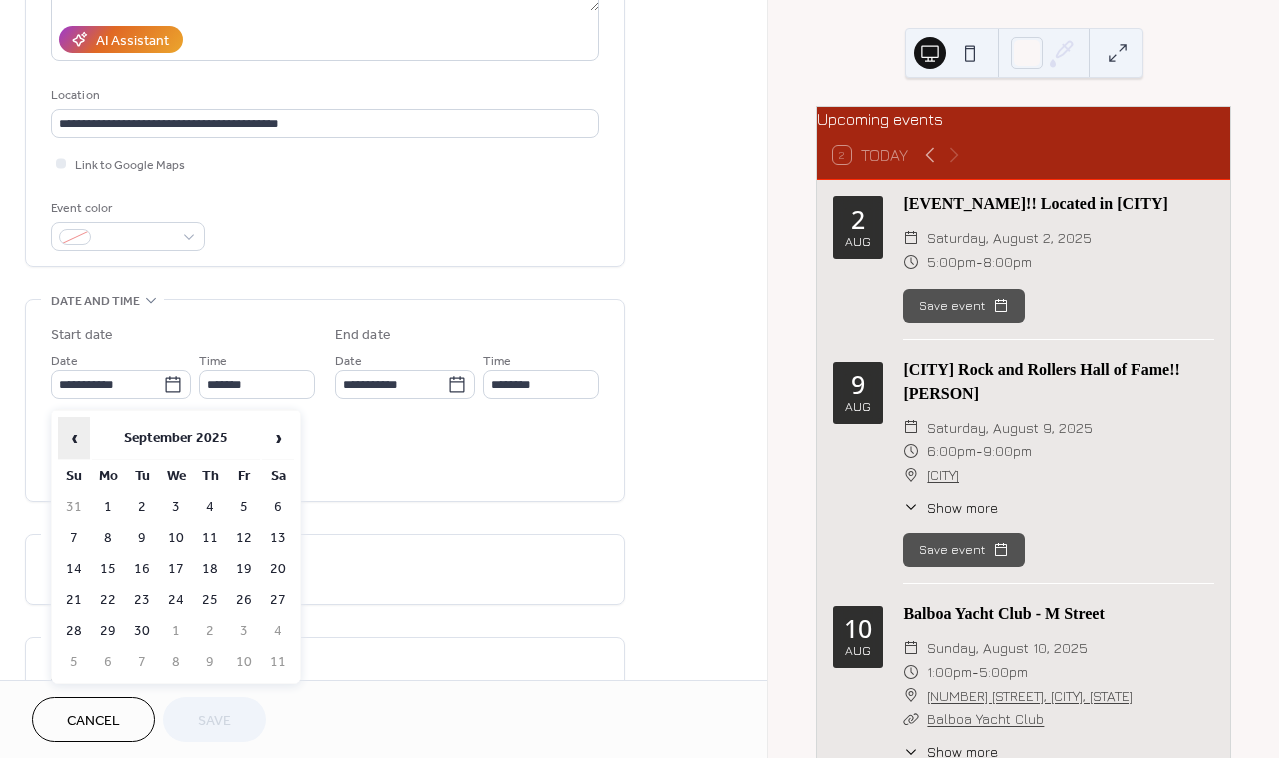 click on "‹" at bounding box center [74, 438] 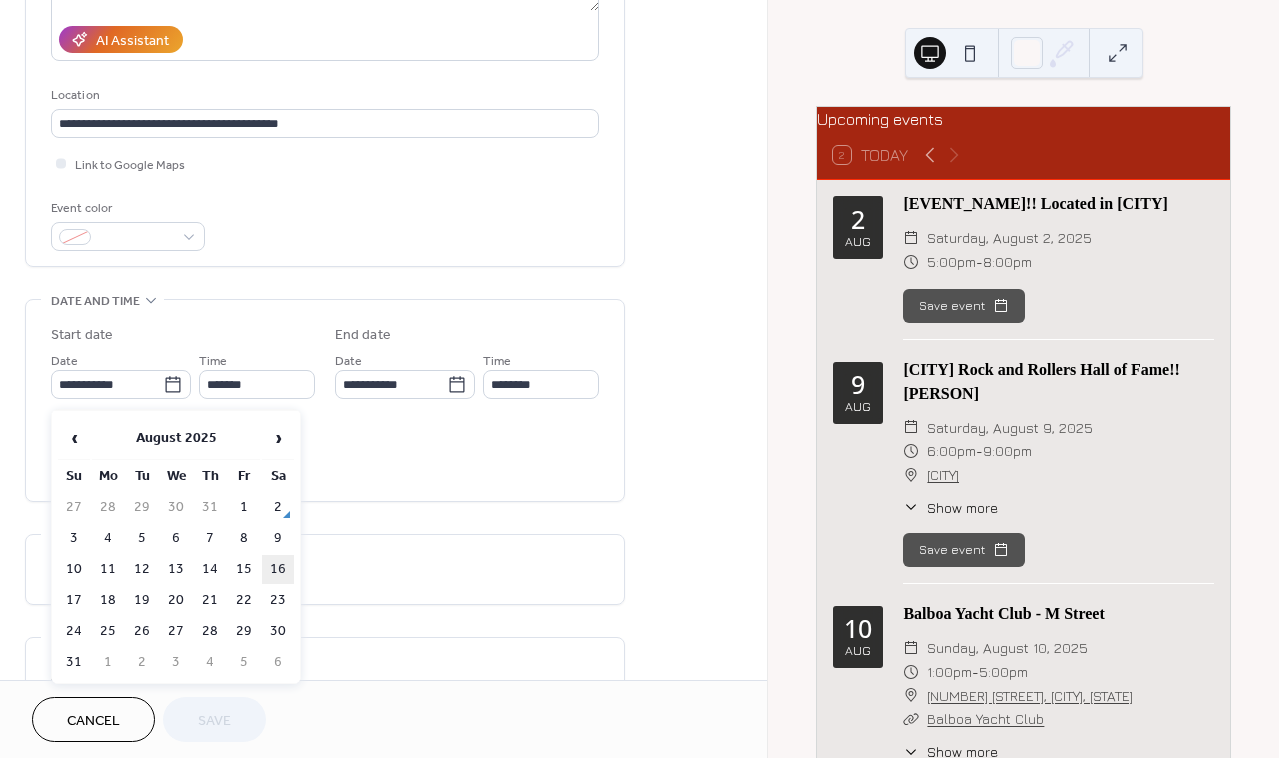 click on "16" at bounding box center (278, 569) 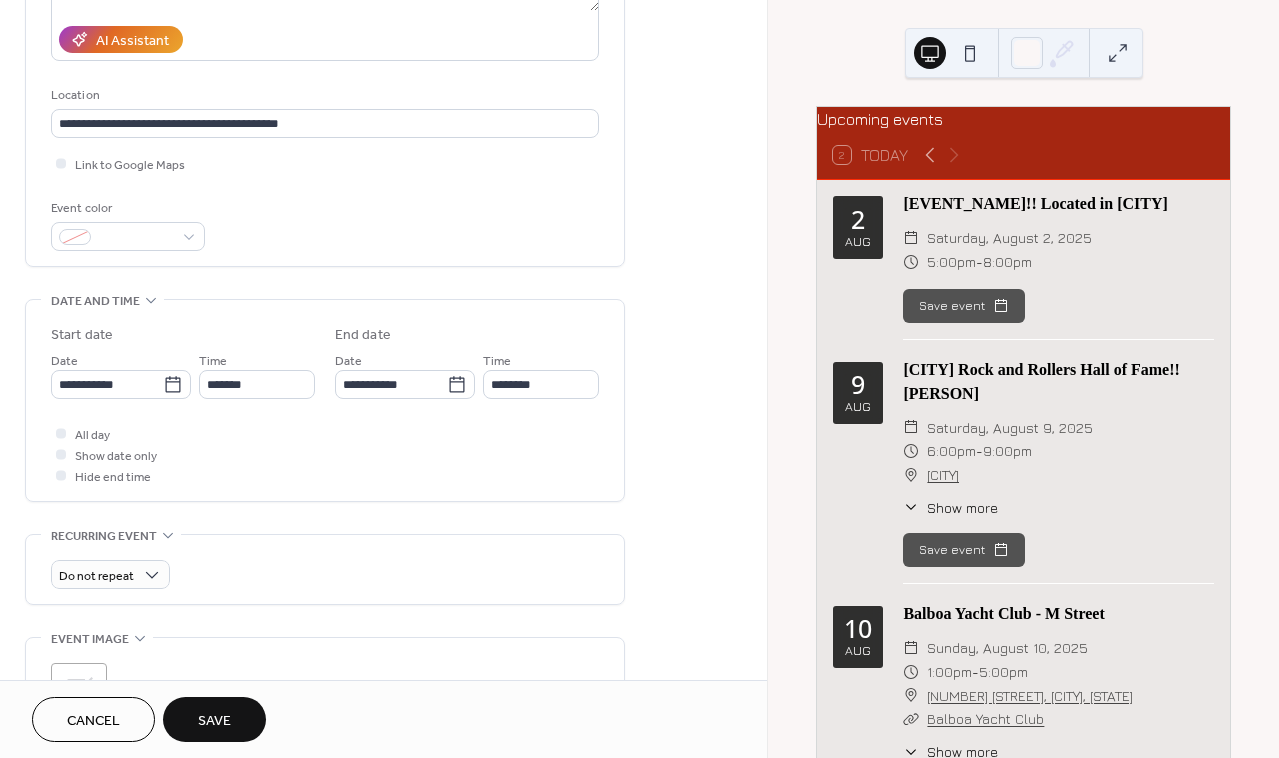 type on "**********" 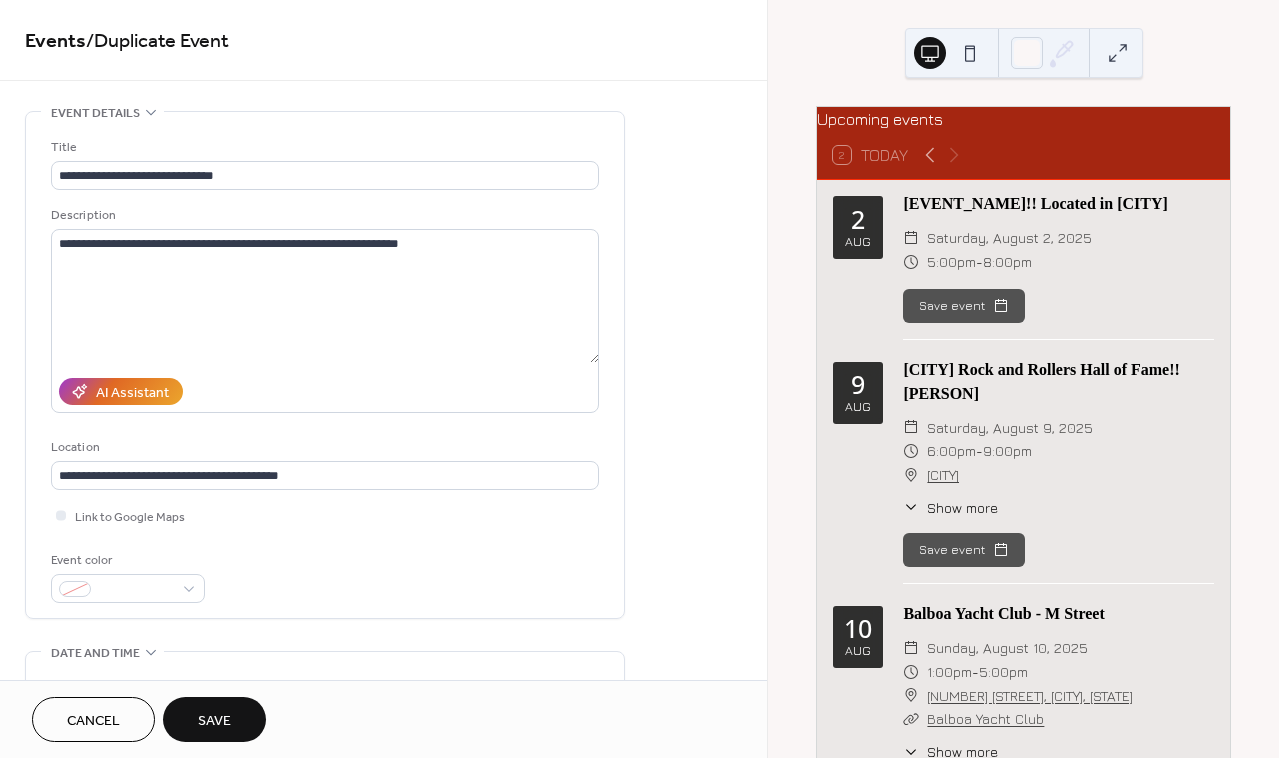 scroll, scrollTop: 0, scrollLeft: 0, axis: both 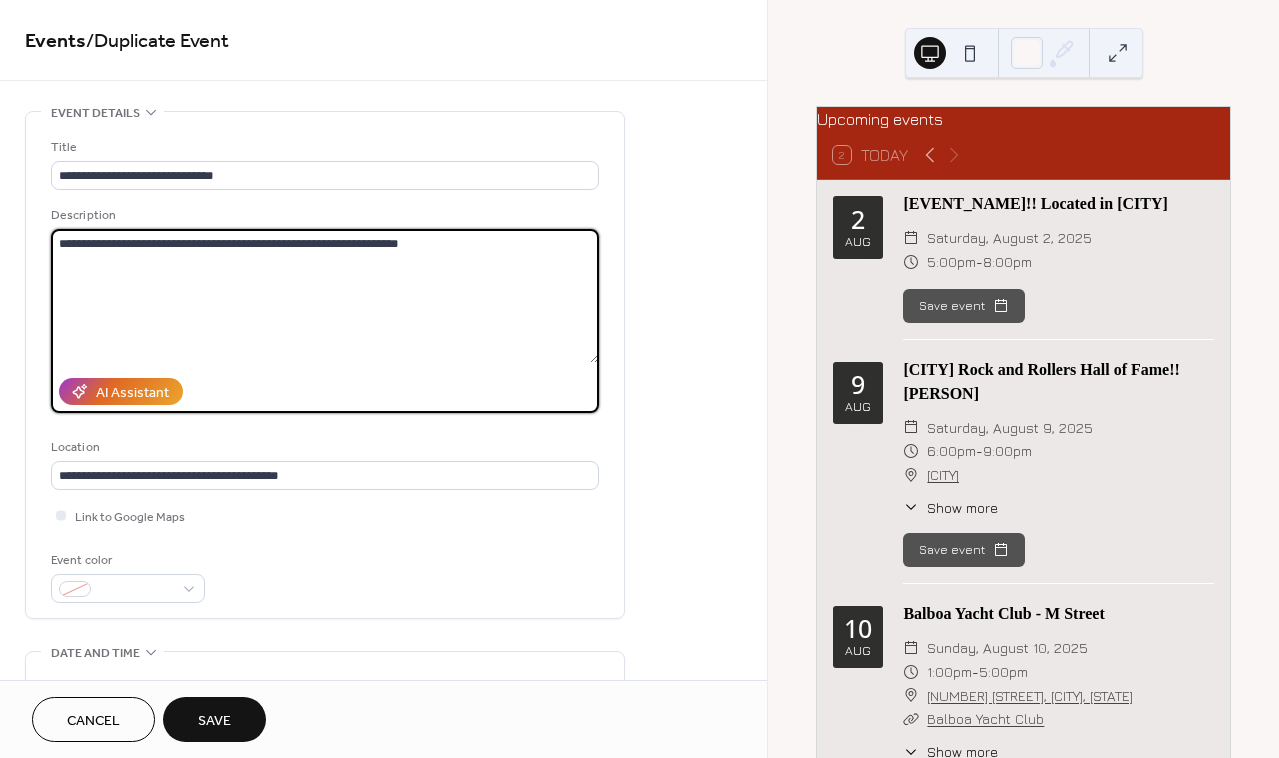 drag, startPoint x: 402, startPoint y: 245, endPoint x: 38, endPoint y: 247, distance: 364.0055 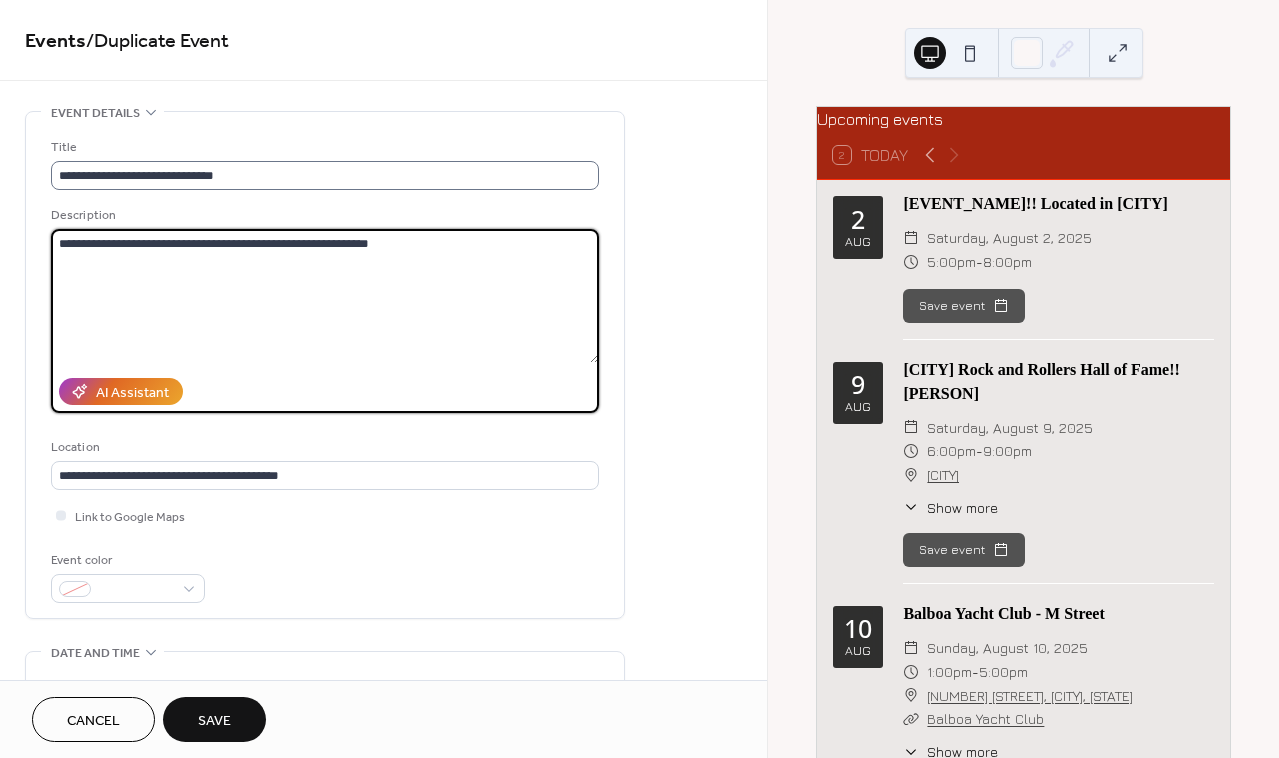 type on "**********" 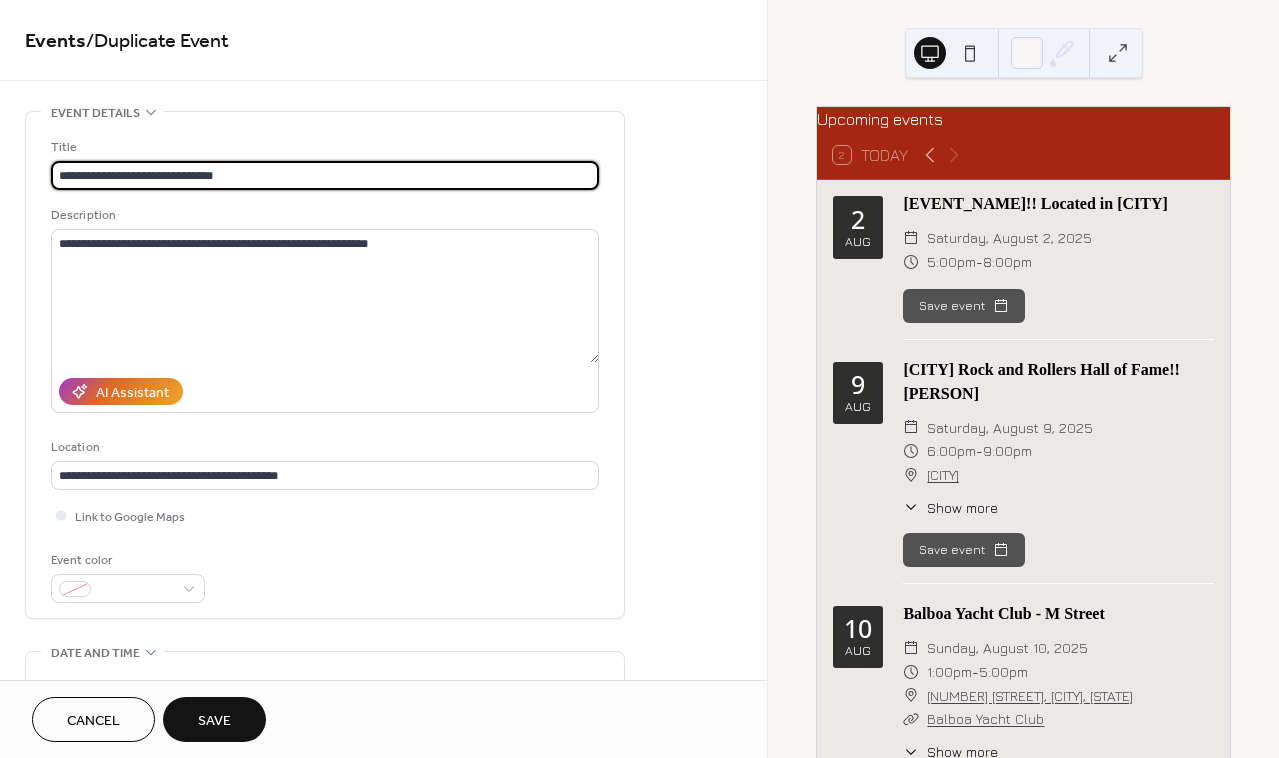 click on "**********" at bounding box center [325, 175] 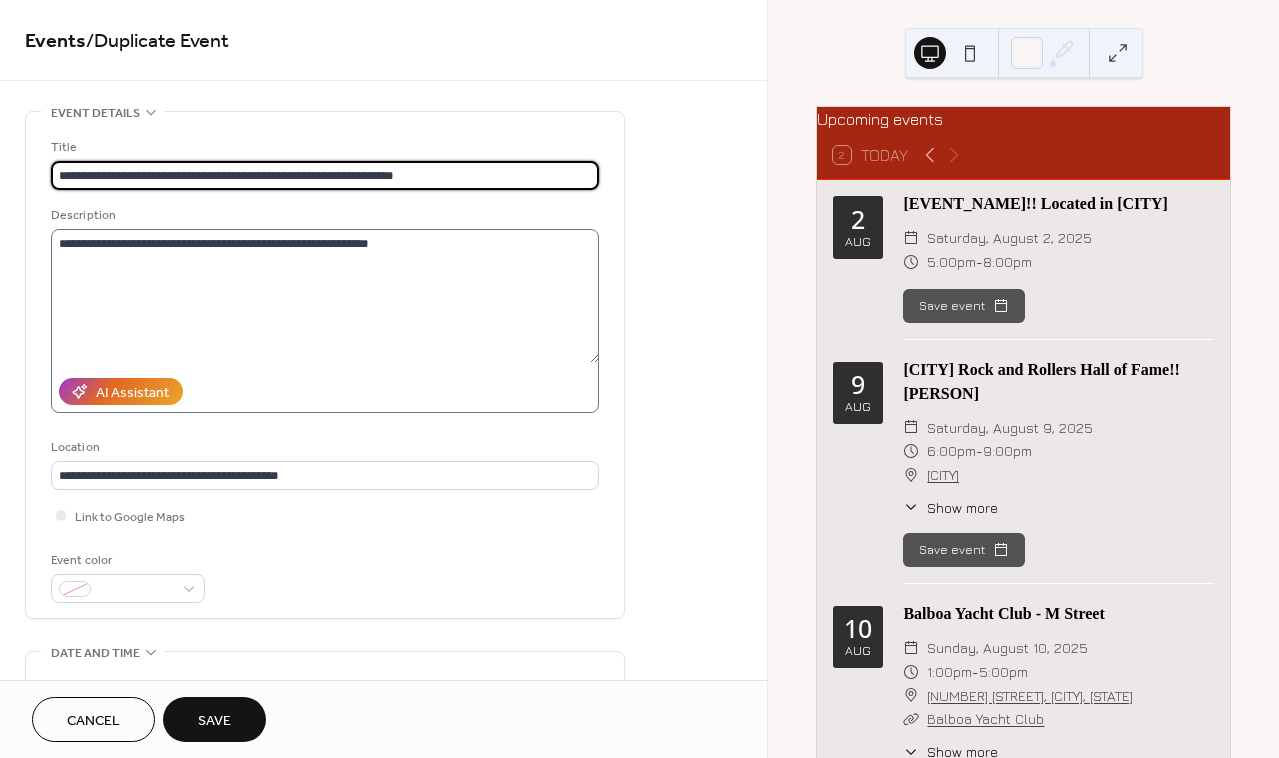 type on "**********" 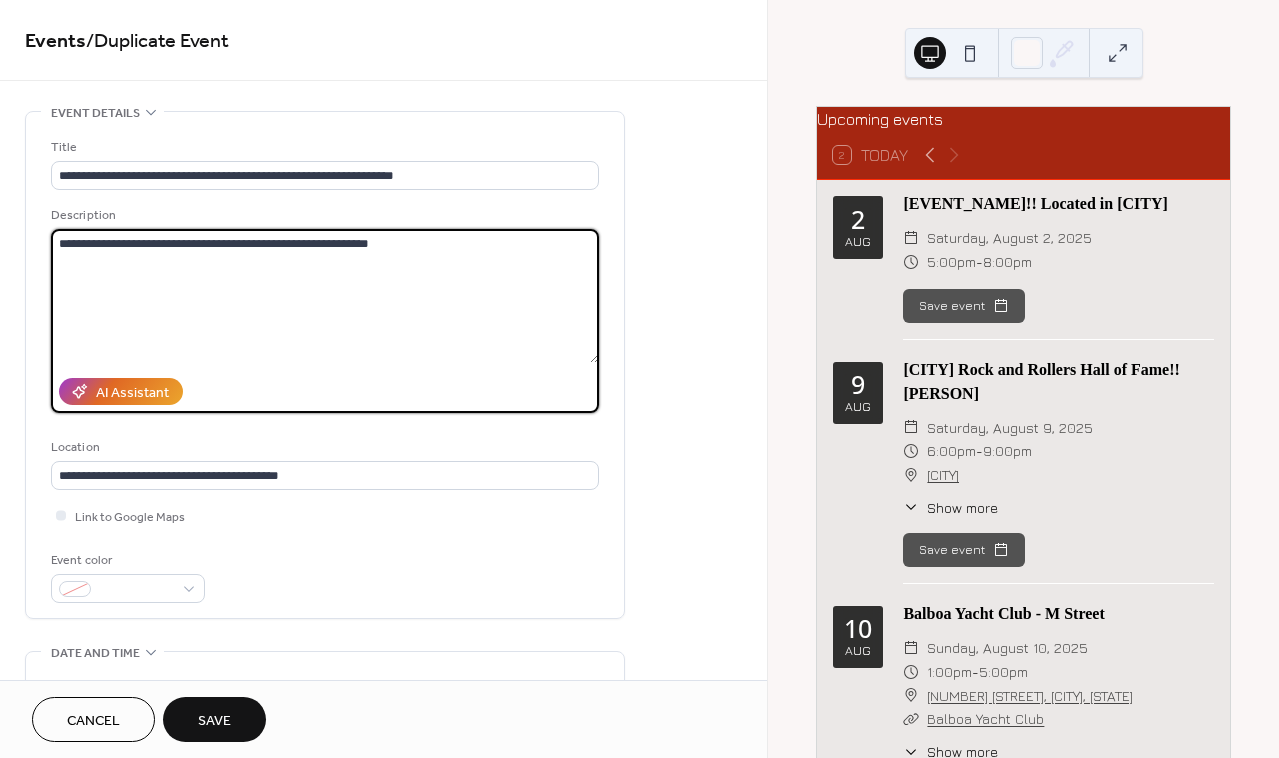 click on "**********" at bounding box center (325, 296) 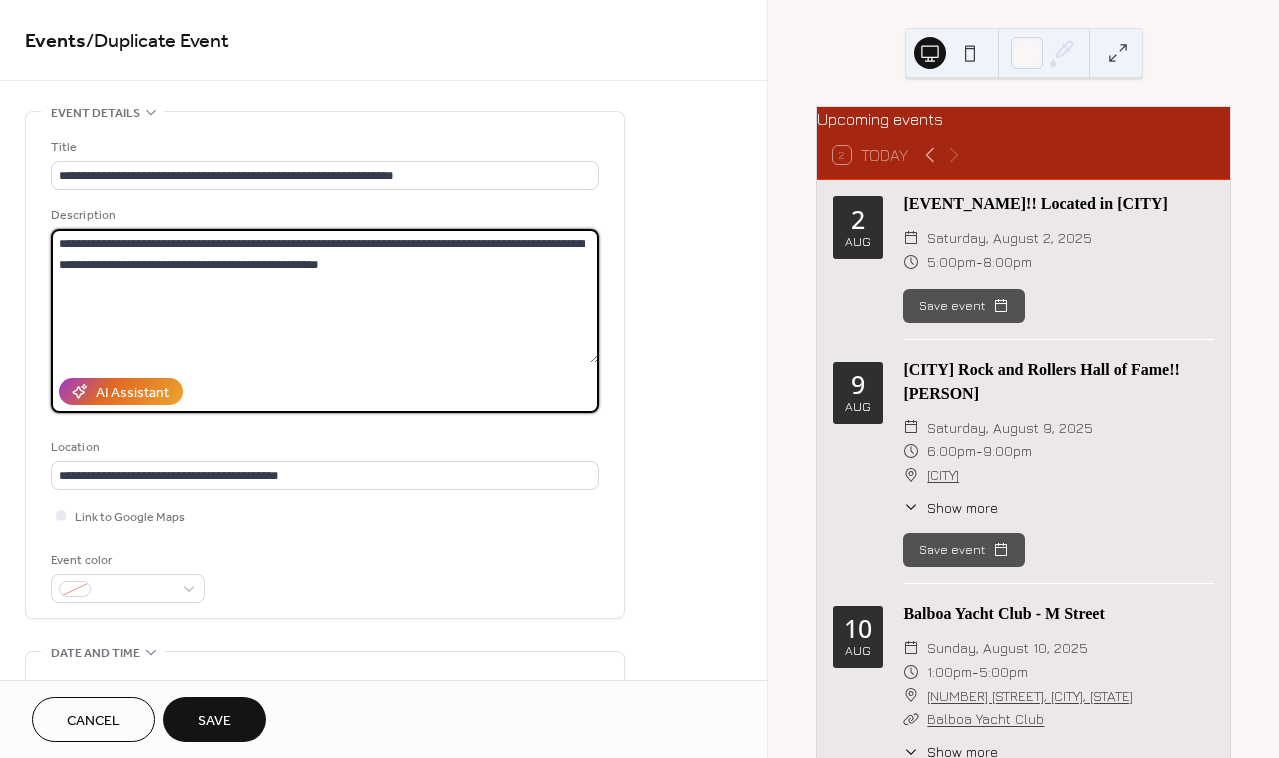 drag, startPoint x: 385, startPoint y: 248, endPoint x: 377, endPoint y: 284, distance: 36.878178 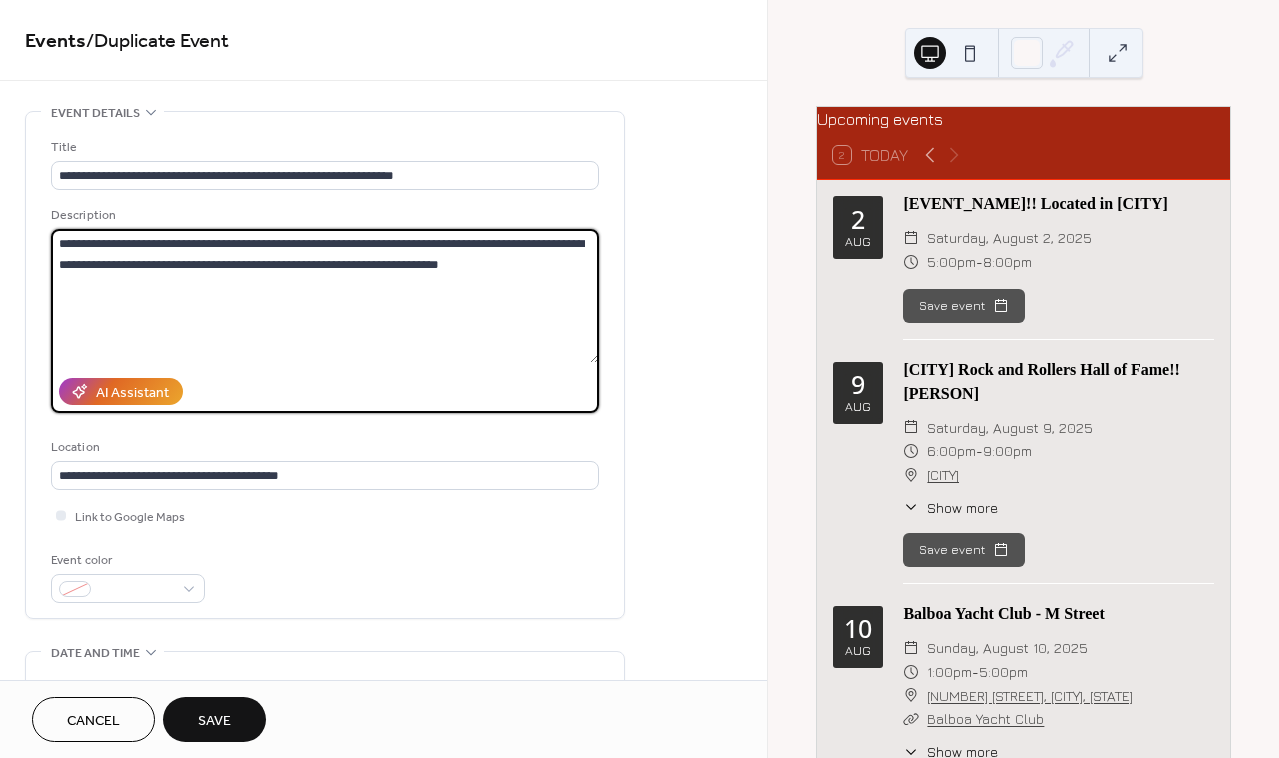type on "**********" 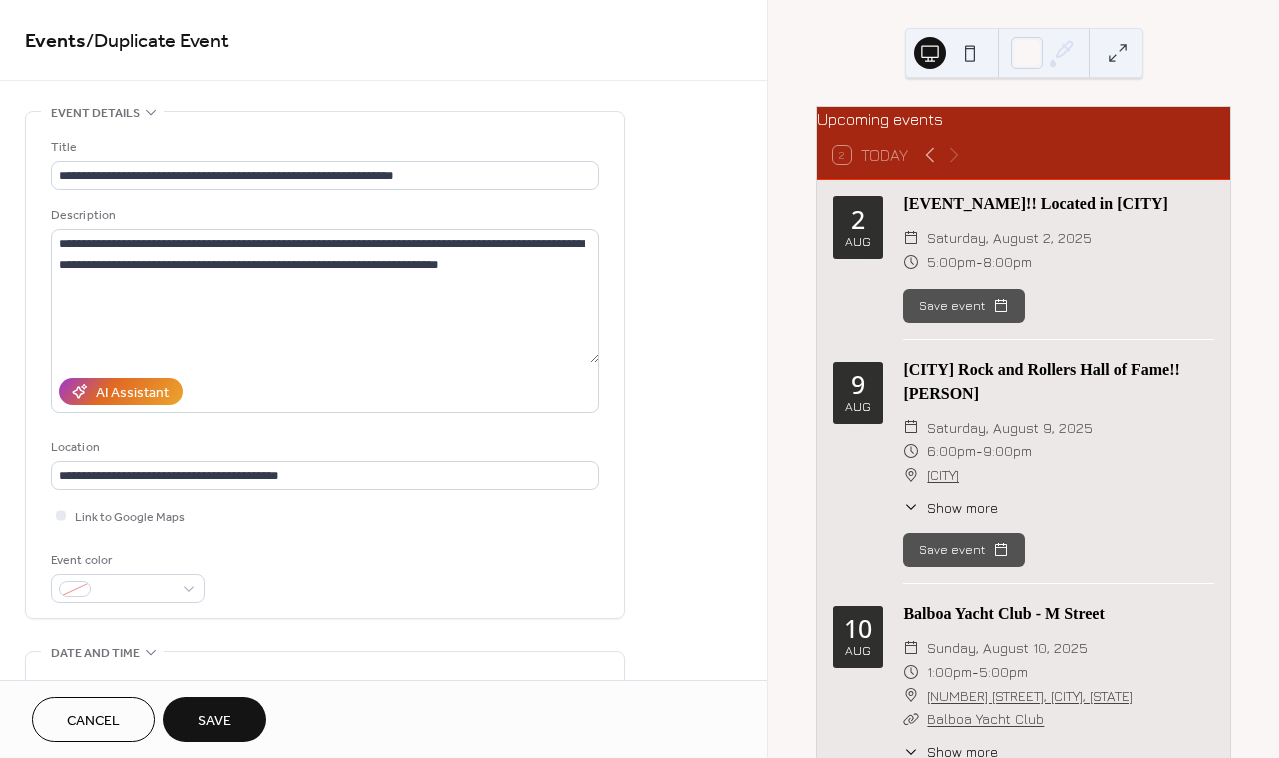 click on "**********" at bounding box center [383, 798] 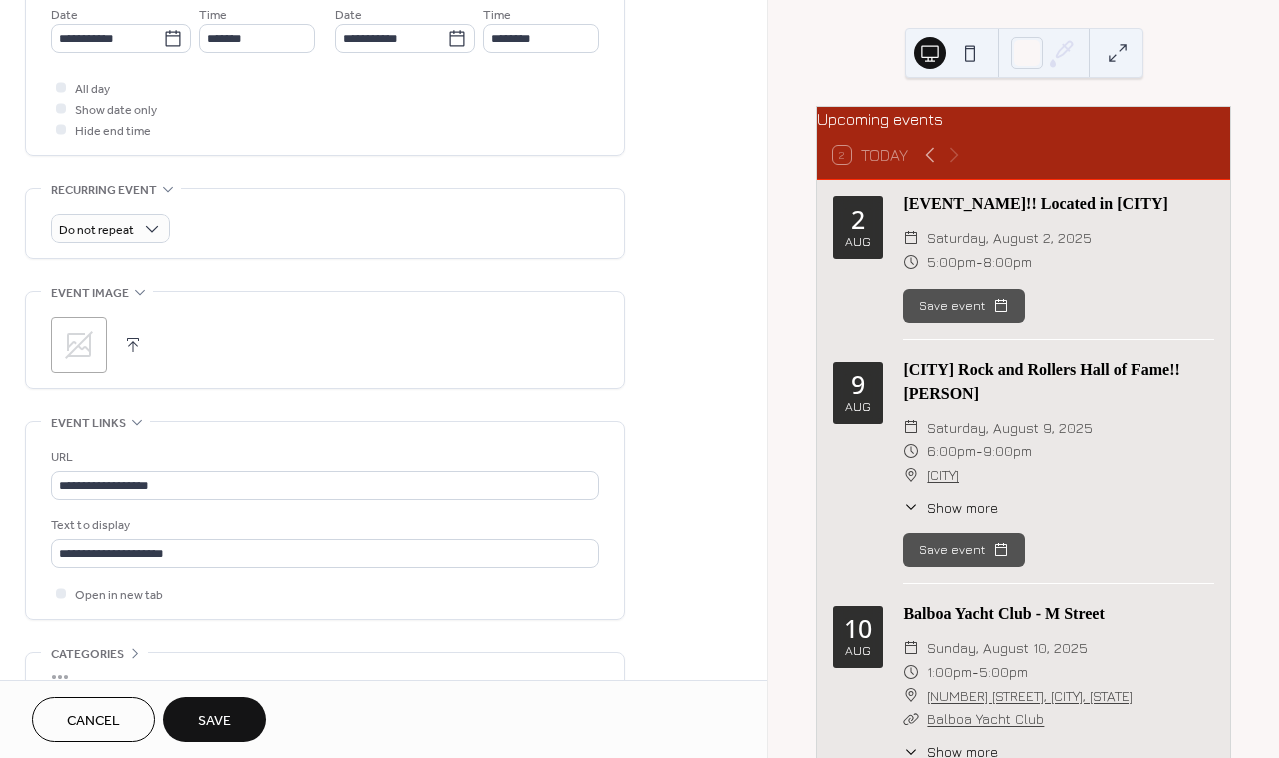scroll, scrollTop: 699, scrollLeft: 0, axis: vertical 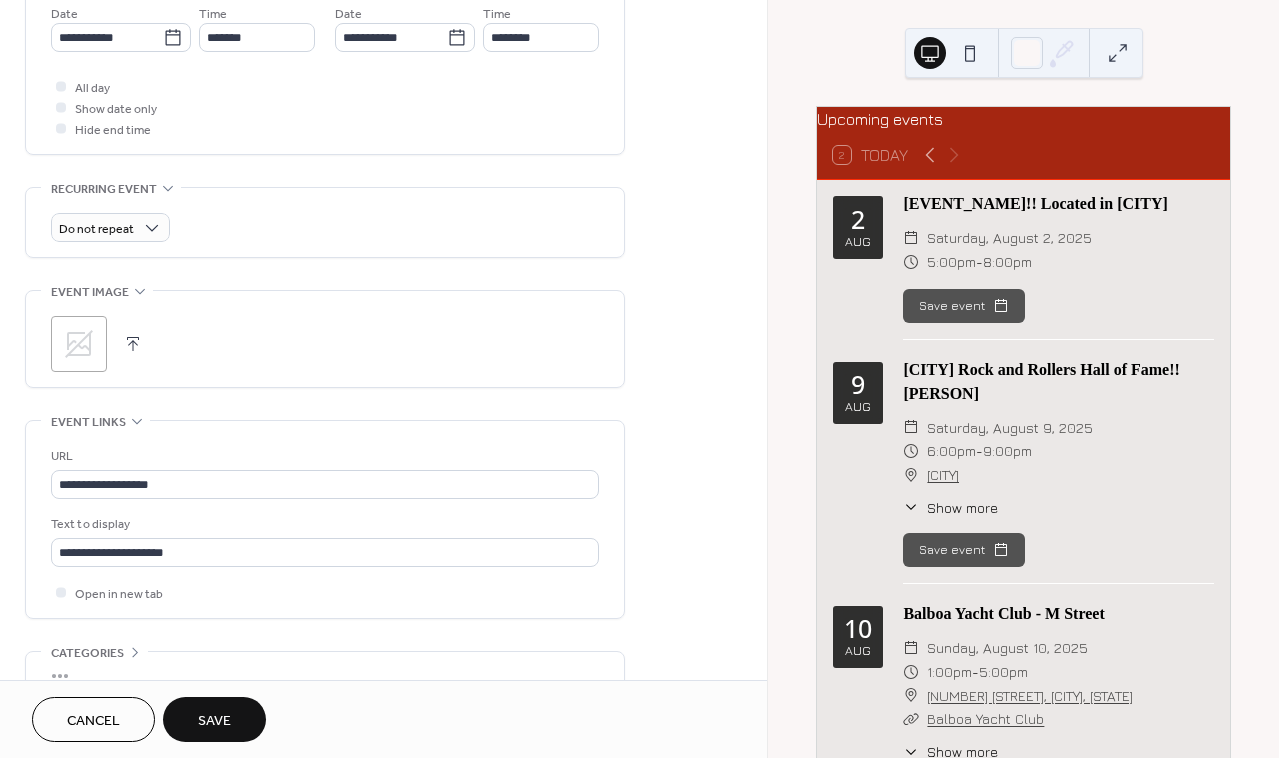 click 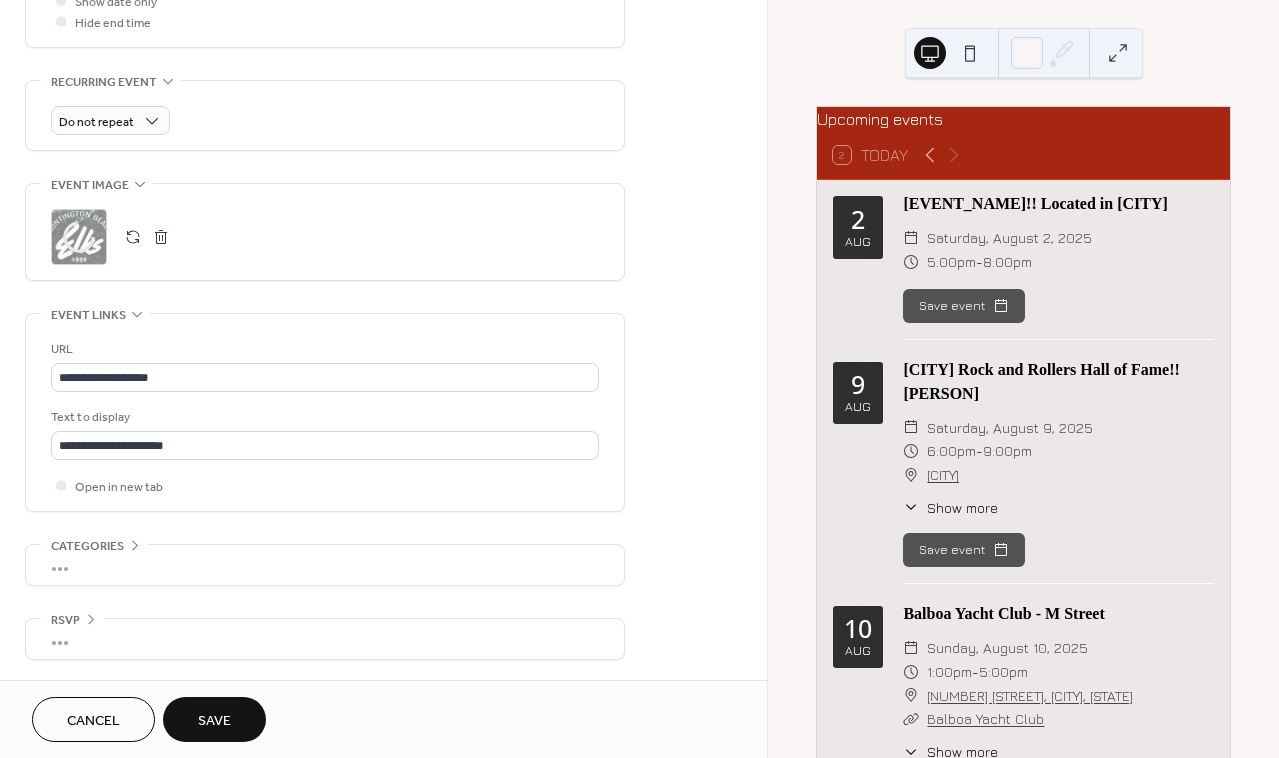 scroll, scrollTop: 816, scrollLeft: 0, axis: vertical 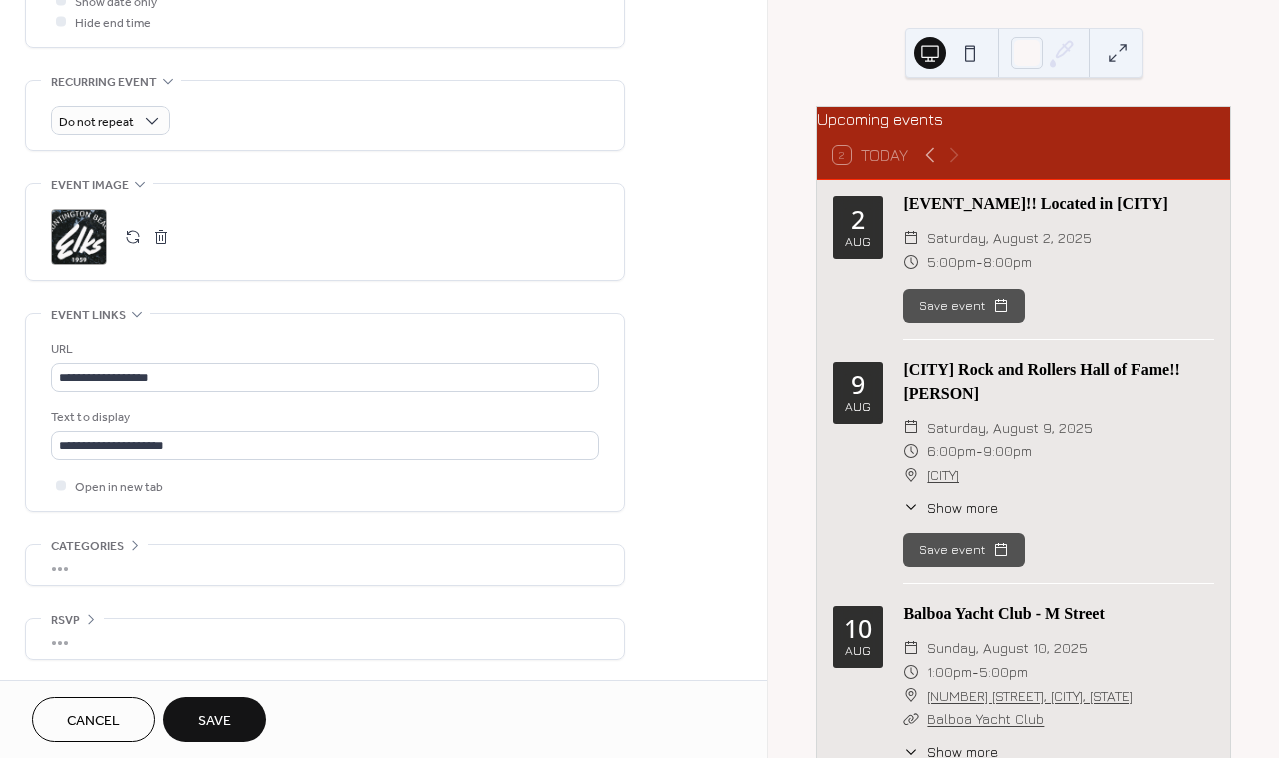 click on "Save" at bounding box center (214, 721) 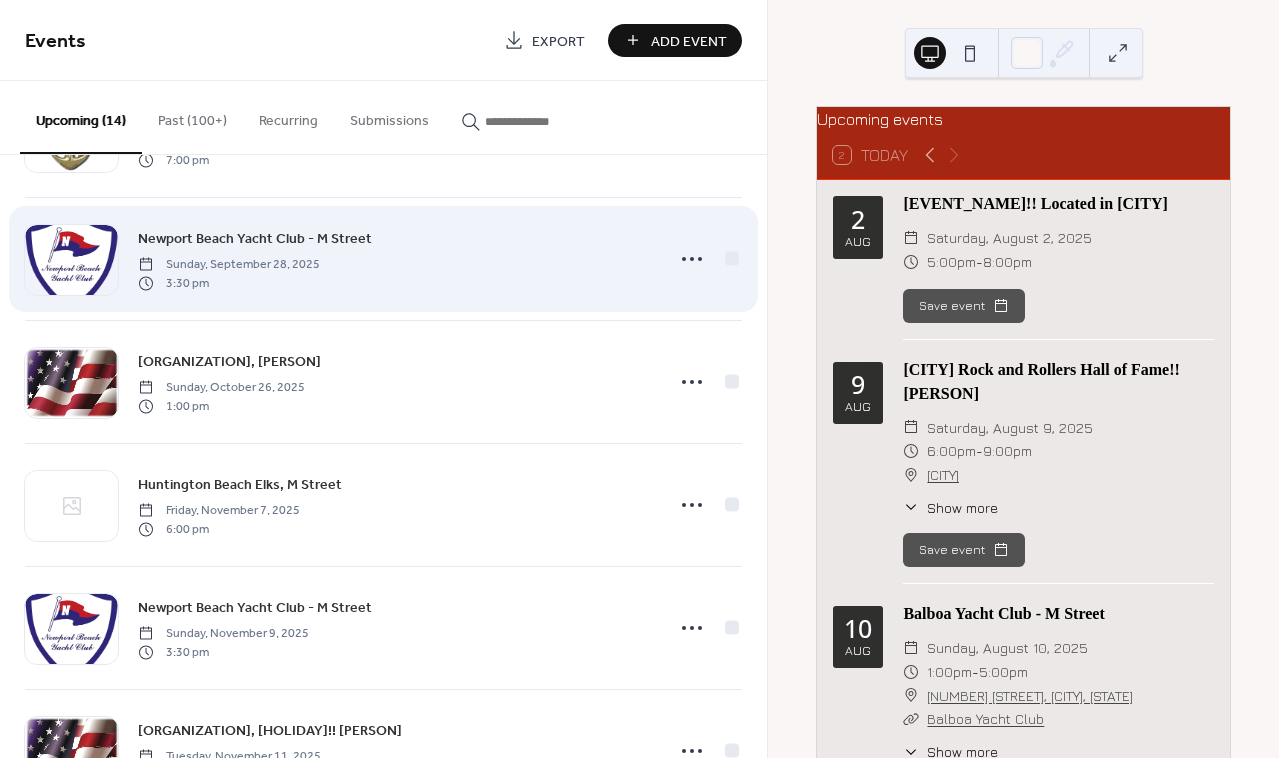 scroll, scrollTop: 850, scrollLeft: 0, axis: vertical 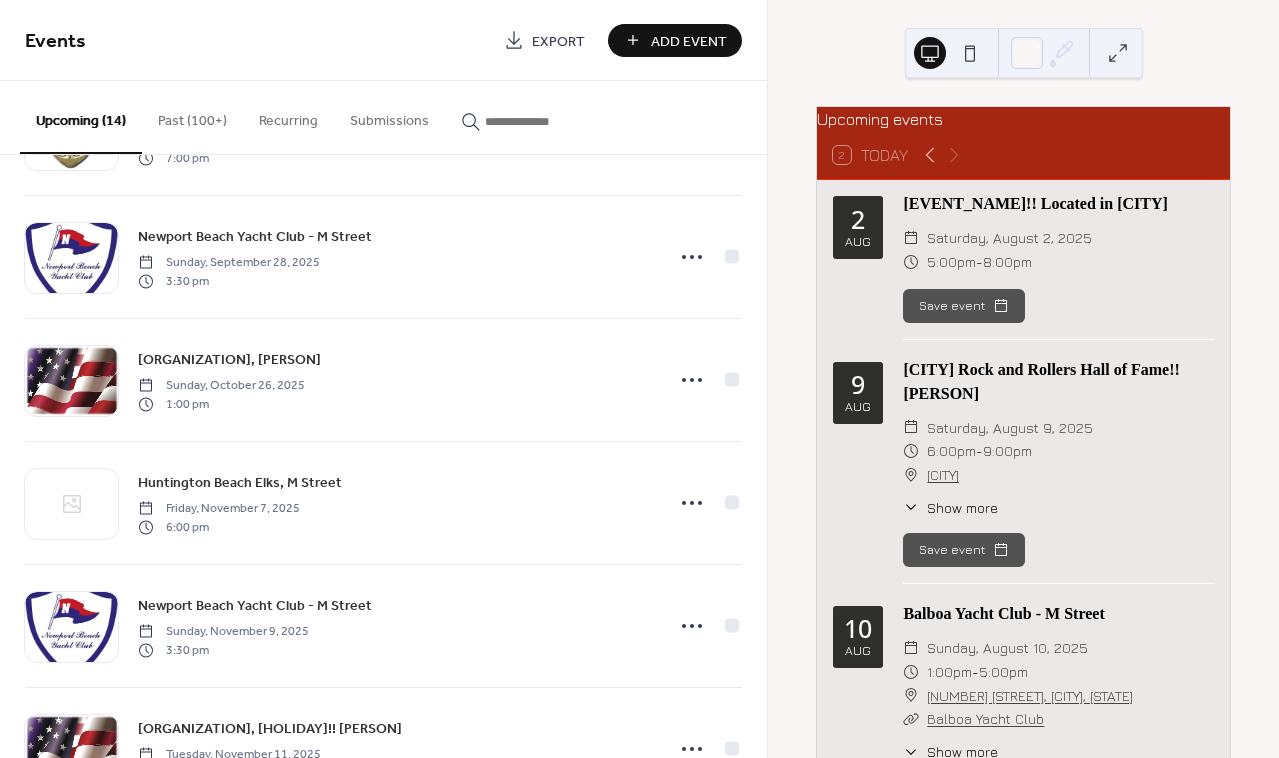 click on "Add Event" at bounding box center (689, 41) 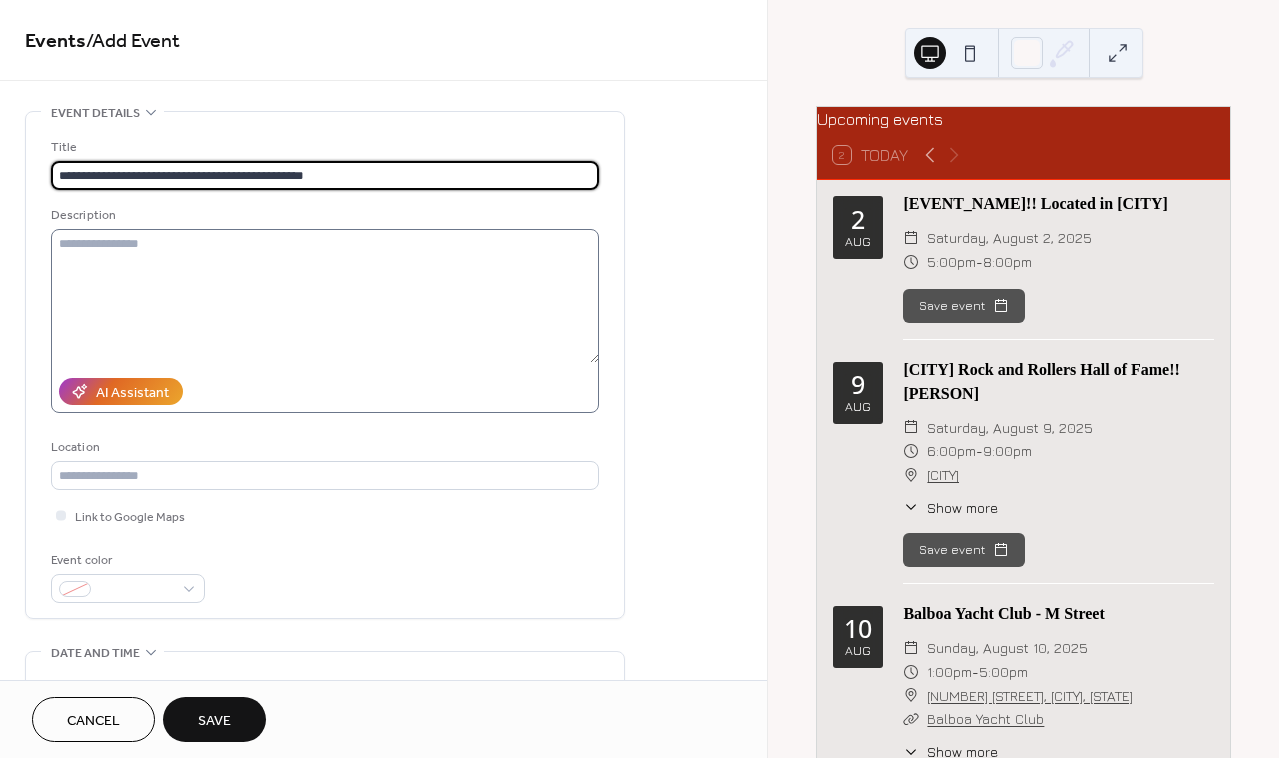 type on "**********" 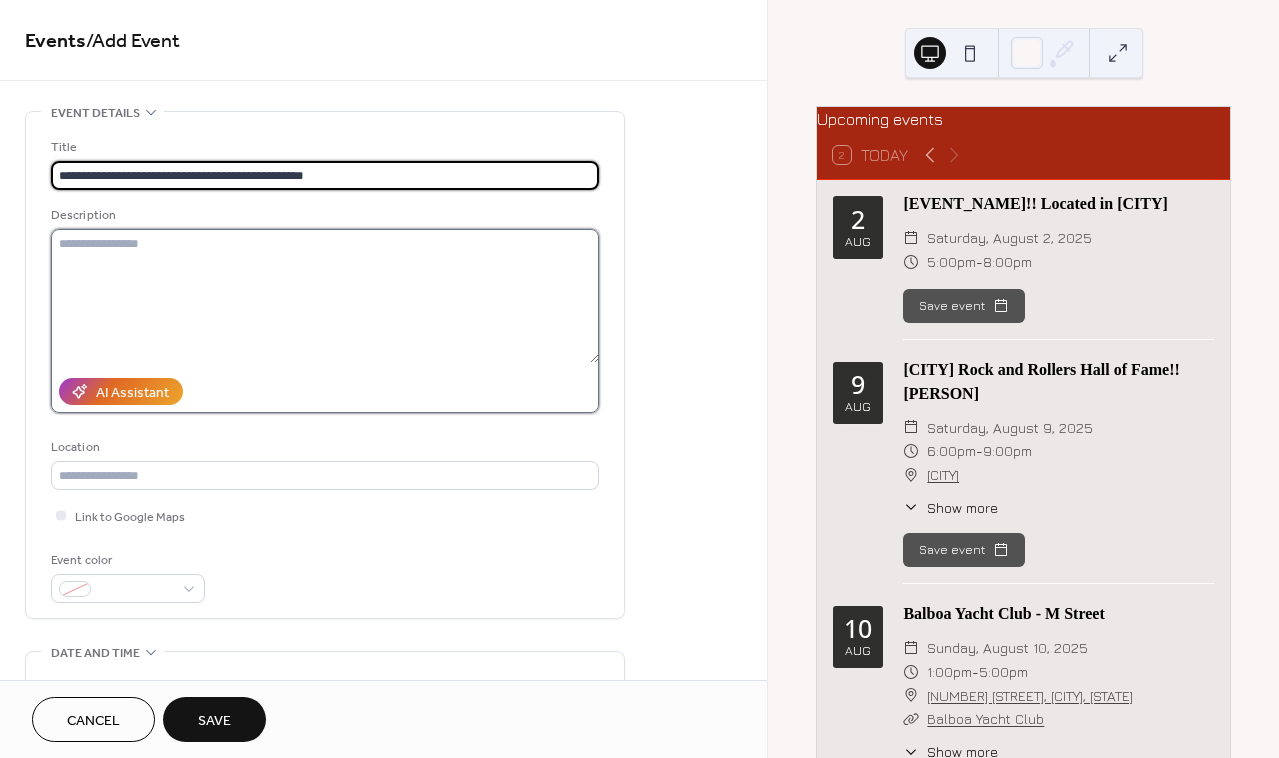 click at bounding box center (325, 296) 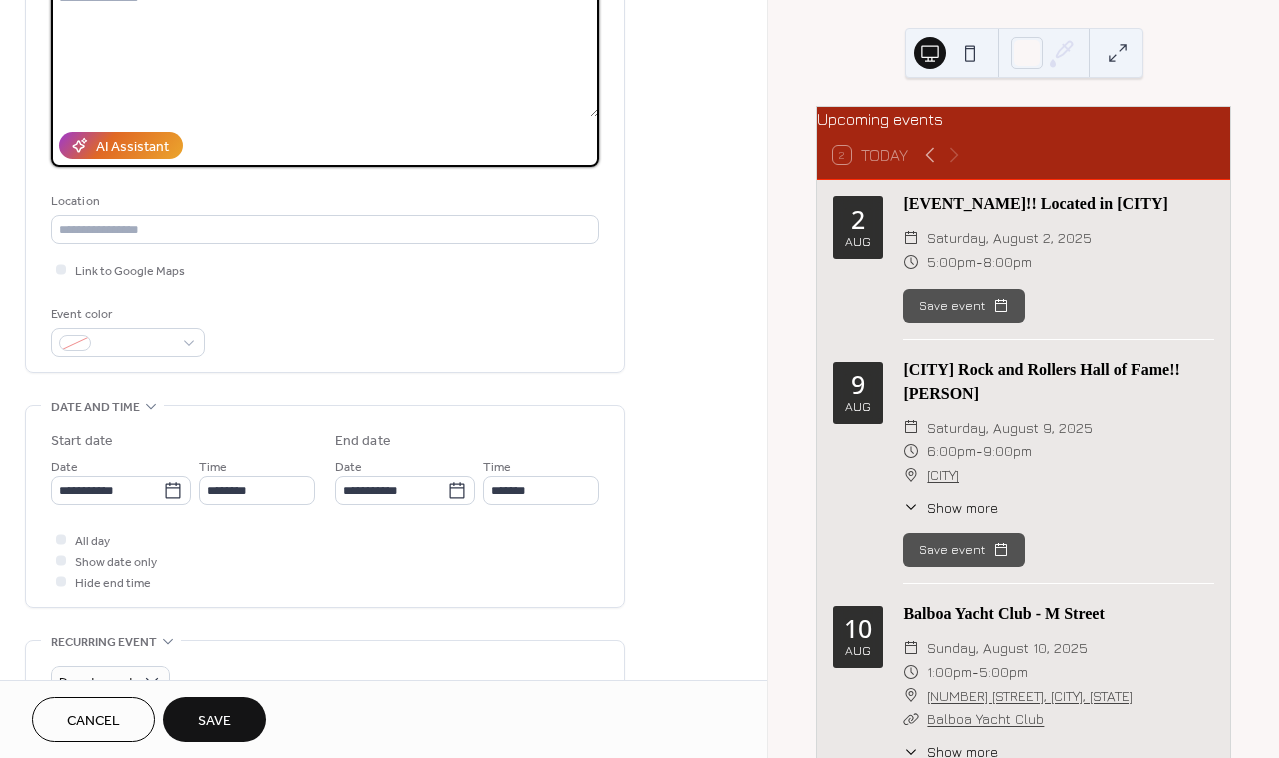 scroll, scrollTop: 248, scrollLeft: 0, axis: vertical 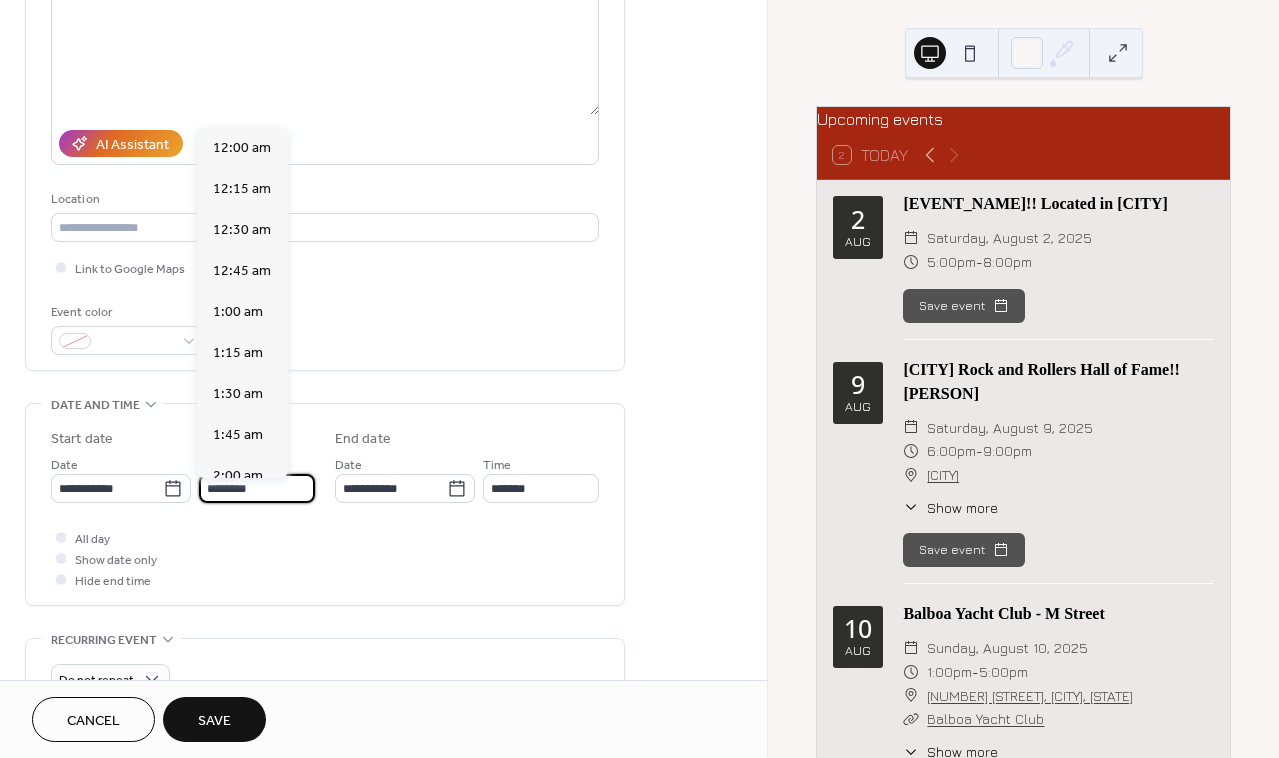 click on "********" at bounding box center [257, 488] 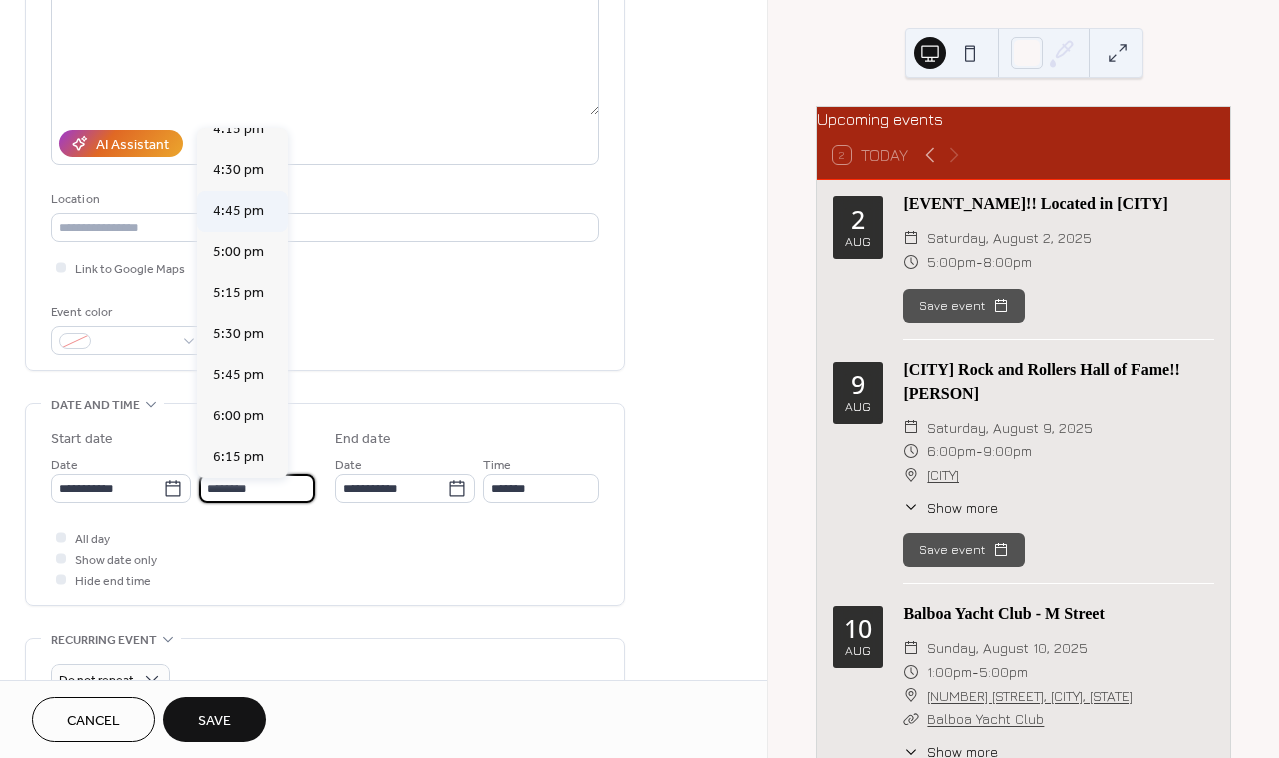 scroll, scrollTop: 2716, scrollLeft: 0, axis: vertical 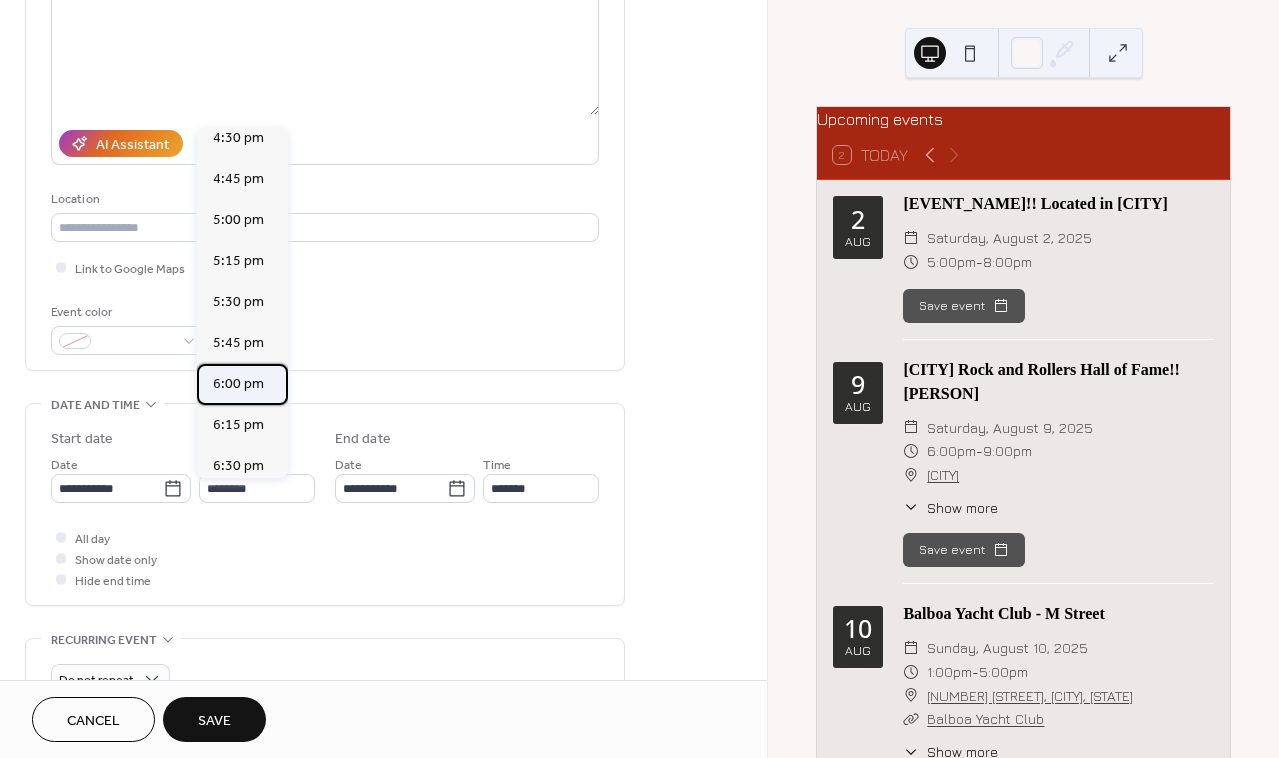 click on "6:00 pm" at bounding box center [238, 384] 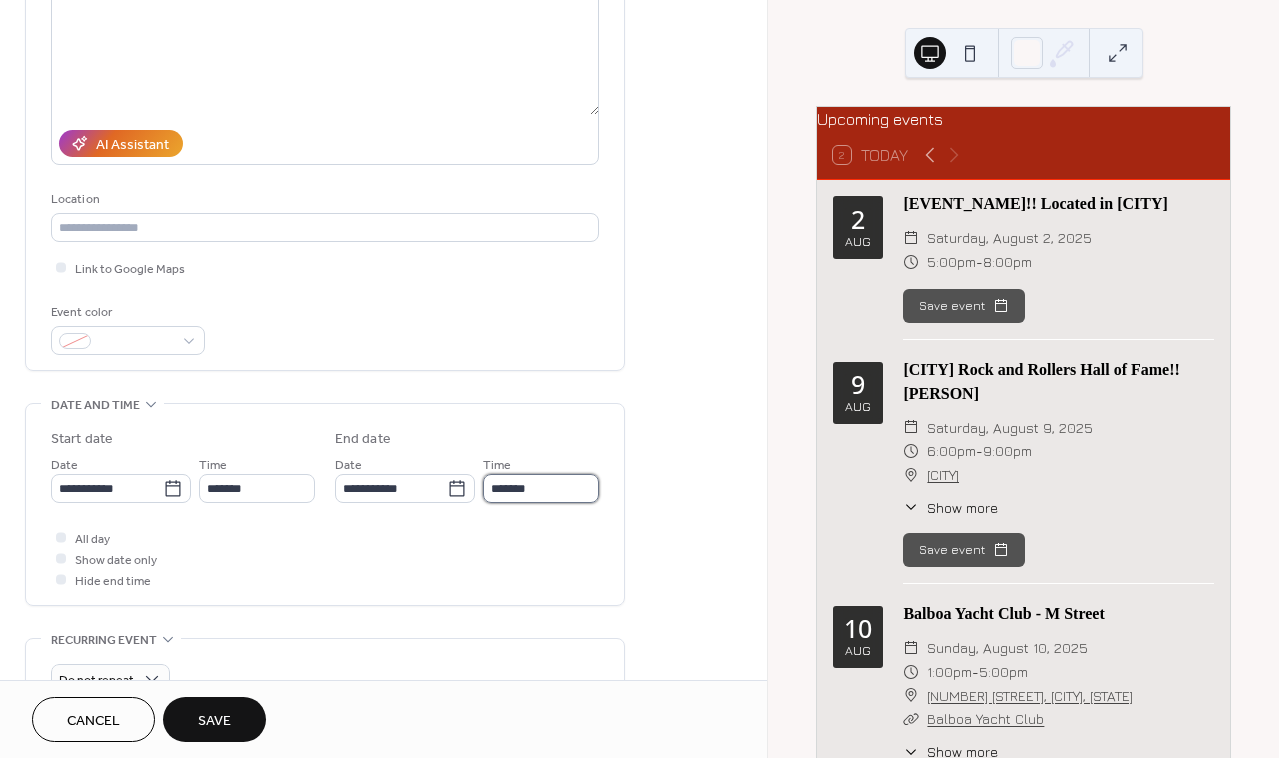 click on "*******" at bounding box center (541, 488) 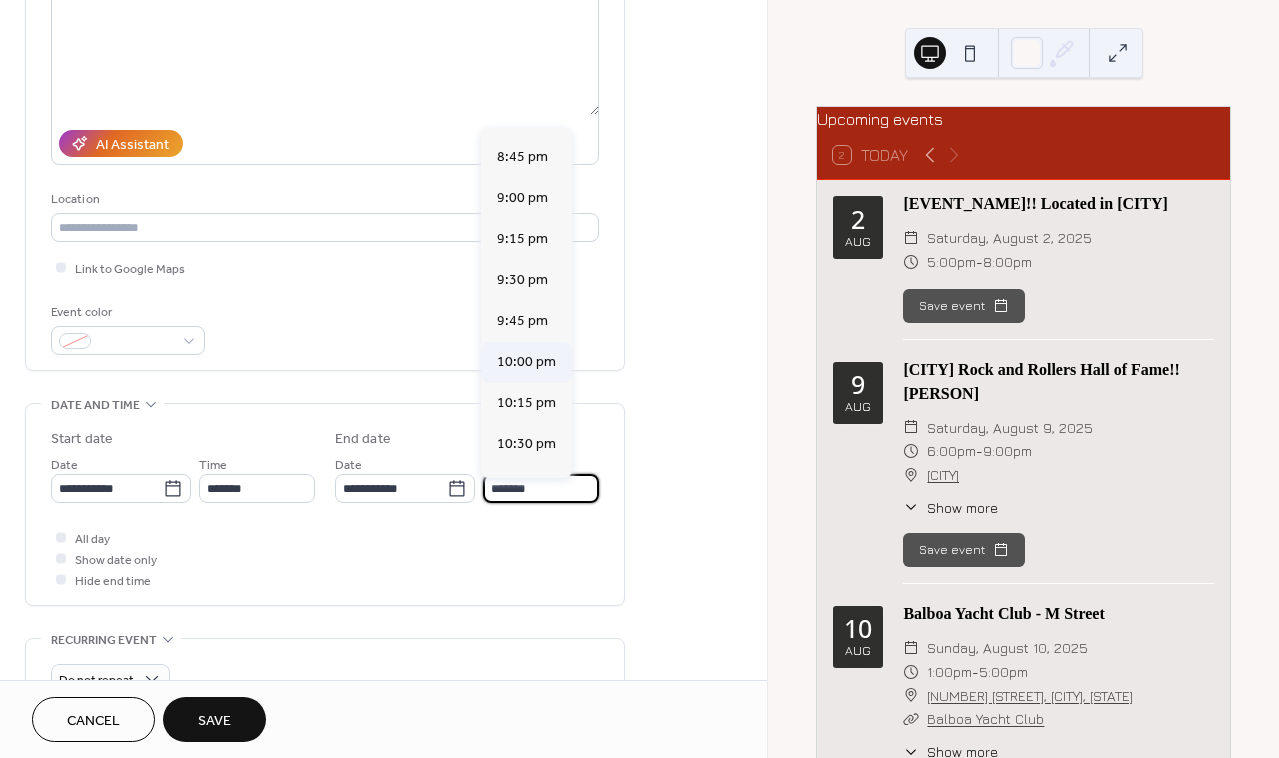 scroll, scrollTop: 410, scrollLeft: 0, axis: vertical 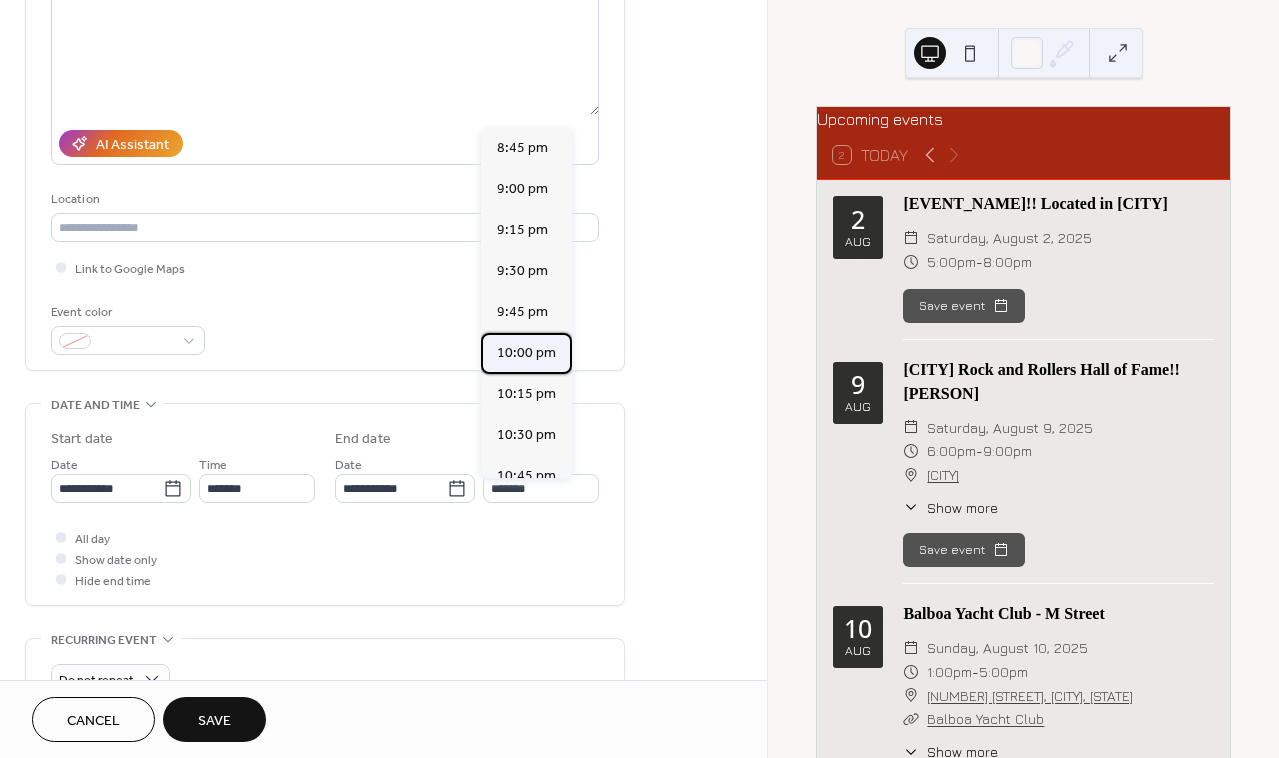 click on "10:00 pm" at bounding box center (526, 353) 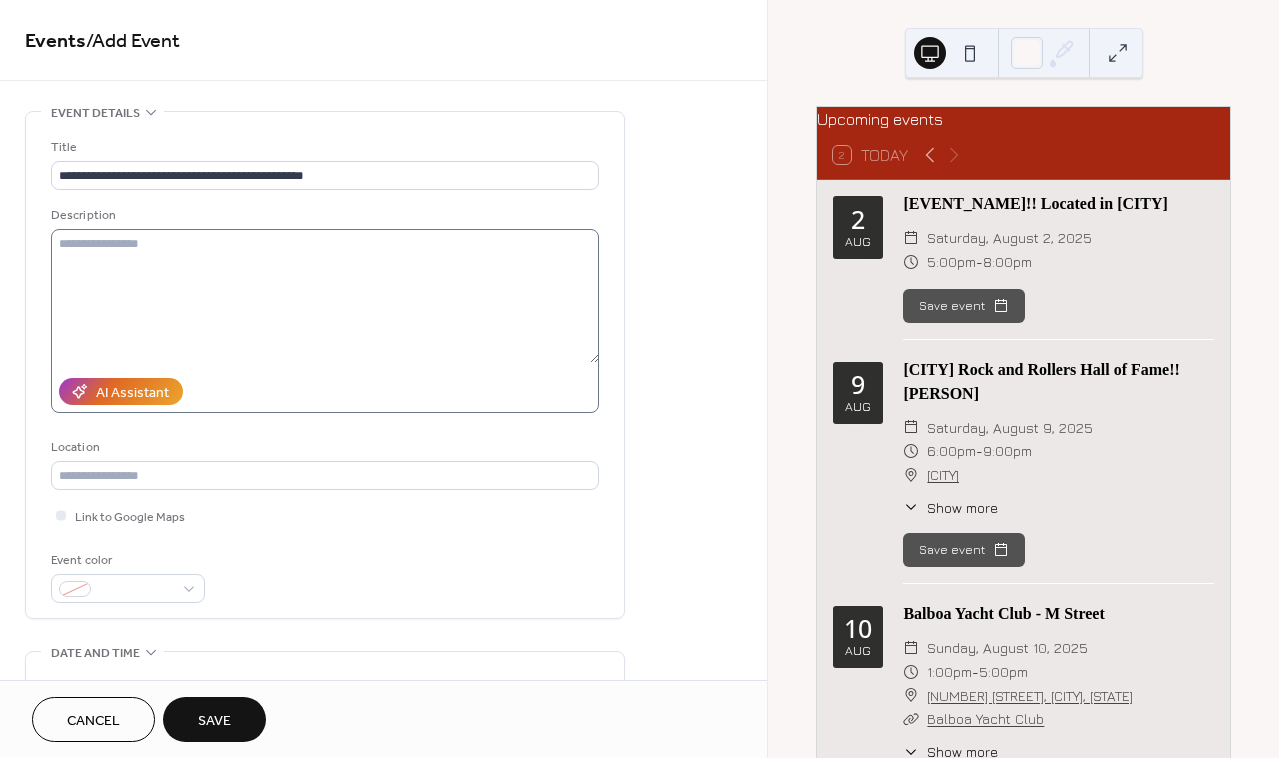 scroll, scrollTop: 0, scrollLeft: 0, axis: both 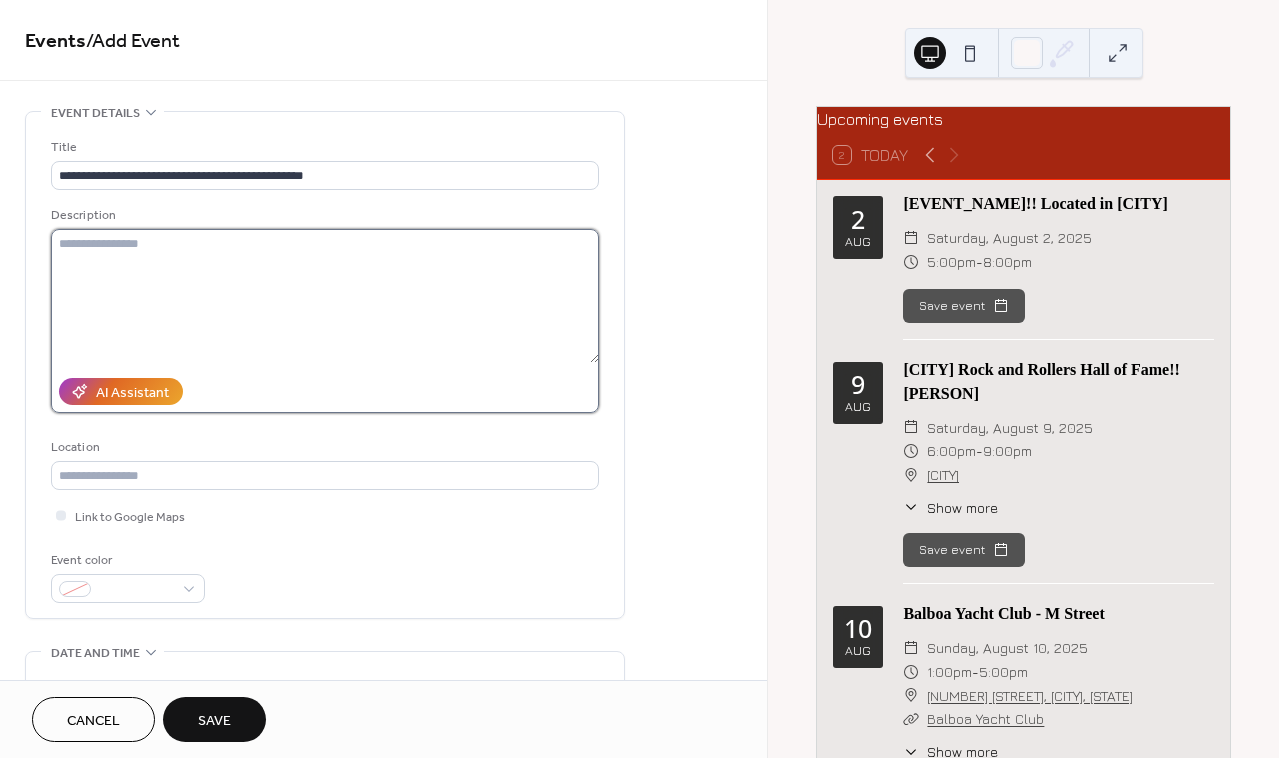 click at bounding box center [325, 296] 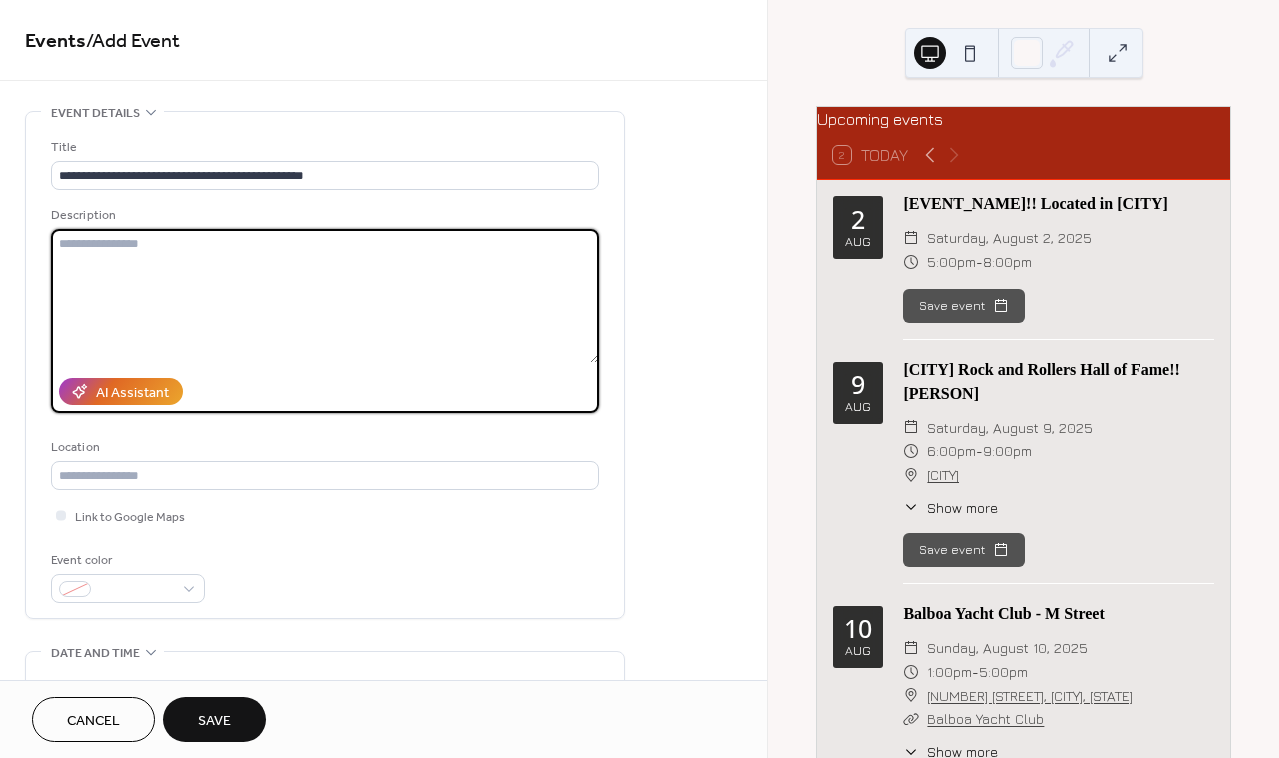 type on "*" 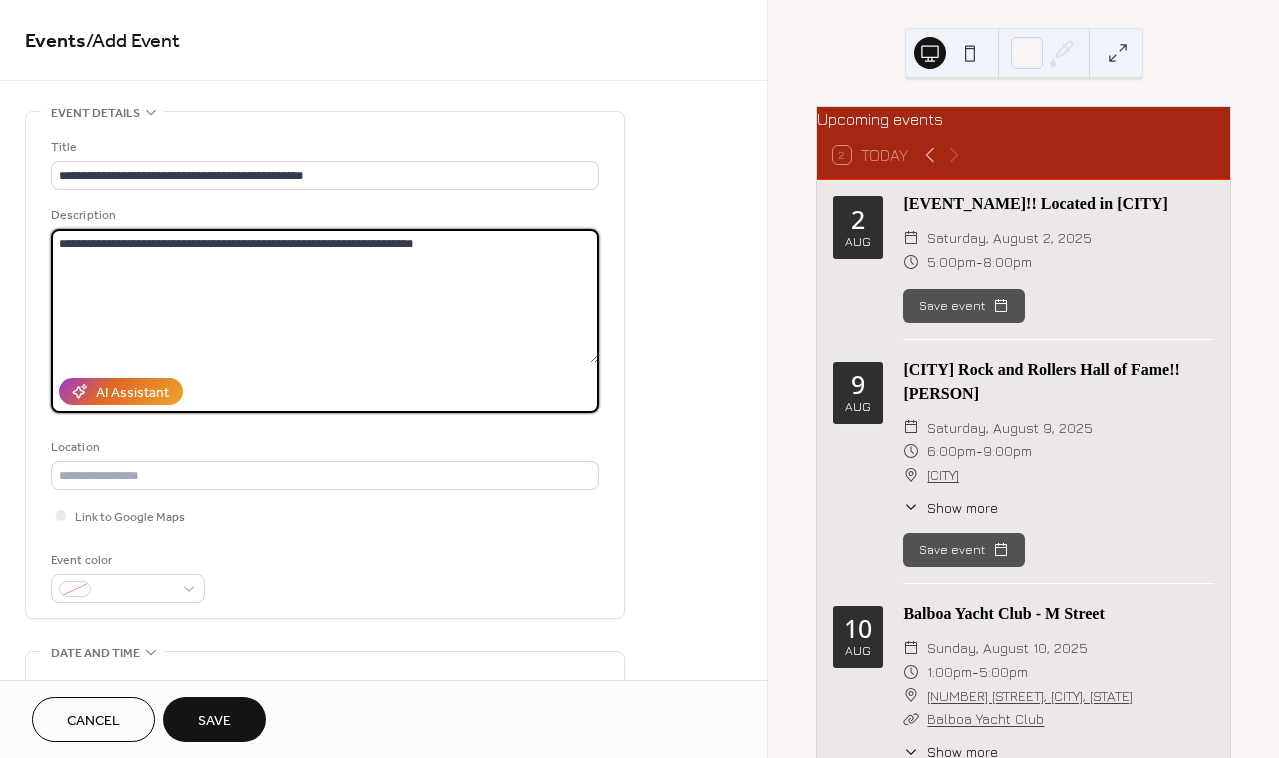 type on "**********" 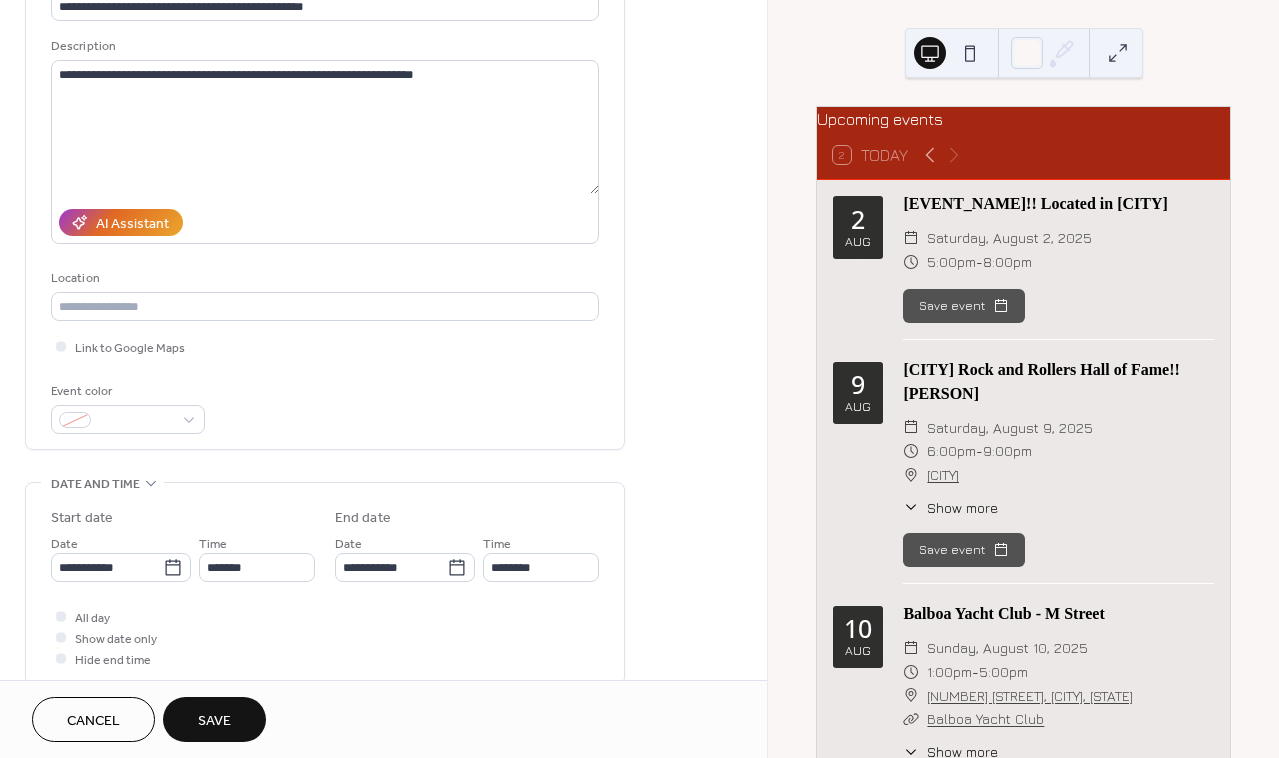 scroll, scrollTop: 135, scrollLeft: 0, axis: vertical 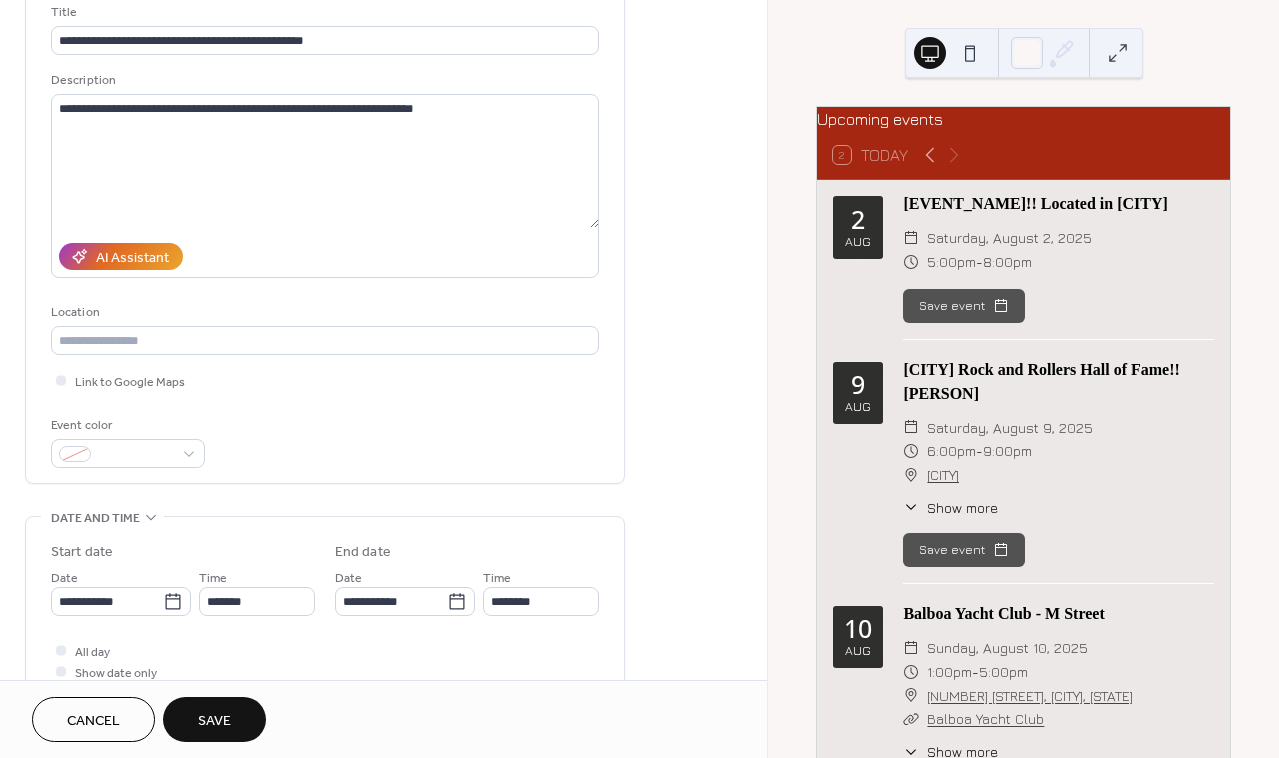 click on "Save" at bounding box center [214, 721] 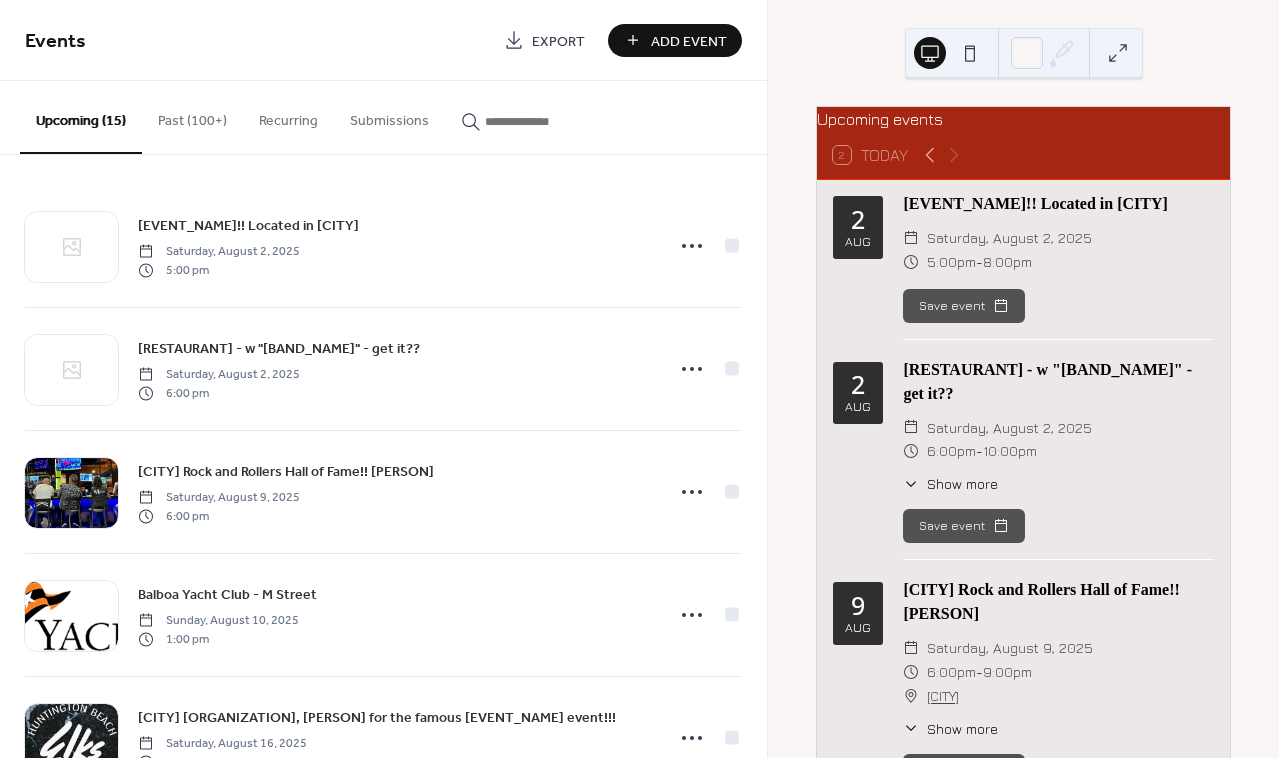 click on "Add Event" at bounding box center (689, 41) 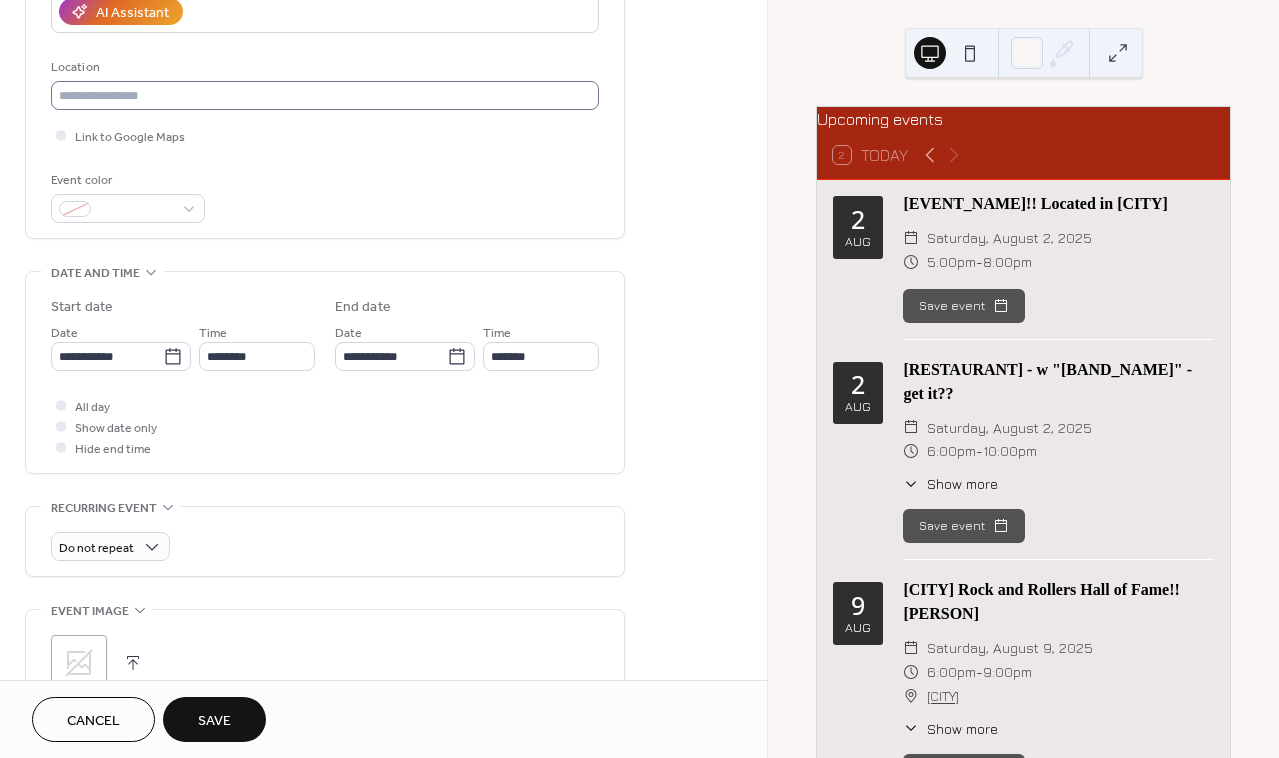scroll, scrollTop: 406, scrollLeft: 0, axis: vertical 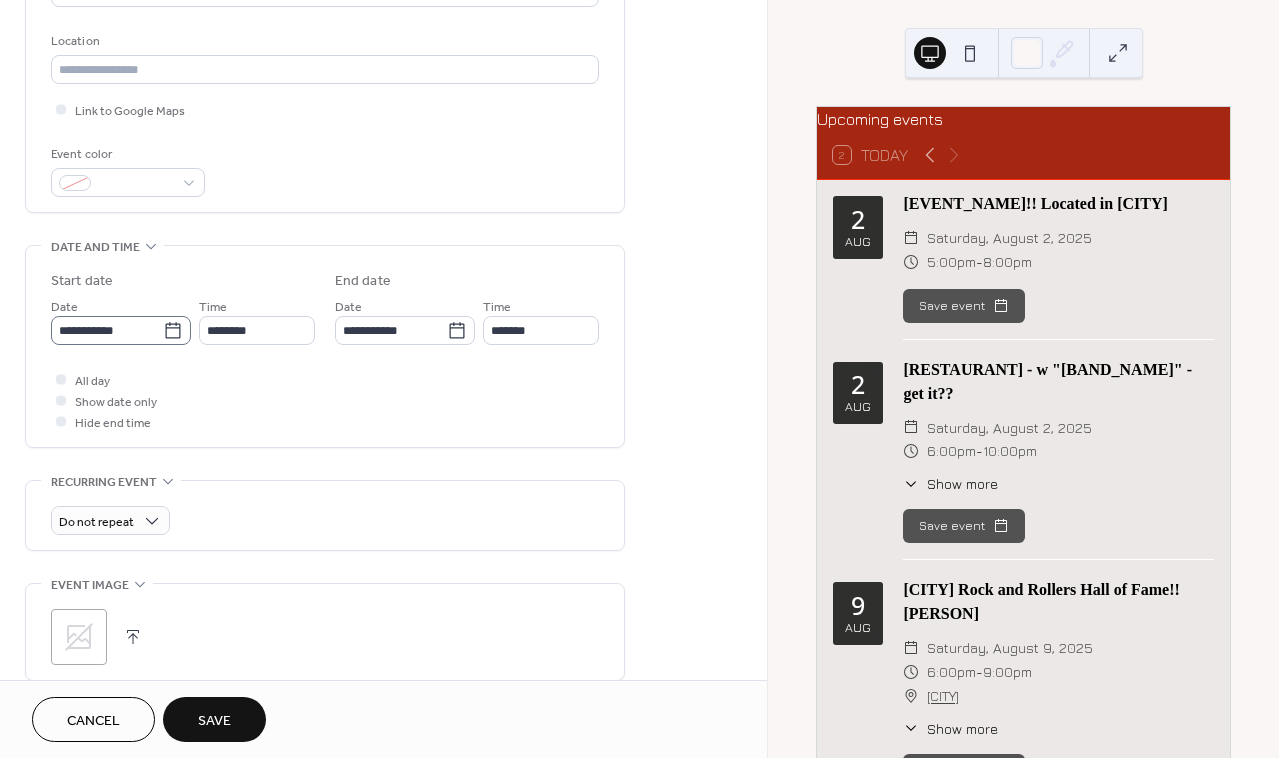 type on "**********" 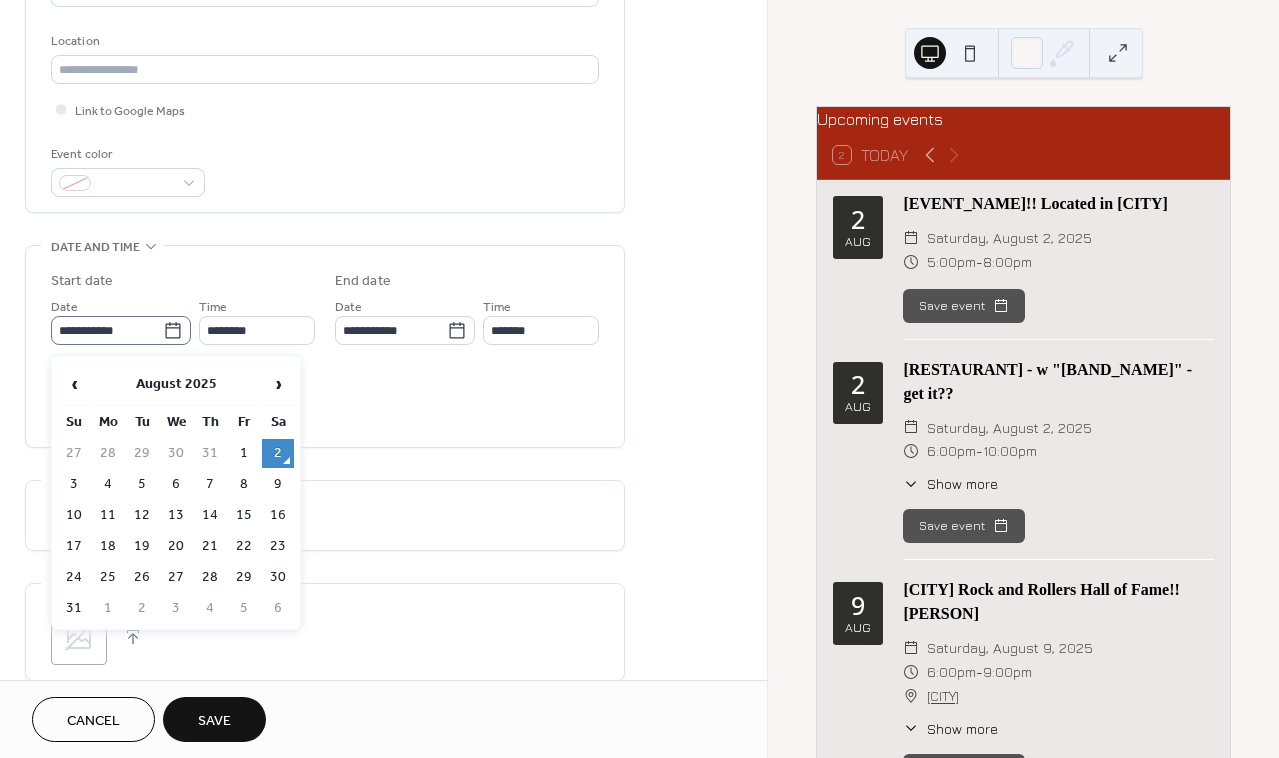 click 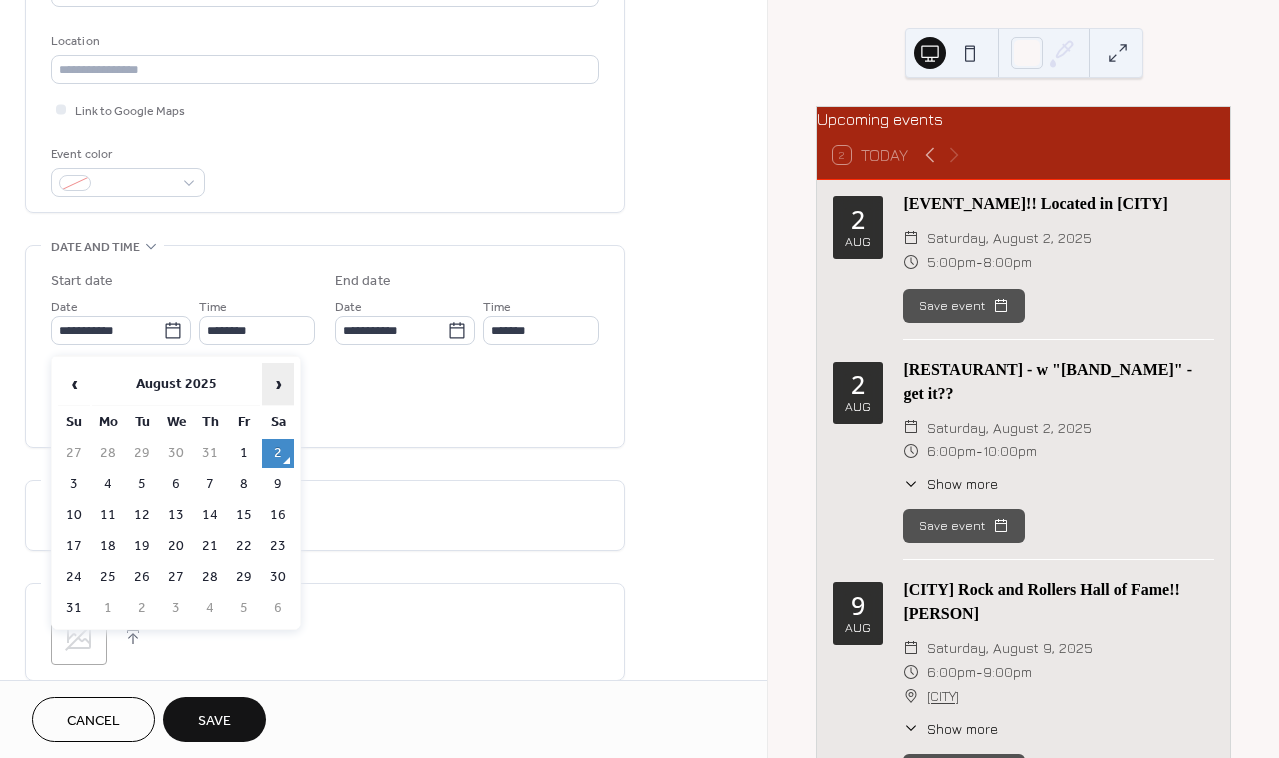 click on "›" at bounding box center [278, 384] 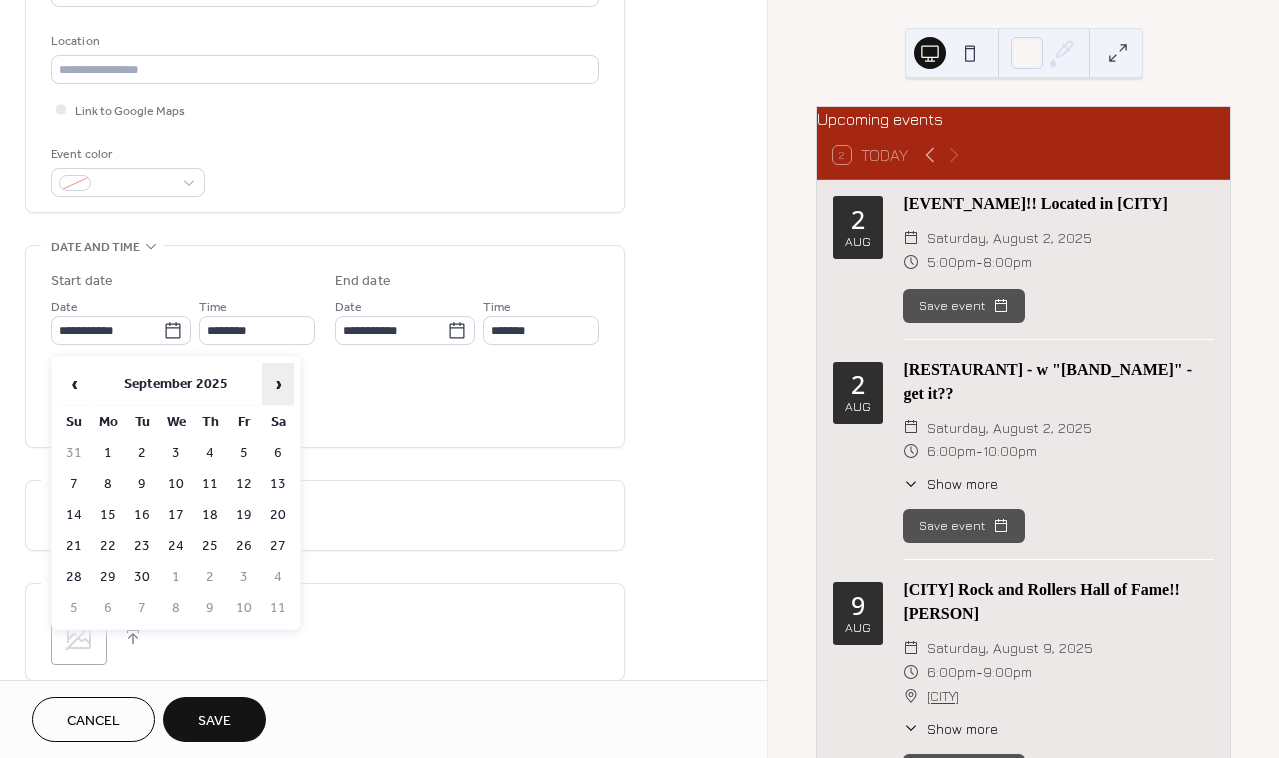 click on "›" at bounding box center (278, 384) 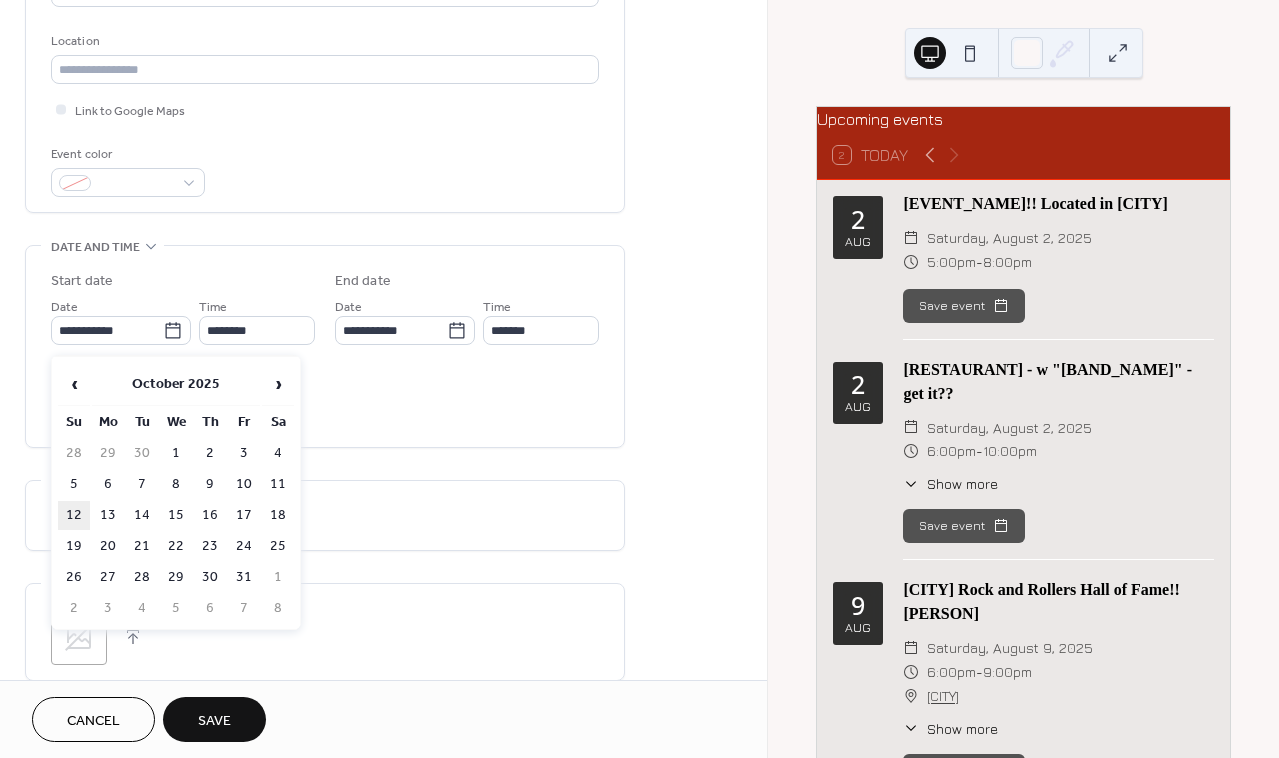 click on "12" at bounding box center (74, 515) 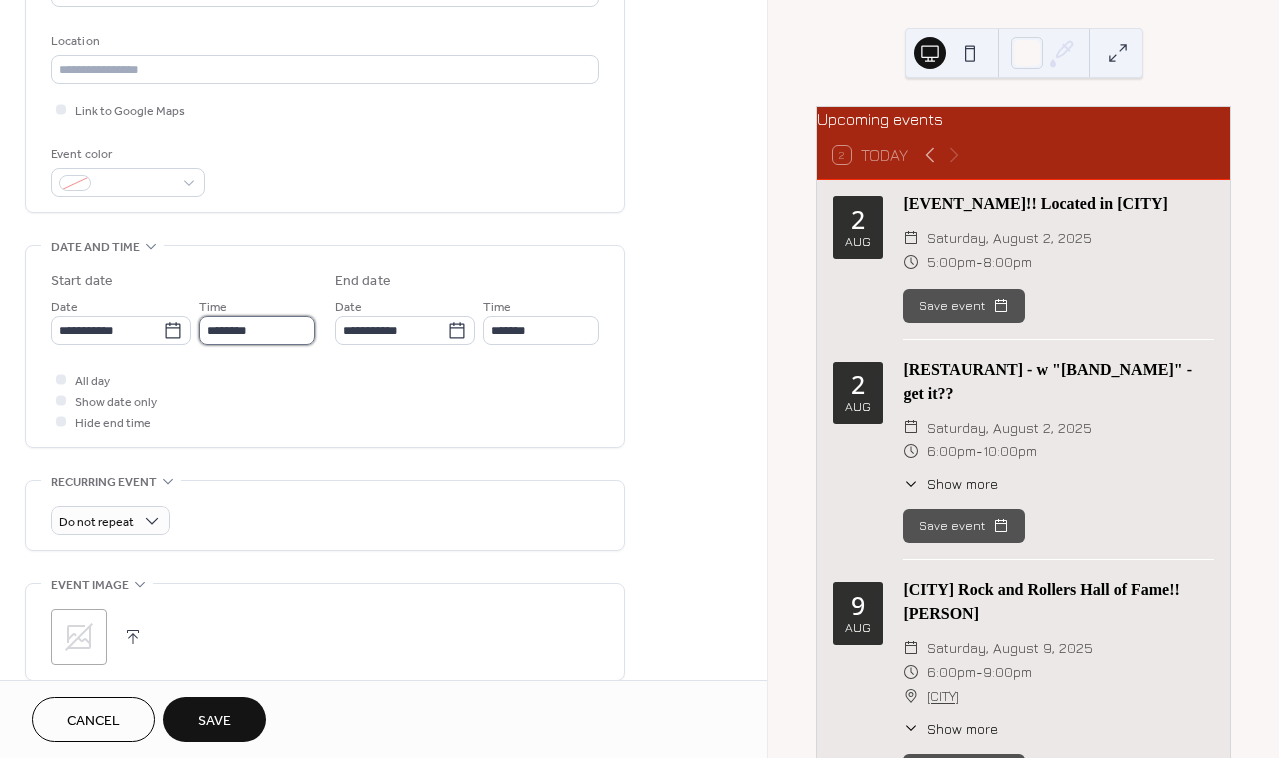 click on "********" at bounding box center (257, 330) 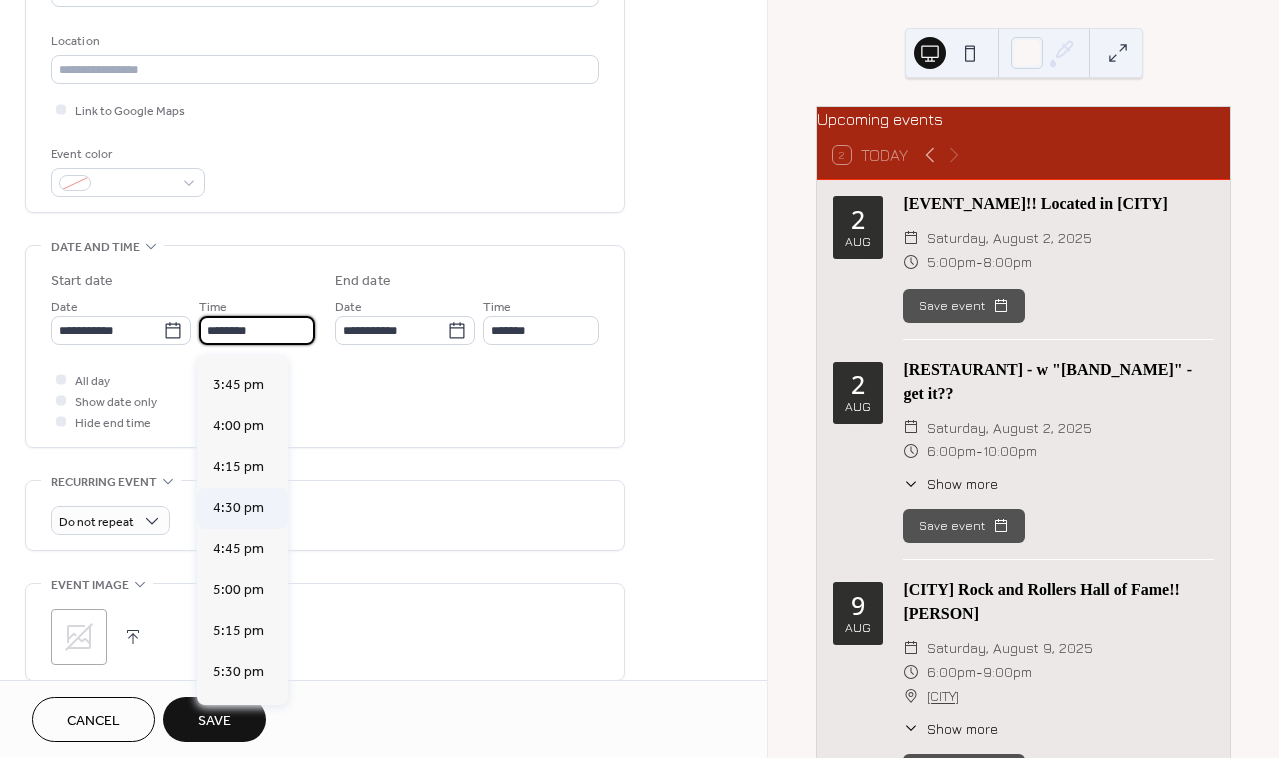 scroll, scrollTop: 2571, scrollLeft: 0, axis: vertical 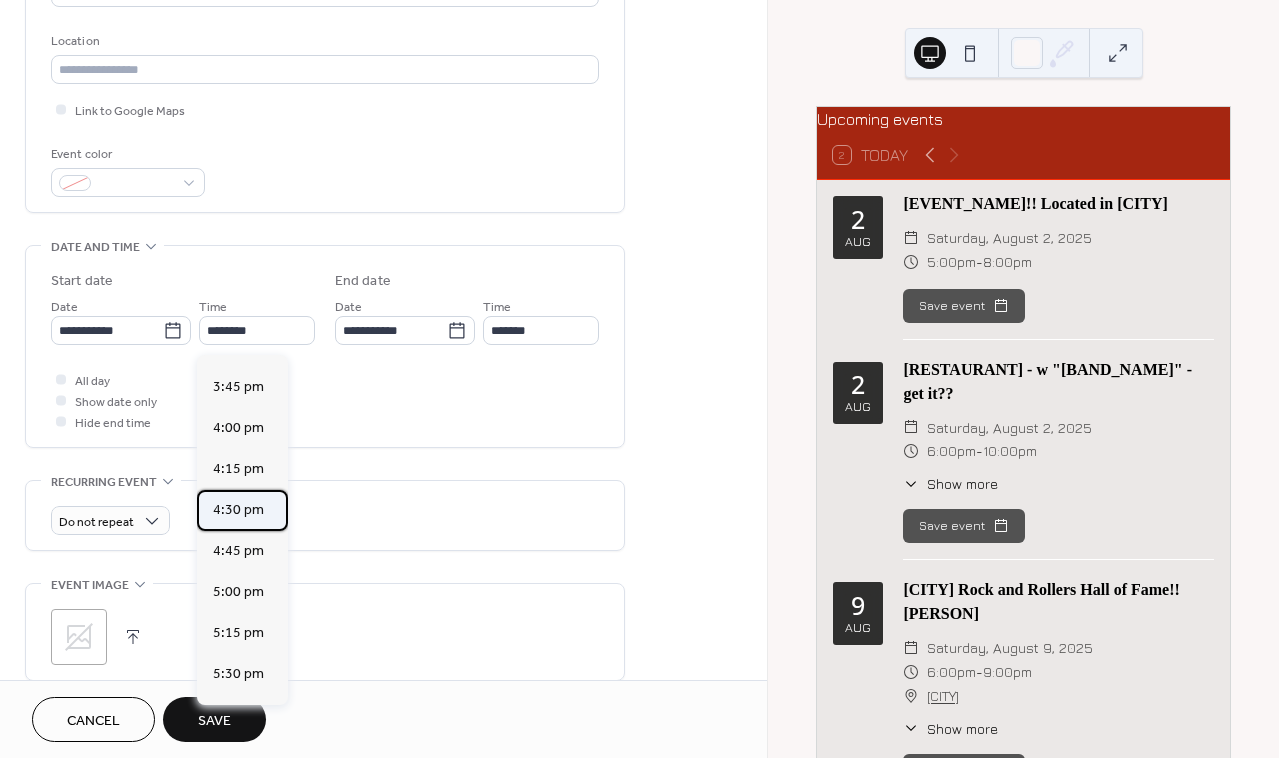click on "4:30 pm" at bounding box center [238, 510] 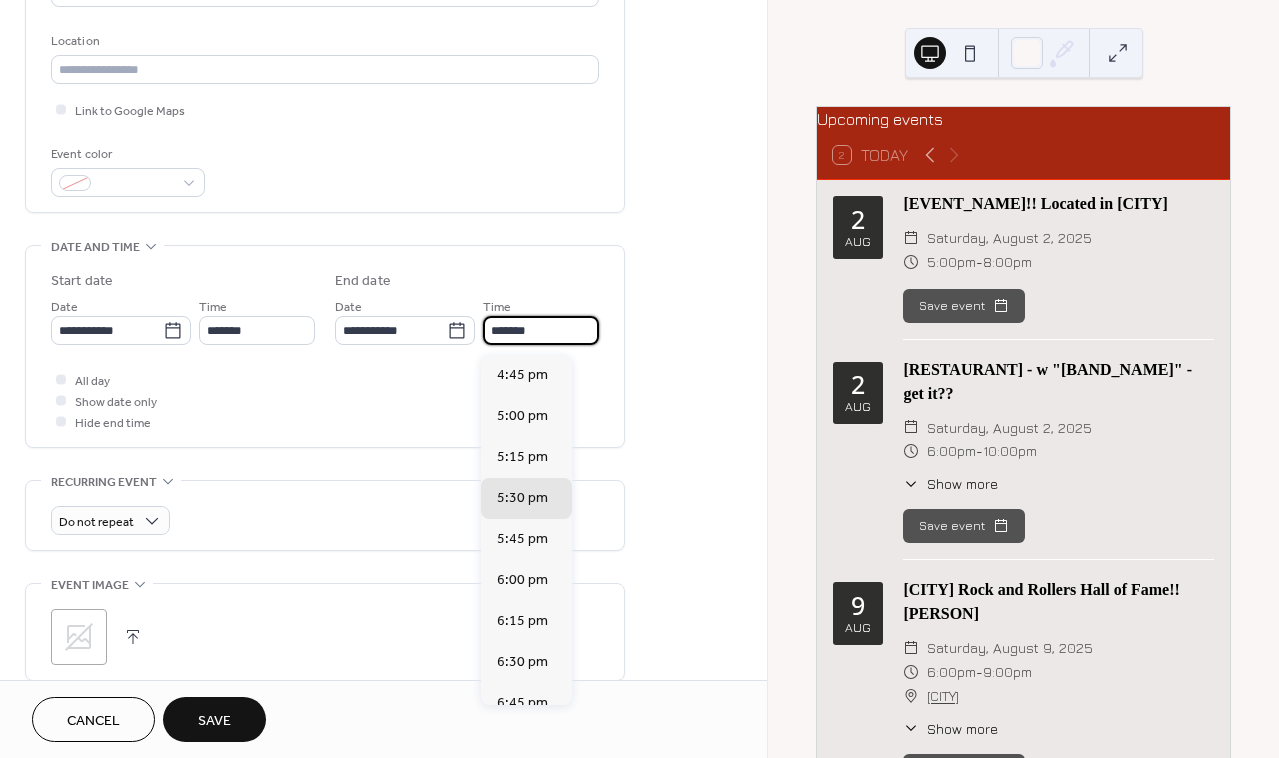 click on "*******" at bounding box center (541, 330) 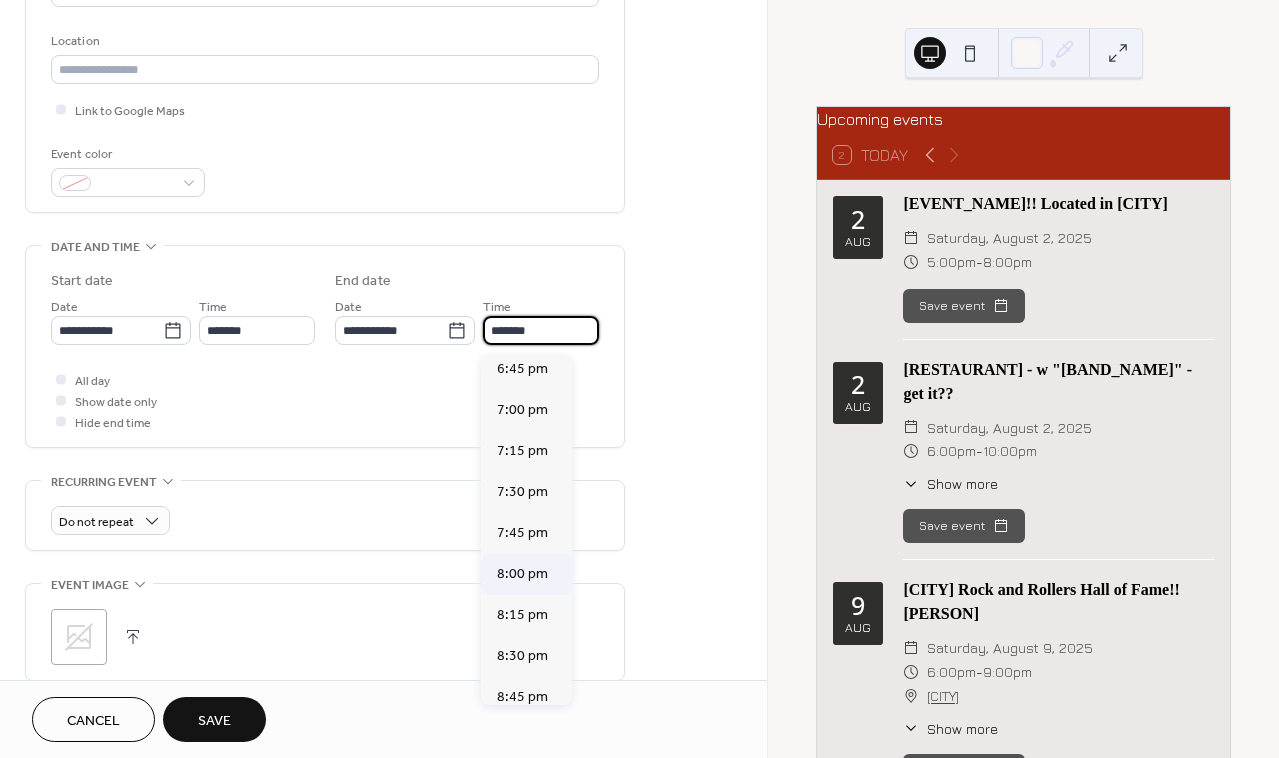 scroll, scrollTop: 389, scrollLeft: 0, axis: vertical 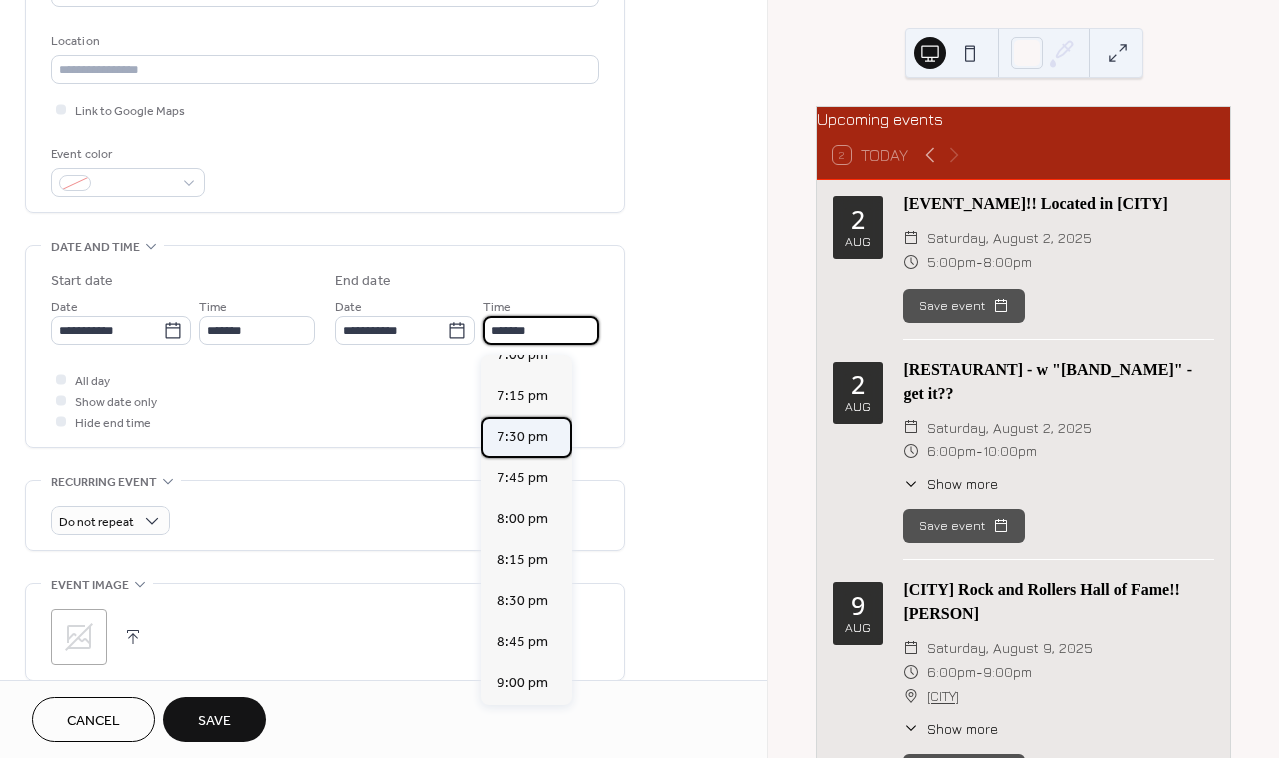 click on "7:30 pm" at bounding box center (522, 437) 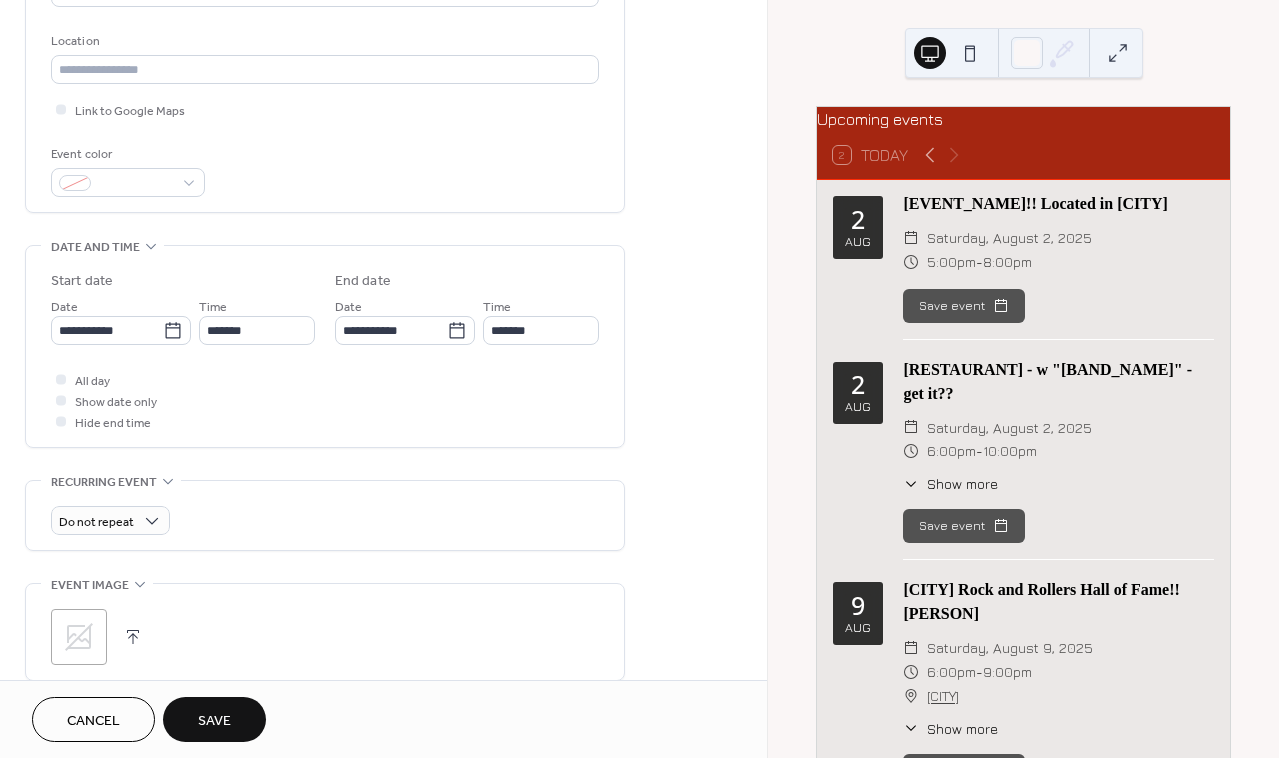 type on "*******" 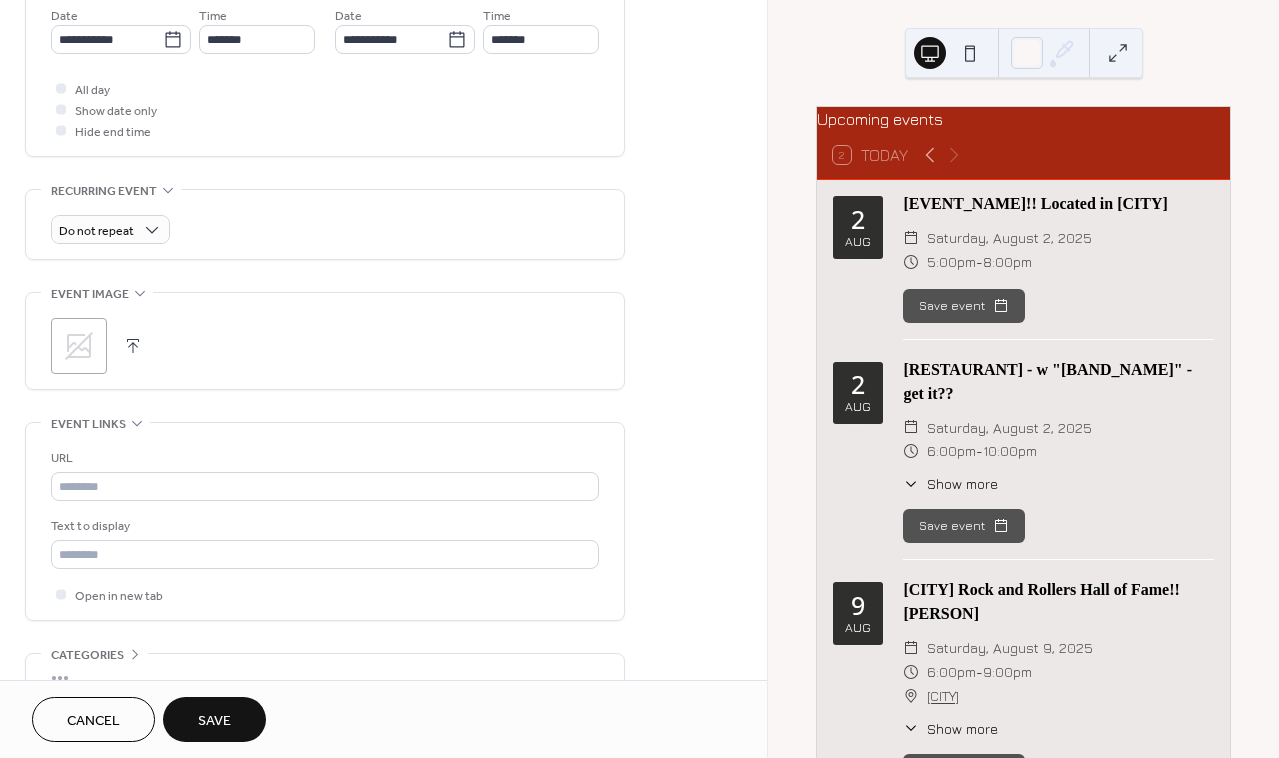 scroll, scrollTop: 699, scrollLeft: 0, axis: vertical 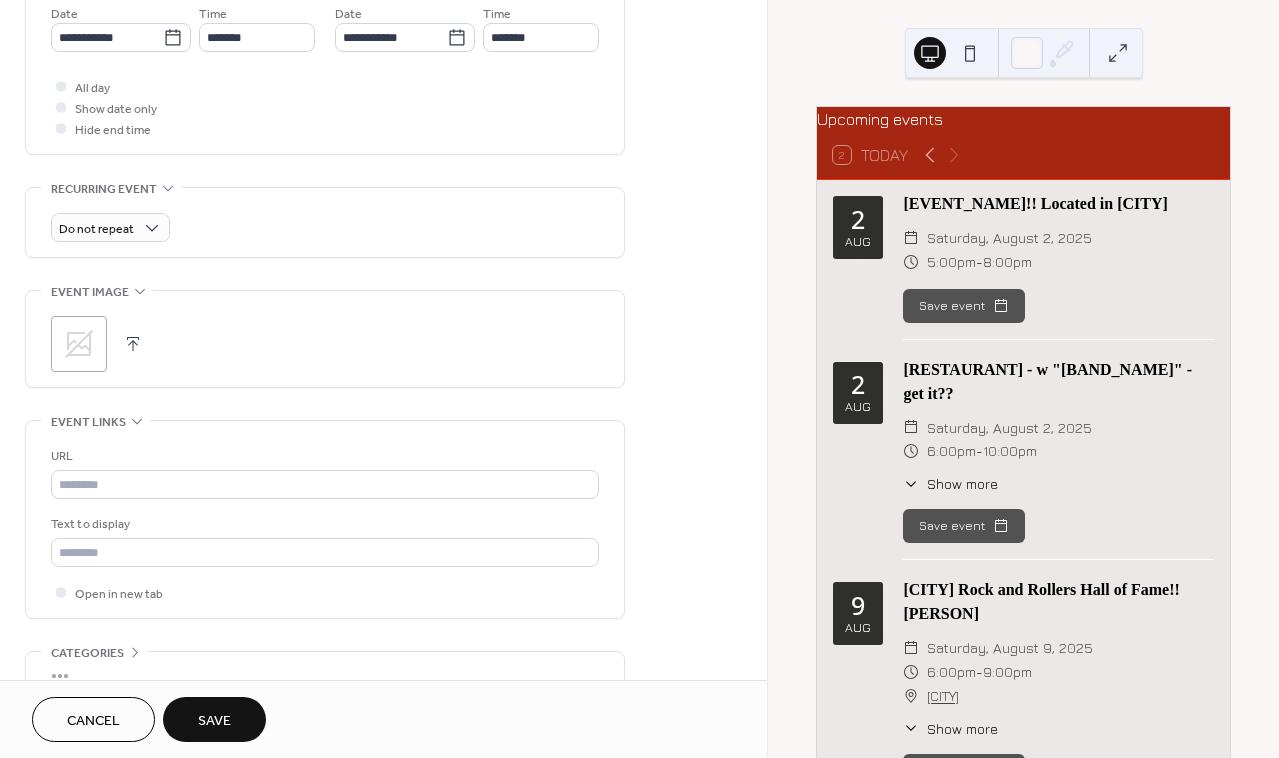 click on "Save" at bounding box center [214, 719] 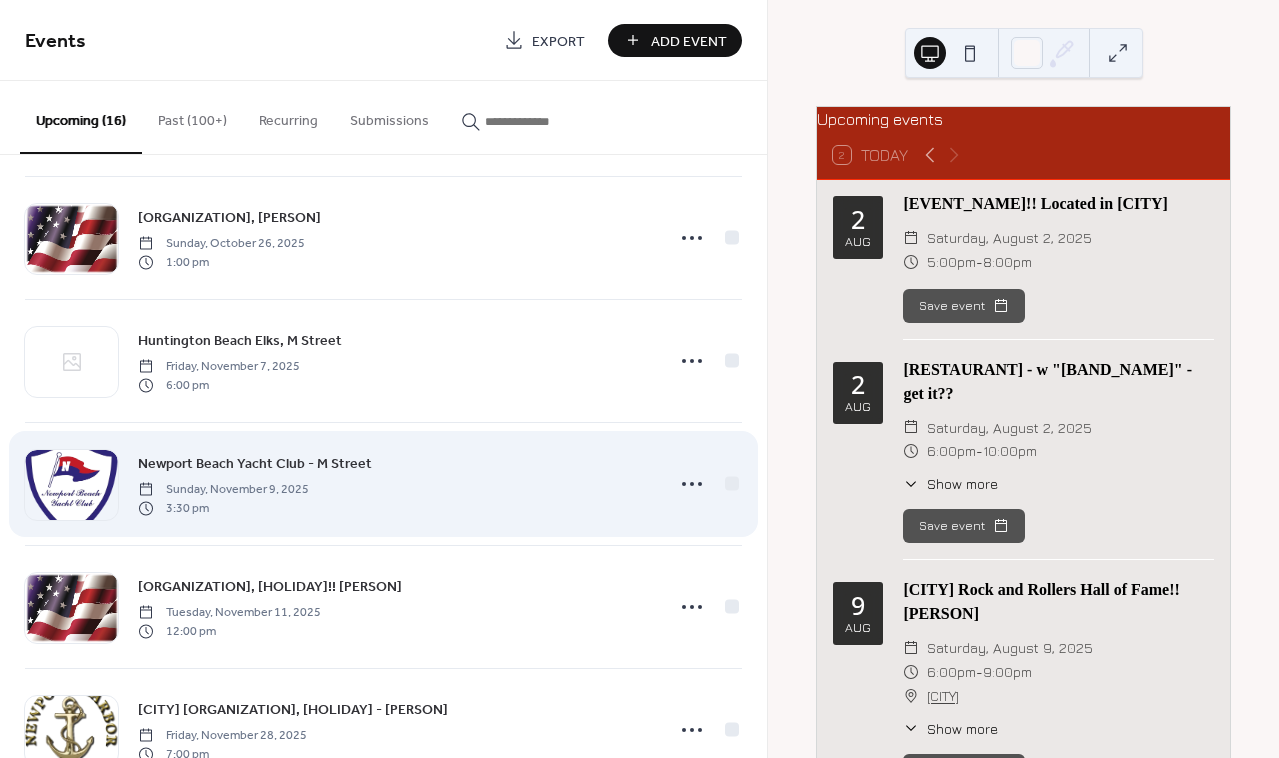 scroll, scrollTop: 1235, scrollLeft: 0, axis: vertical 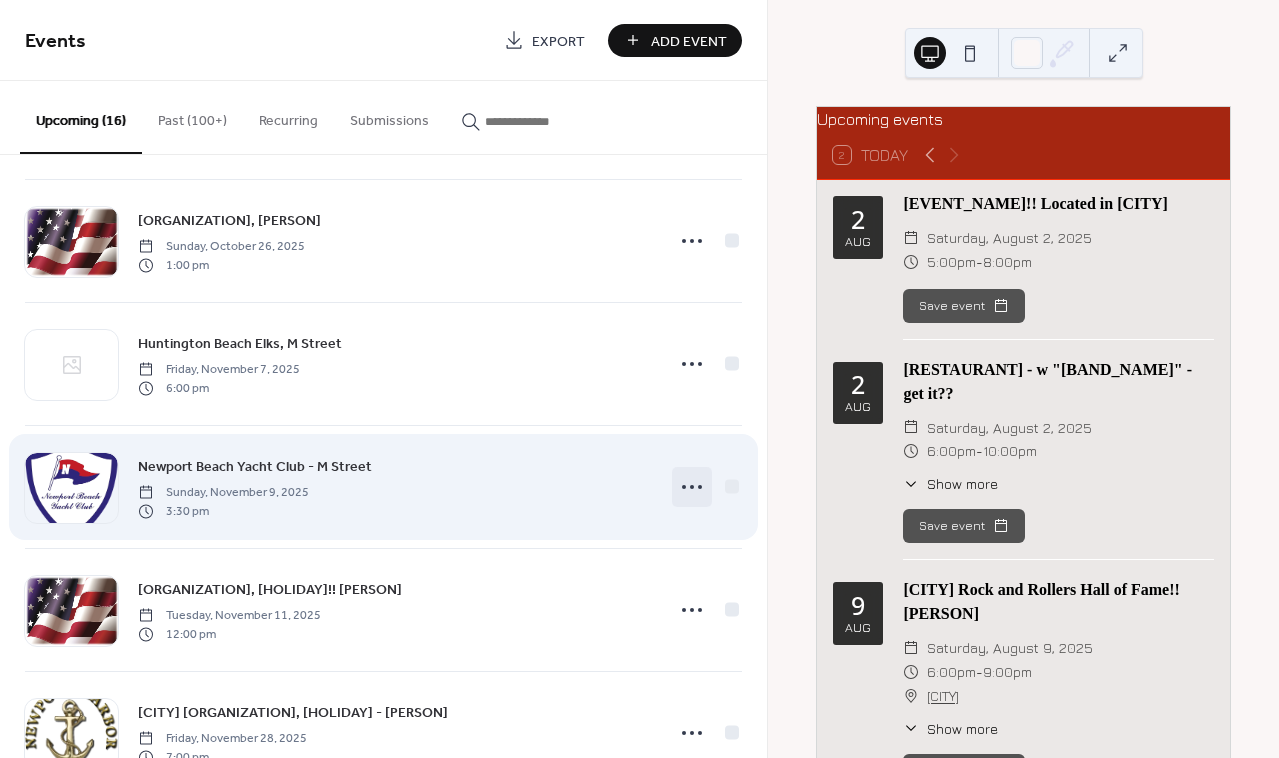 click 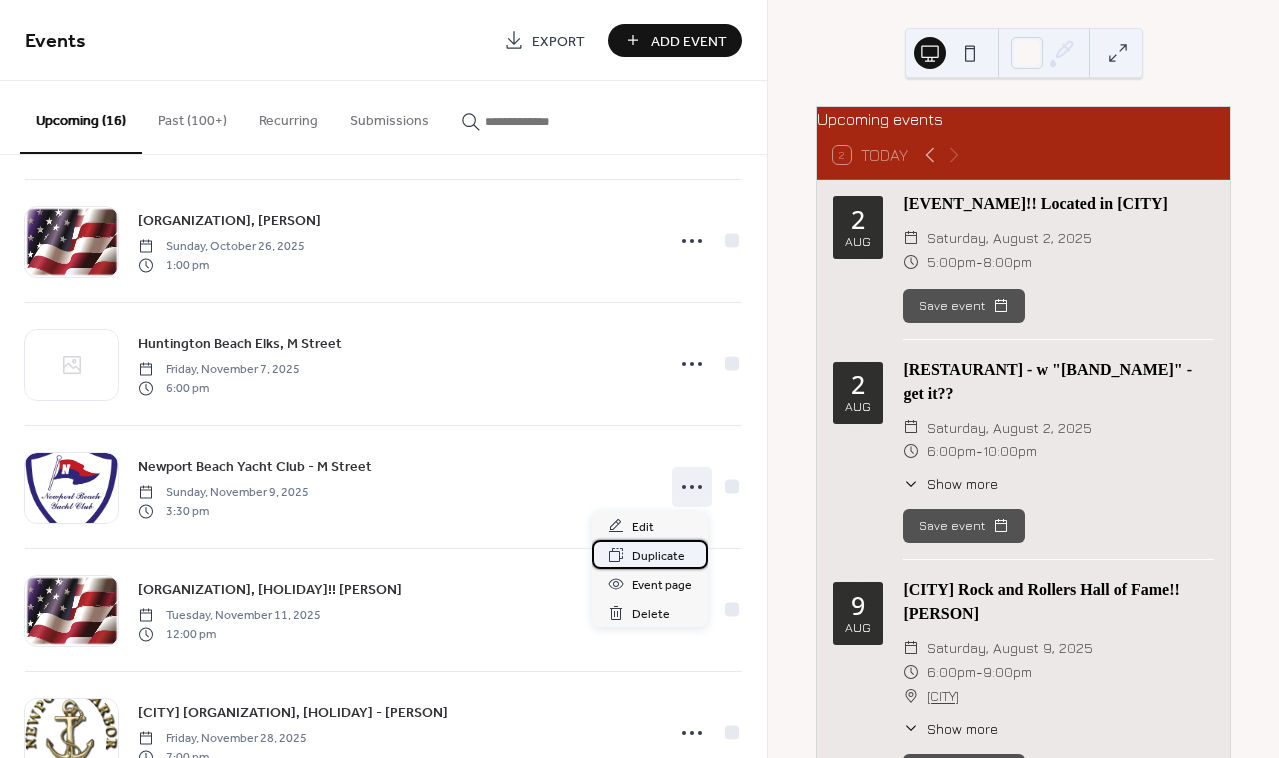 click on "Duplicate" at bounding box center [658, 556] 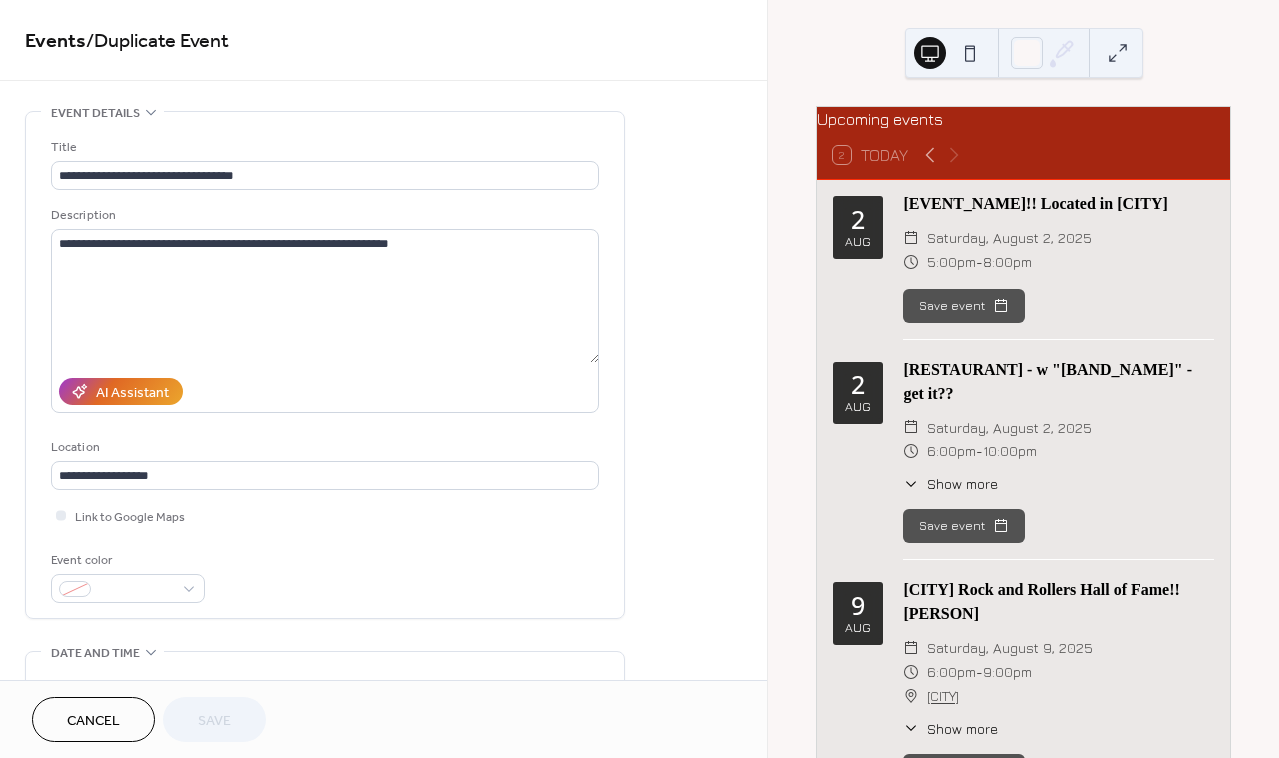 click on "Cancel" at bounding box center (93, 721) 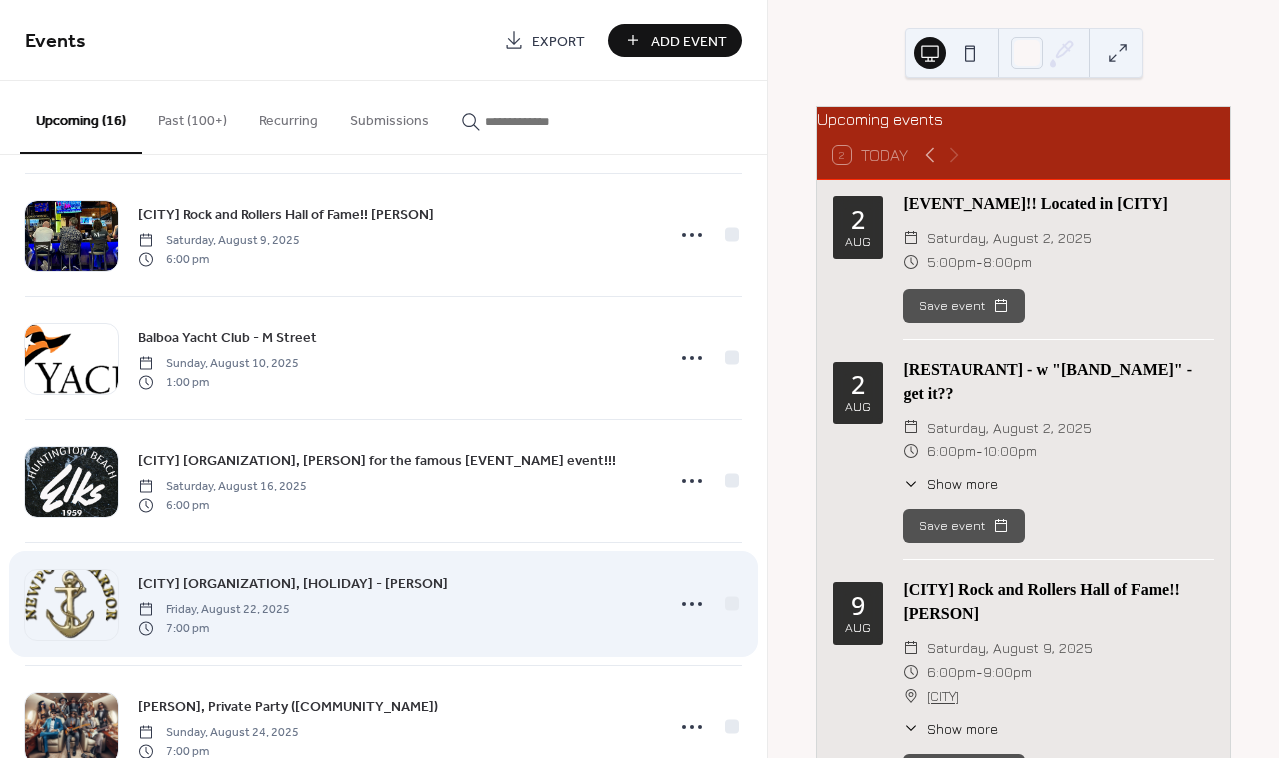 scroll, scrollTop: 259, scrollLeft: 0, axis: vertical 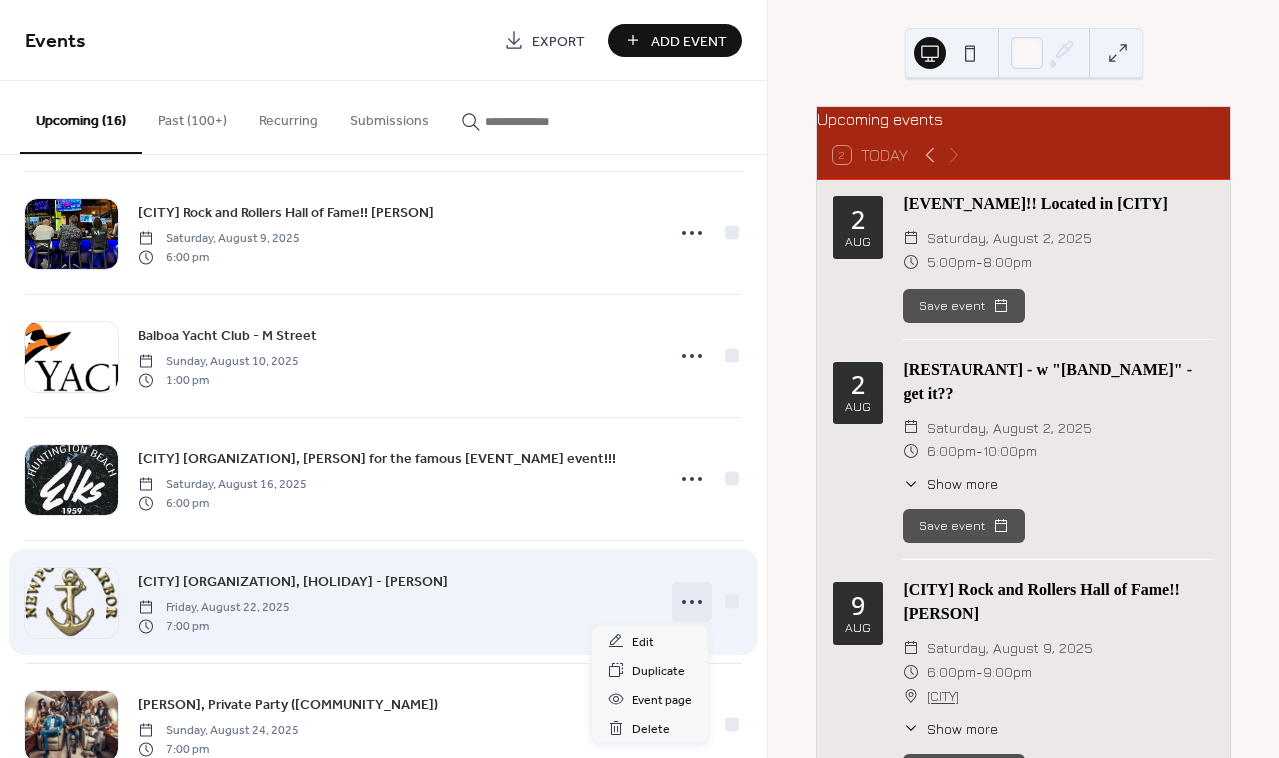 click 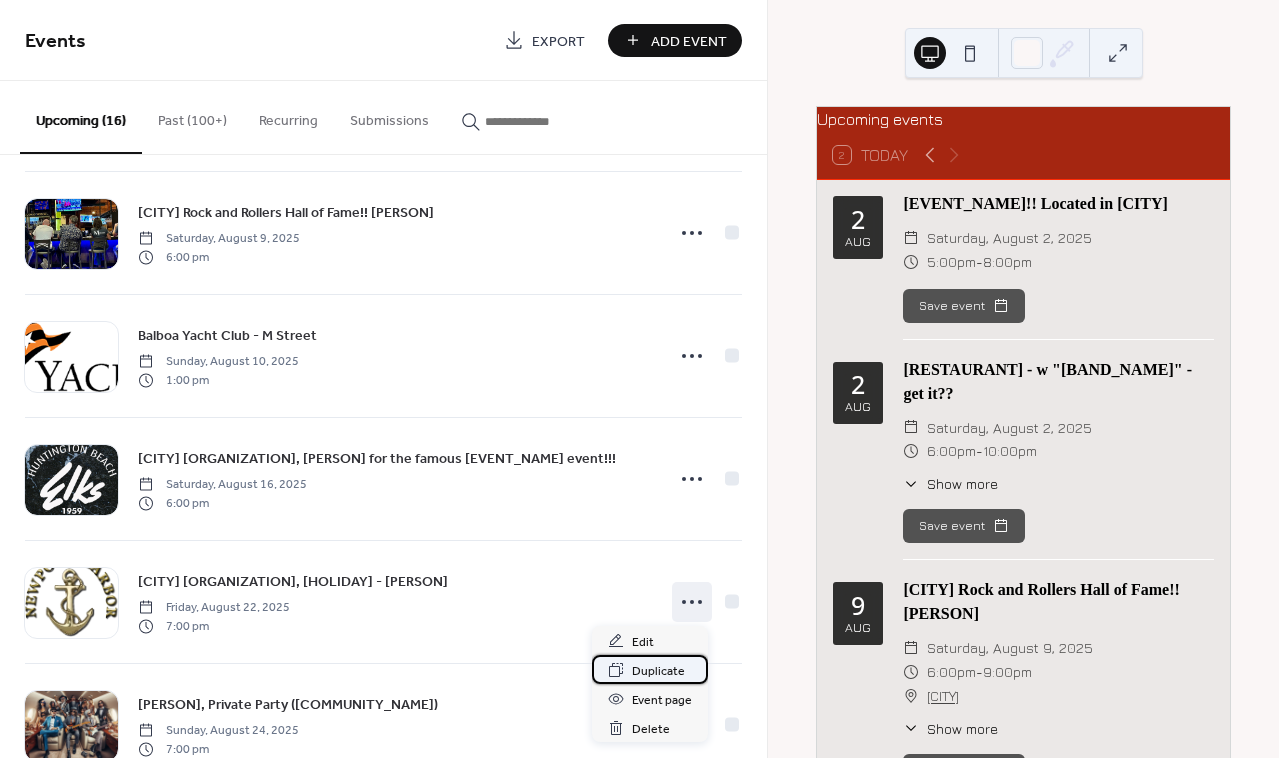 click on "Duplicate" at bounding box center [658, 671] 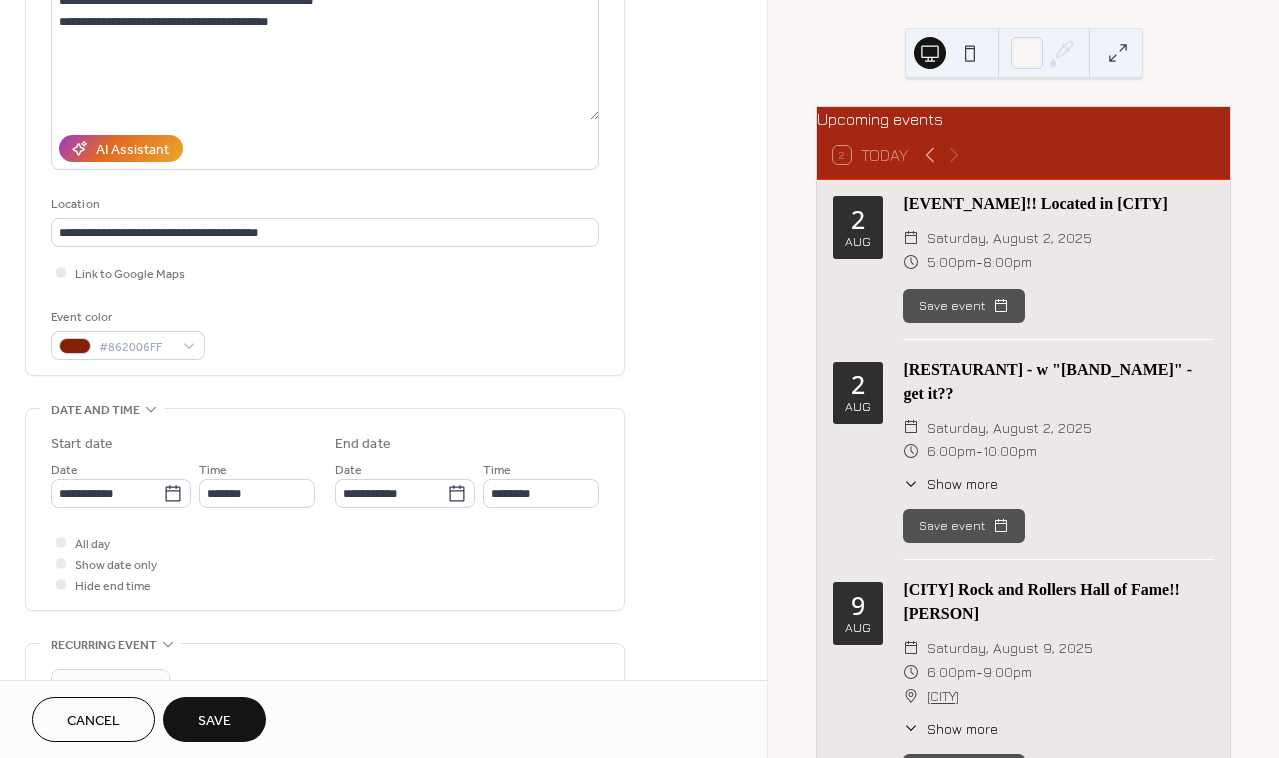 scroll, scrollTop: 251, scrollLeft: 0, axis: vertical 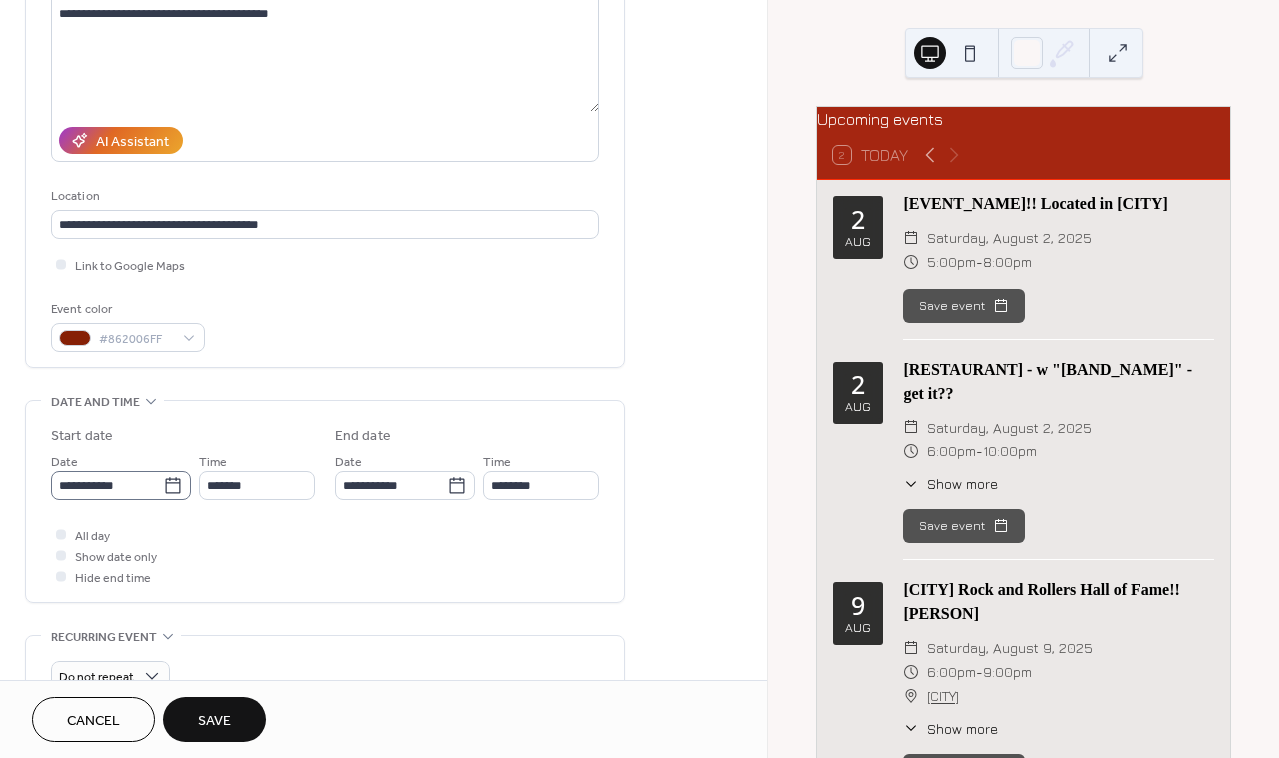type on "**********" 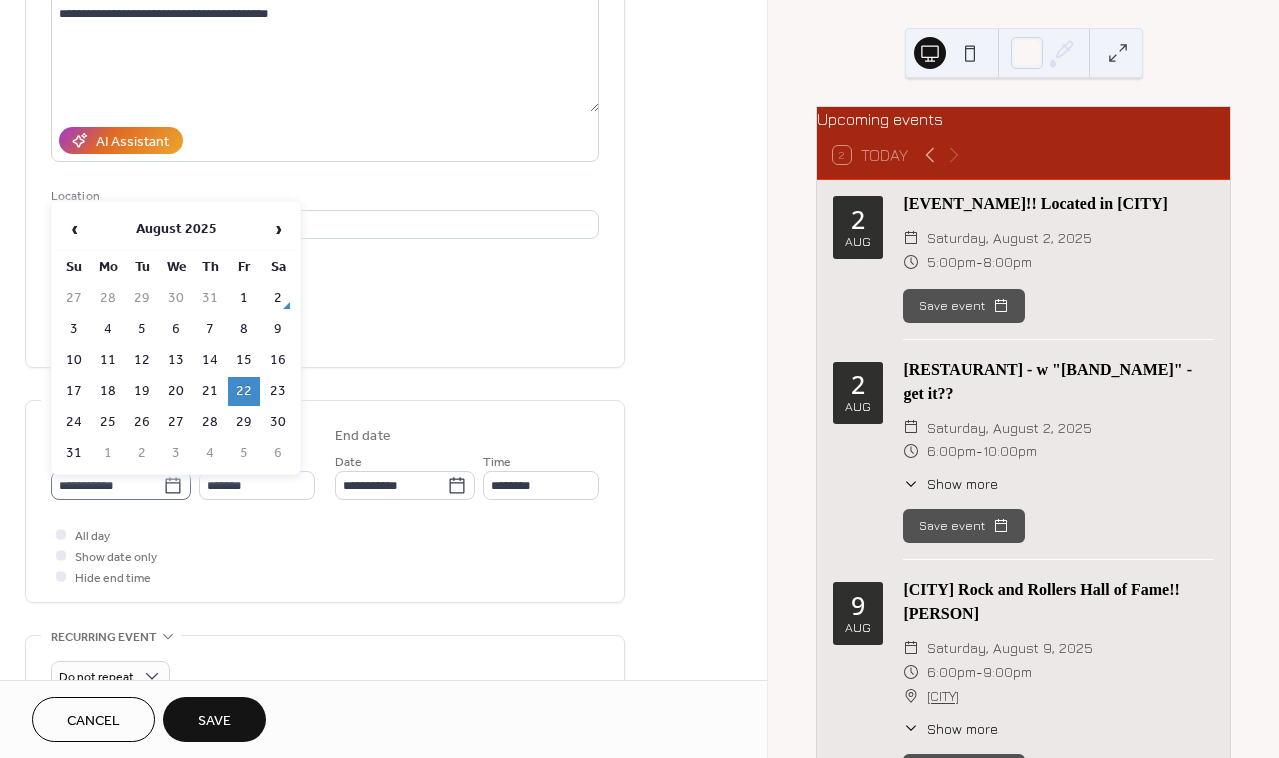 click 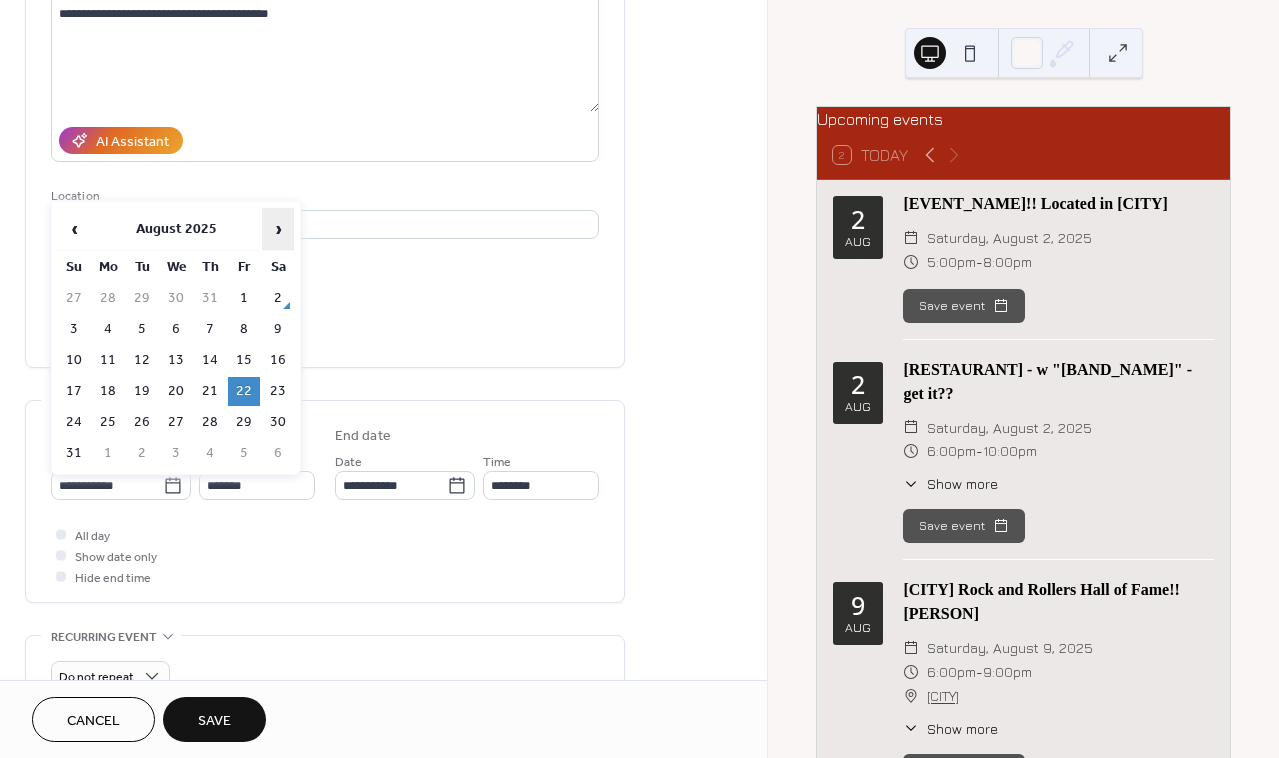 click on "›" at bounding box center [278, 229] 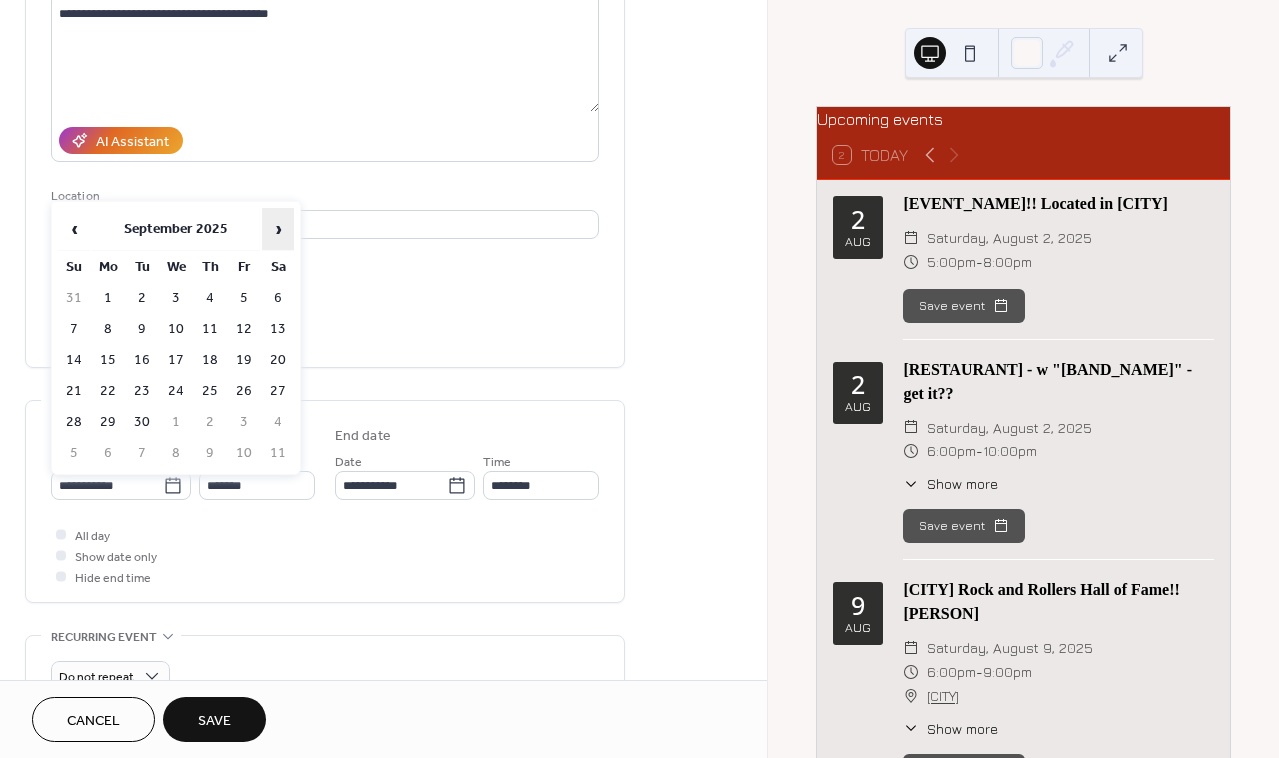 click on "›" at bounding box center [278, 229] 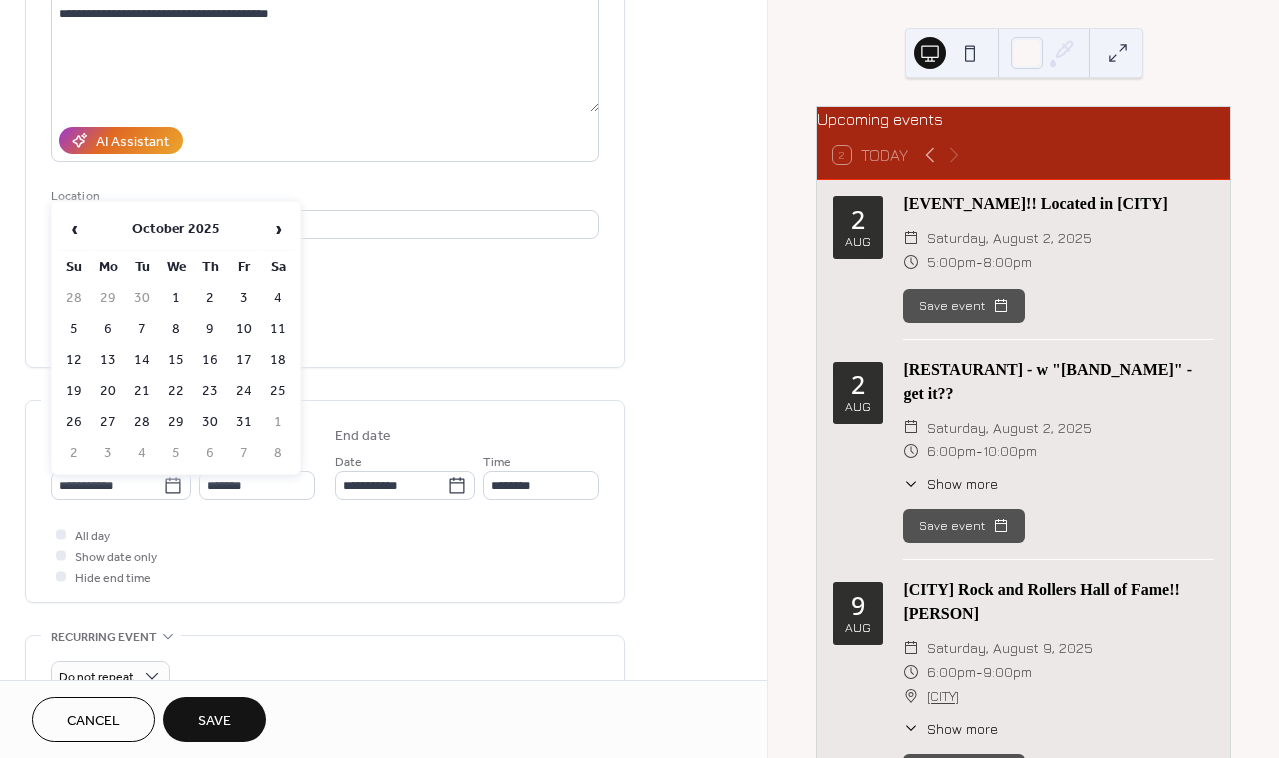 click on "31" at bounding box center (244, 422) 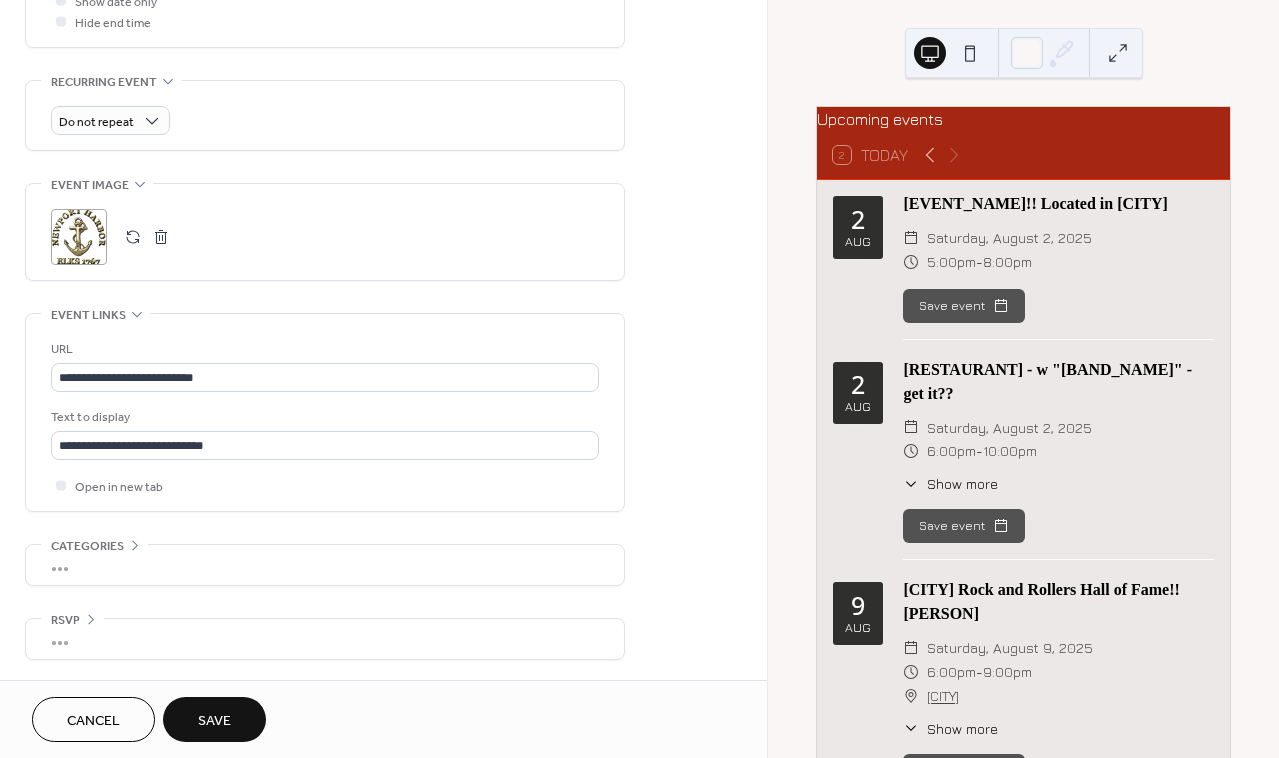 scroll, scrollTop: 816, scrollLeft: 0, axis: vertical 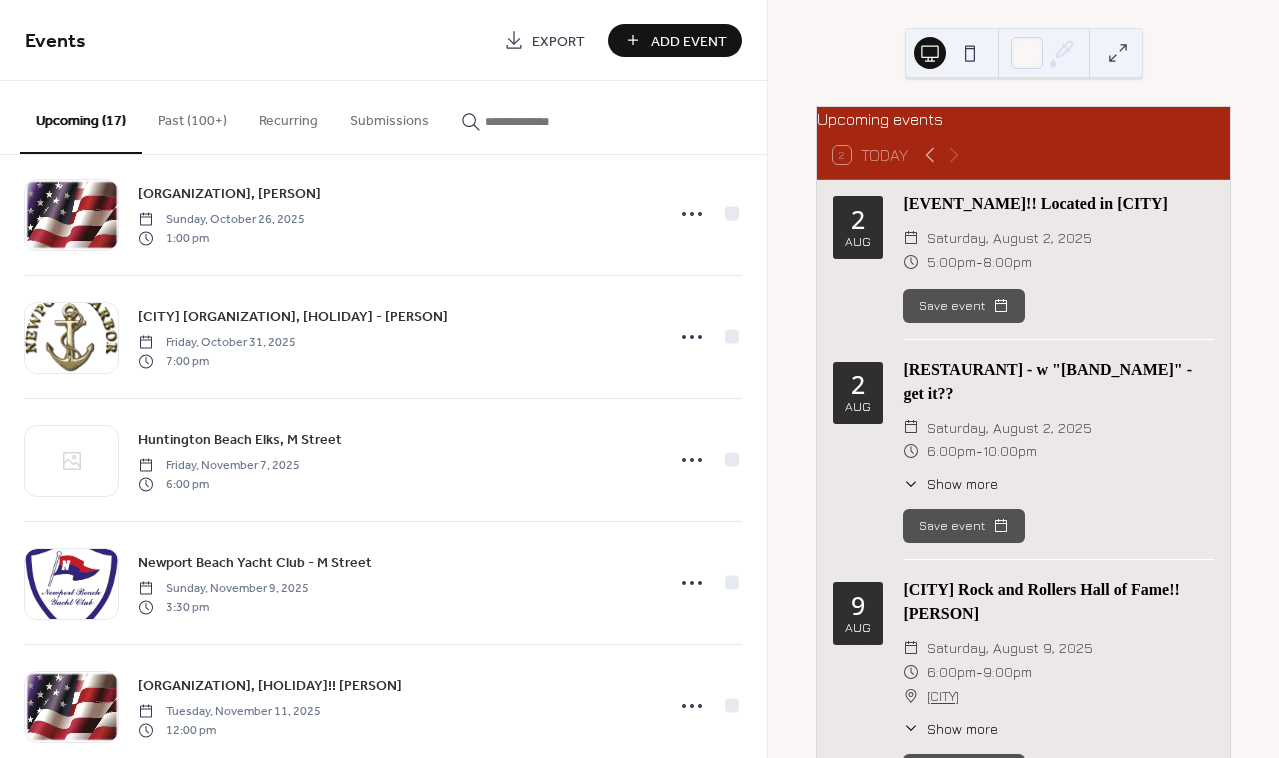 click on "Add Event" at bounding box center (689, 41) 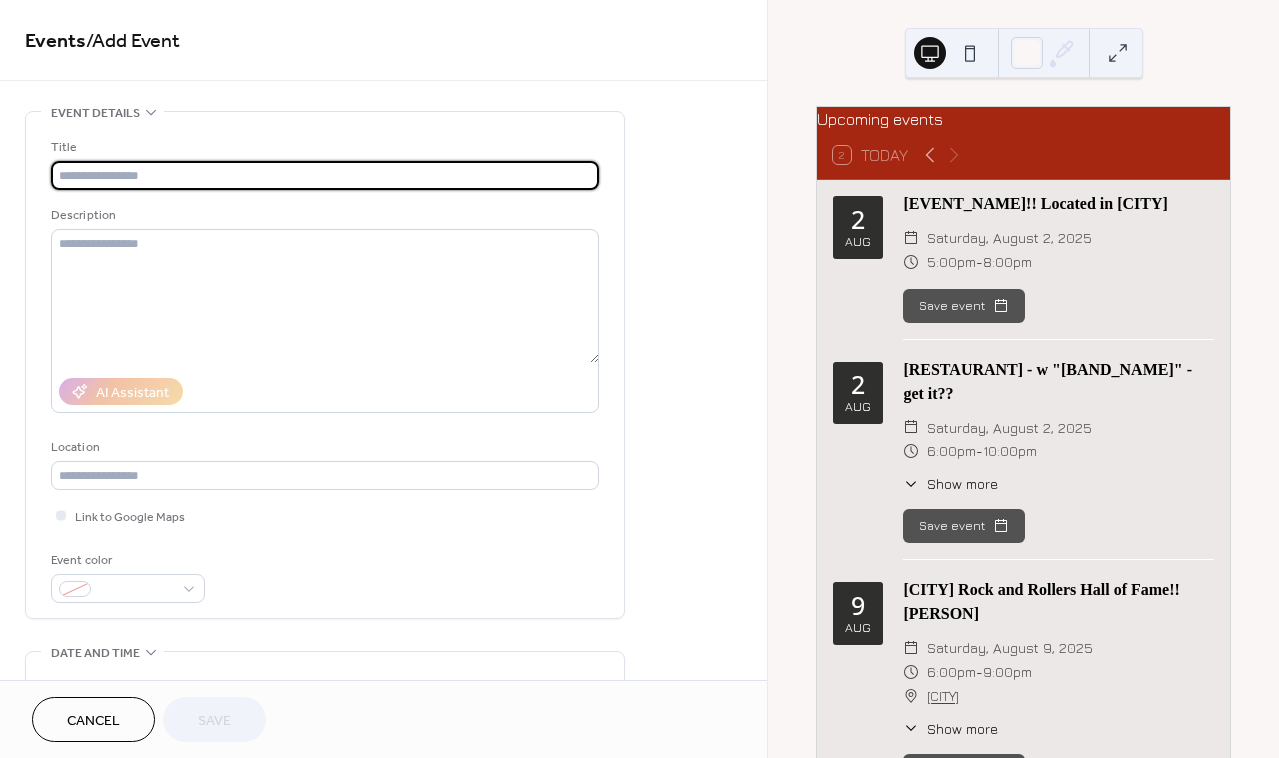 type on "*" 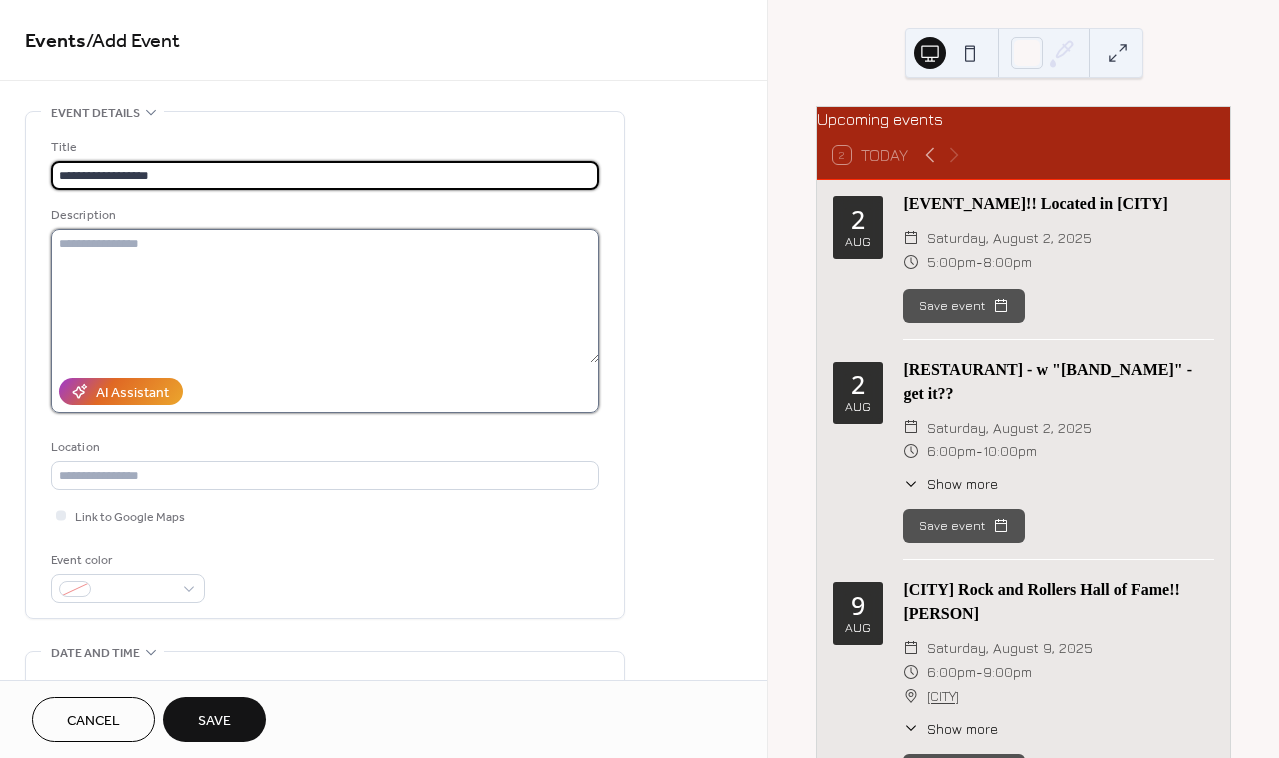 drag, startPoint x: 679, startPoint y: 45, endPoint x: 161, endPoint y: 274, distance: 566.3612 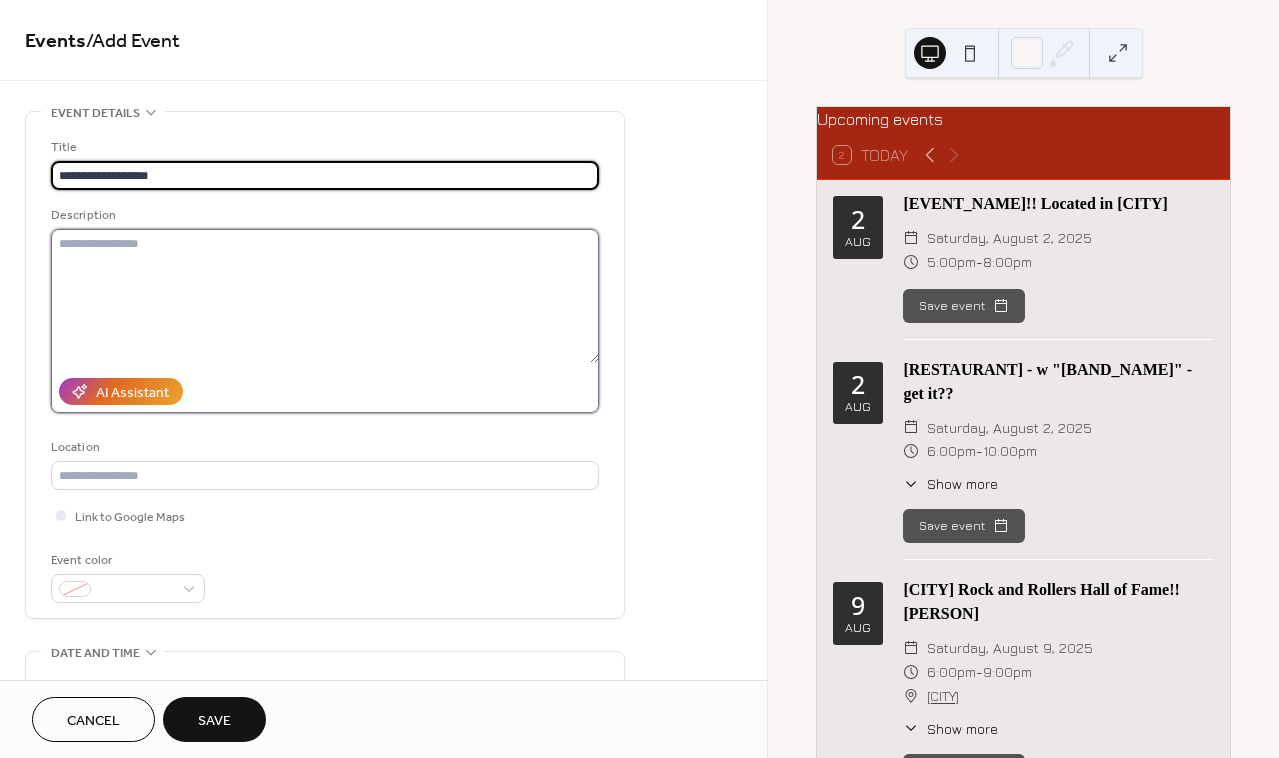 click at bounding box center (325, 296) 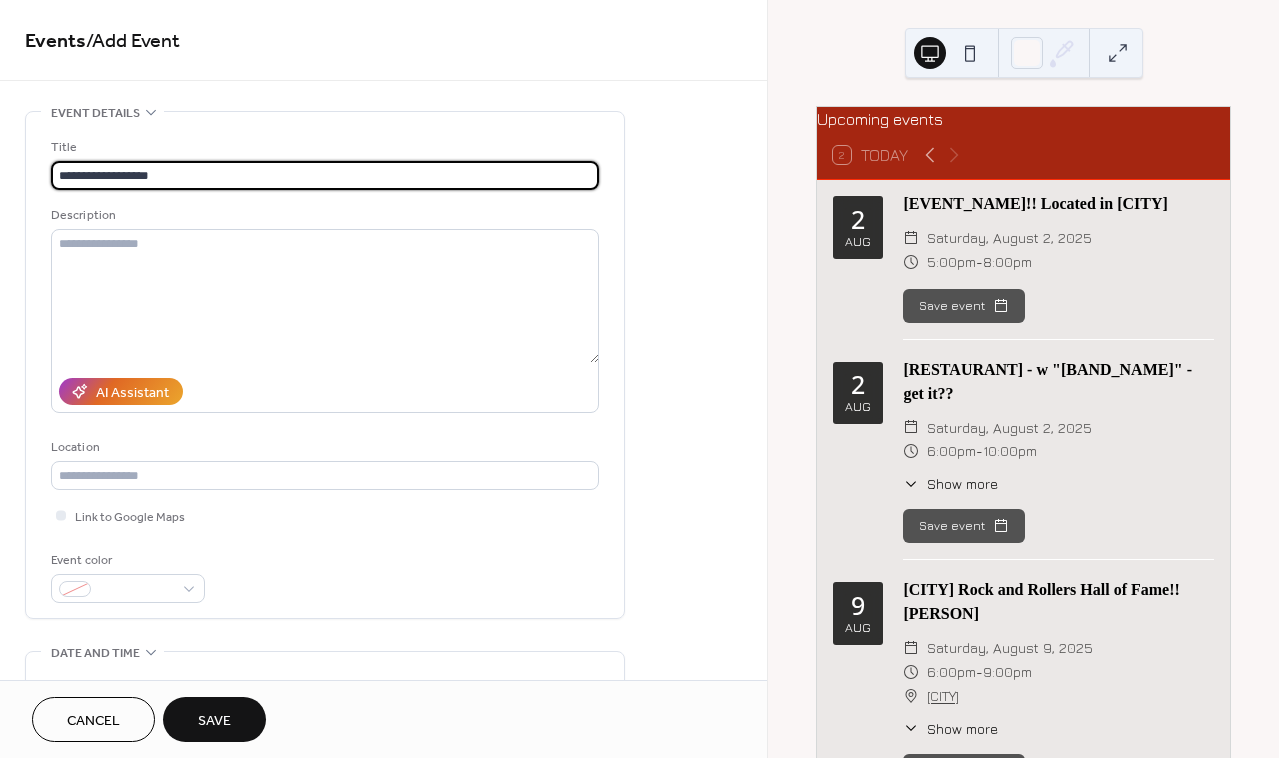 click on "**********" at bounding box center (325, 175) 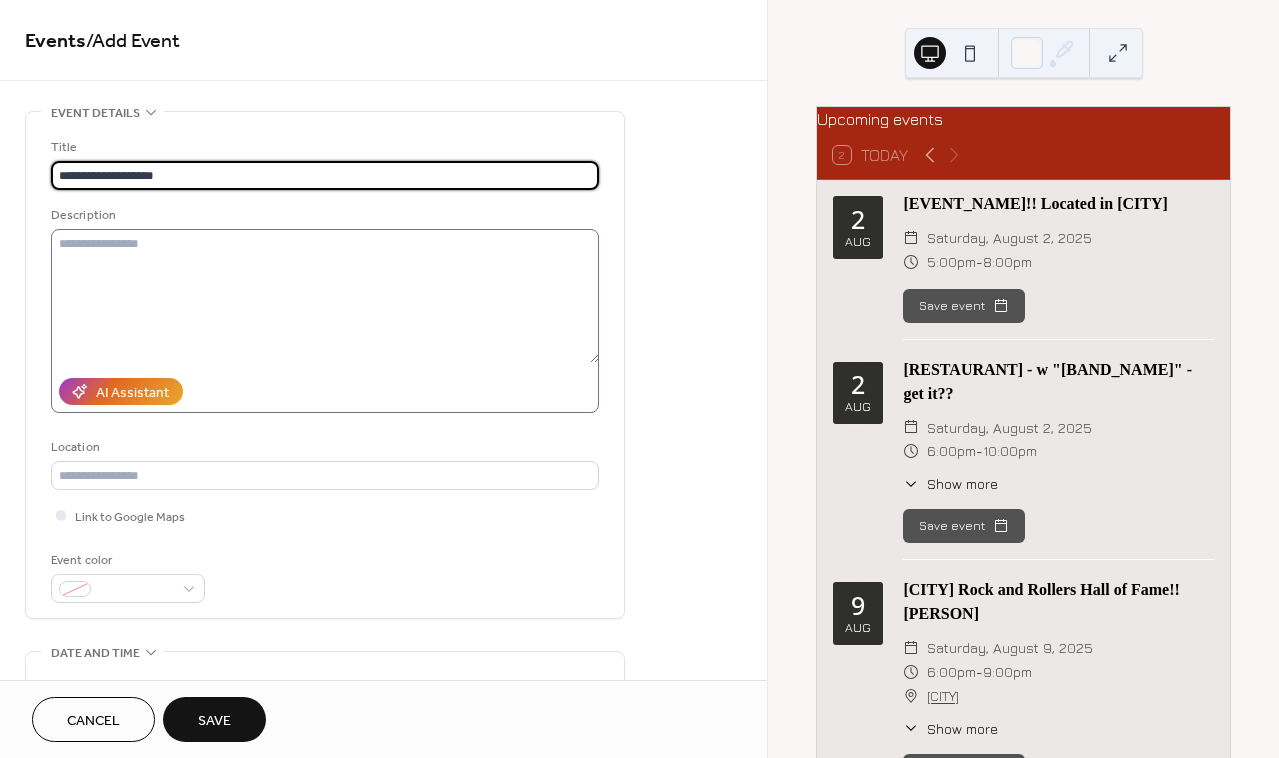 type on "**********" 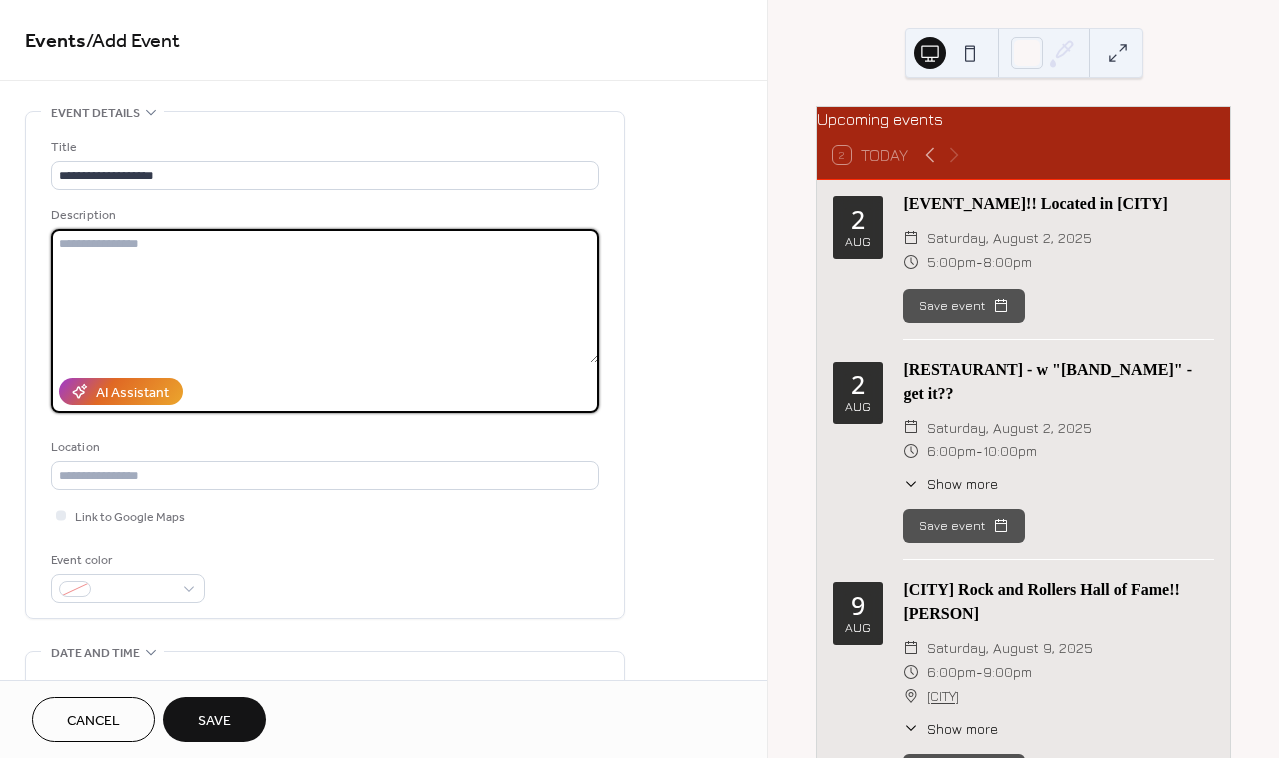 click at bounding box center [325, 296] 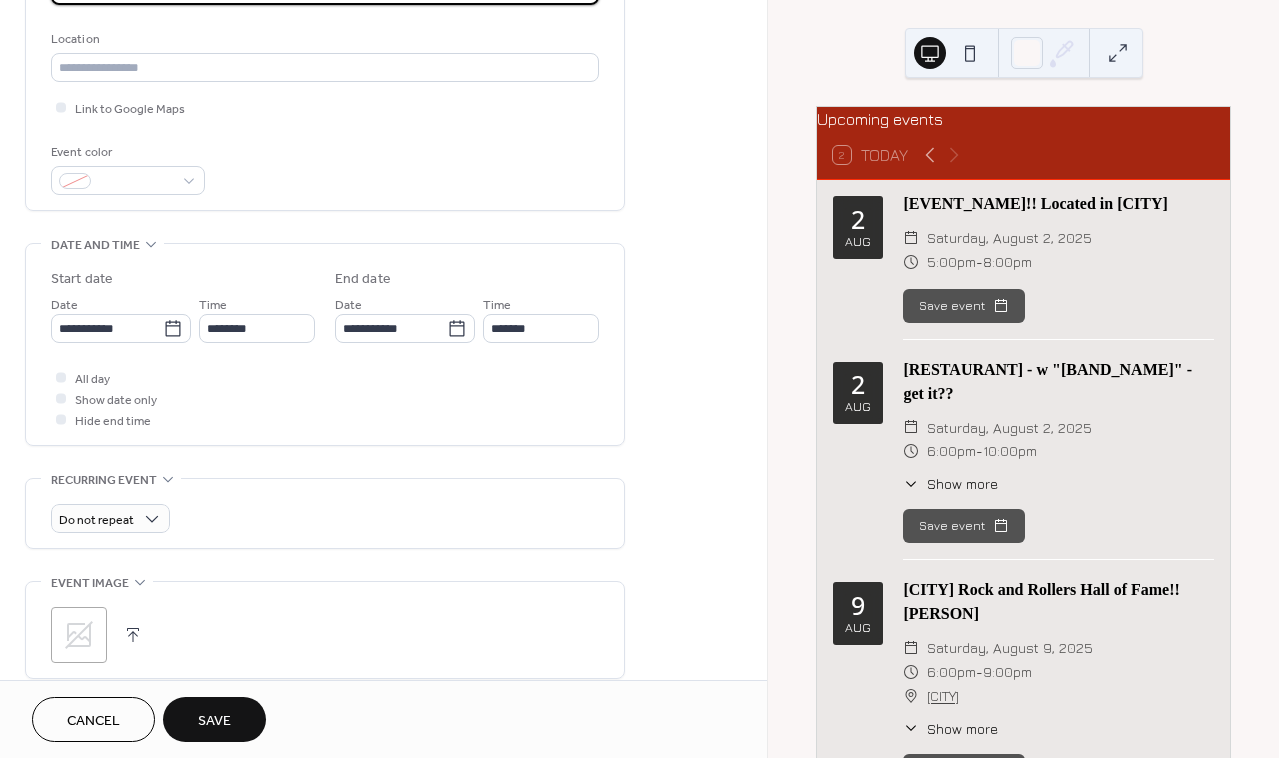 scroll, scrollTop: 374, scrollLeft: 0, axis: vertical 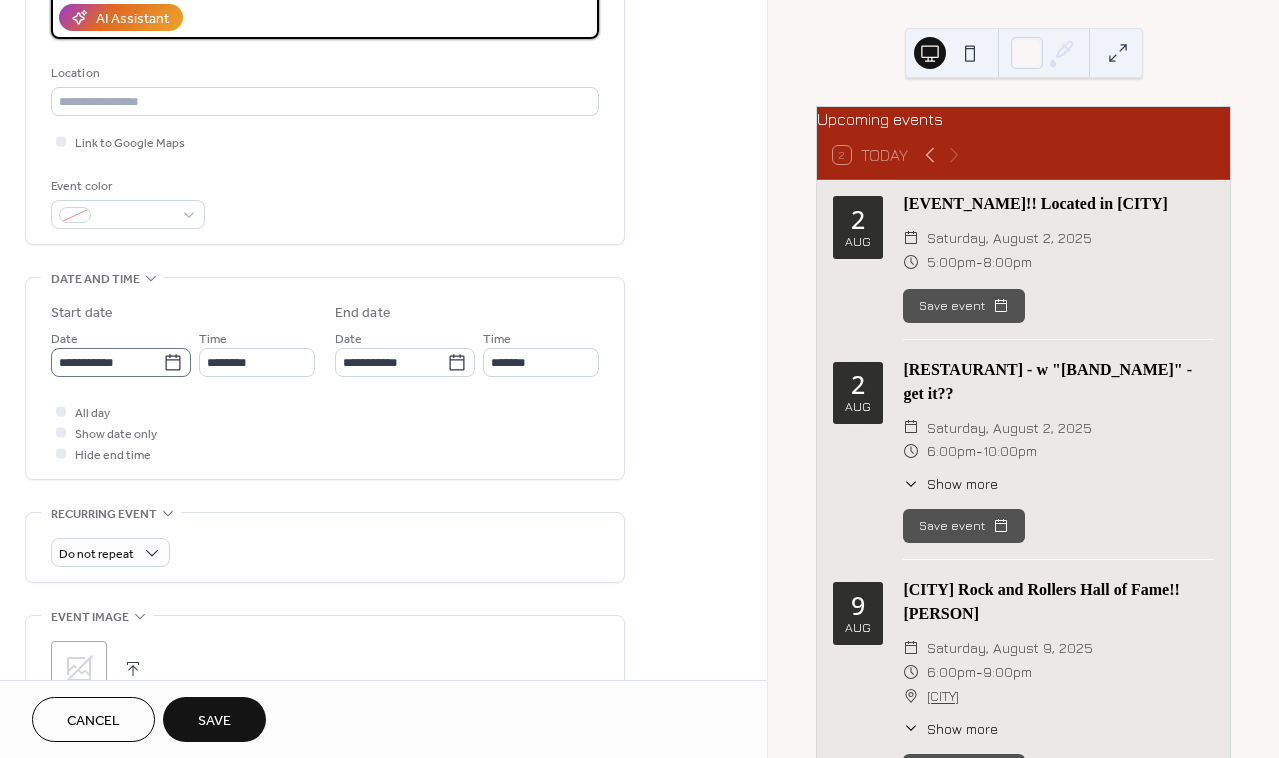 type on "**********" 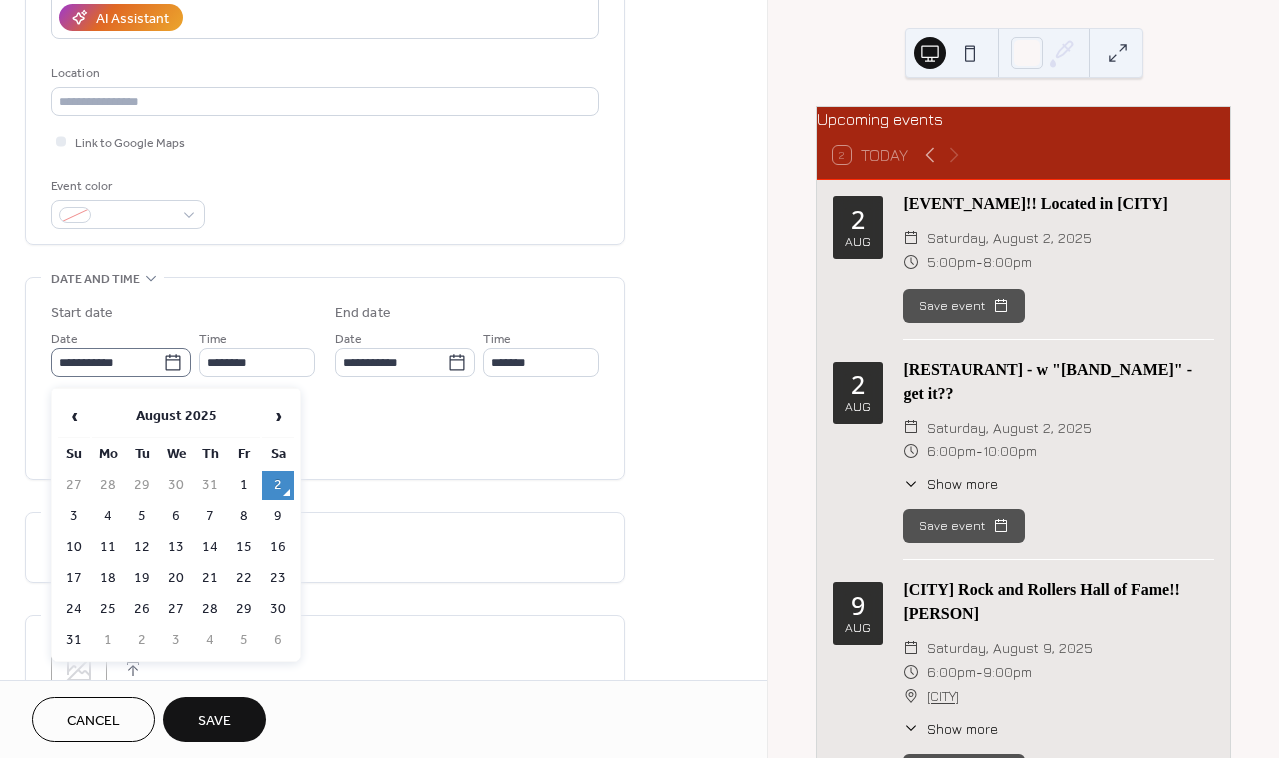 click 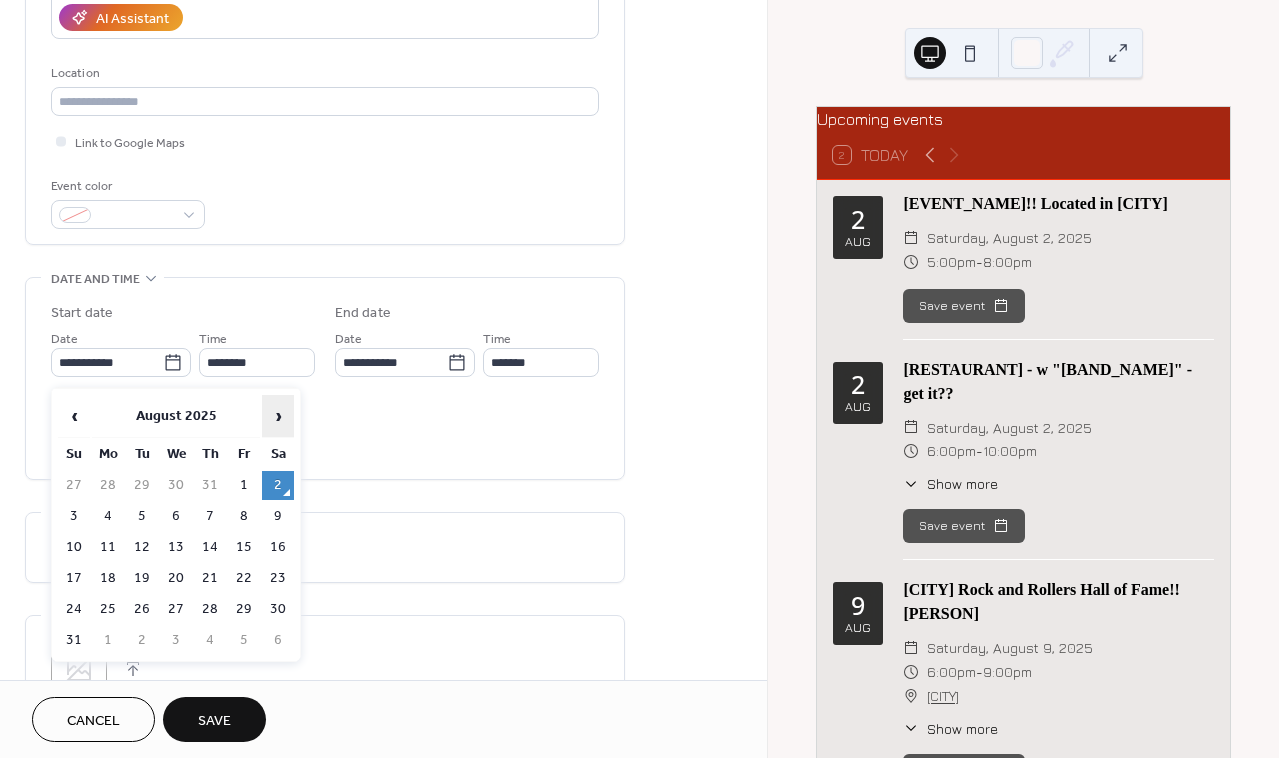 click on "›" at bounding box center (278, 416) 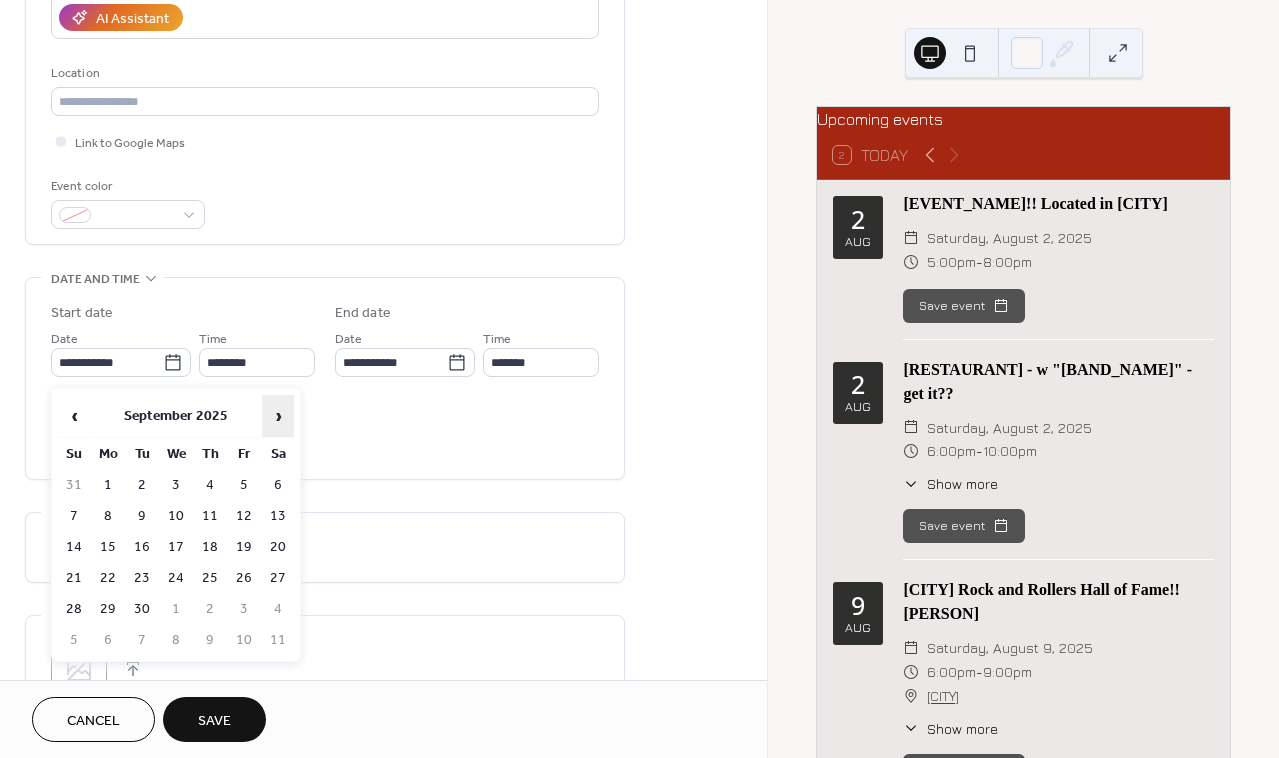 click on "›" at bounding box center (278, 416) 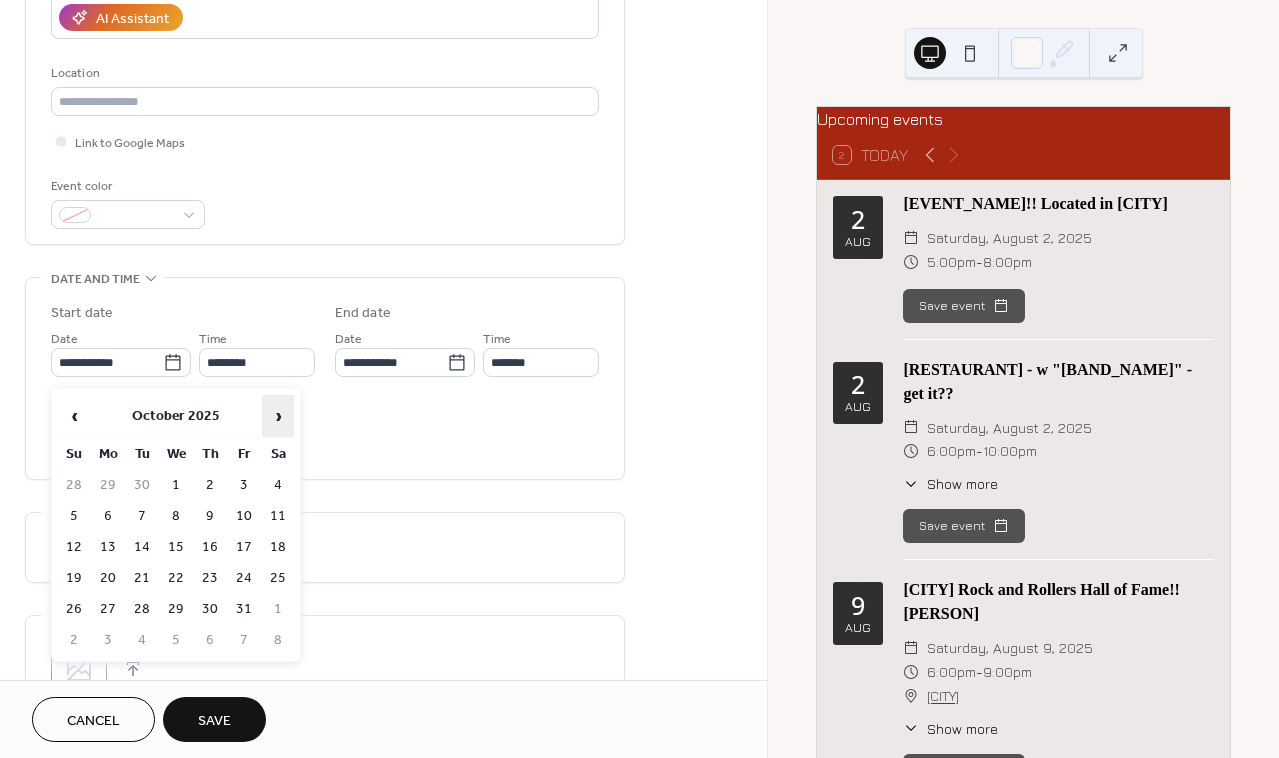 click on "›" at bounding box center (278, 416) 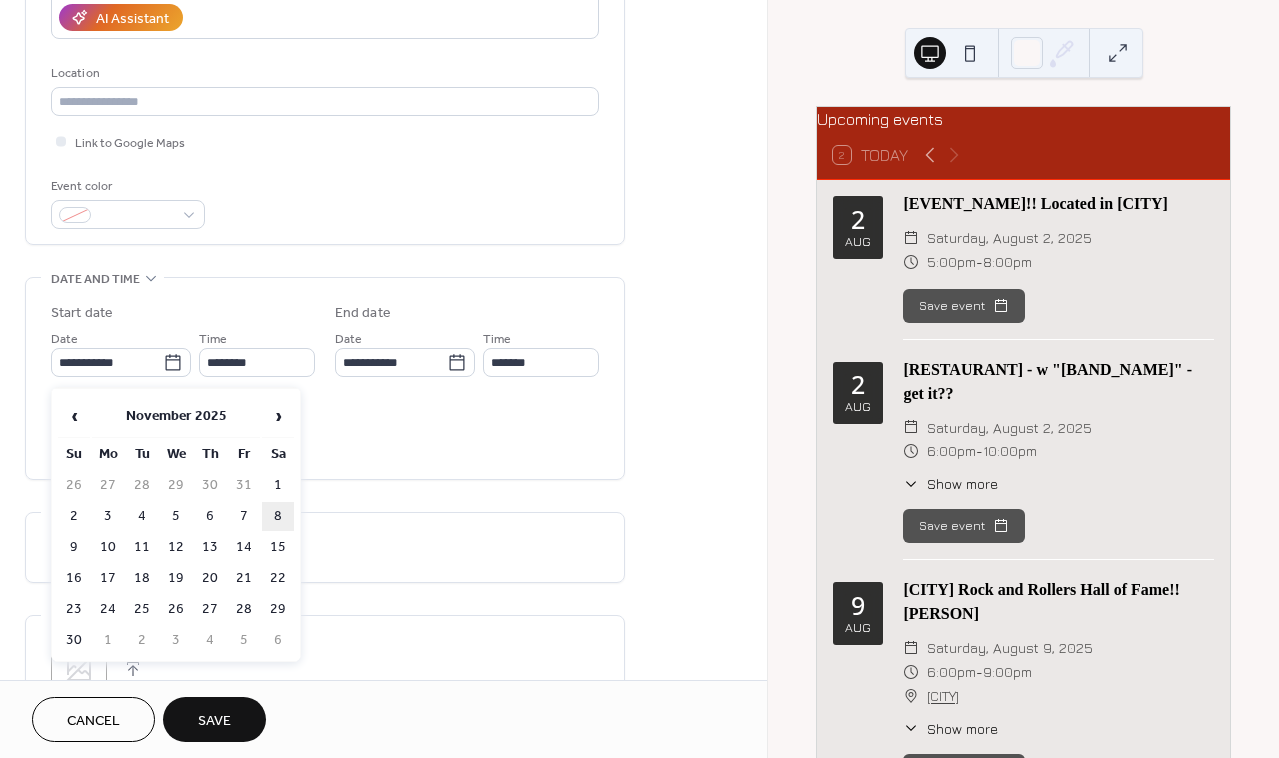 click on "8" at bounding box center [278, 516] 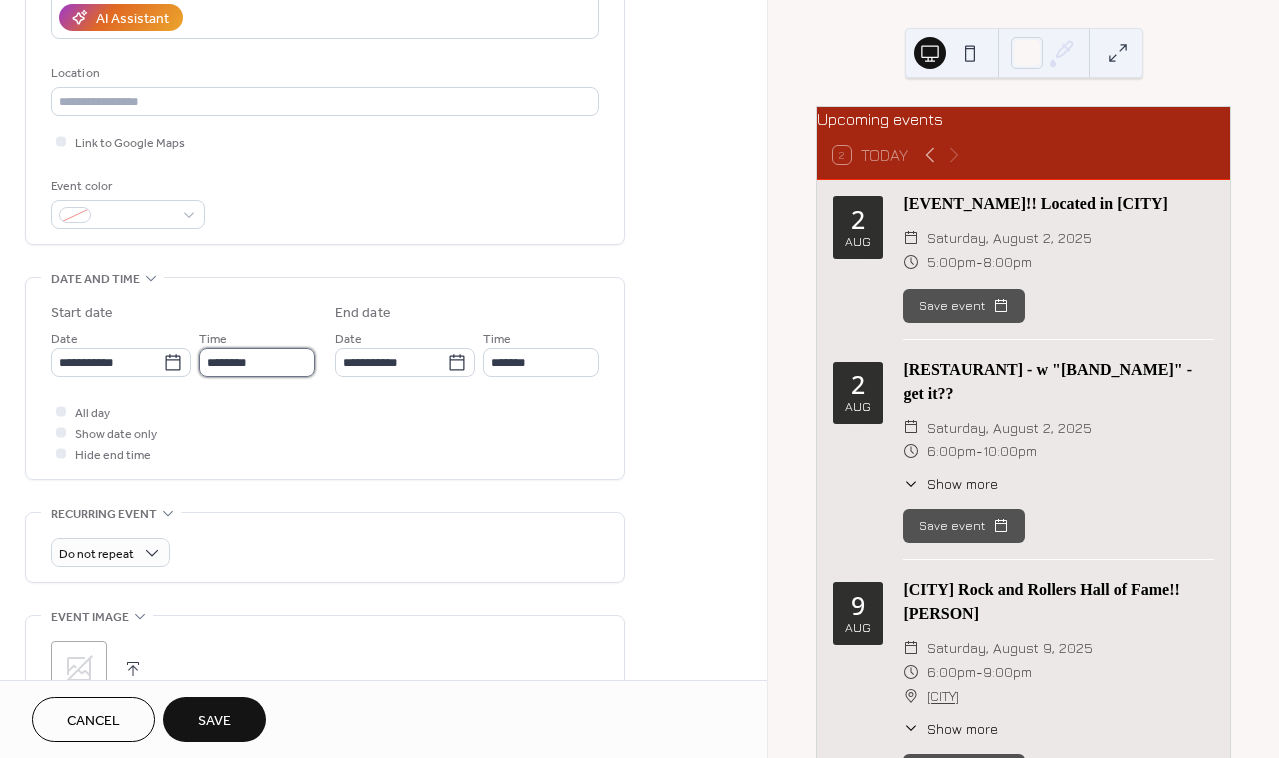 click on "********" at bounding box center [257, 362] 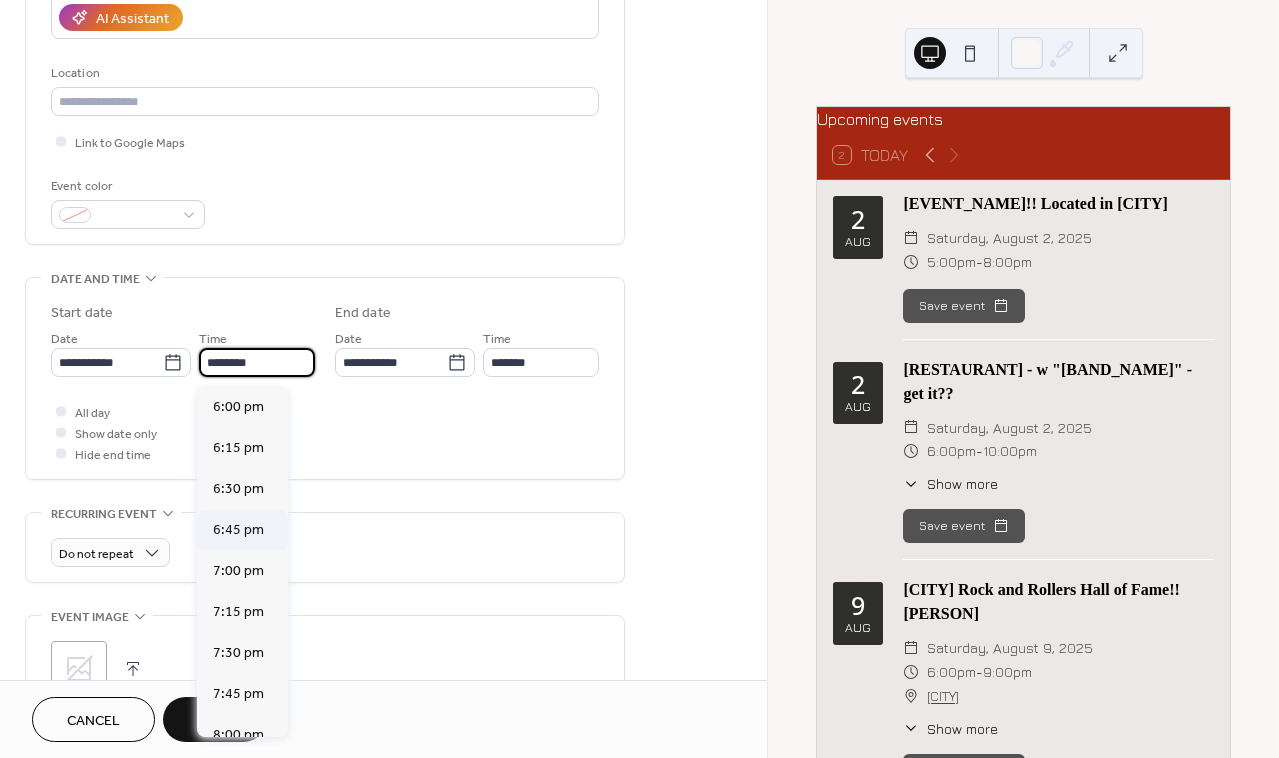 scroll, scrollTop: 2933, scrollLeft: 0, axis: vertical 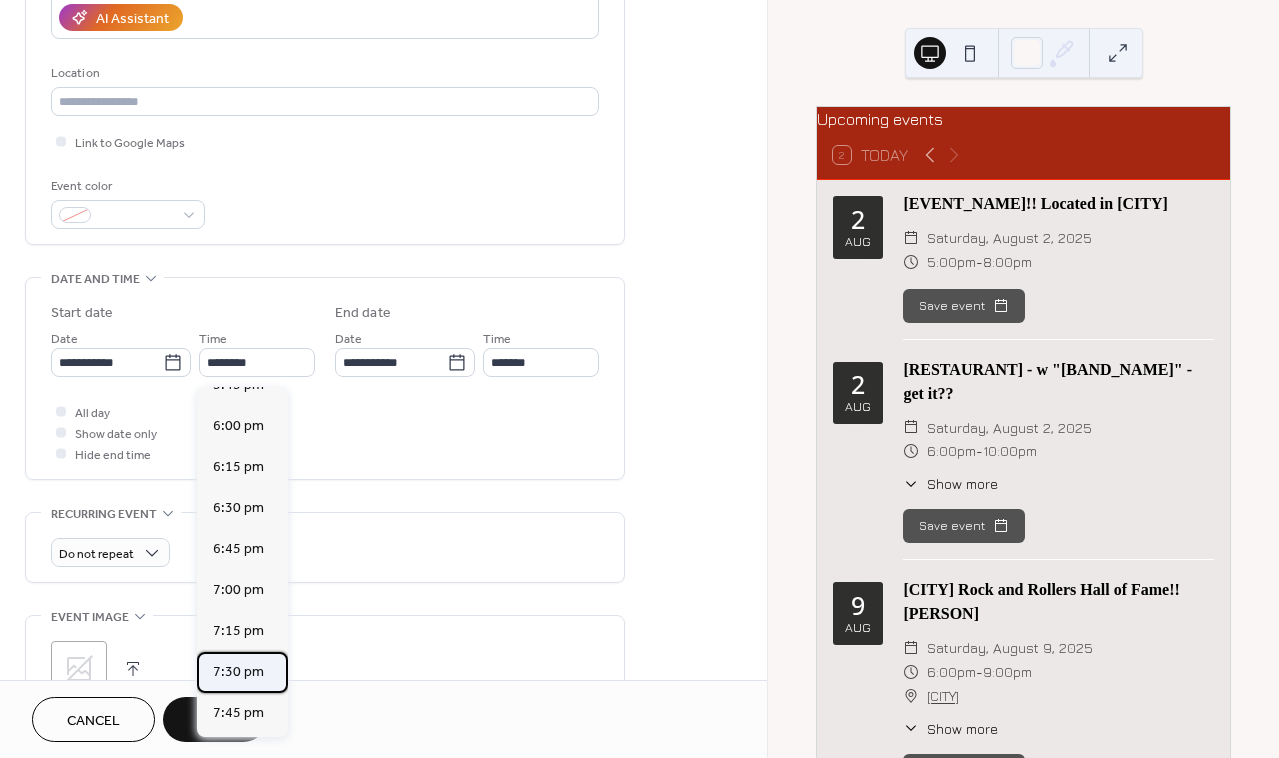 click on "7:30 pm" at bounding box center [238, 672] 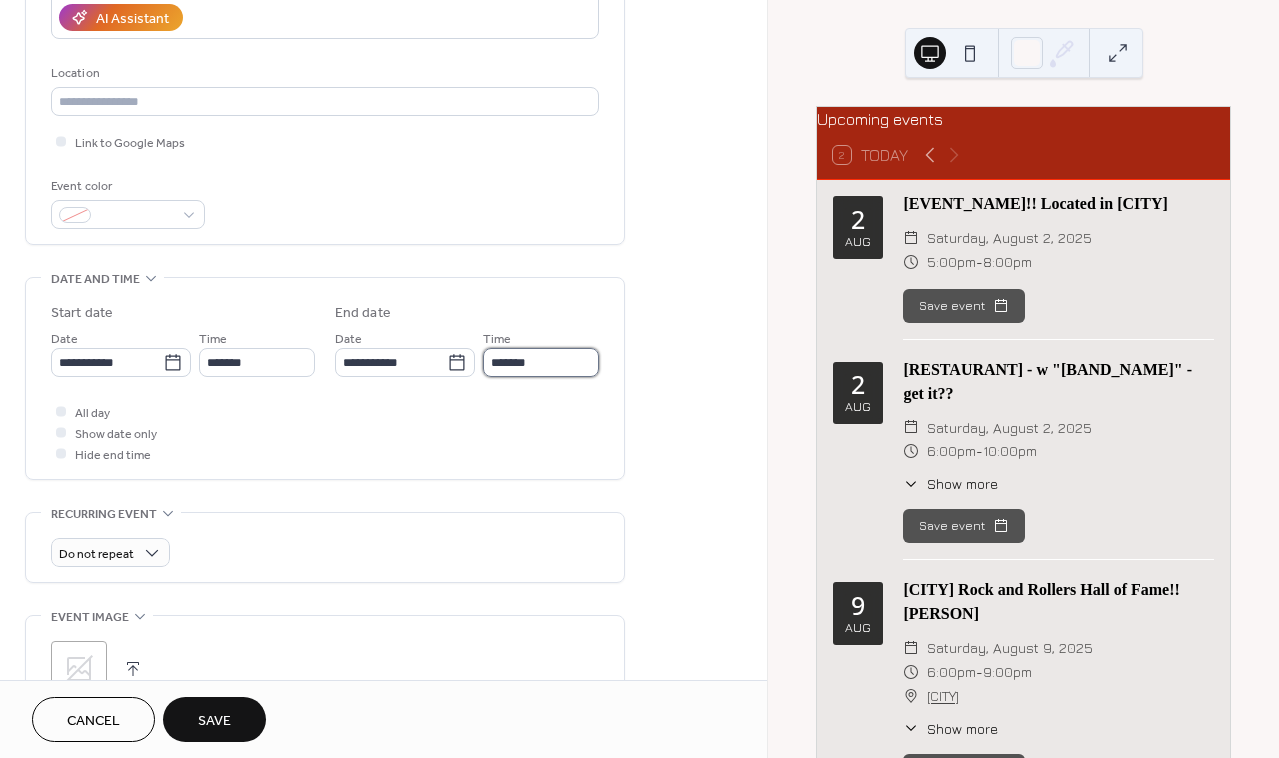 click on "*******" at bounding box center [541, 362] 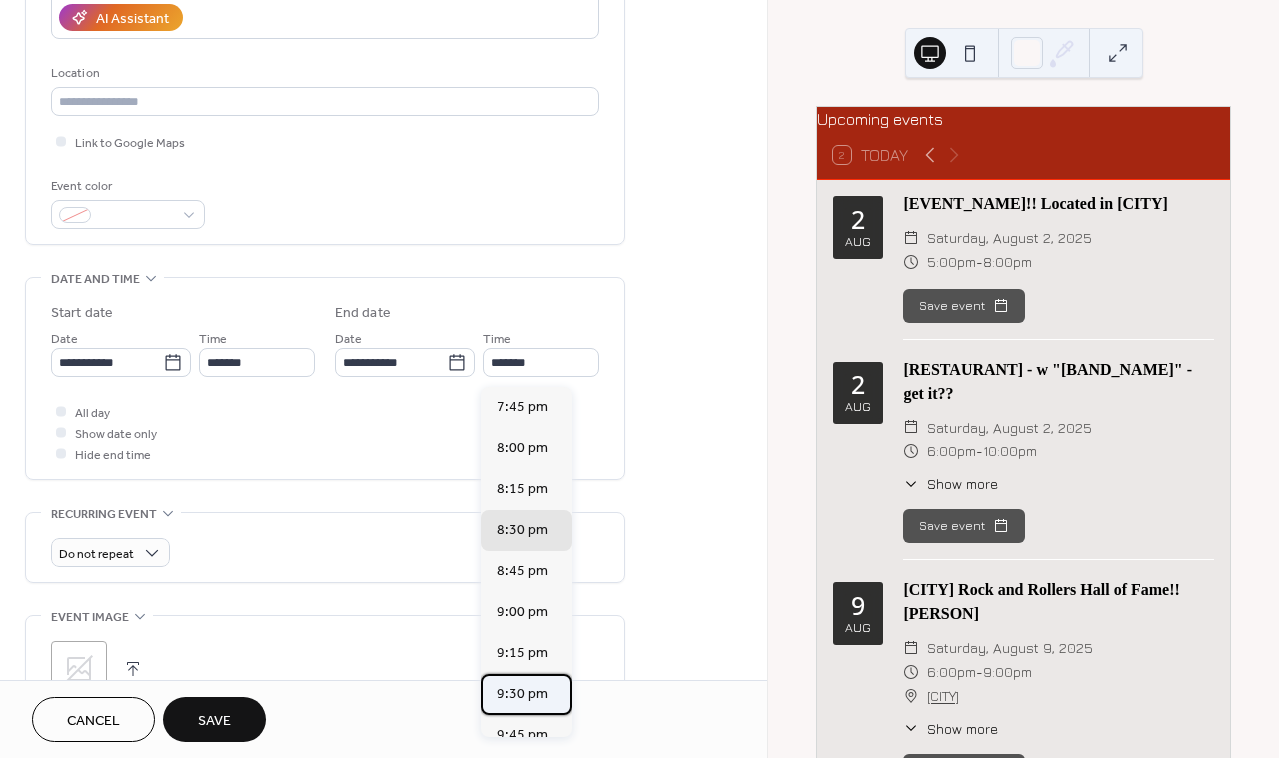 click on "9:30 pm" at bounding box center [522, 694] 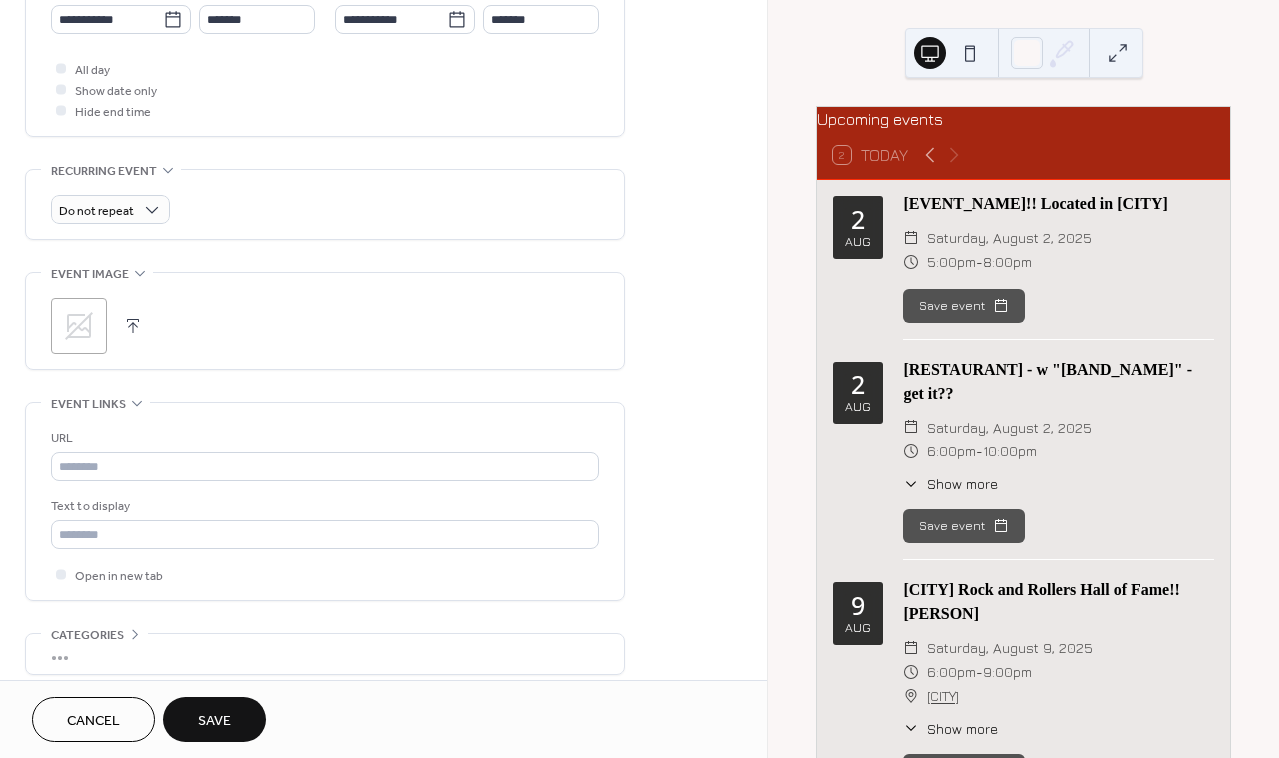 scroll, scrollTop: 718, scrollLeft: 0, axis: vertical 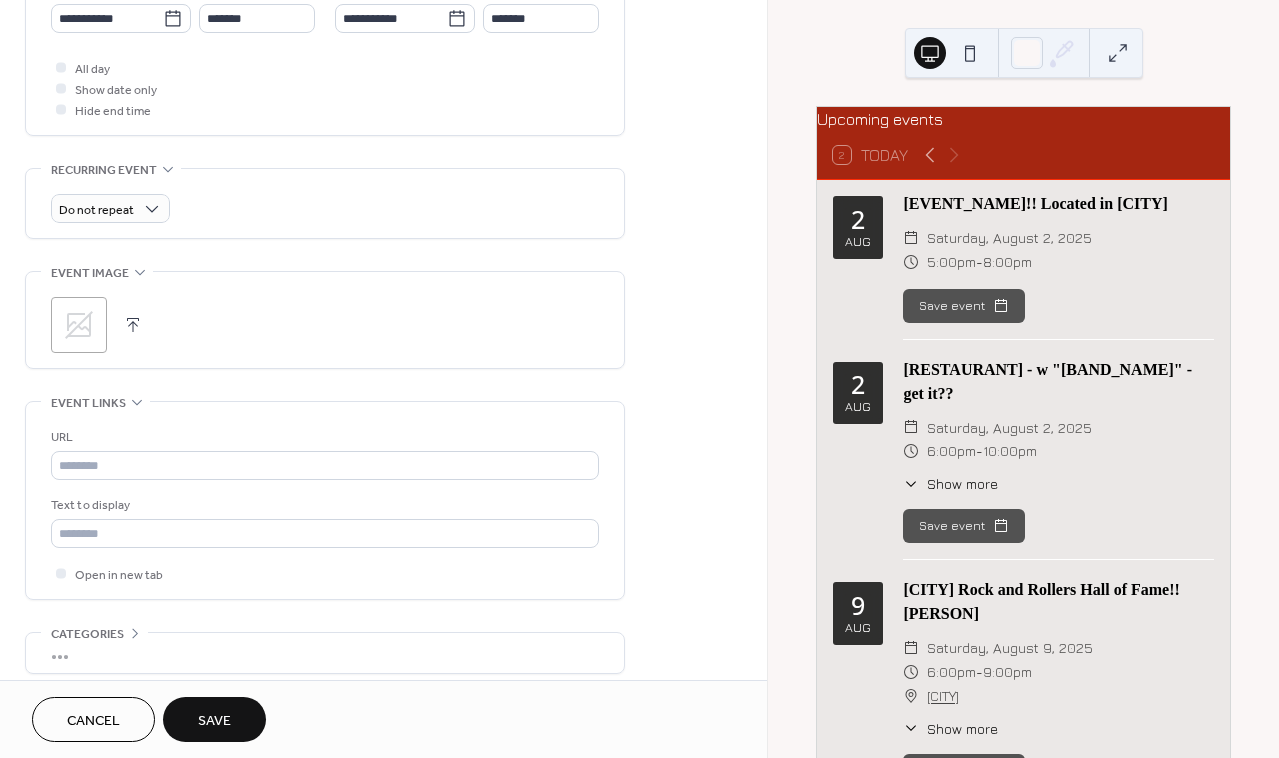 click on "Save" at bounding box center [214, 721] 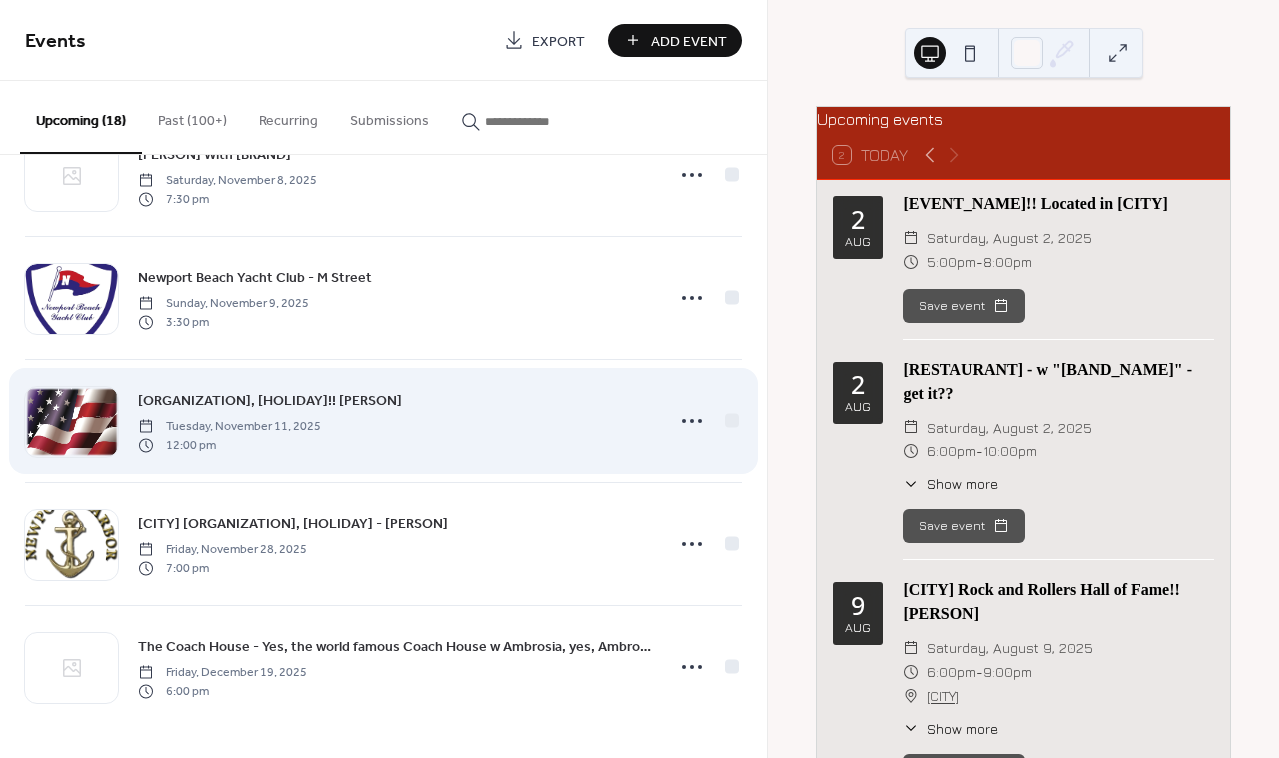scroll, scrollTop: 1670, scrollLeft: 0, axis: vertical 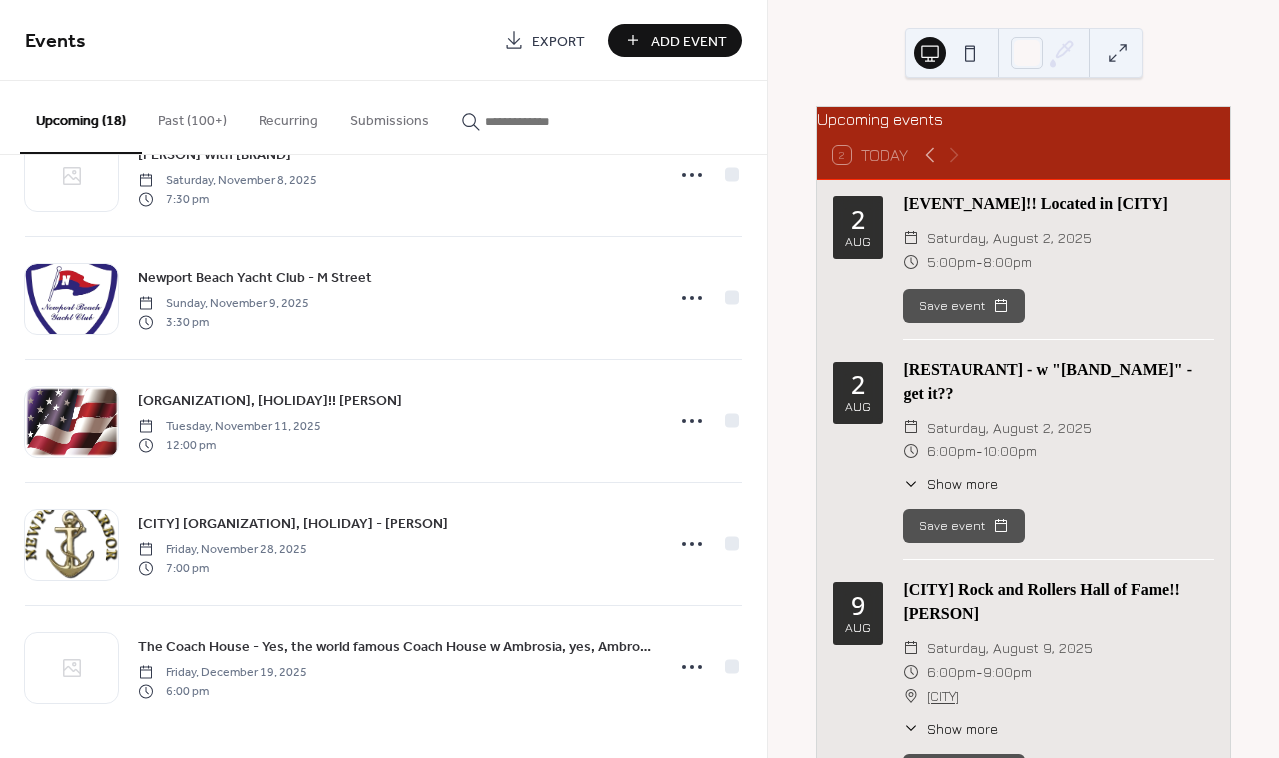 click on "Add Event" at bounding box center (689, 41) 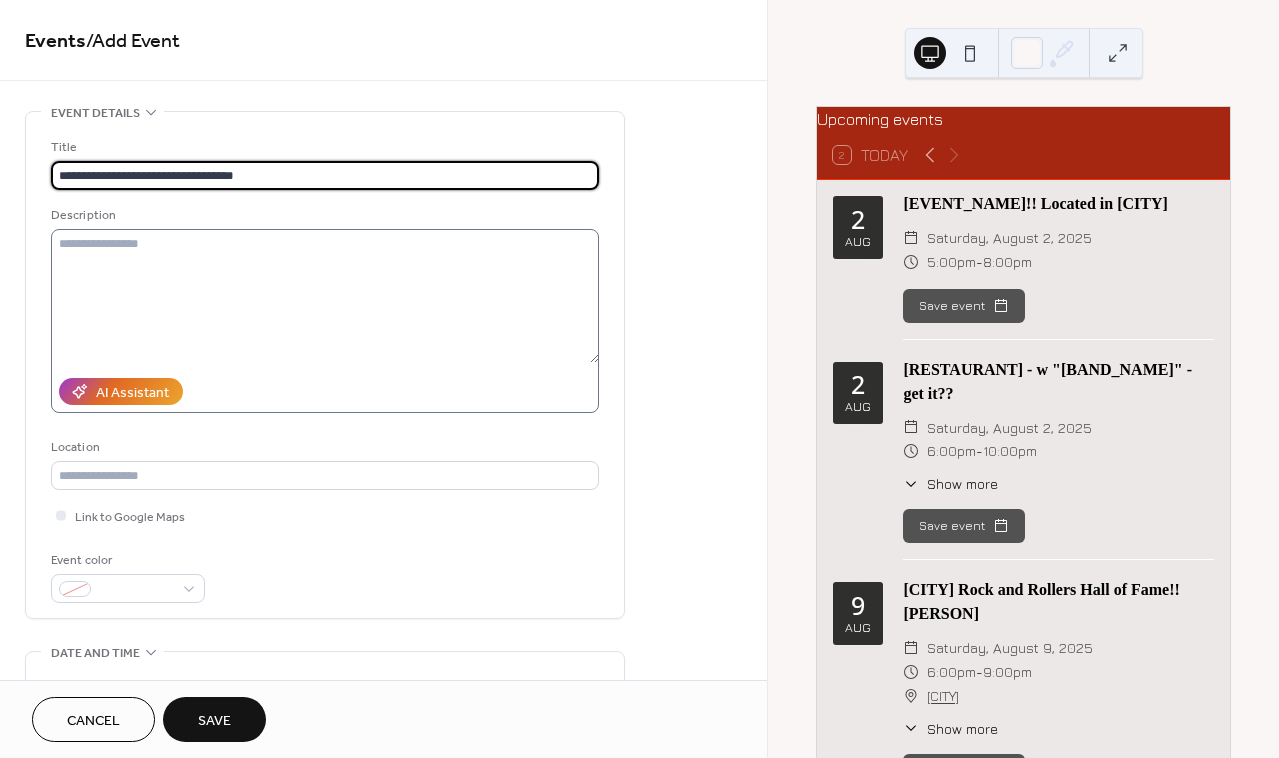 type on "**********" 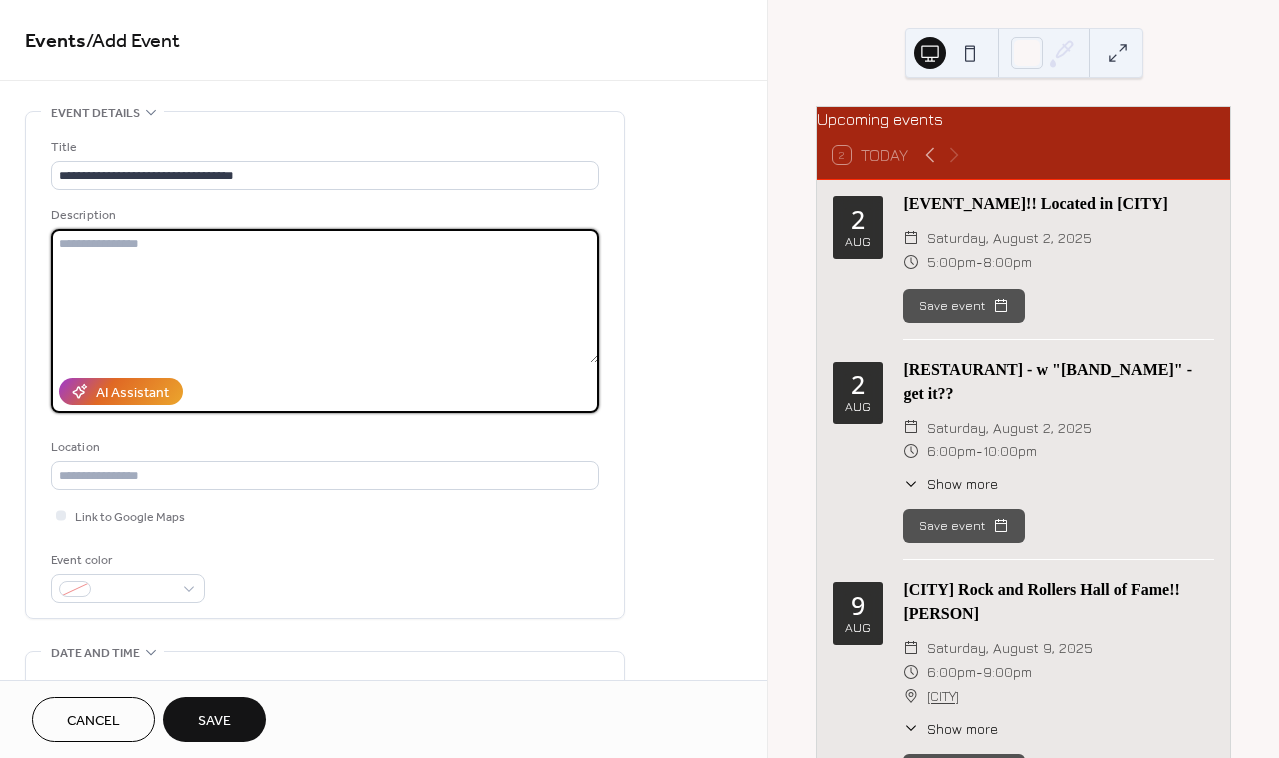 click at bounding box center (325, 296) 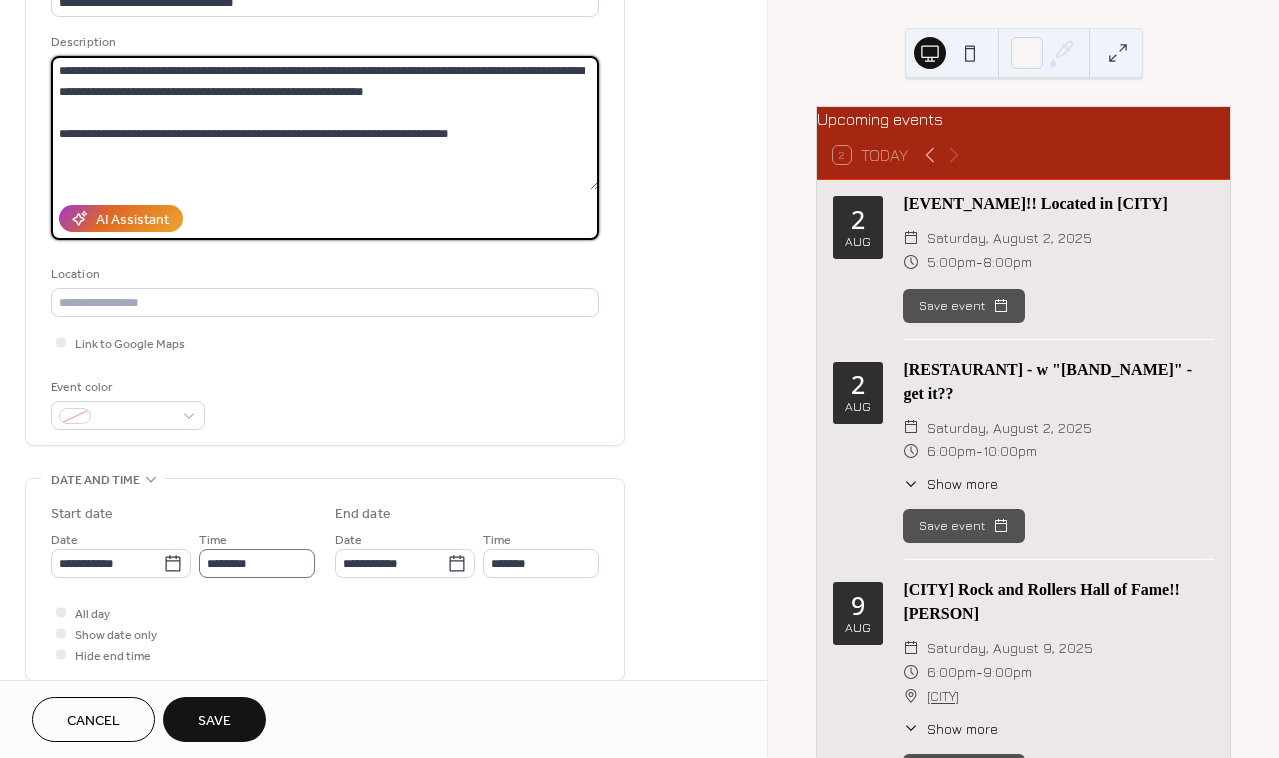 scroll, scrollTop: 174, scrollLeft: 0, axis: vertical 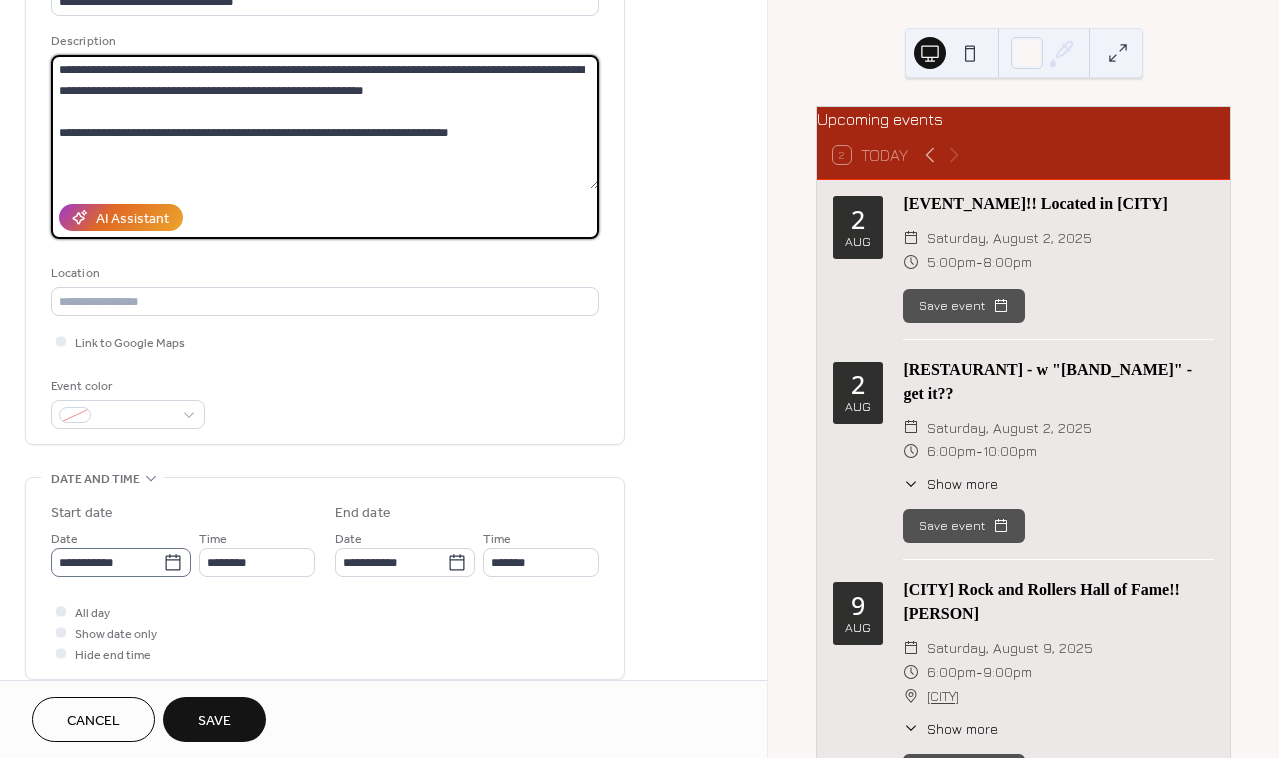 type on "**********" 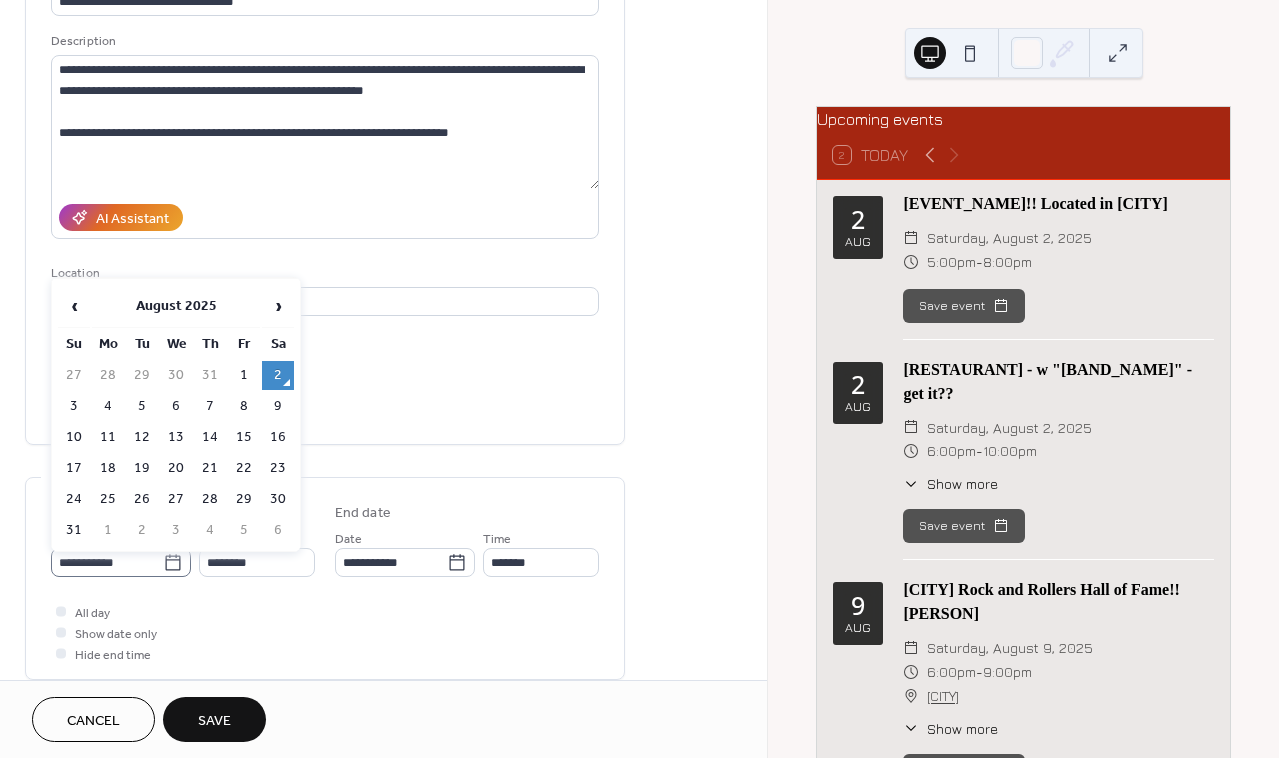 click 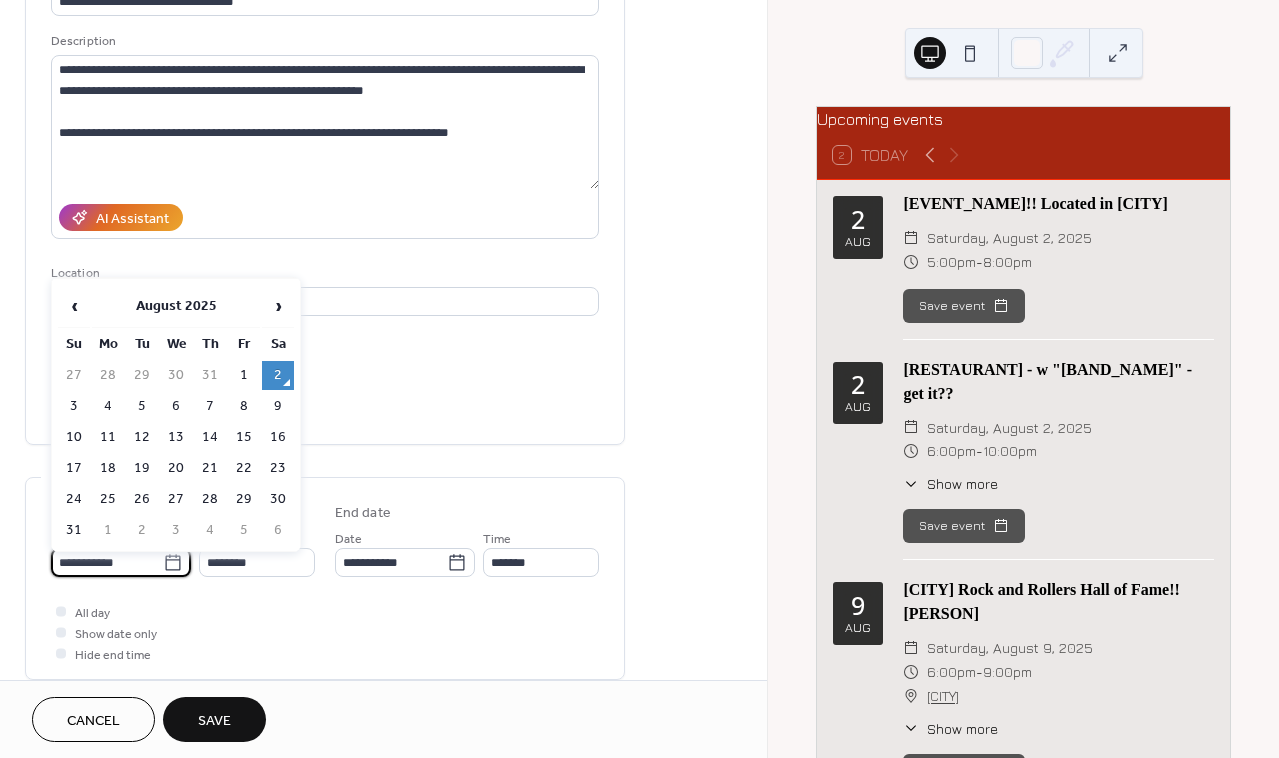 scroll, scrollTop: 175, scrollLeft: 0, axis: vertical 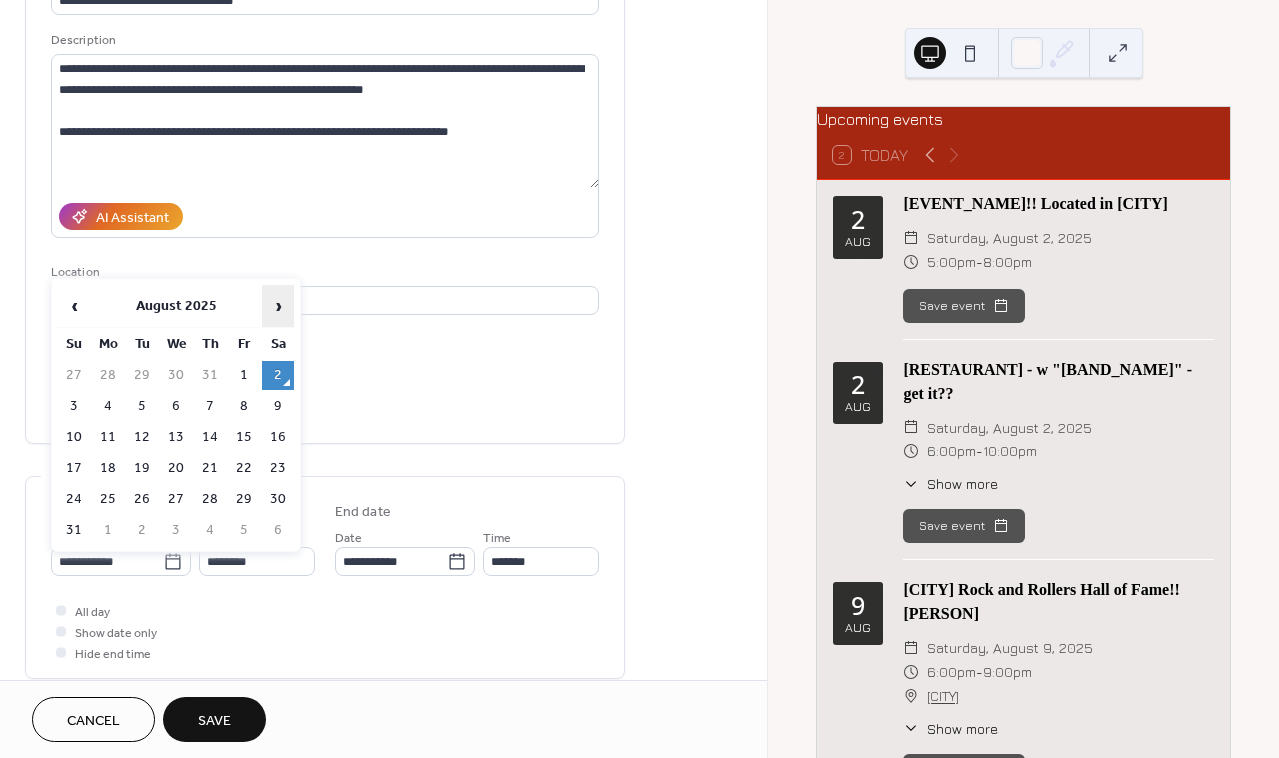 click on "›" at bounding box center (278, 306) 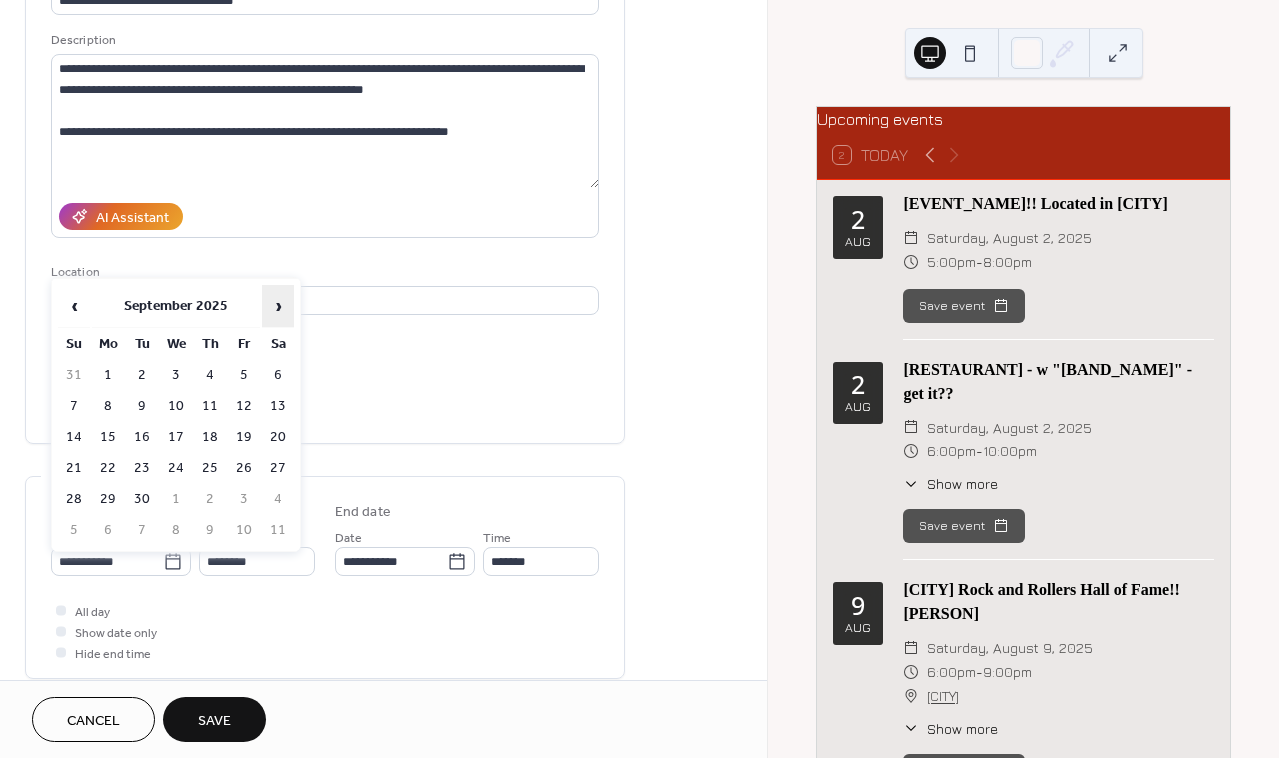 click on "›" at bounding box center (278, 306) 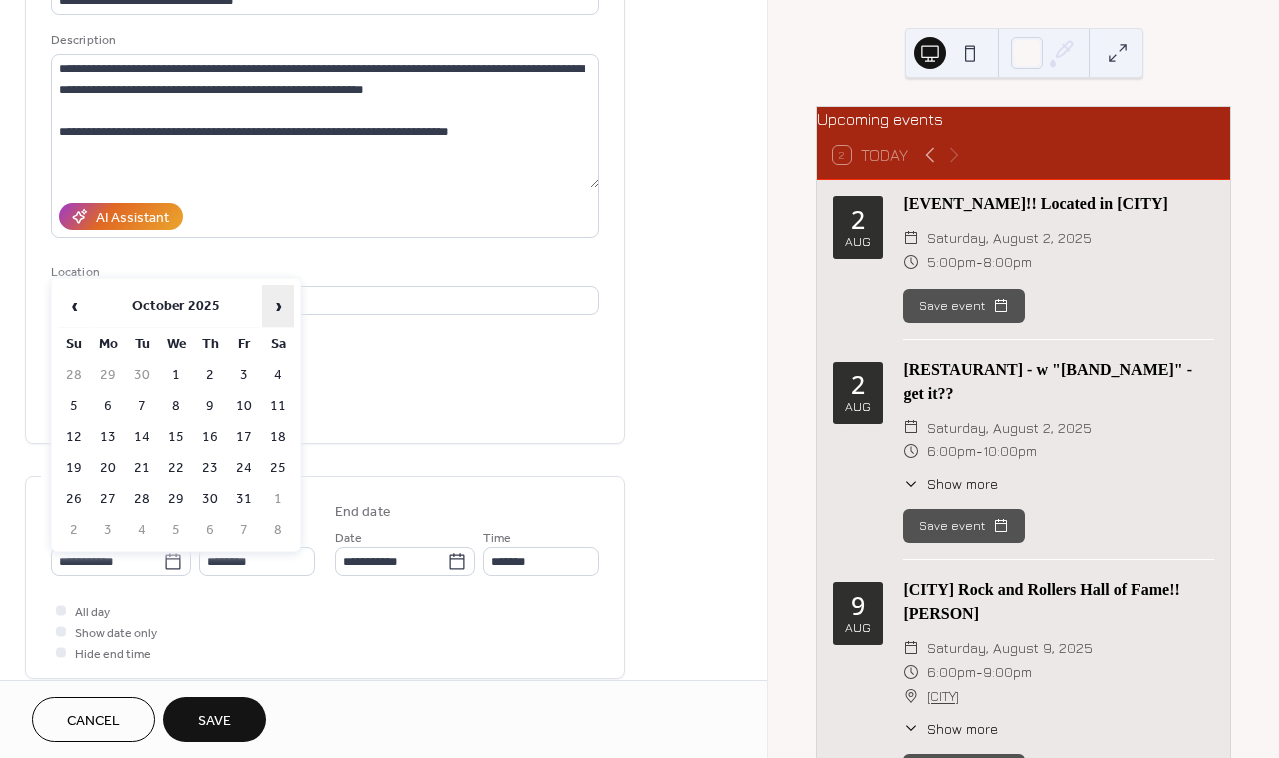 click on "›" at bounding box center (278, 306) 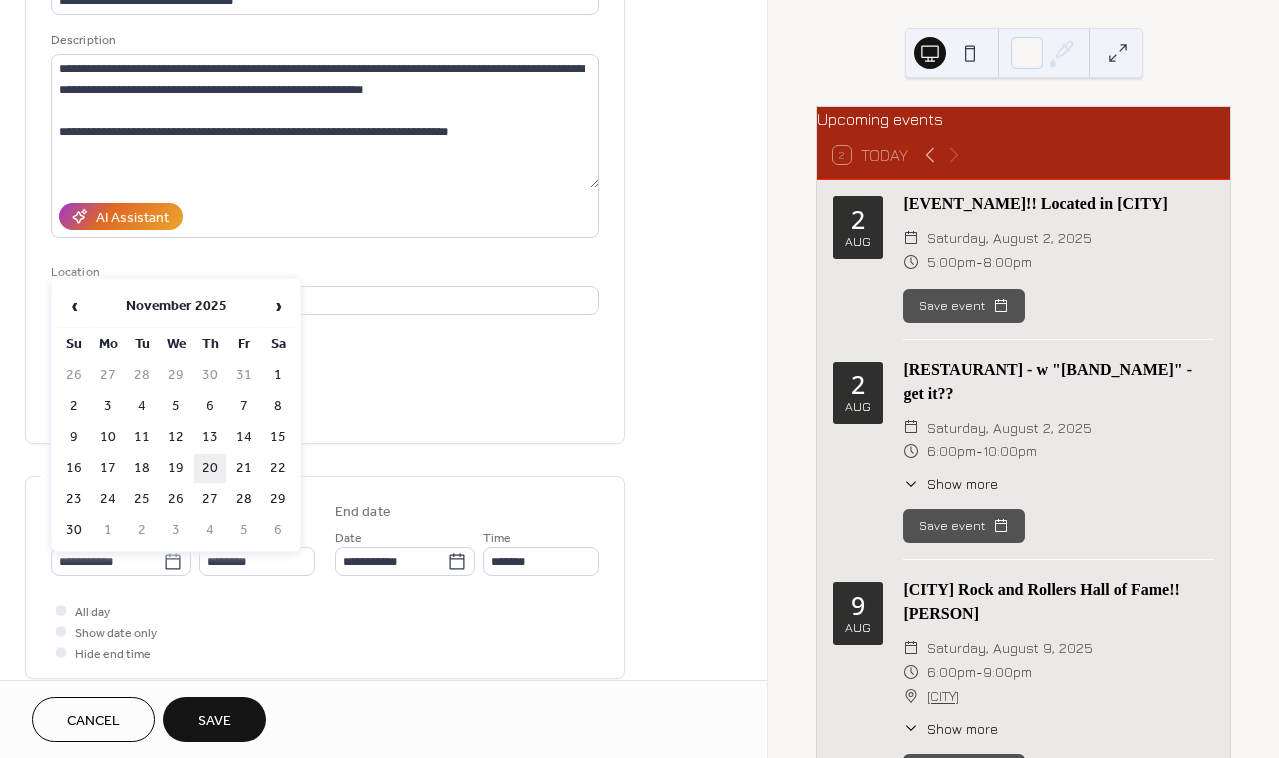 click on "20" at bounding box center (210, 468) 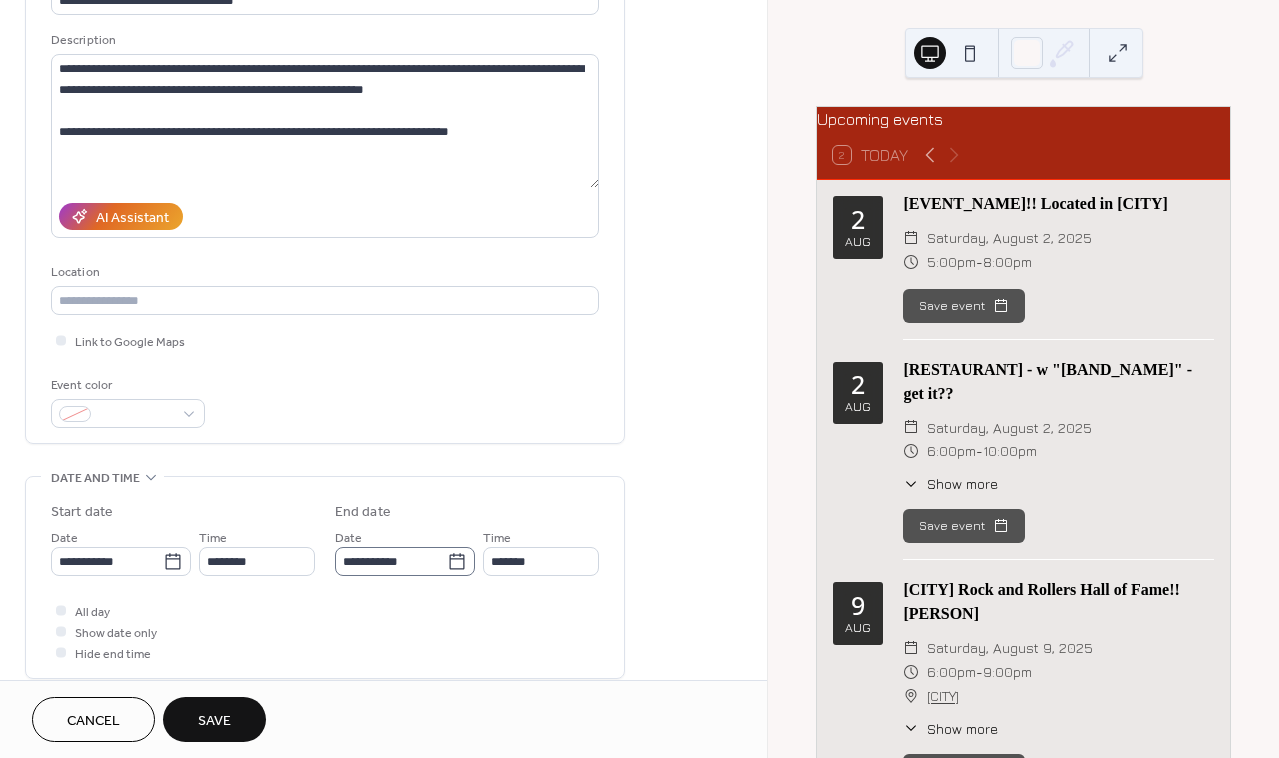 click 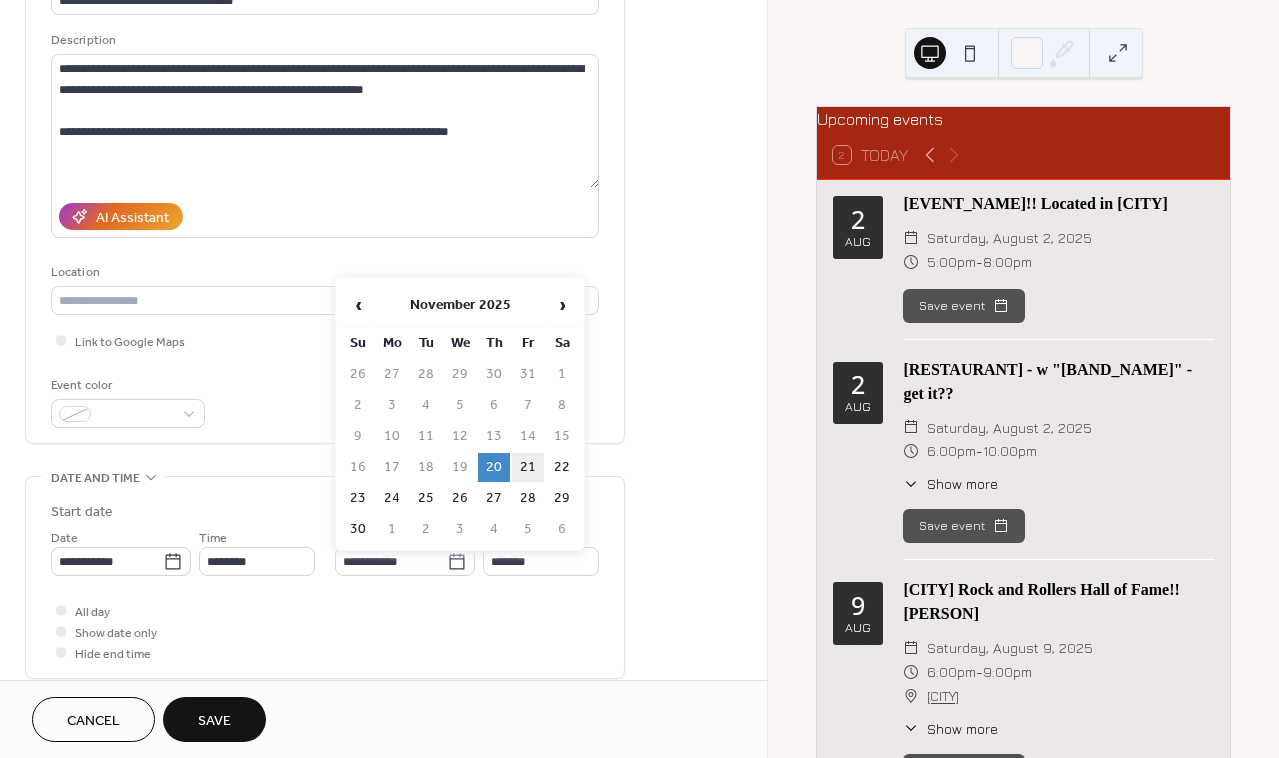 click on "21" at bounding box center (528, 467) 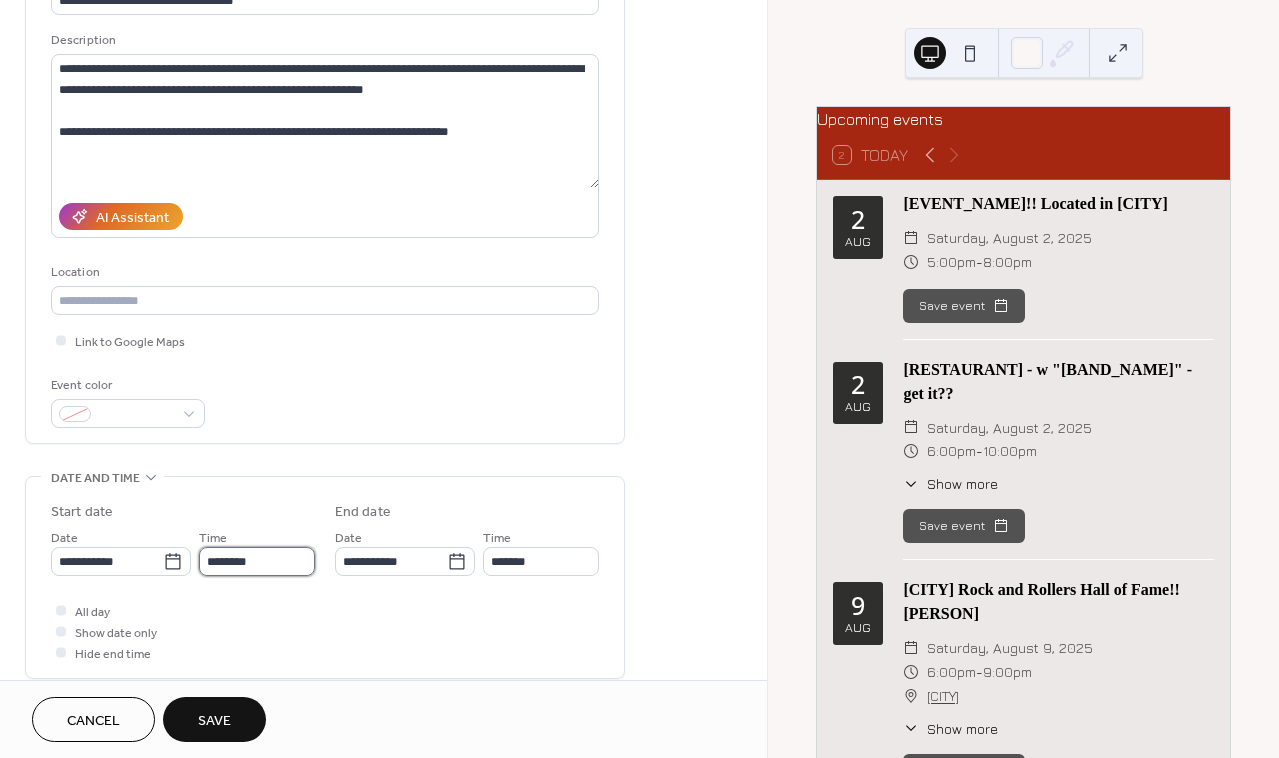click on "********" at bounding box center (257, 561) 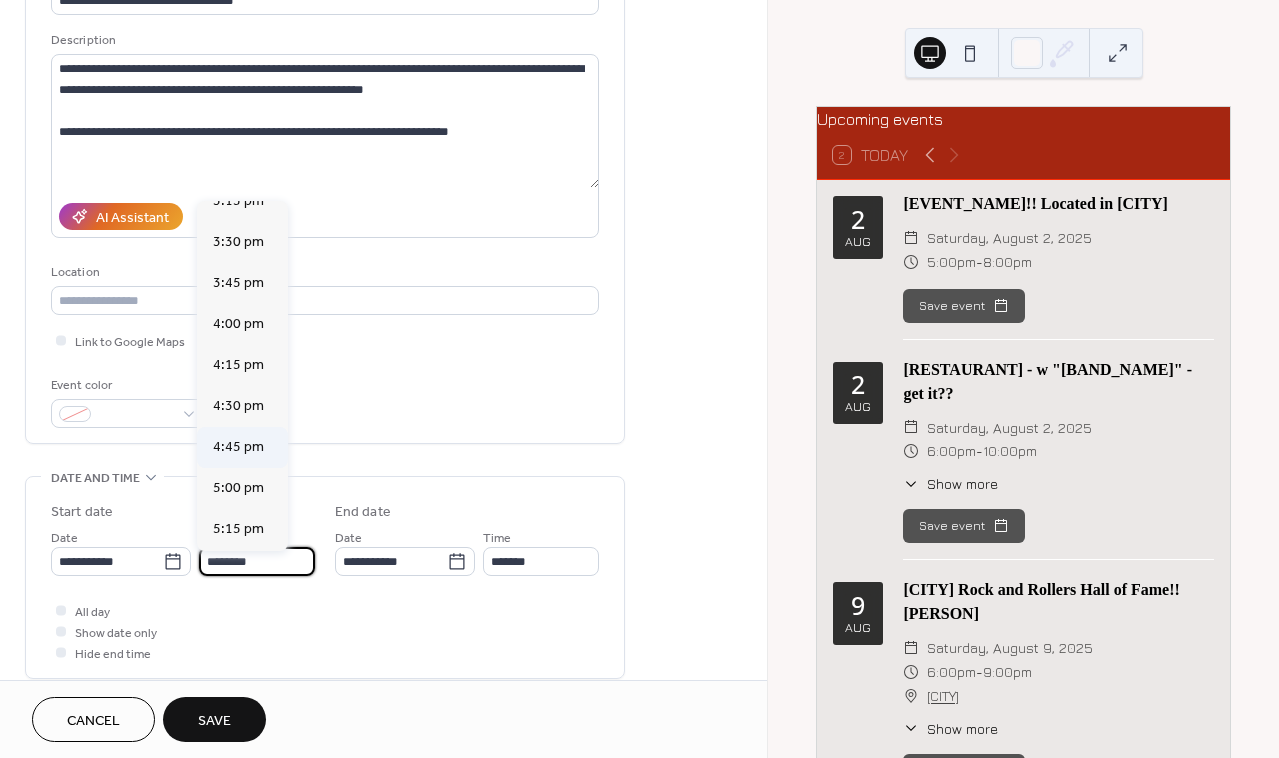 scroll, scrollTop: 2547, scrollLeft: 0, axis: vertical 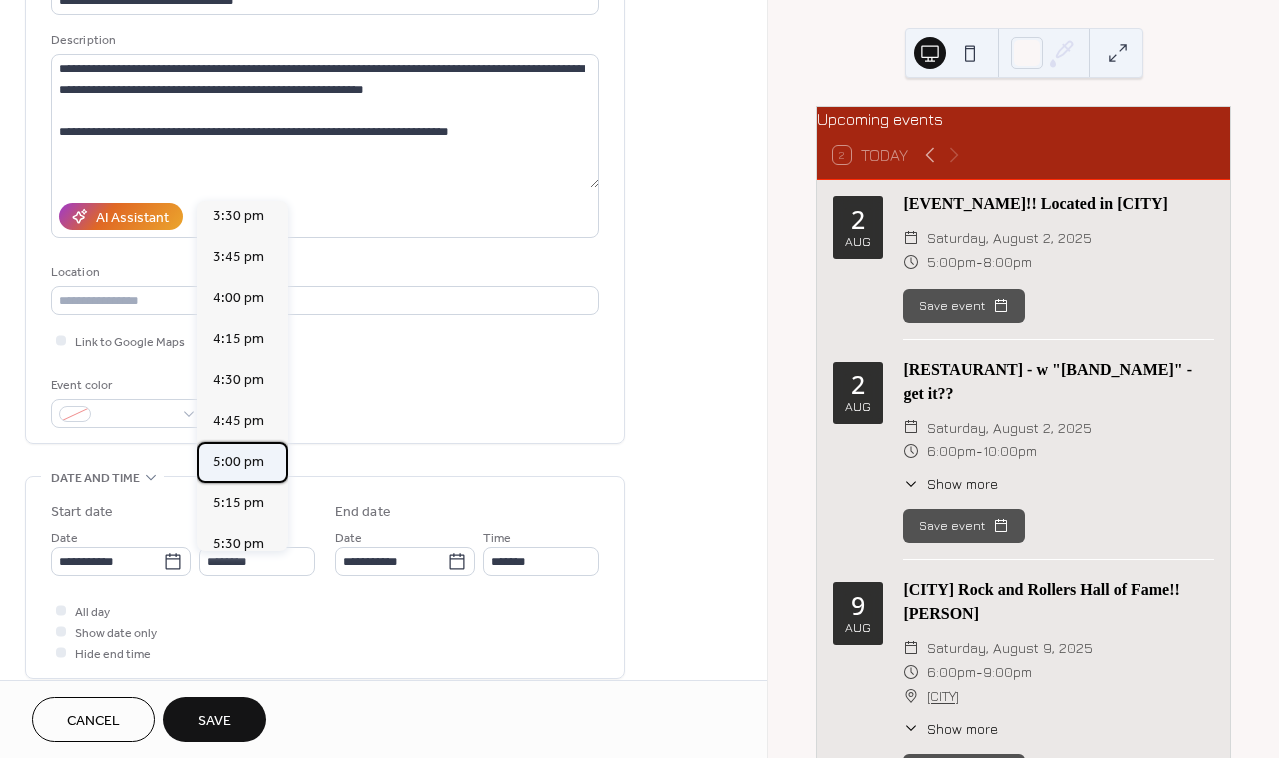 click on "5:00 pm" at bounding box center (238, 462) 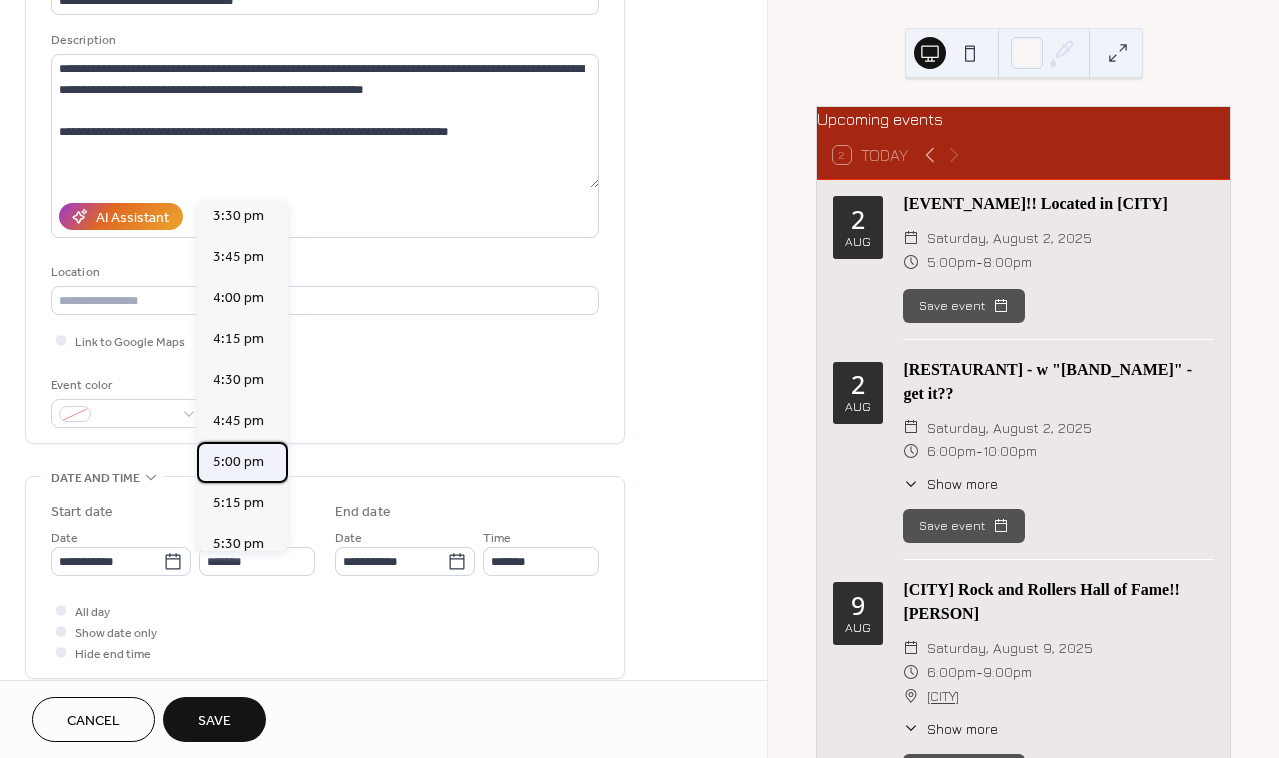 type on "*******" 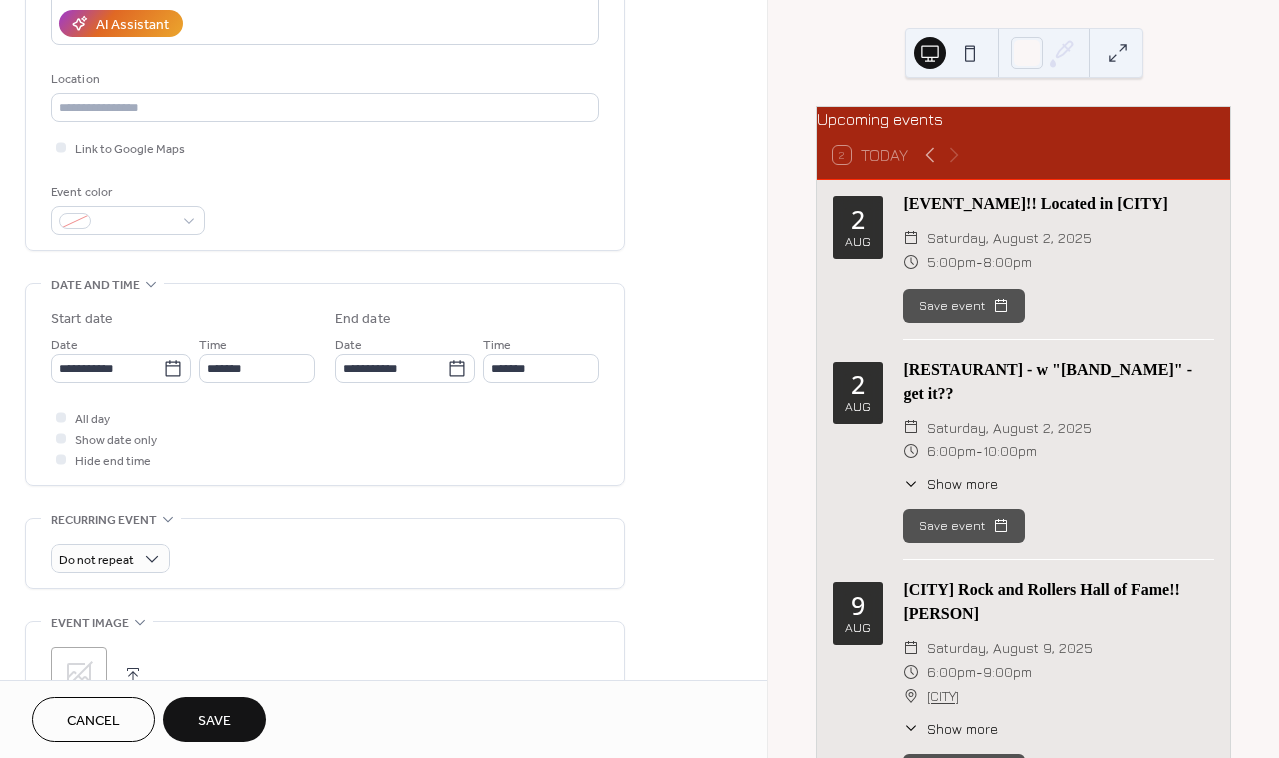 scroll, scrollTop: 416, scrollLeft: 0, axis: vertical 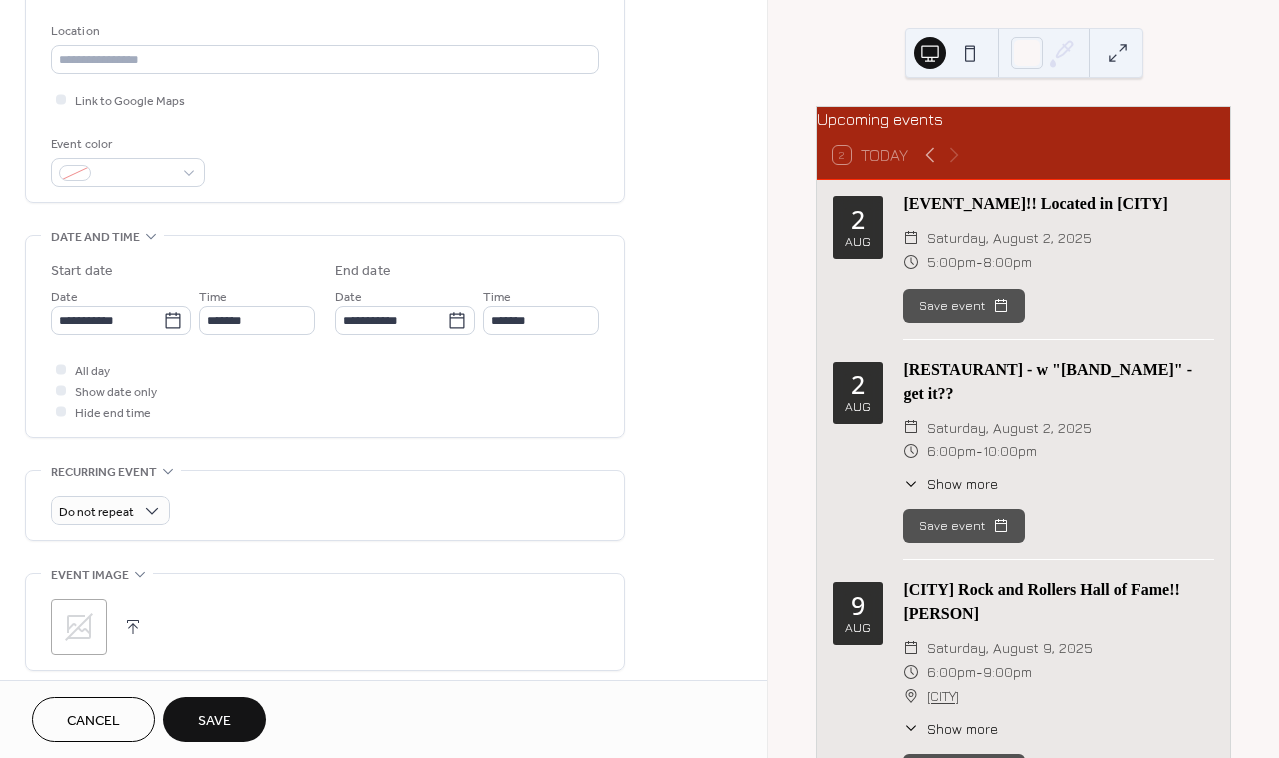 click on "Save" at bounding box center [214, 721] 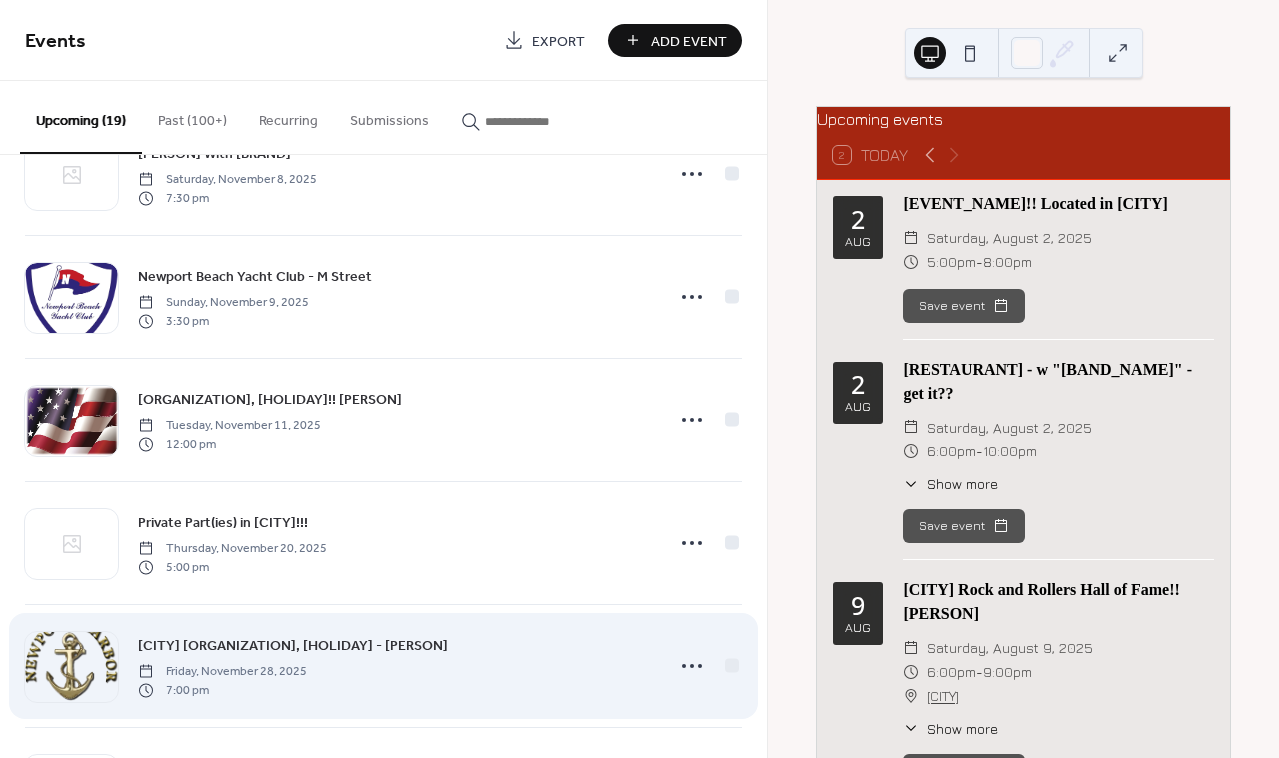 scroll, scrollTop: 1658, scrollLeft: 0, axis: vertical 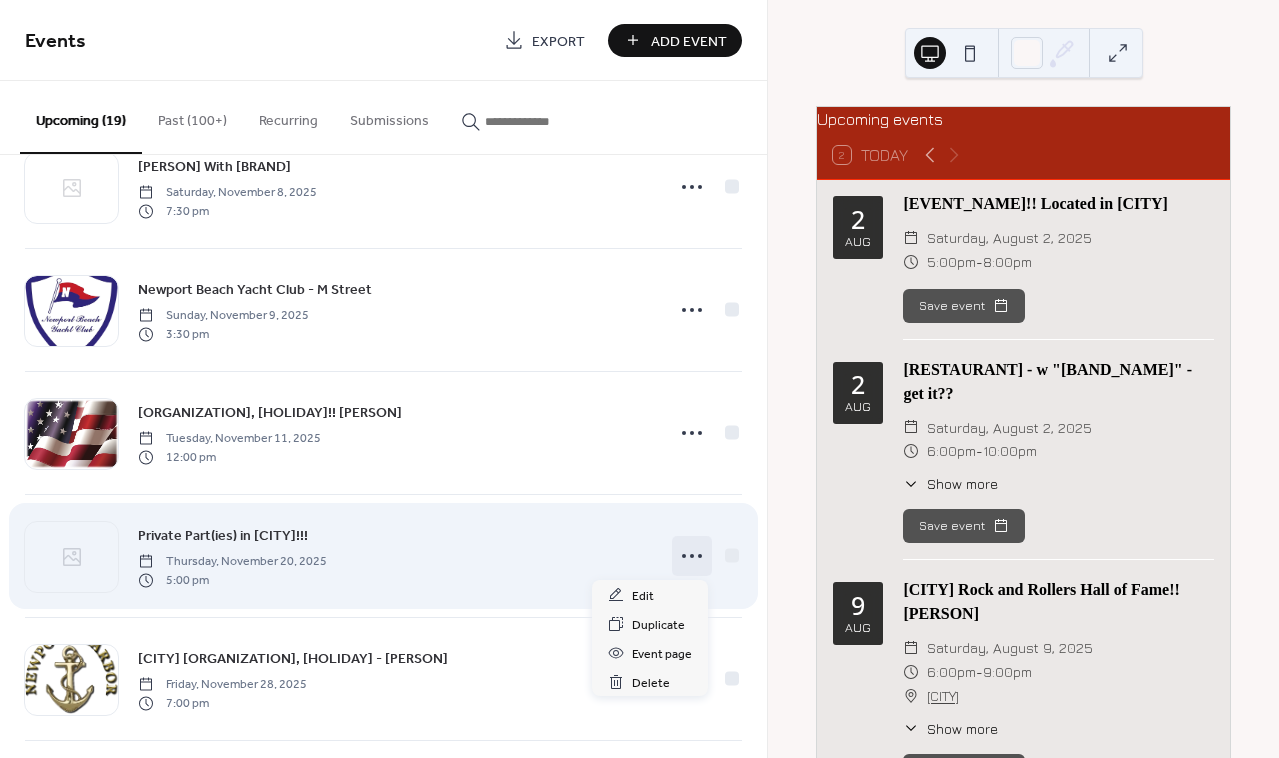 click 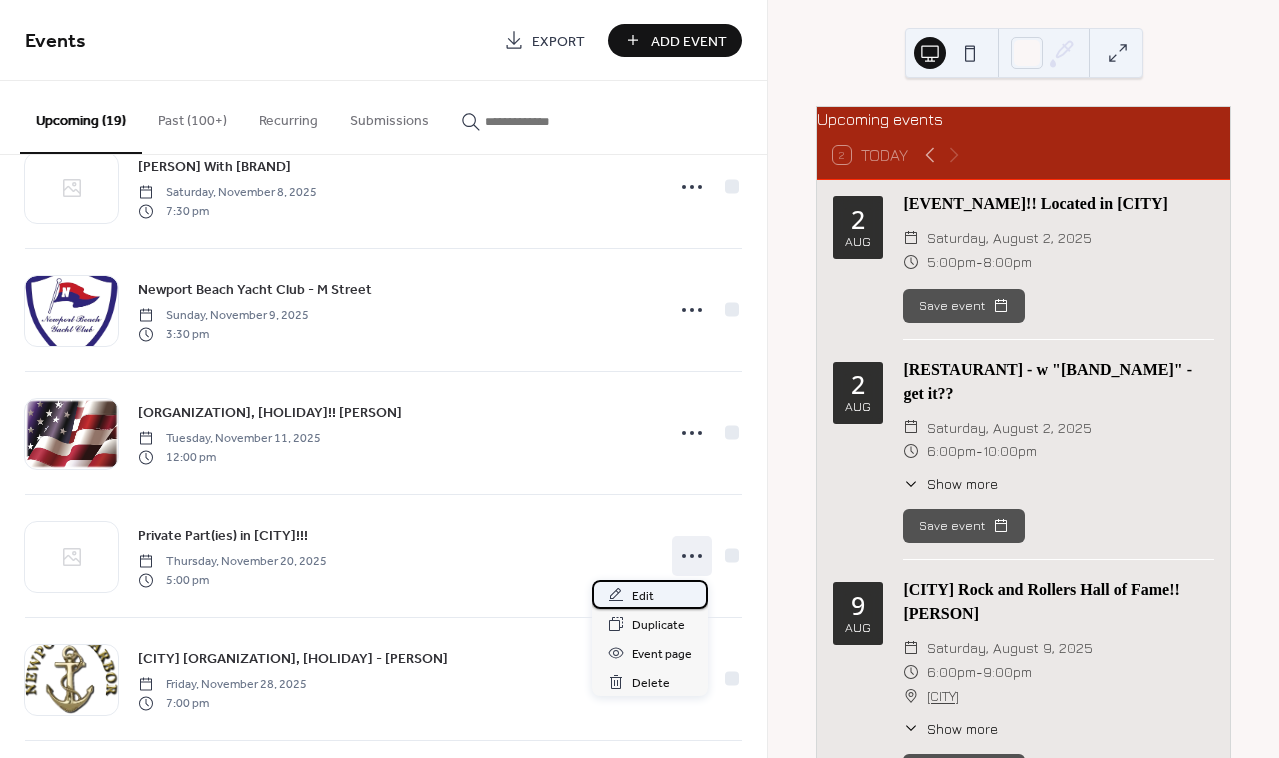 click on "Edit" at bounding box center [643, 596] 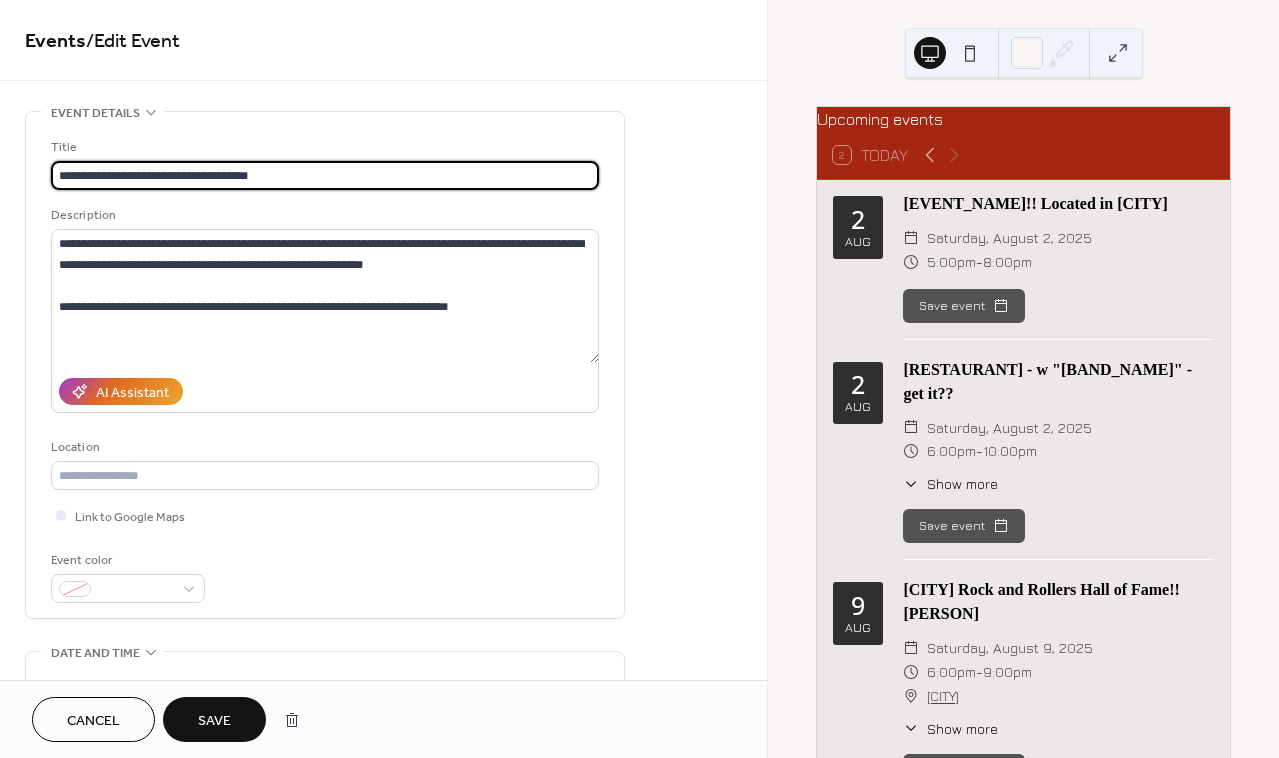 type on "**********" 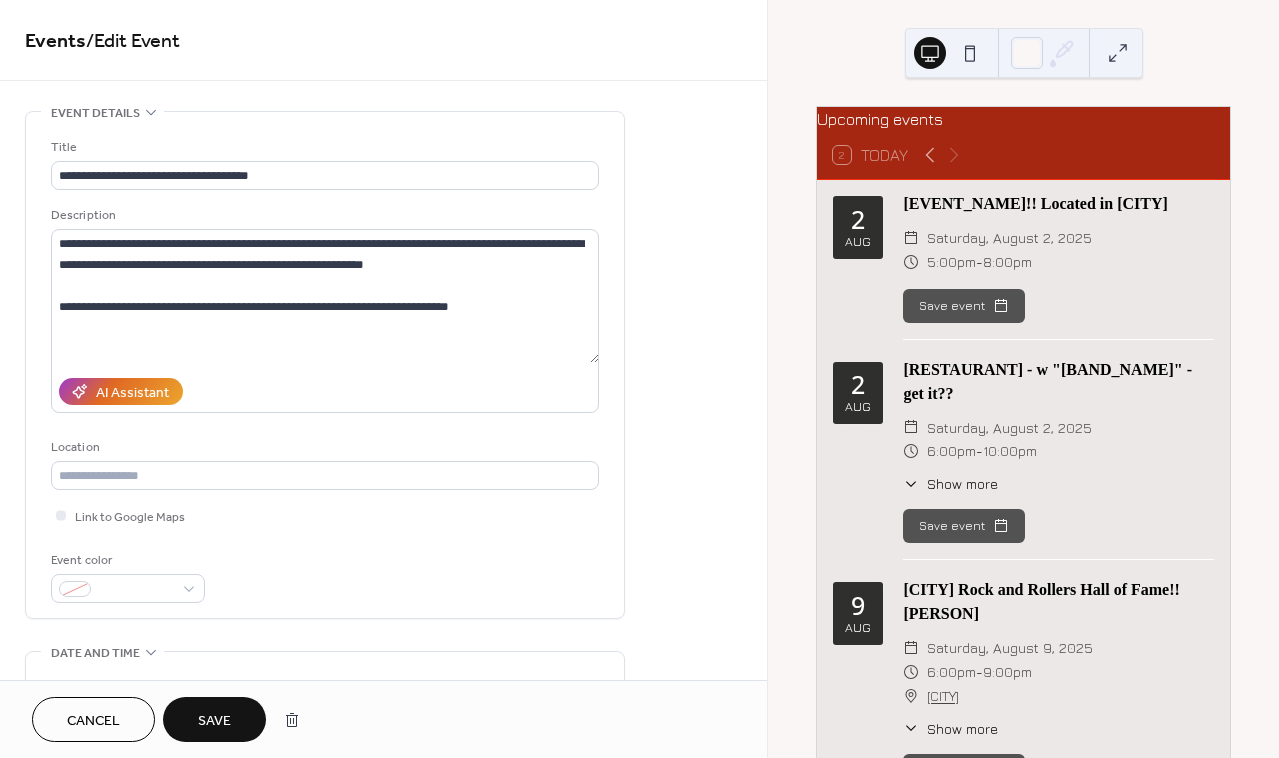 click on "Save" at bounding box center [214, 721] 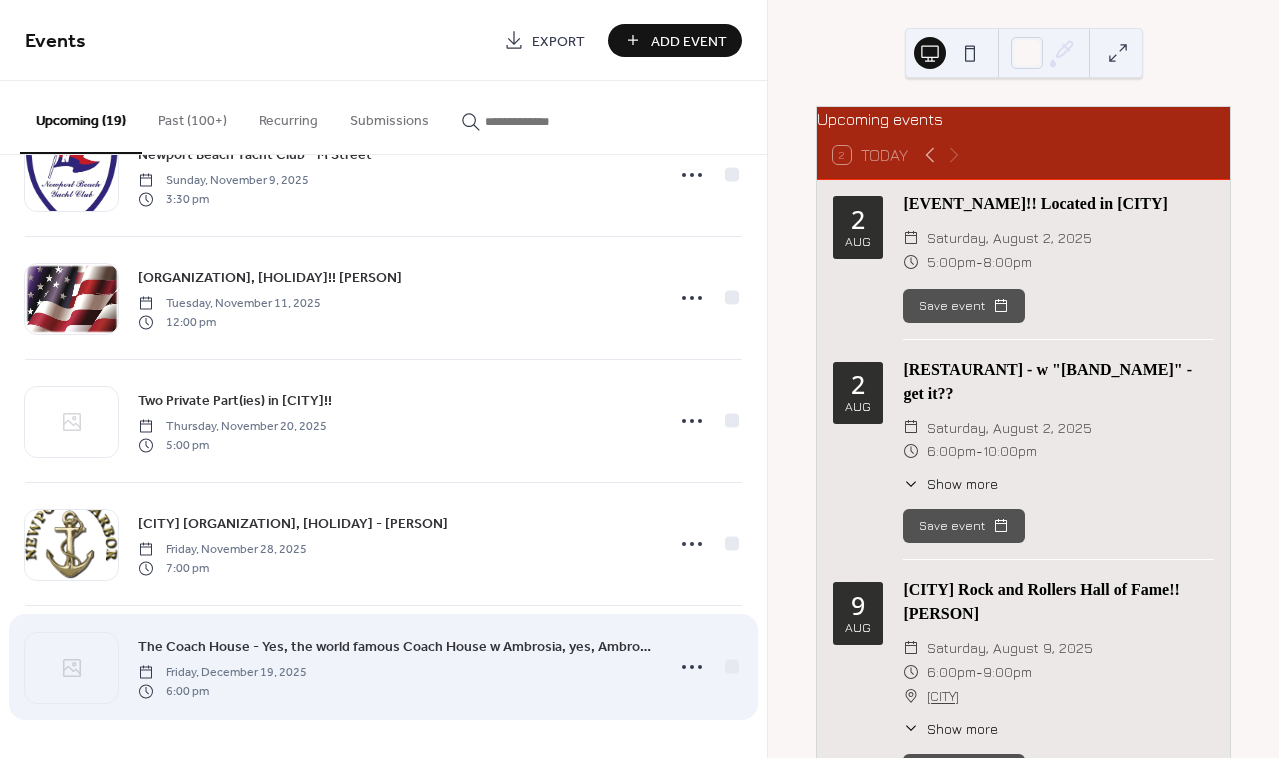 scroll, scrollTop: 1793, scrollLeft: 0, axis: vertical 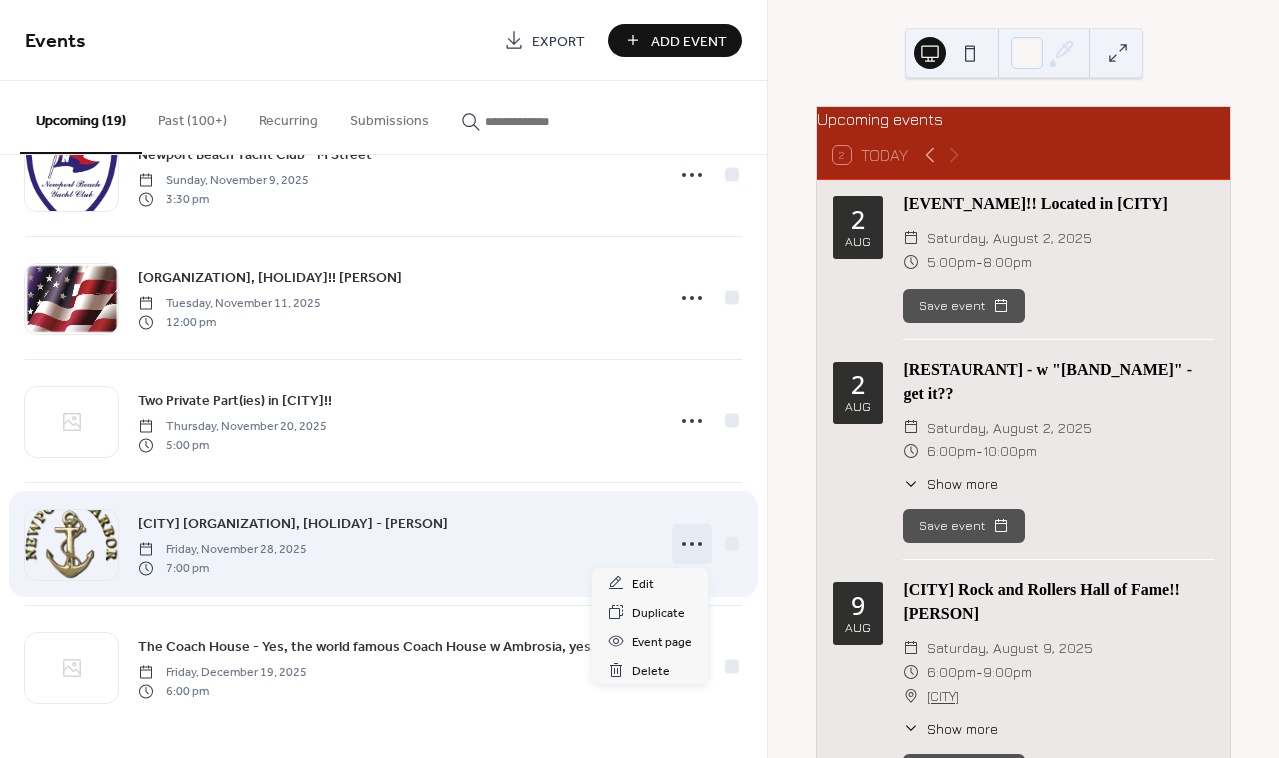 click 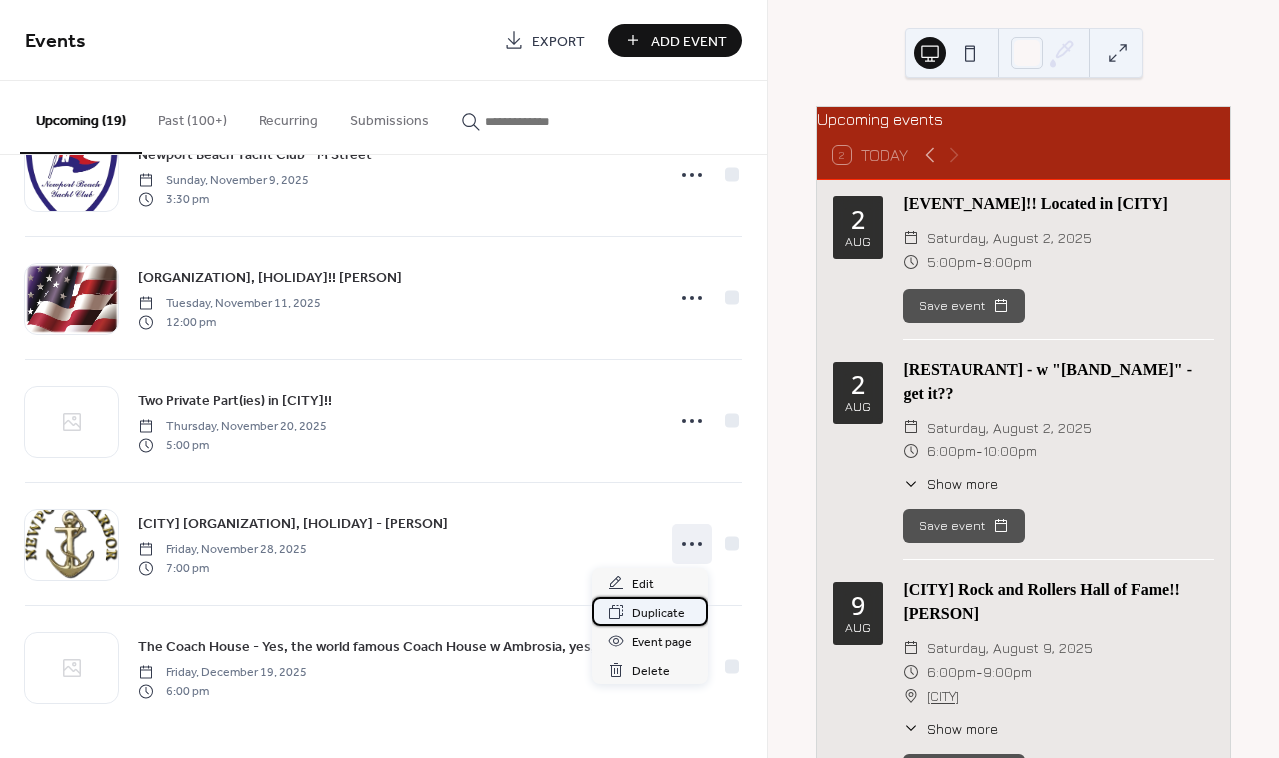 click on "Duplicate" at bounding box center (658, 613) 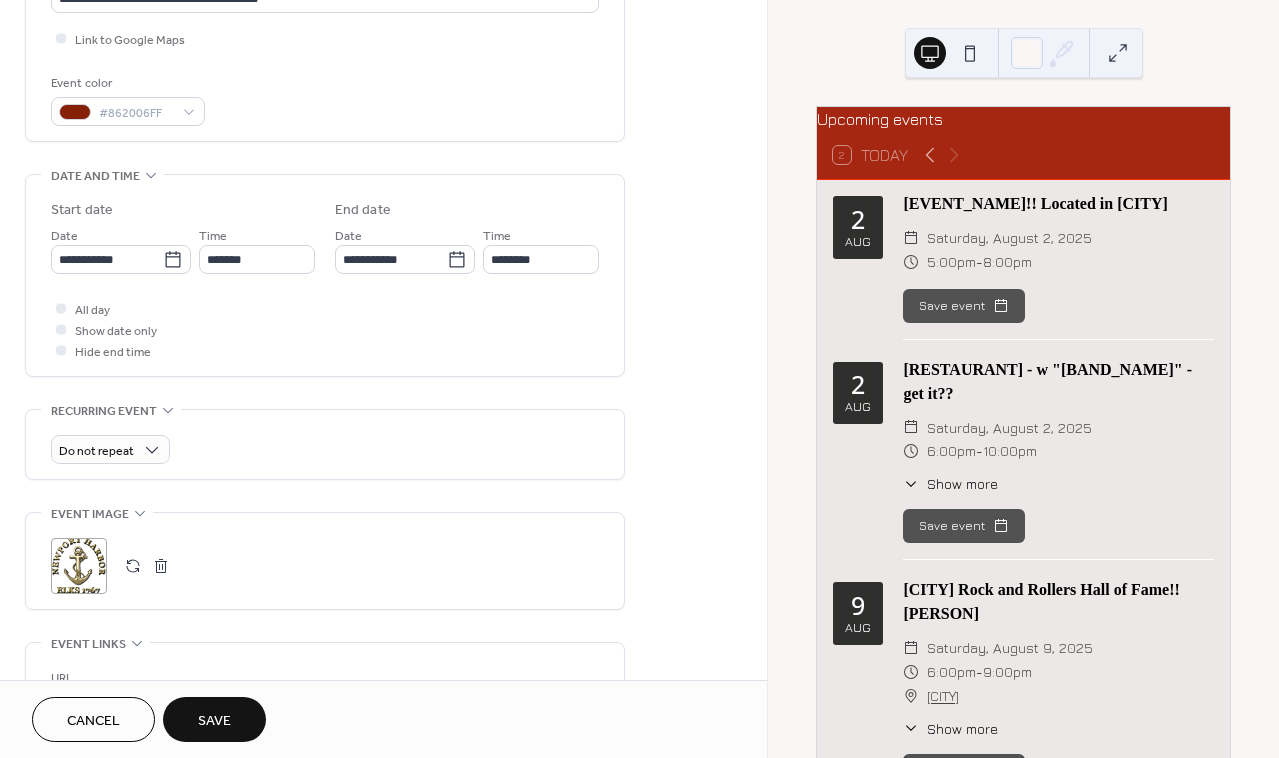 scroll, scrollTop: 479, scrollLeft: 0, axis: vertical 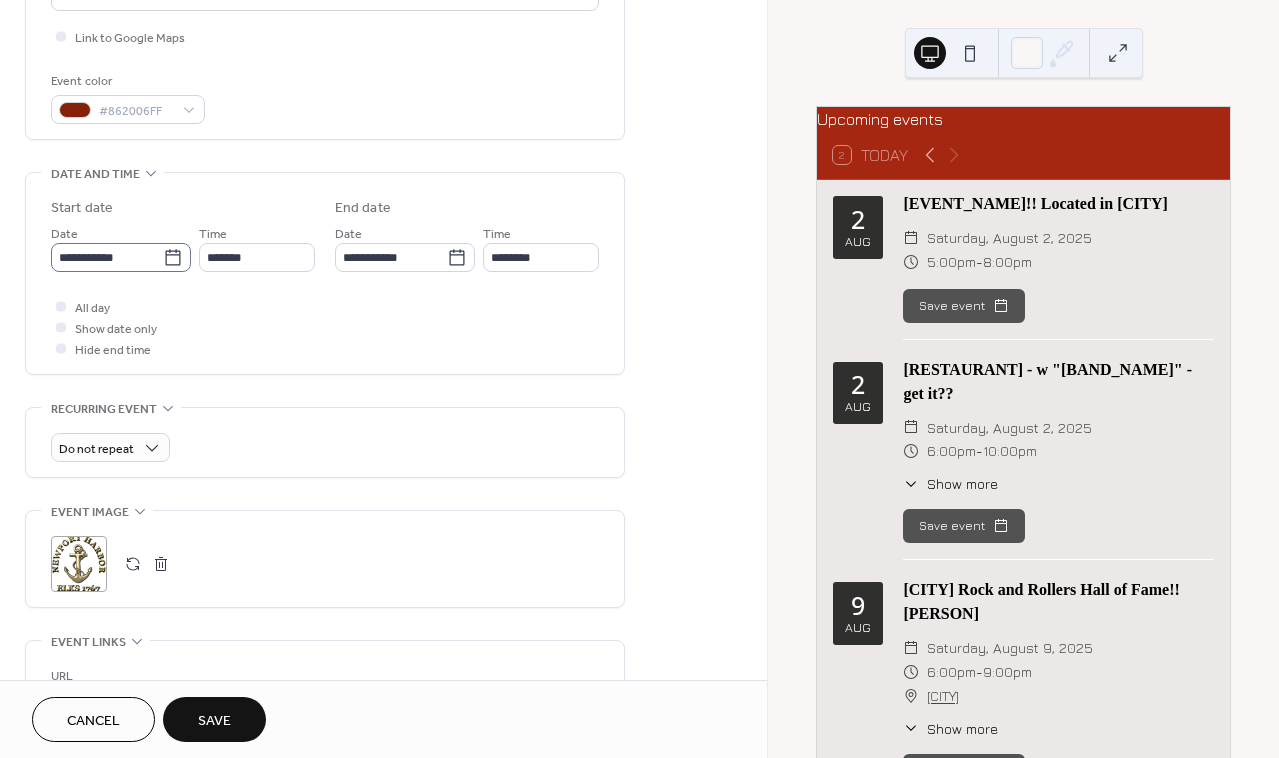 type on "**********" 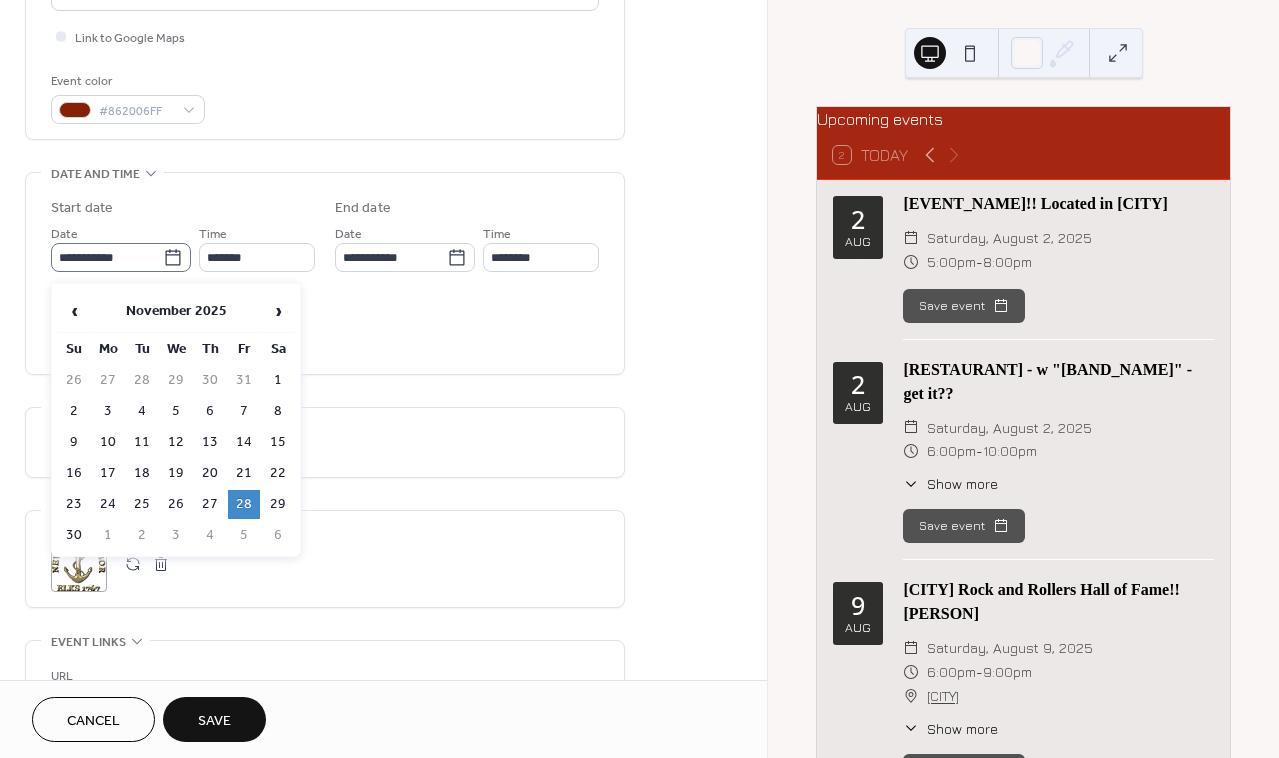 click 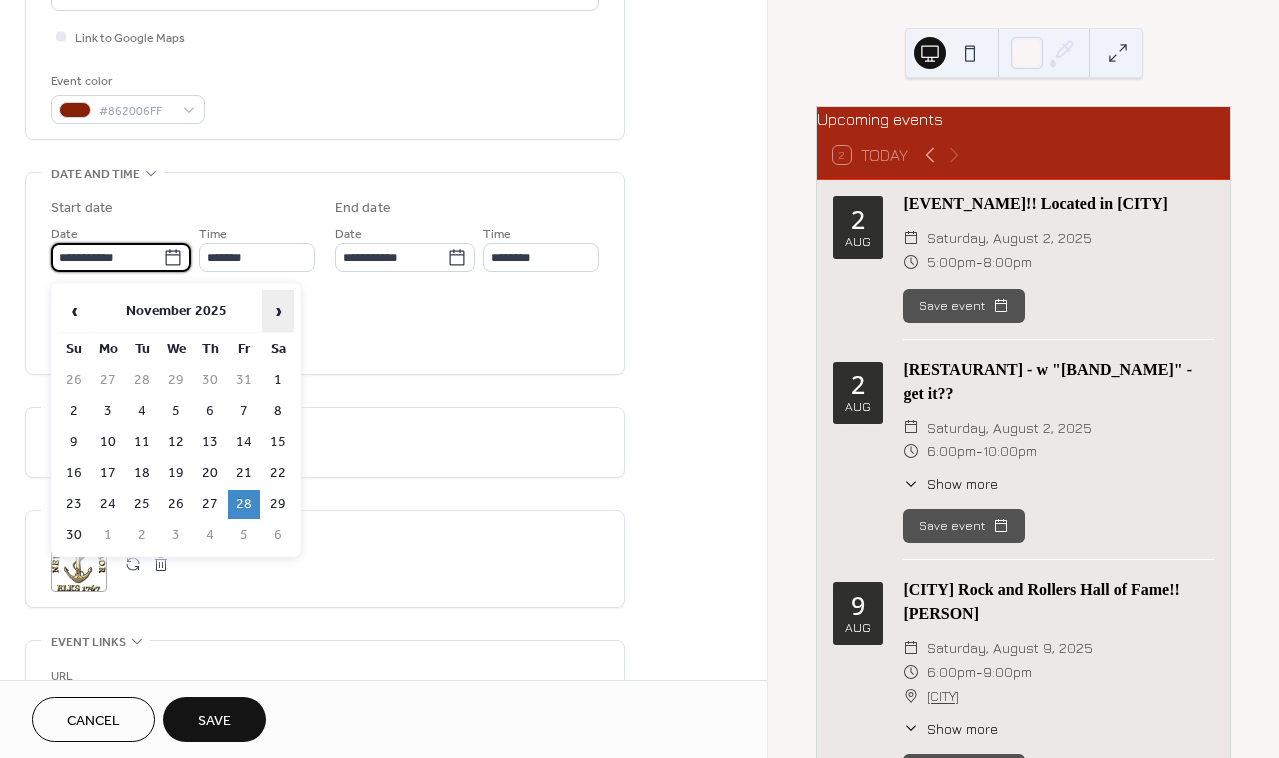 click on "›" at bounding box center (278, 311) 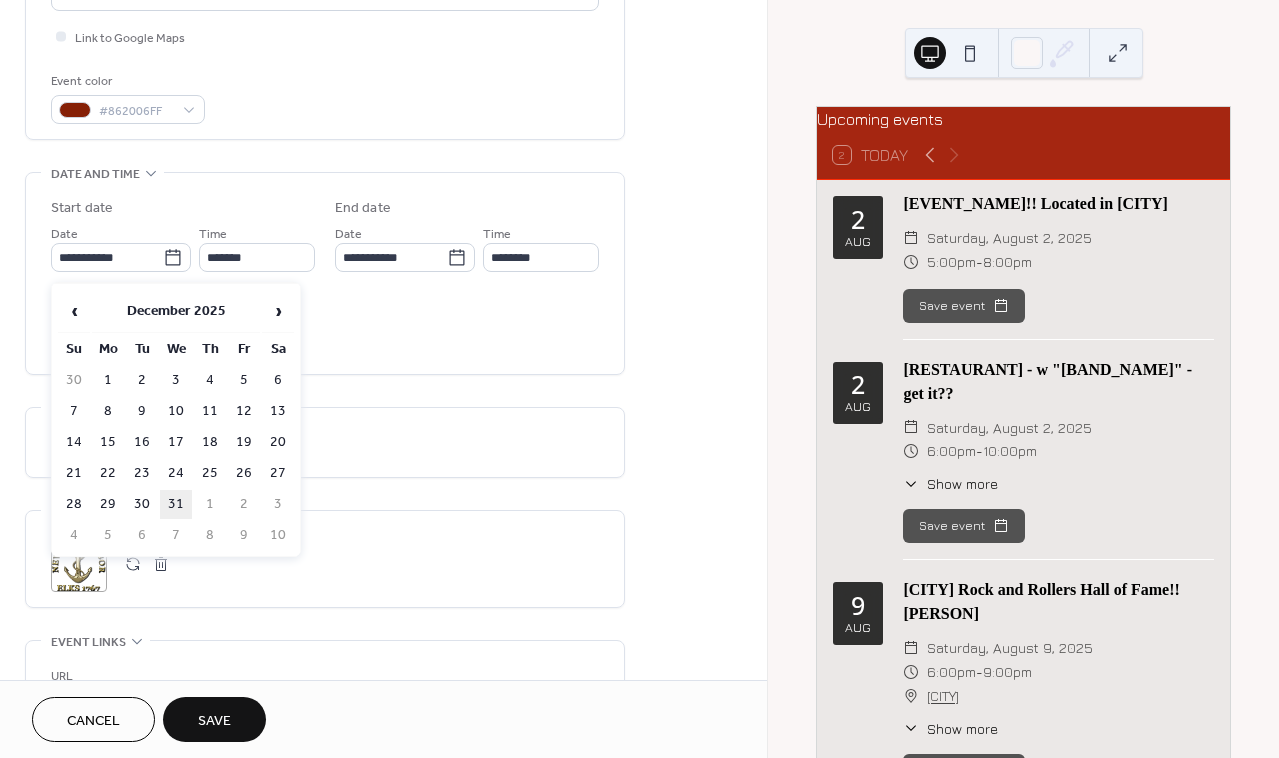 click on "31" at bounding box center [176, 504] 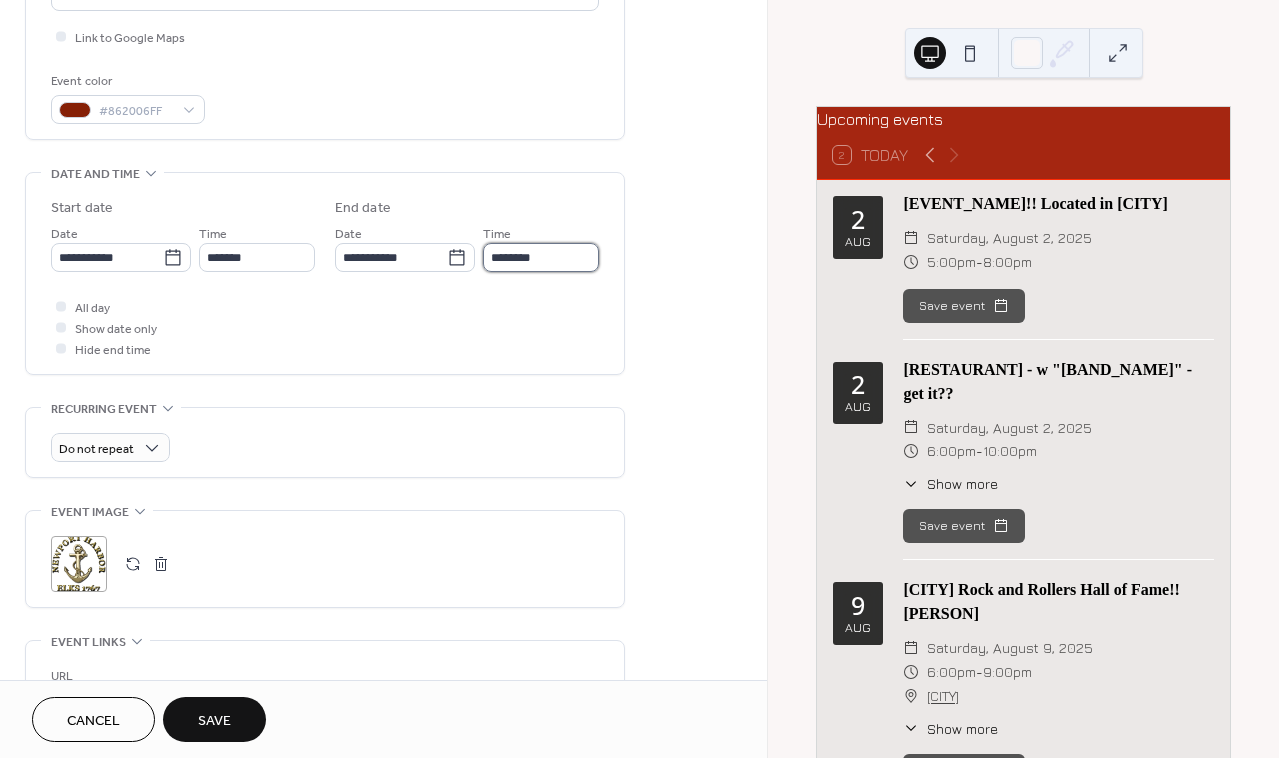 click on "********" at bounding box center (541, 257) 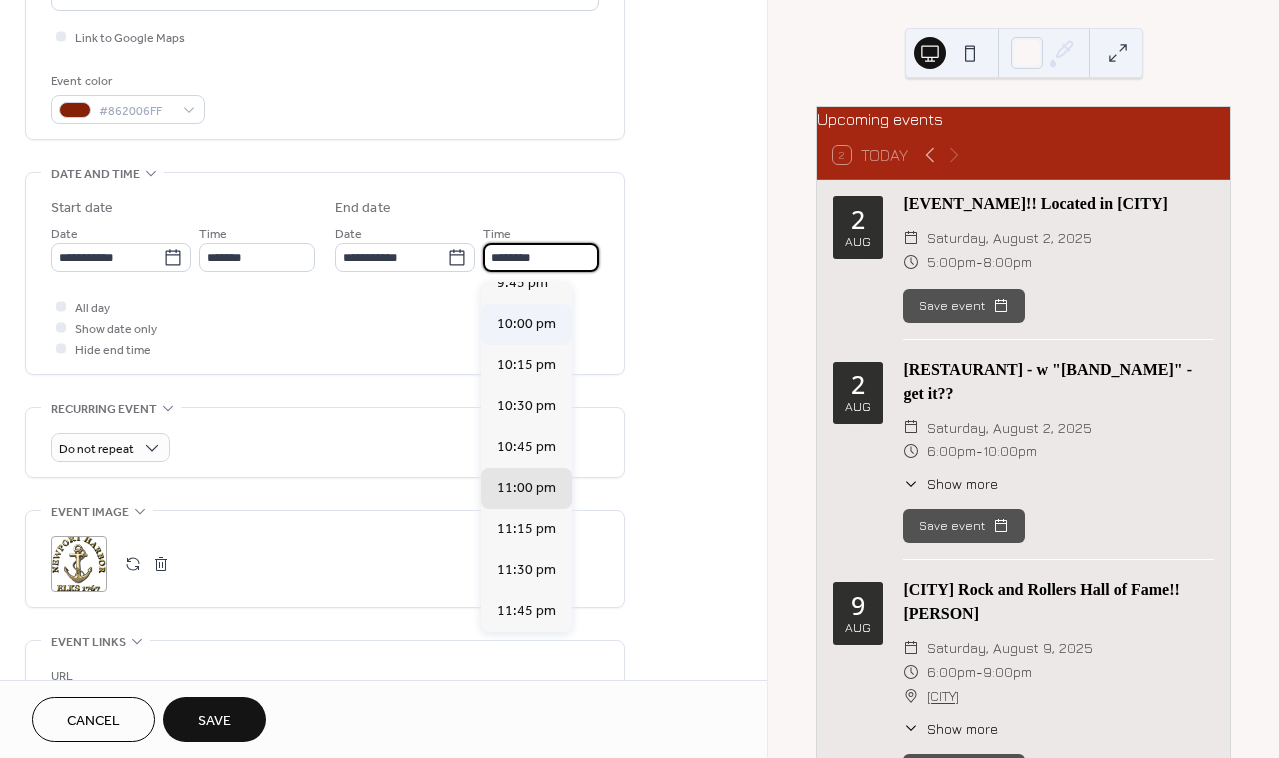 scroll, scrollTop: 425, scrollLeft: 0, axis: vertical 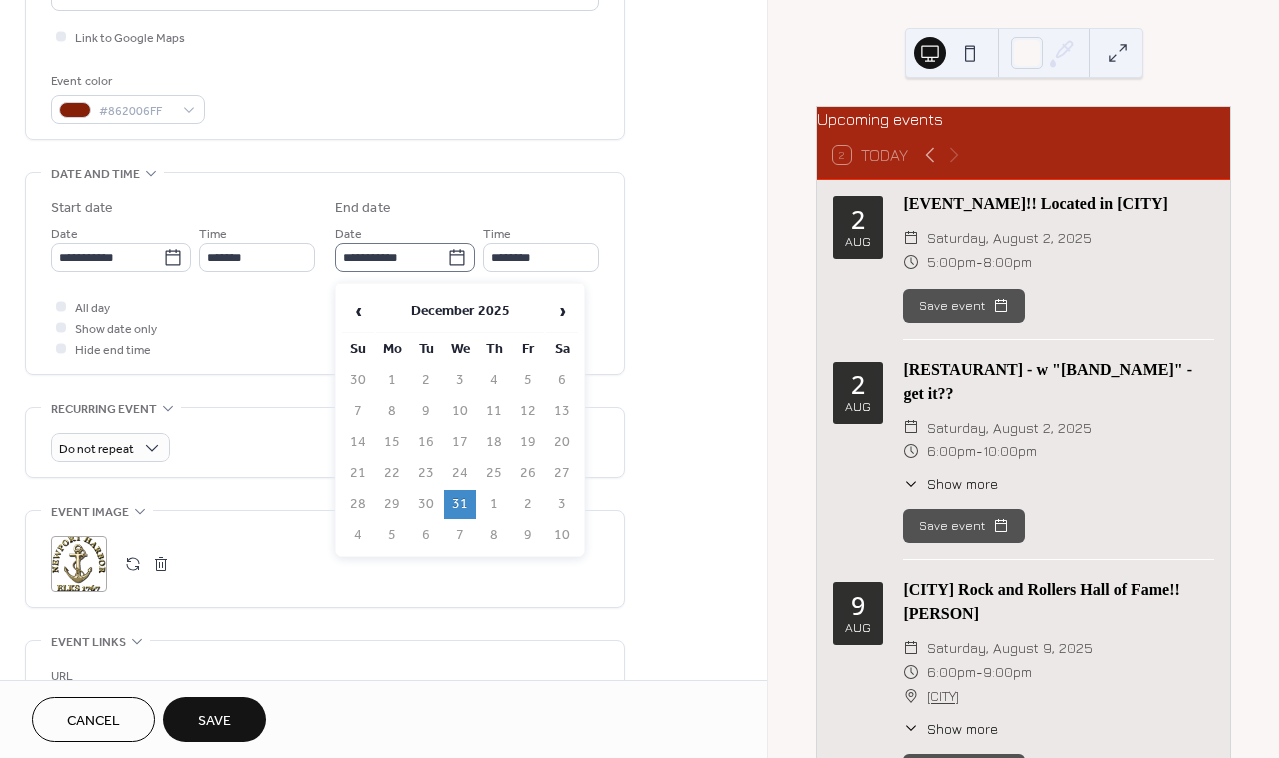 click 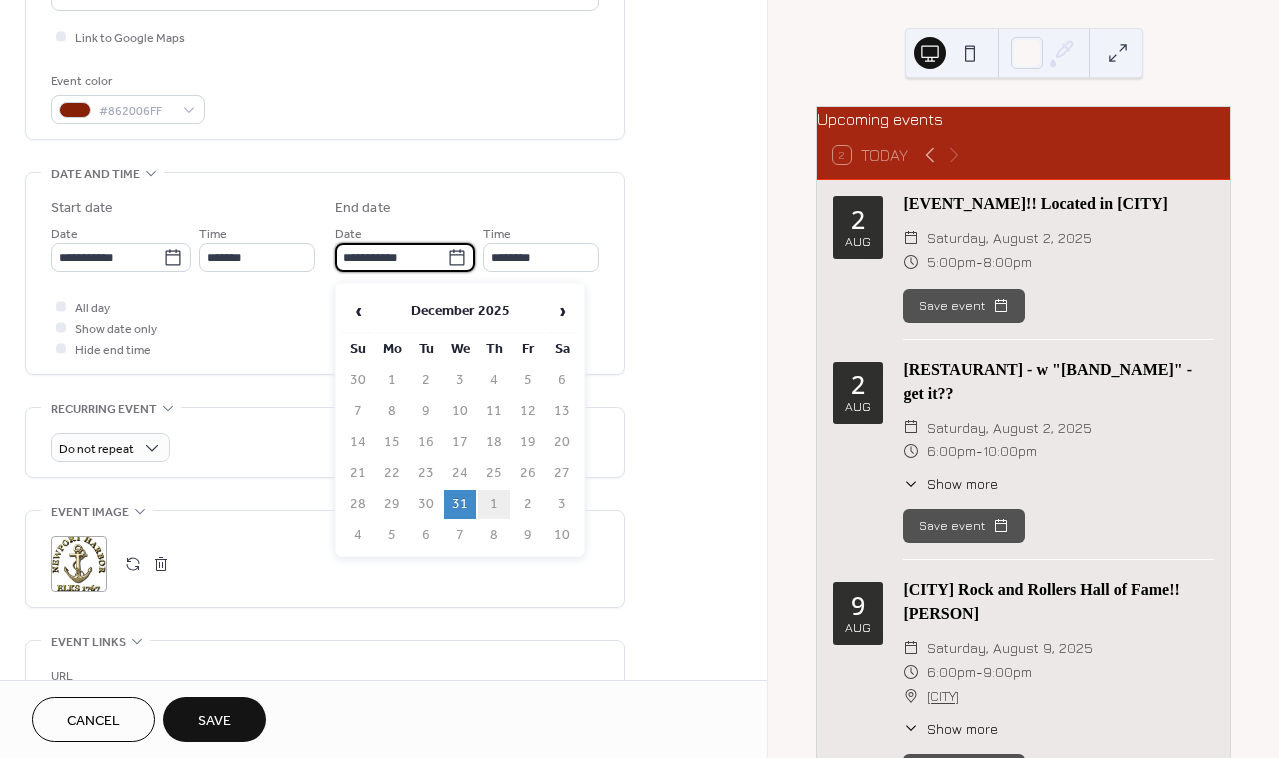 click on "1" at bounding box center [494, 504] 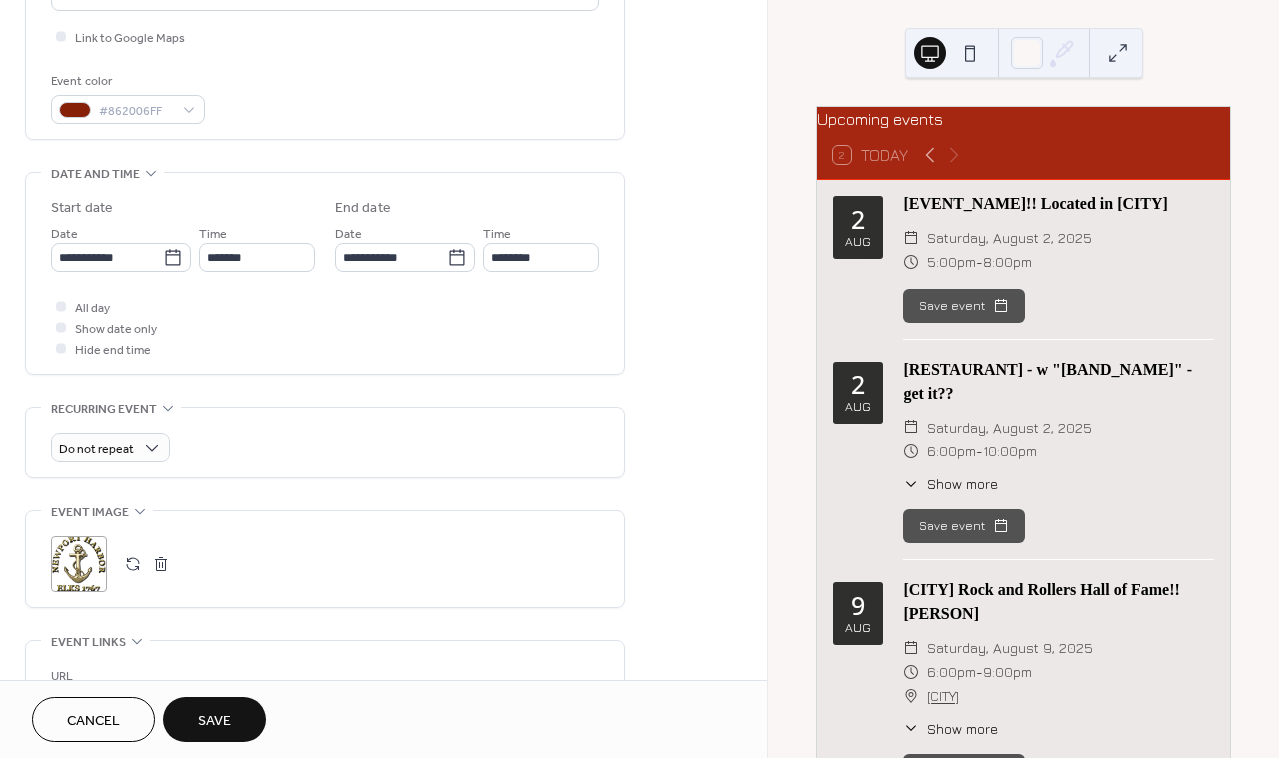 type on "**********" 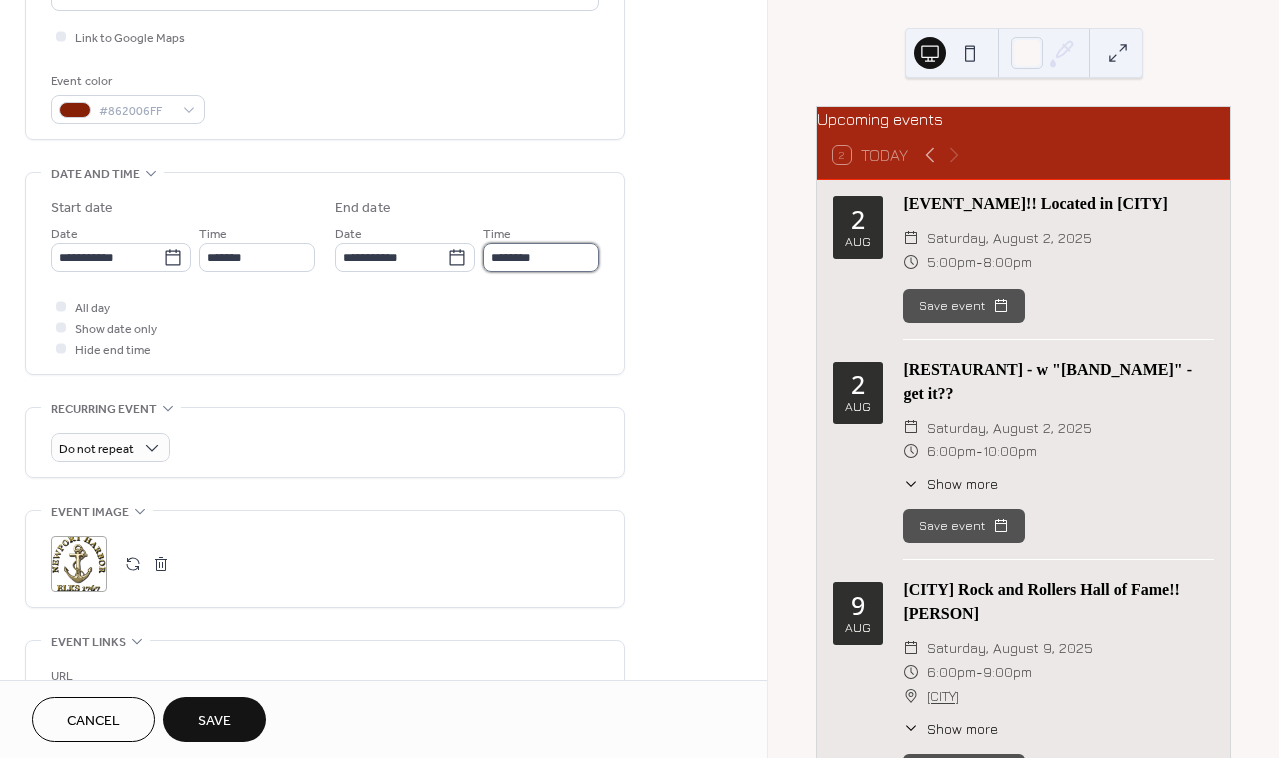 click on "********" at bounding box center (541, 257) 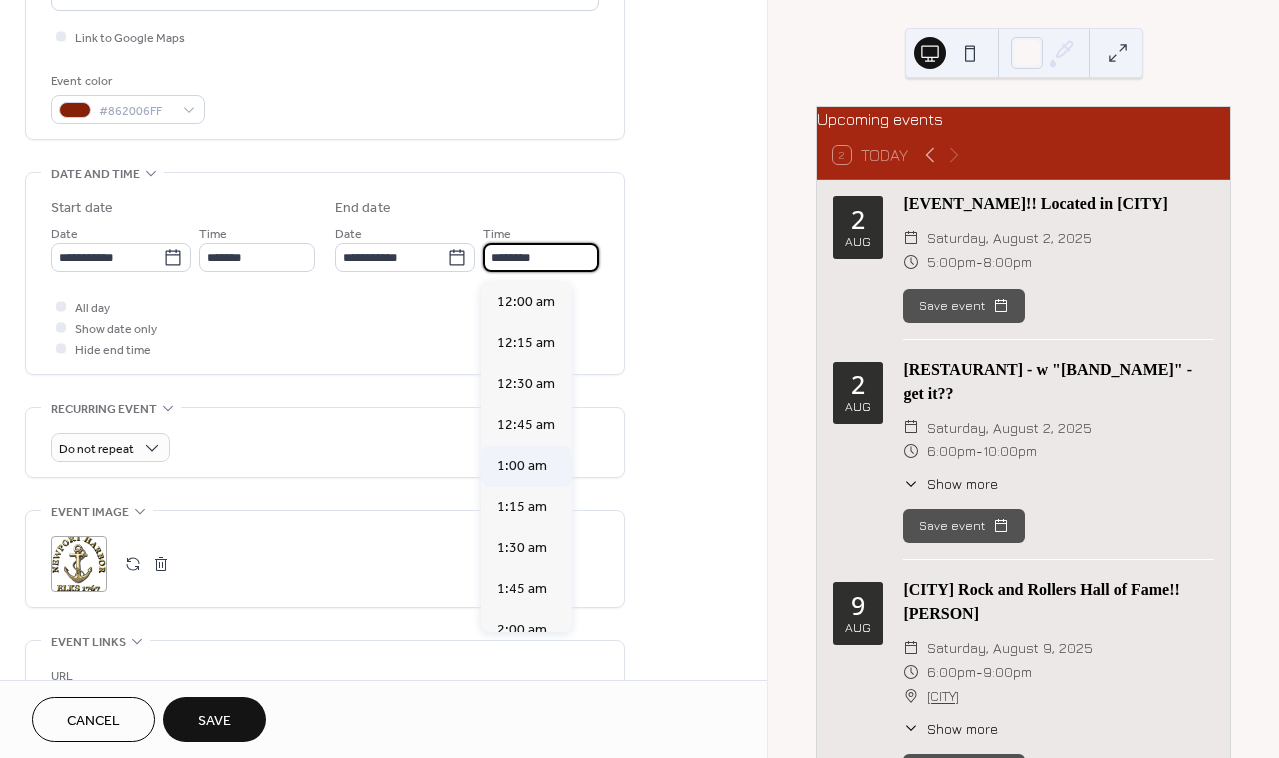 scroll, scrollTop: 0, scrollLeft: 0, axis: both 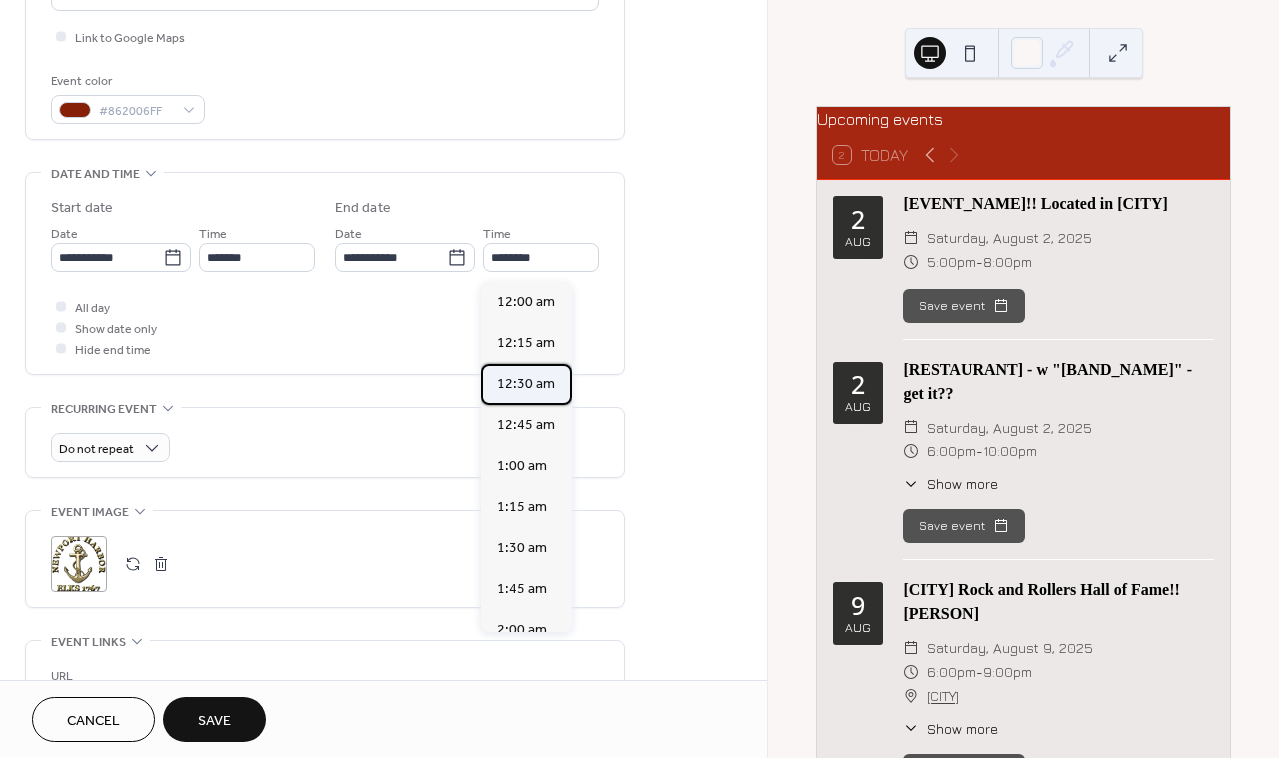 click on "12:30 am" at bounding box center (526, 384) 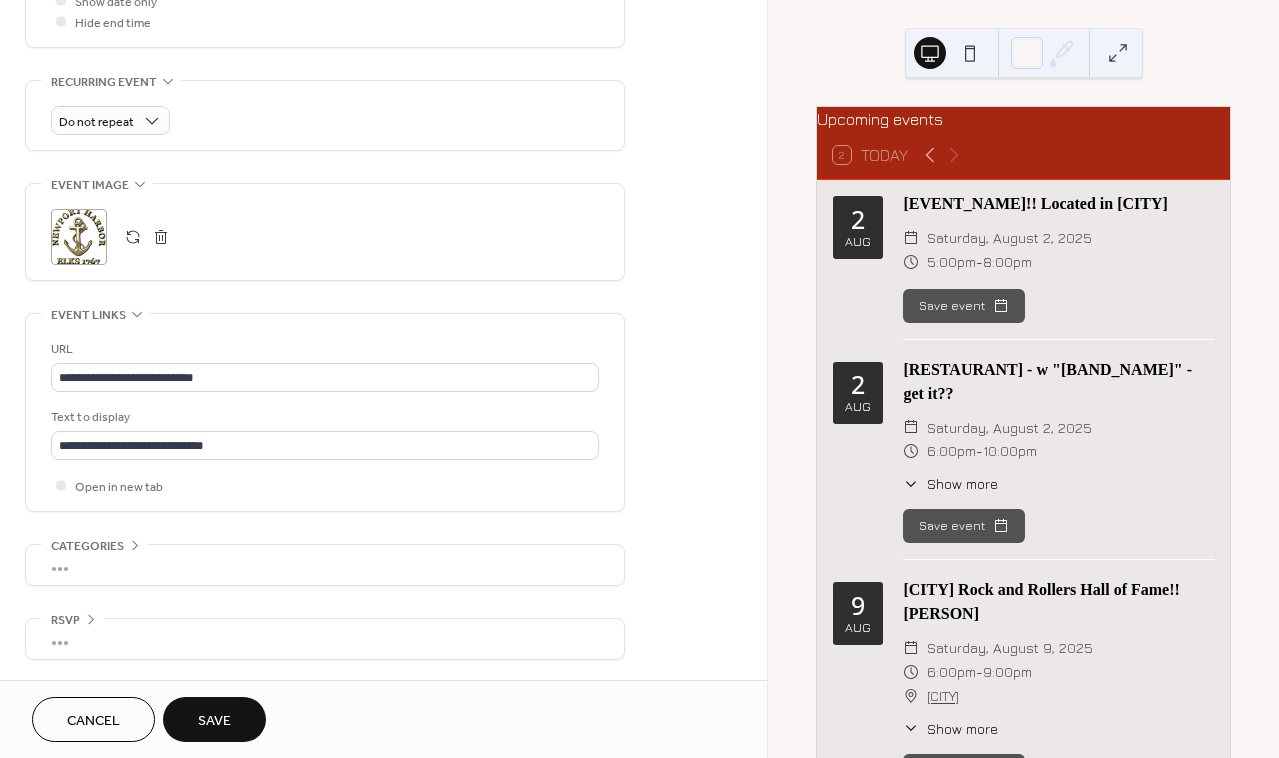 scroll, scrollTop: 816, scrollLeft: 0, axis: vertical 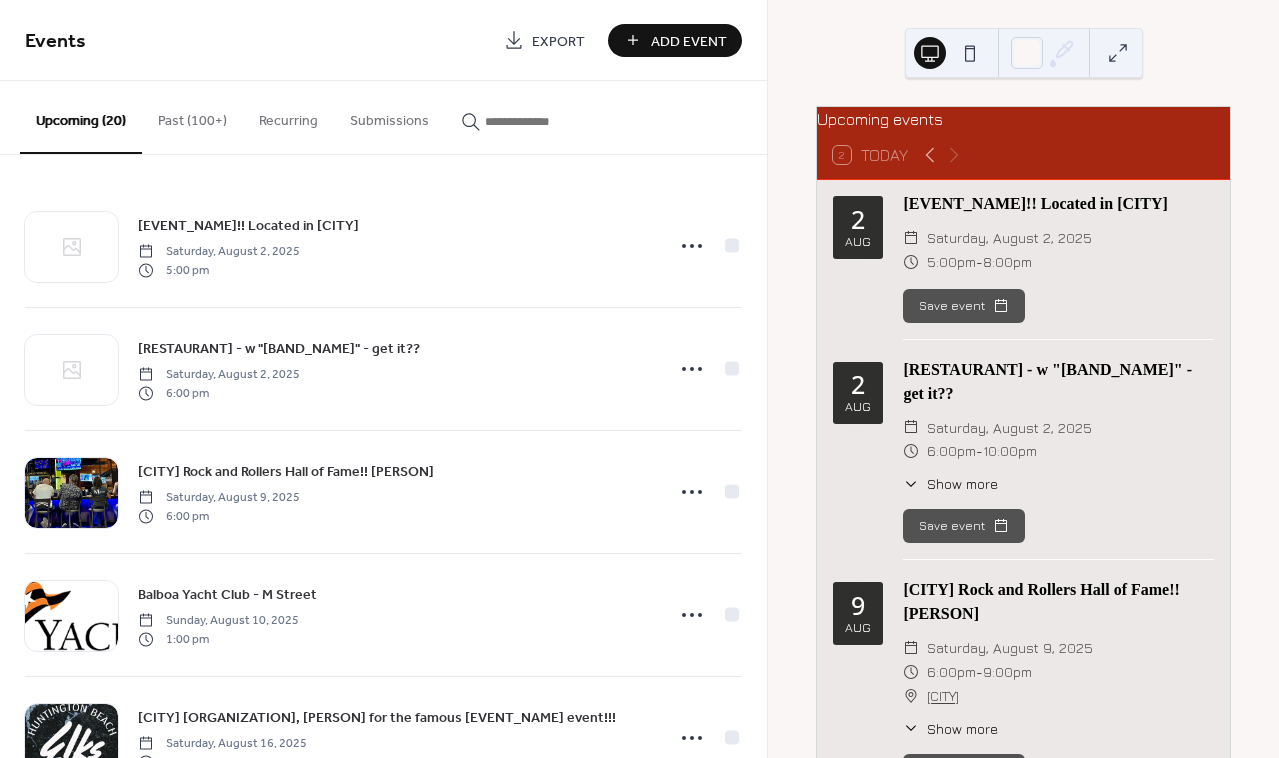 click on "Past (100+)" at bounding box center (192, 116) 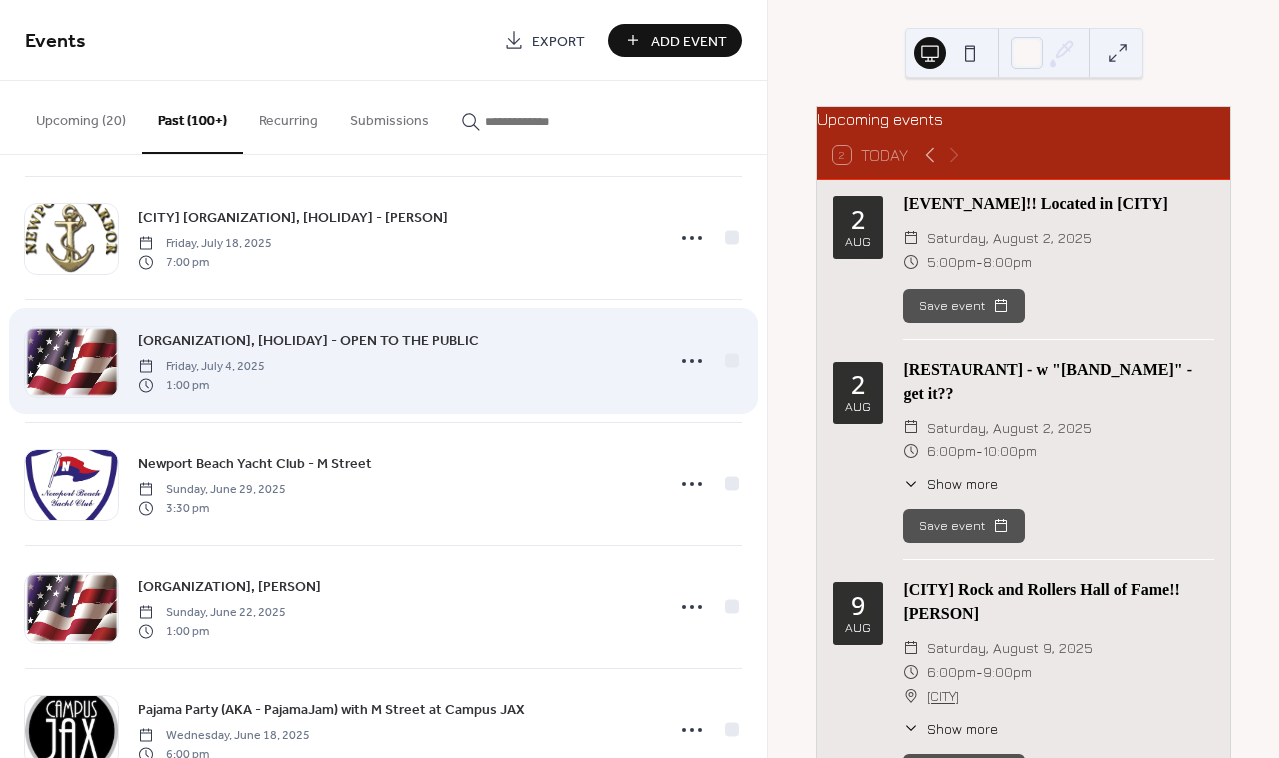 scroll, scrollTop: 192, scrollLeft: 0, axis: vertical 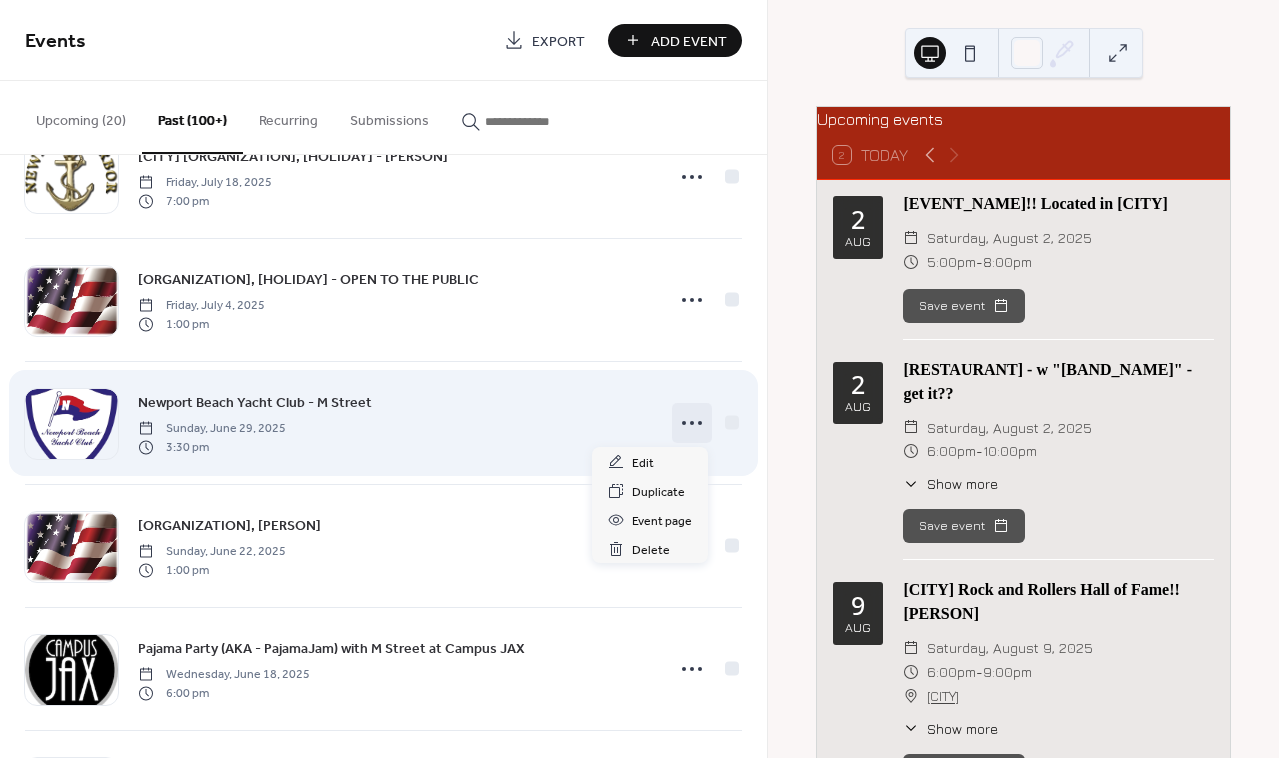 click 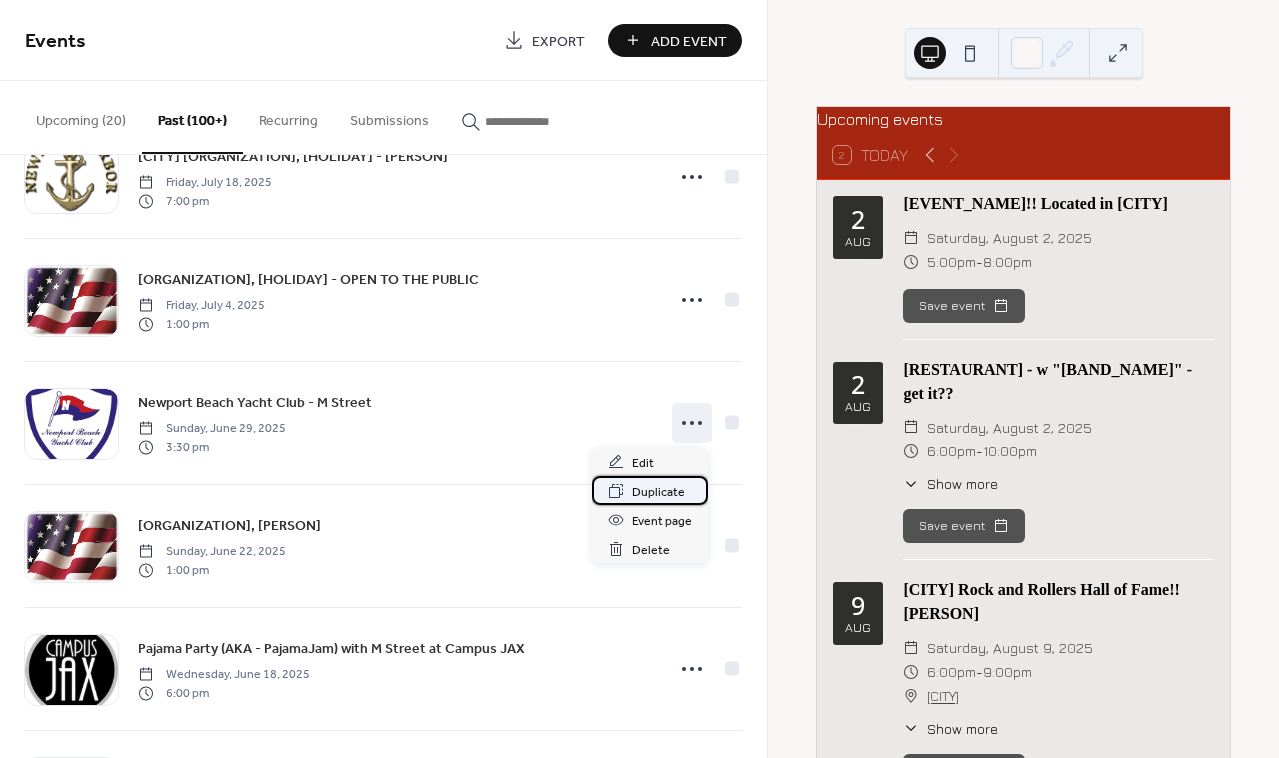 click on "Duplicate" at bounding box center (658, 492) 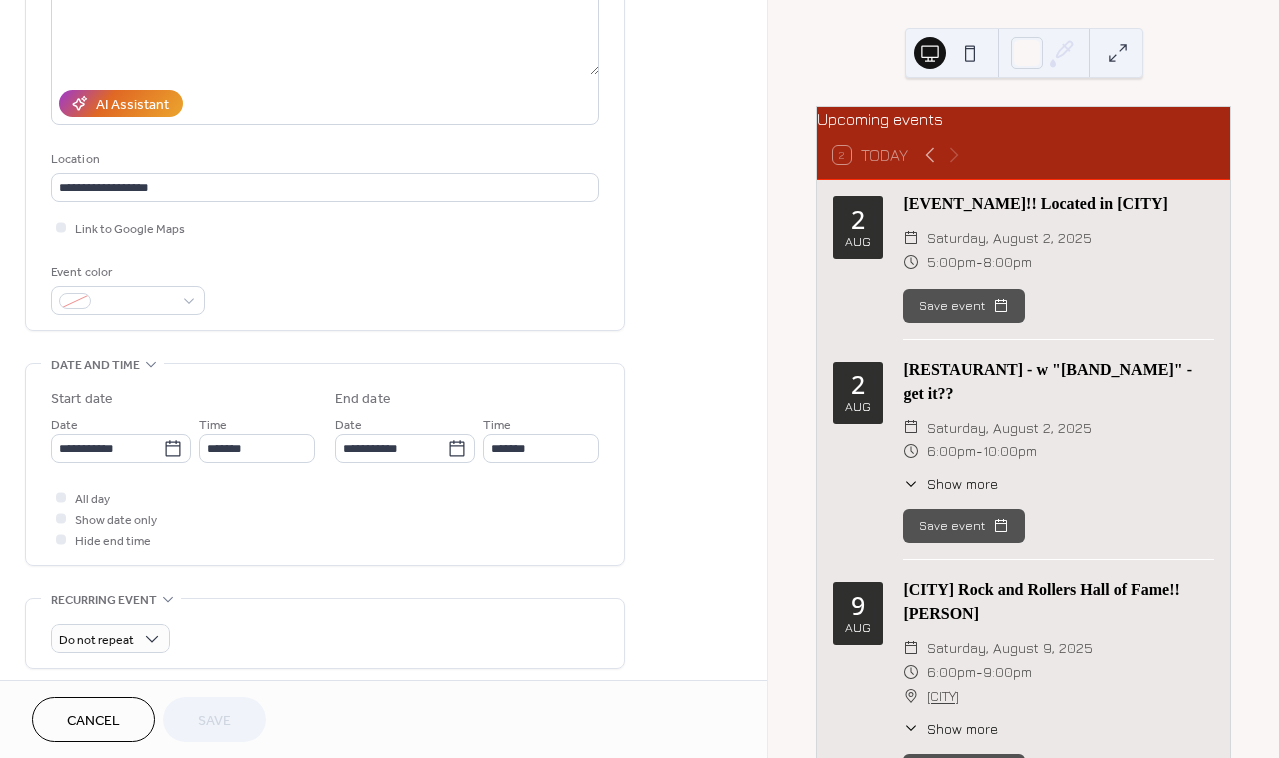 scroll, scrollTop: 296, scrollLeft: 0, axis: vertical 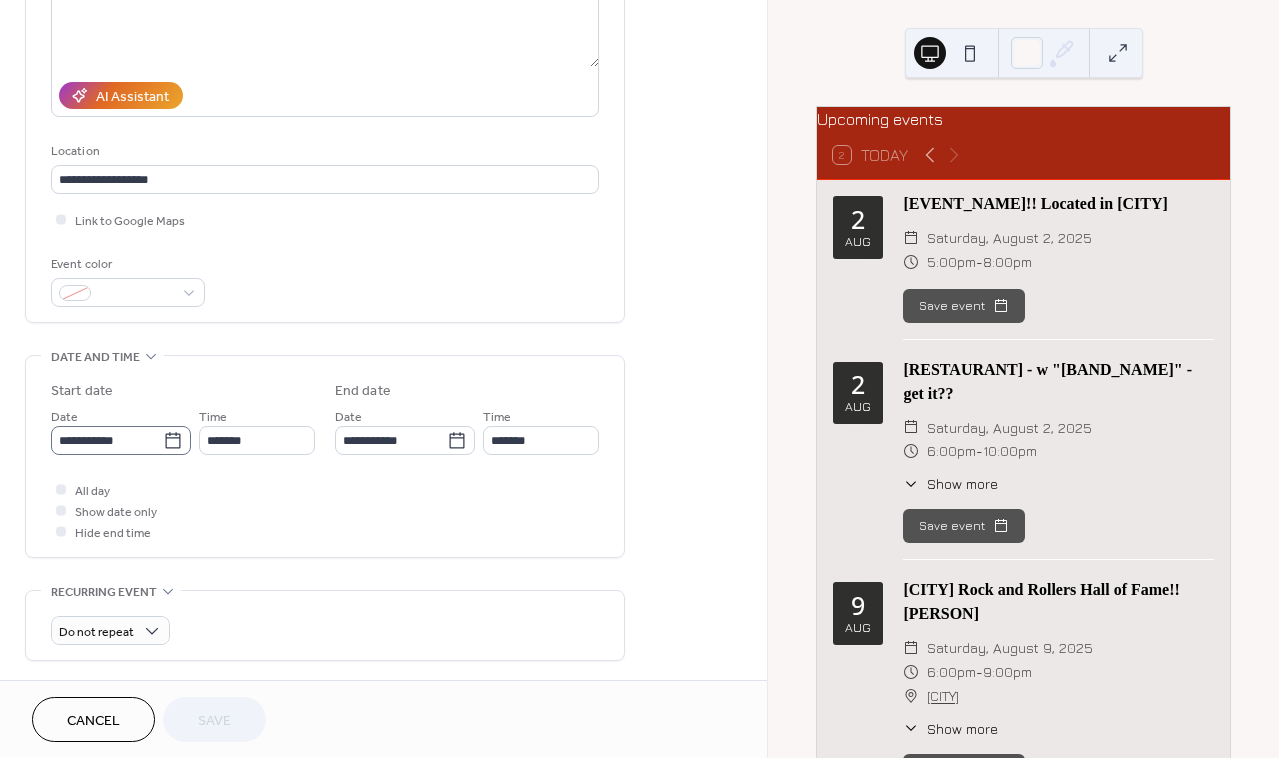 click 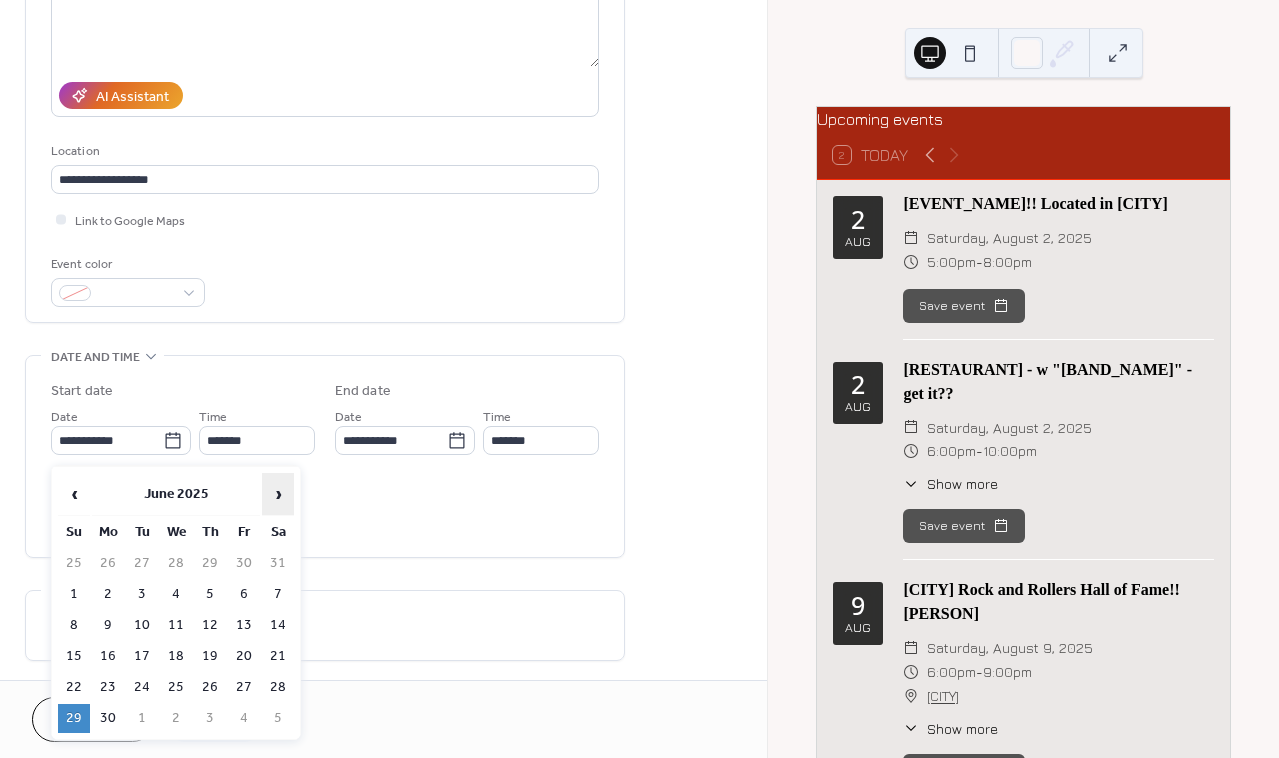 click on "›" at bounding box center [278, 494] 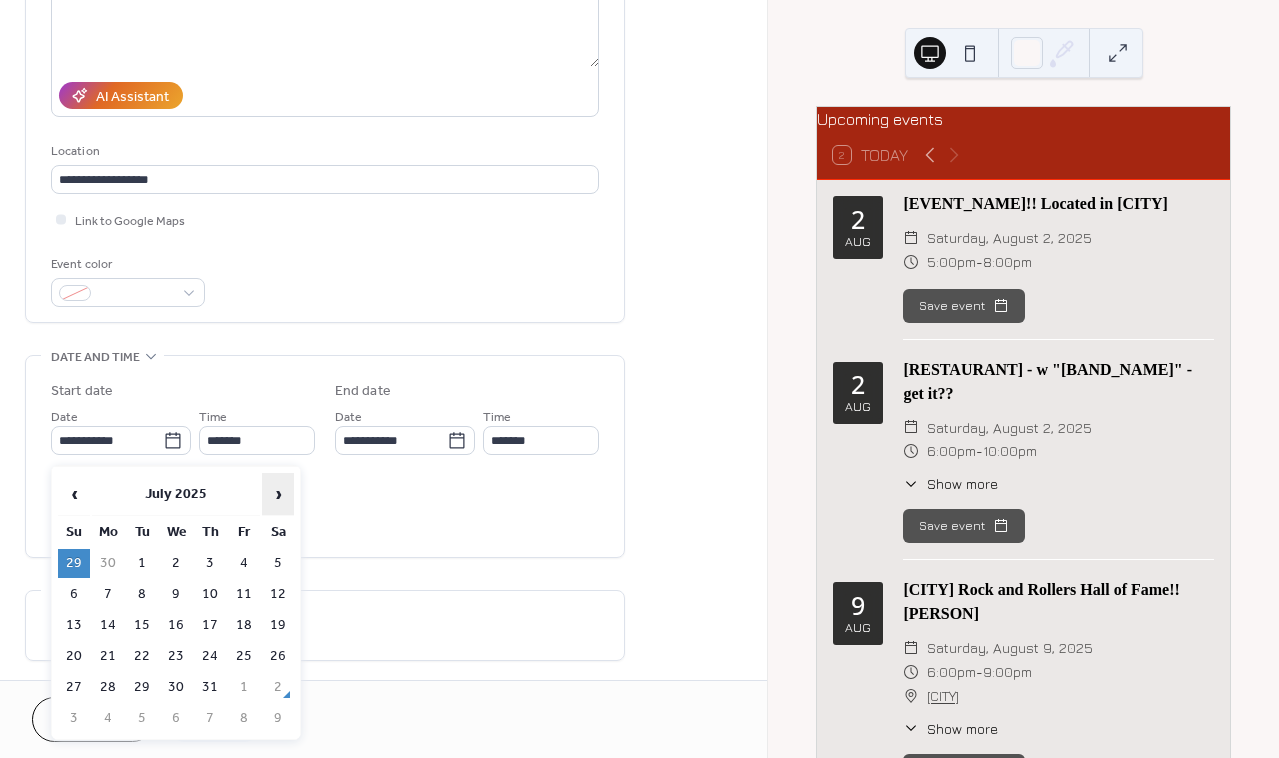 click on "›" at bounding box center [278, 494] 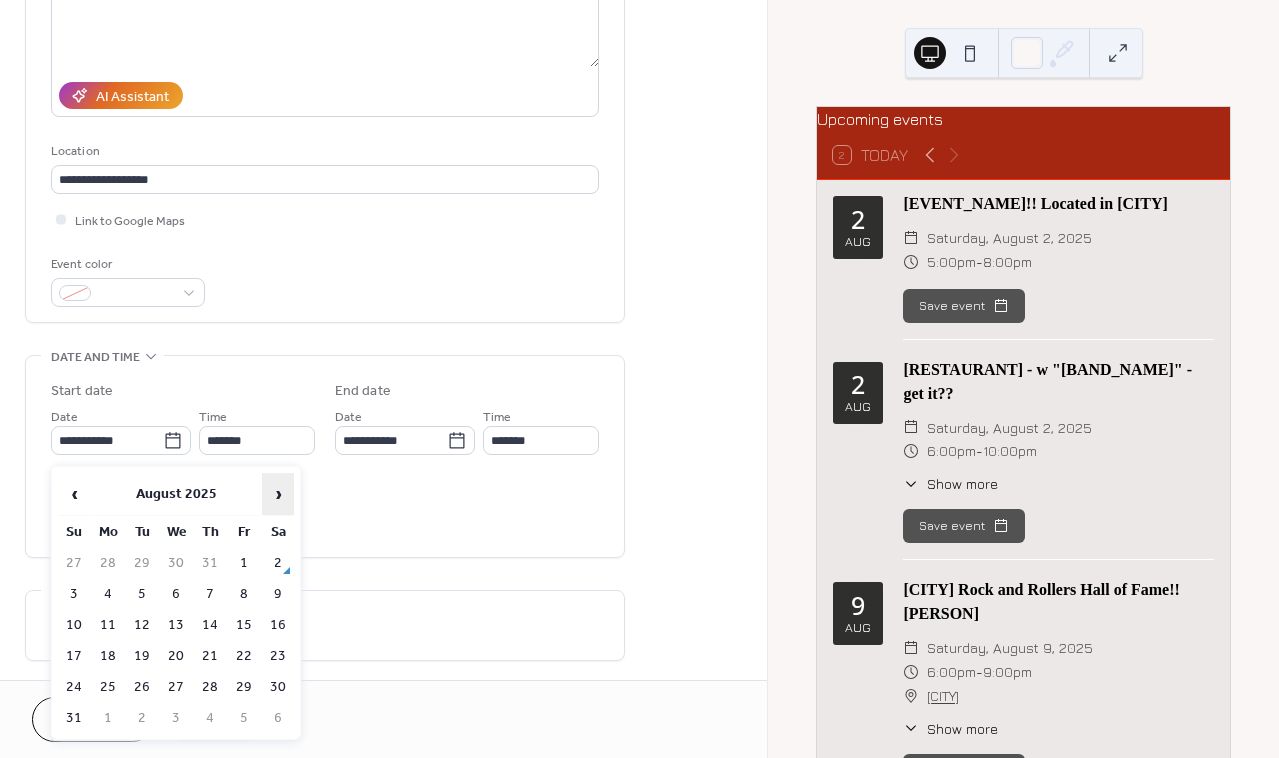 click on "›" at bounding box center [278, 494] 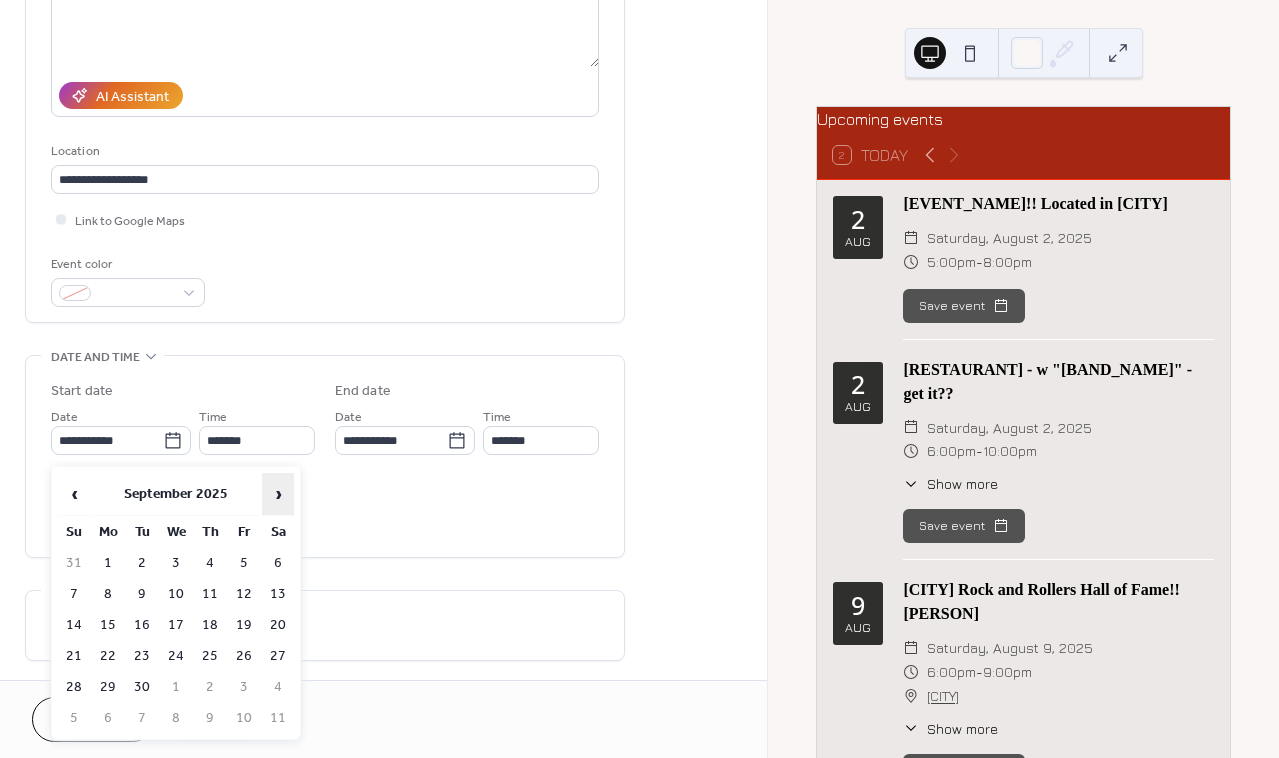 click on "›" at bounding box center (278, 494) 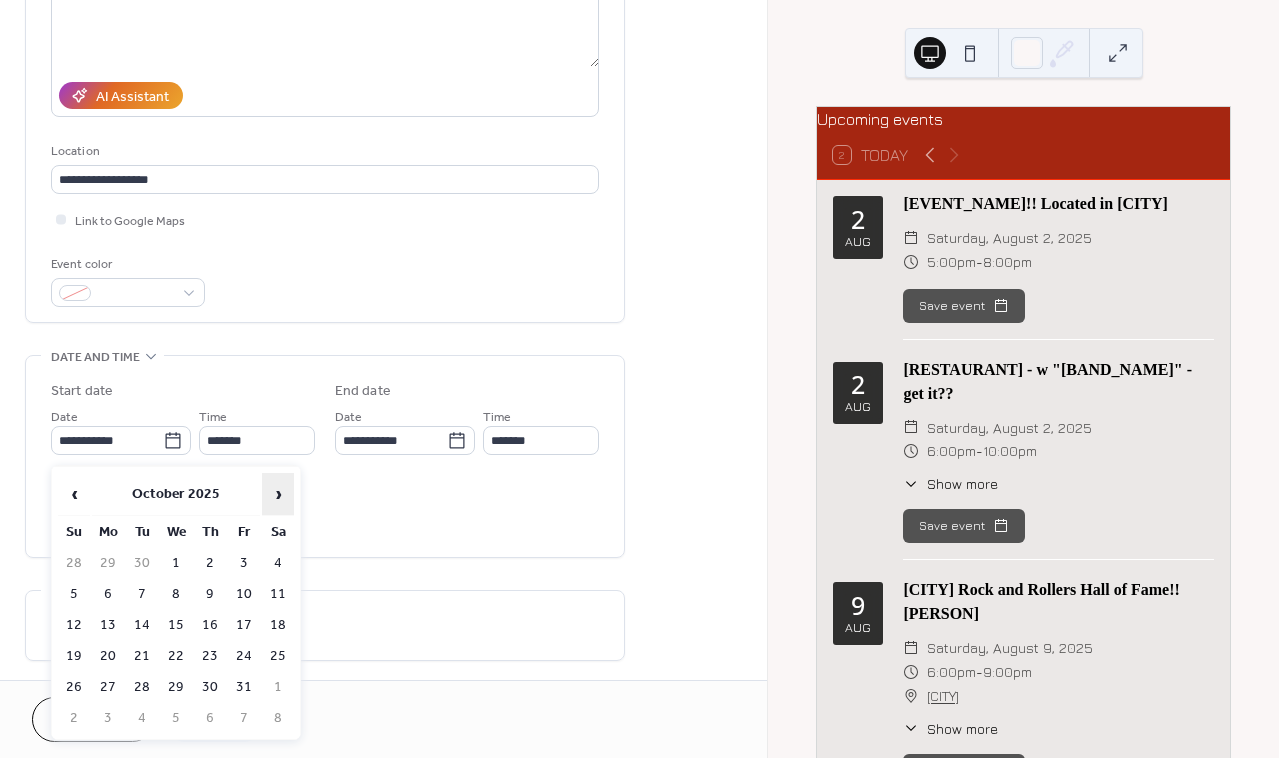 click on "›" at bounding box center (278, 494) 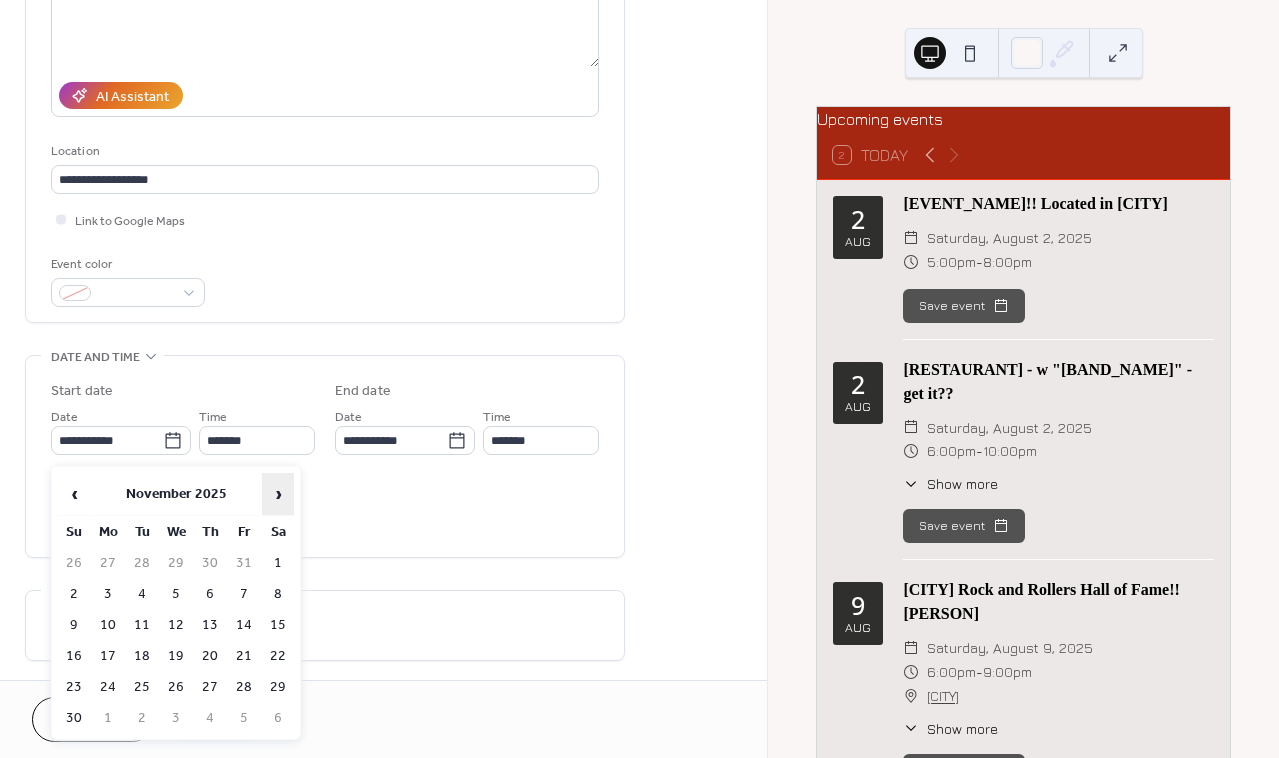 click on "›" at bounding box center (278, 494) 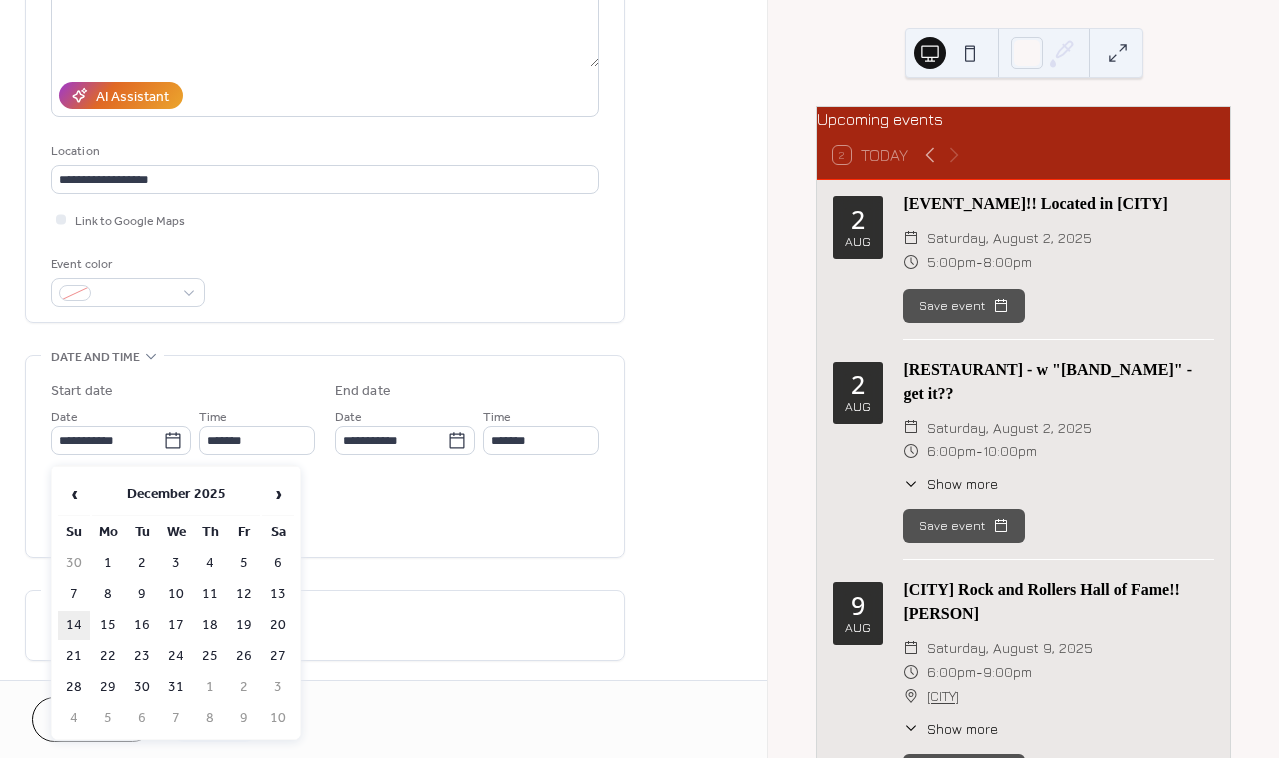 click on "14" at bounding box center (74, 625) 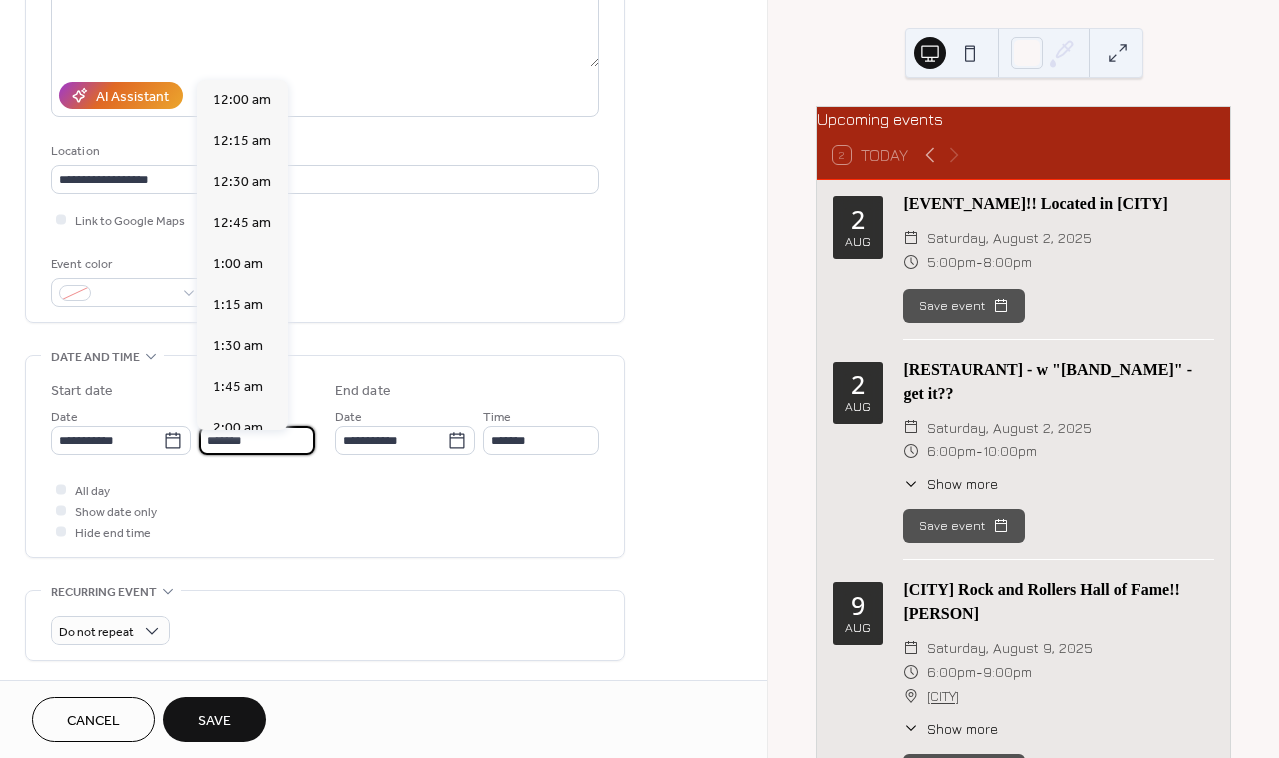 scroll, scrollTop: 2542, scrollLeft: 0, axis: vertical 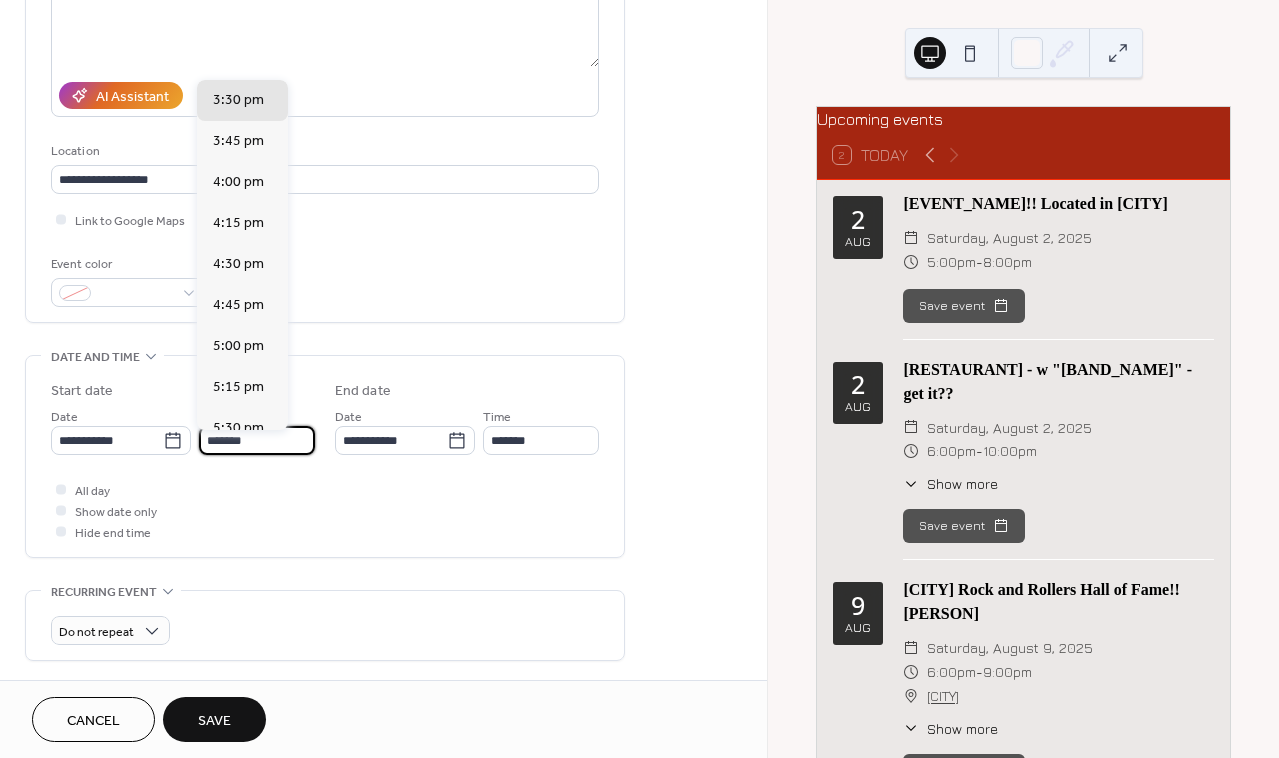 click on "*******" at bounding box center [257, 440] 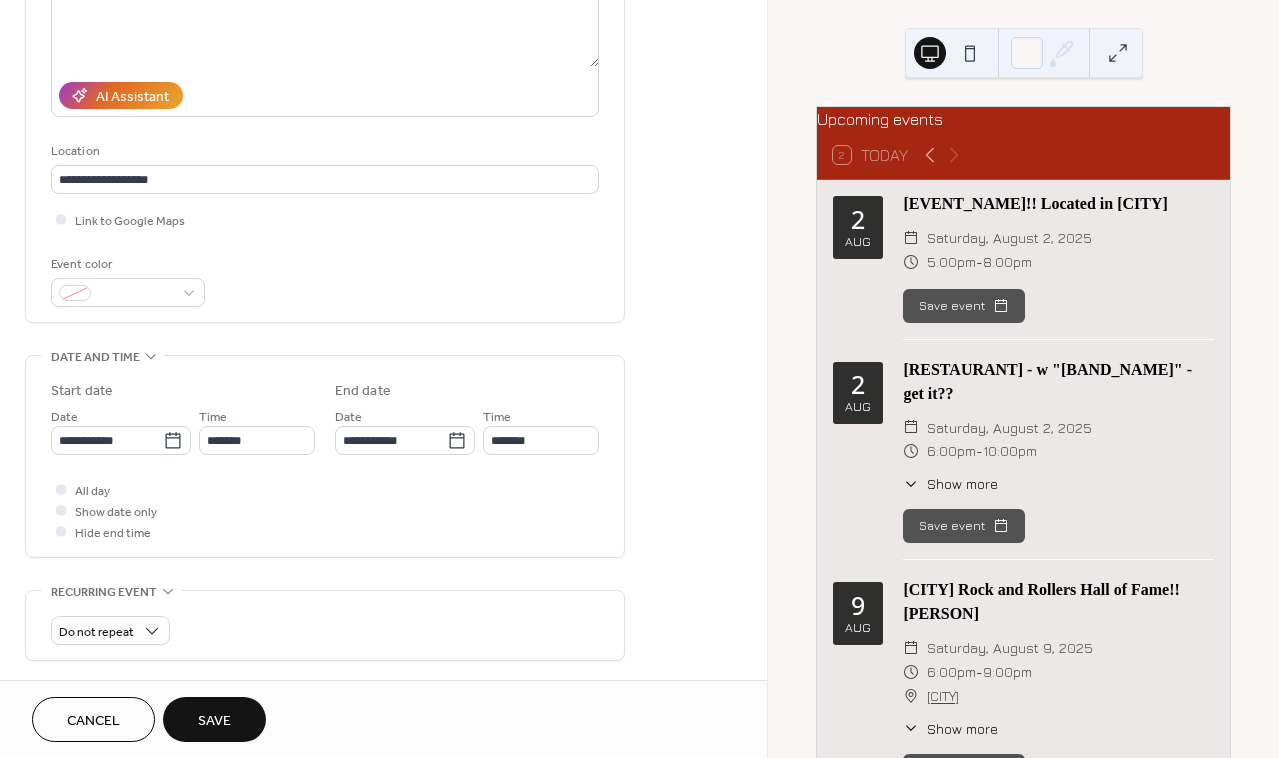click on "All day Show date only Hide end time" at bounding box center [325, 510] 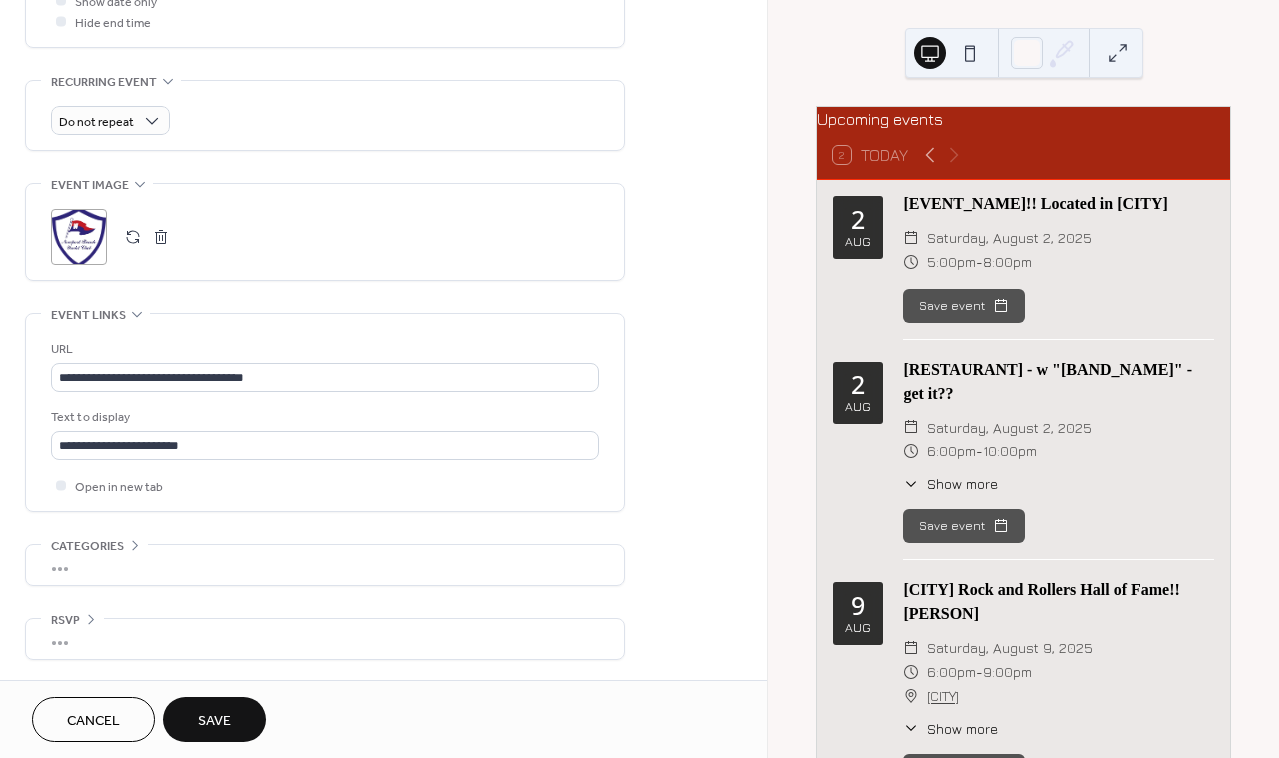 scroll, scrollTop: 816, scrollLeft: 0, axis: vertical 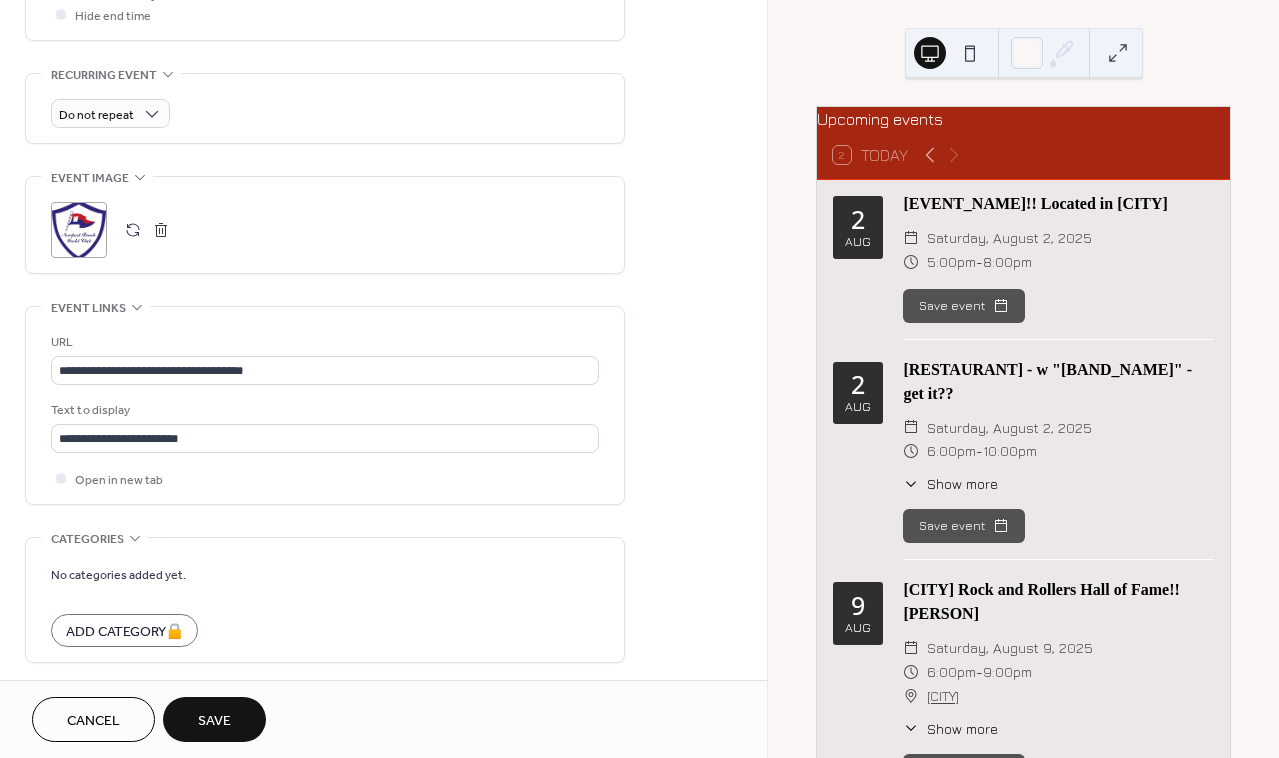 click on "**********" at bounding box center (383, 27) 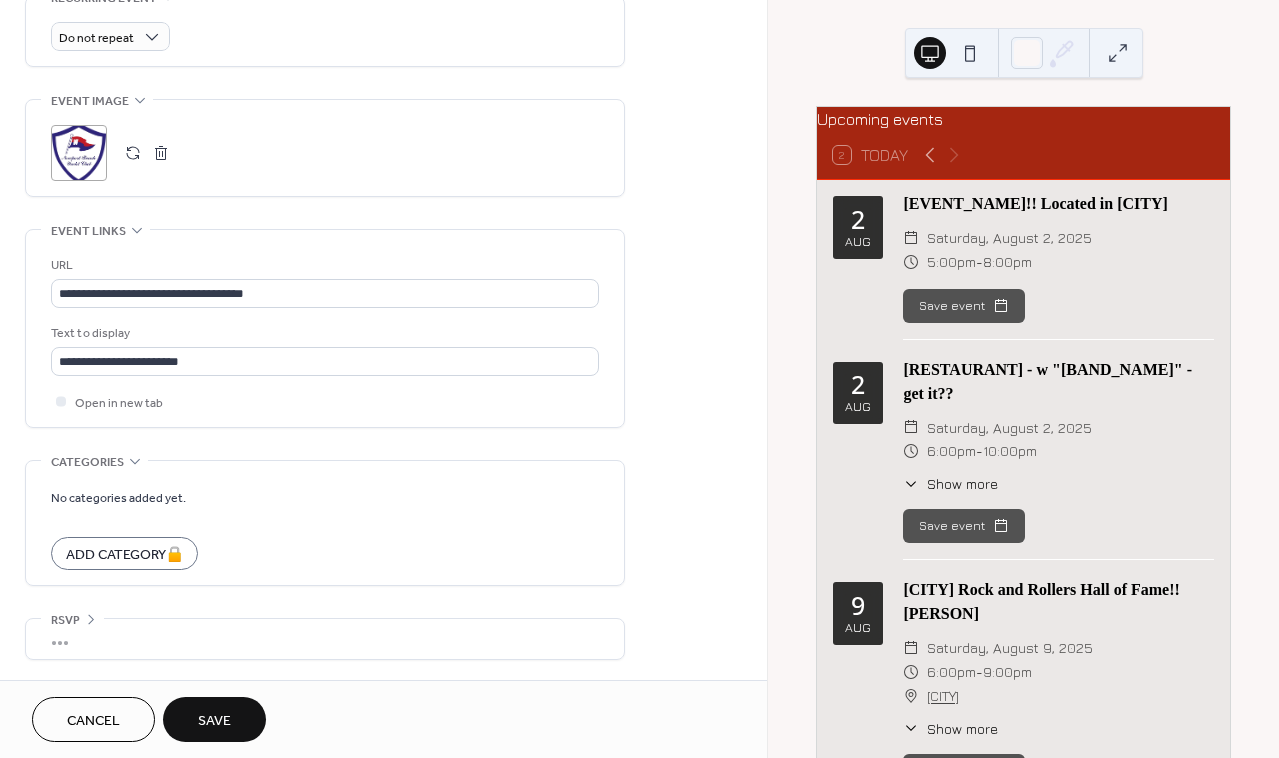 scroll, scrollTop: 900, scrollLeft: 0, axis: vertical 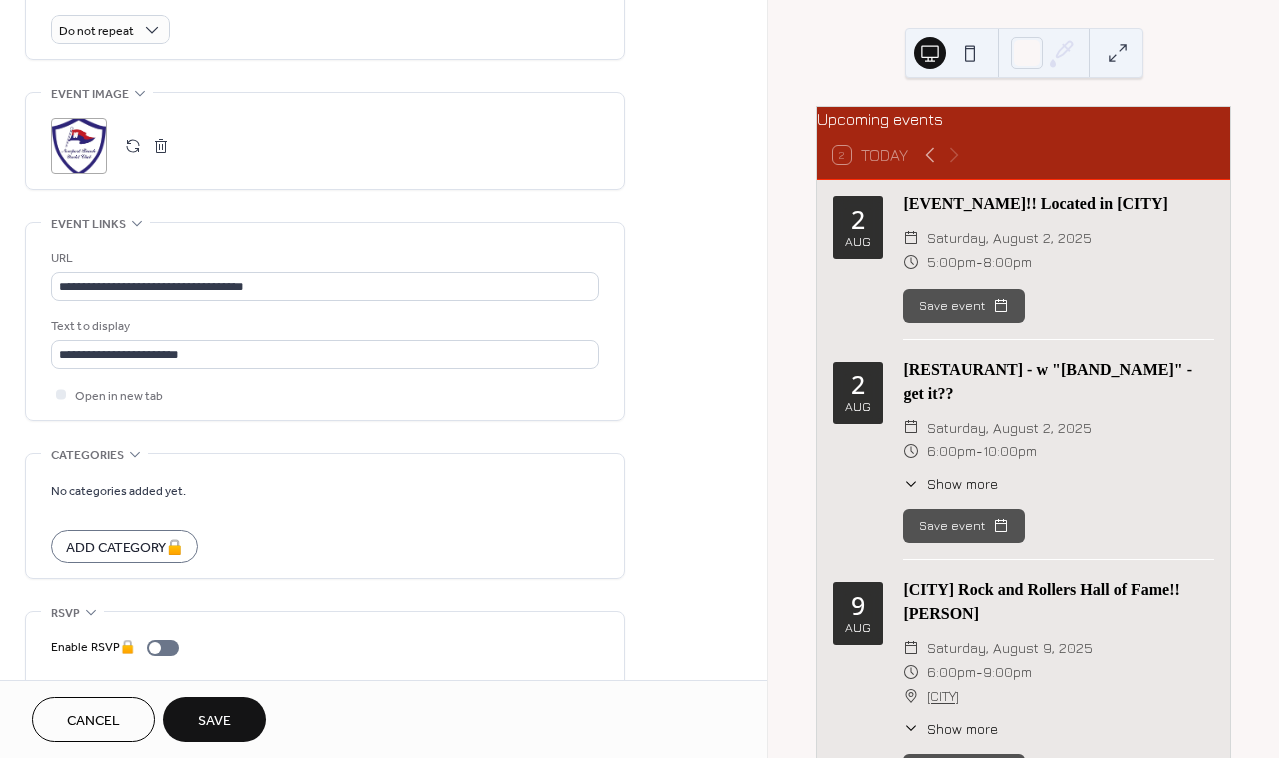 click on "Save" at bounding box center (214, 721) 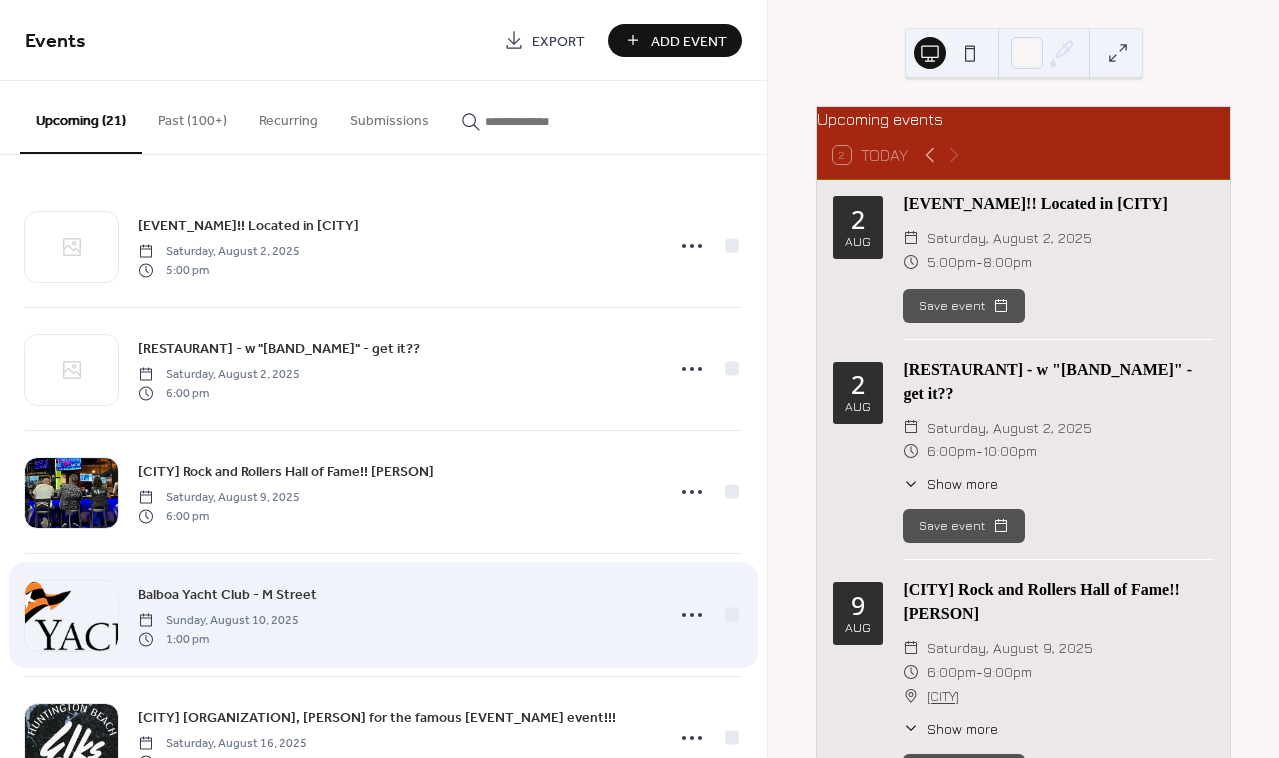 scroll, scrollTop: 0, scrollLeft: 0, axis: both 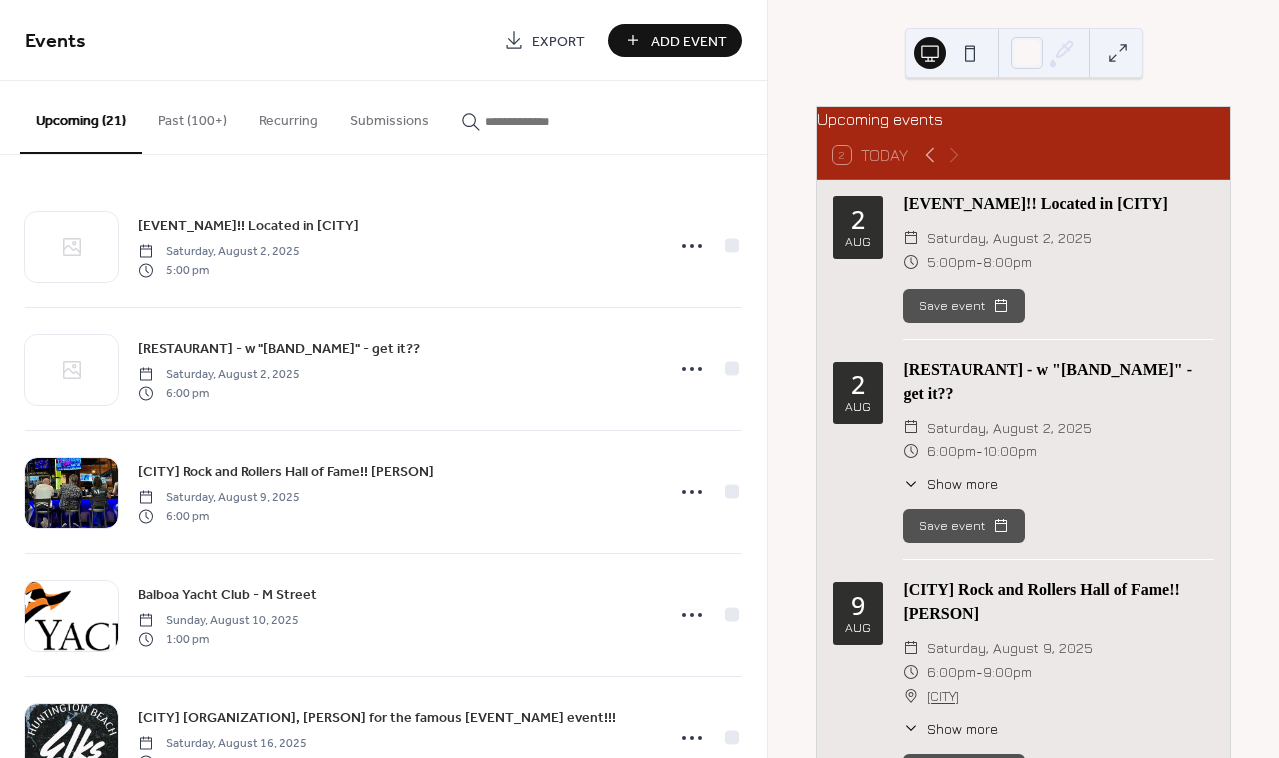 click on "Add Event" at bounding box center [675, 40] 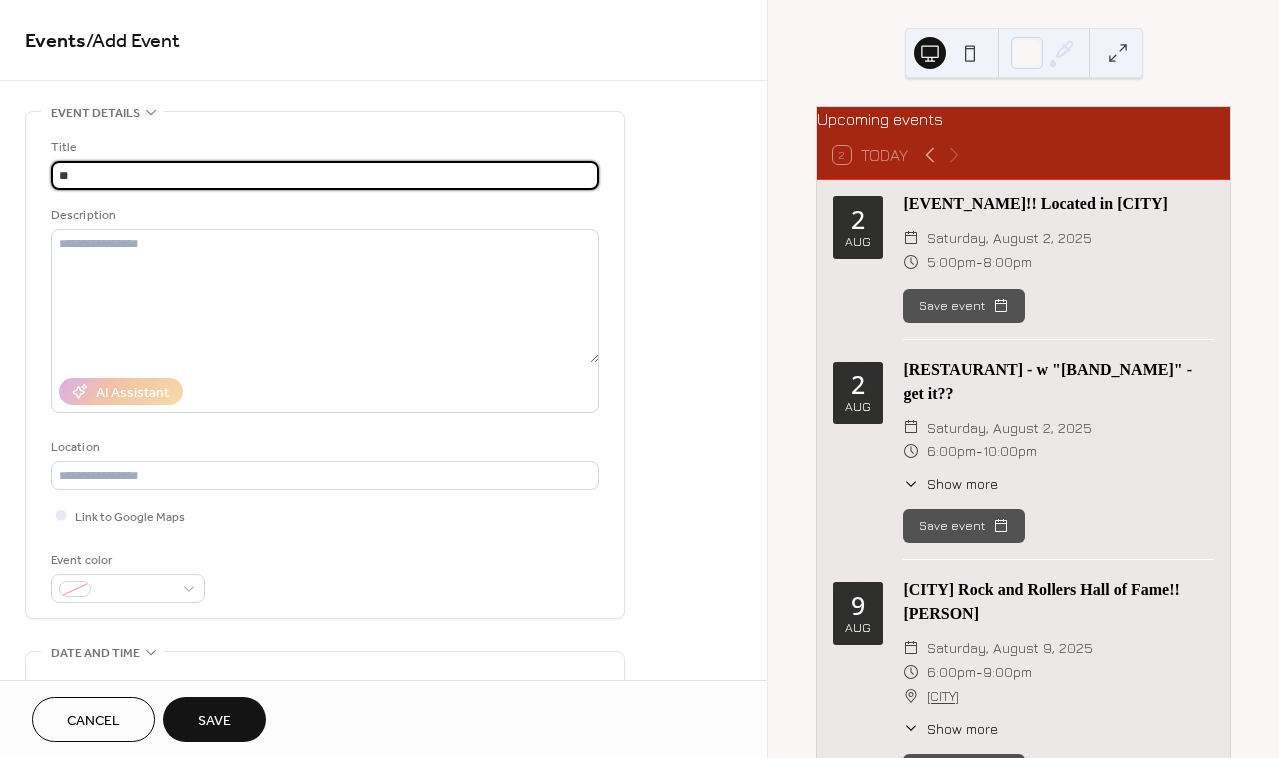 type on "*" 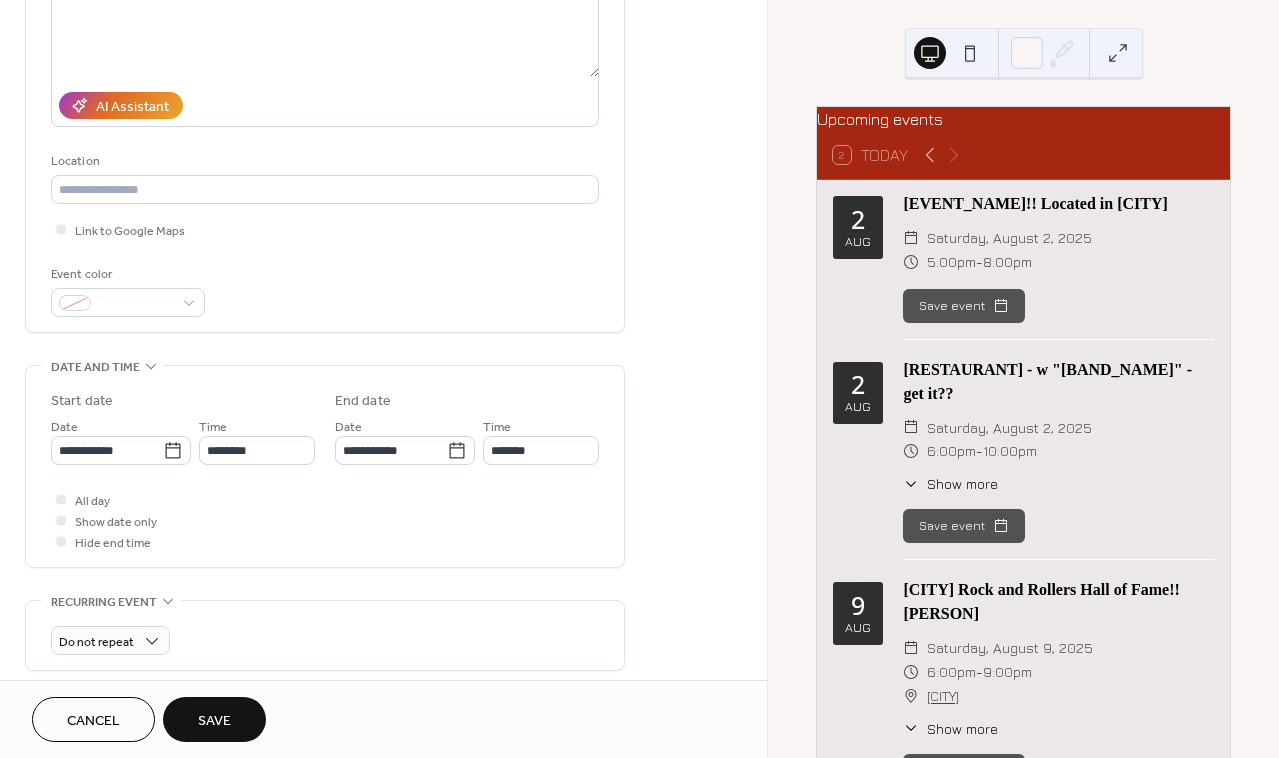 scroll, scrollTop: 287, scrollLeft: 0, axis: vertical 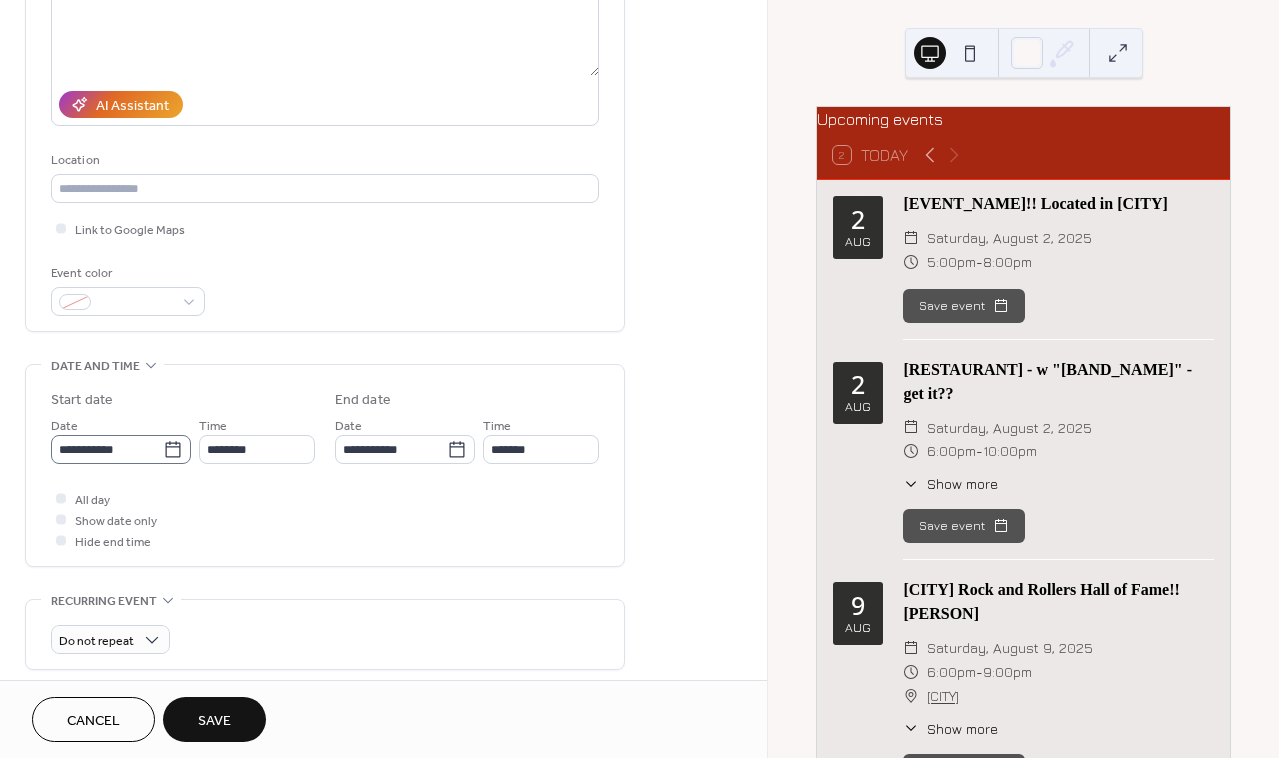 type on "**********" 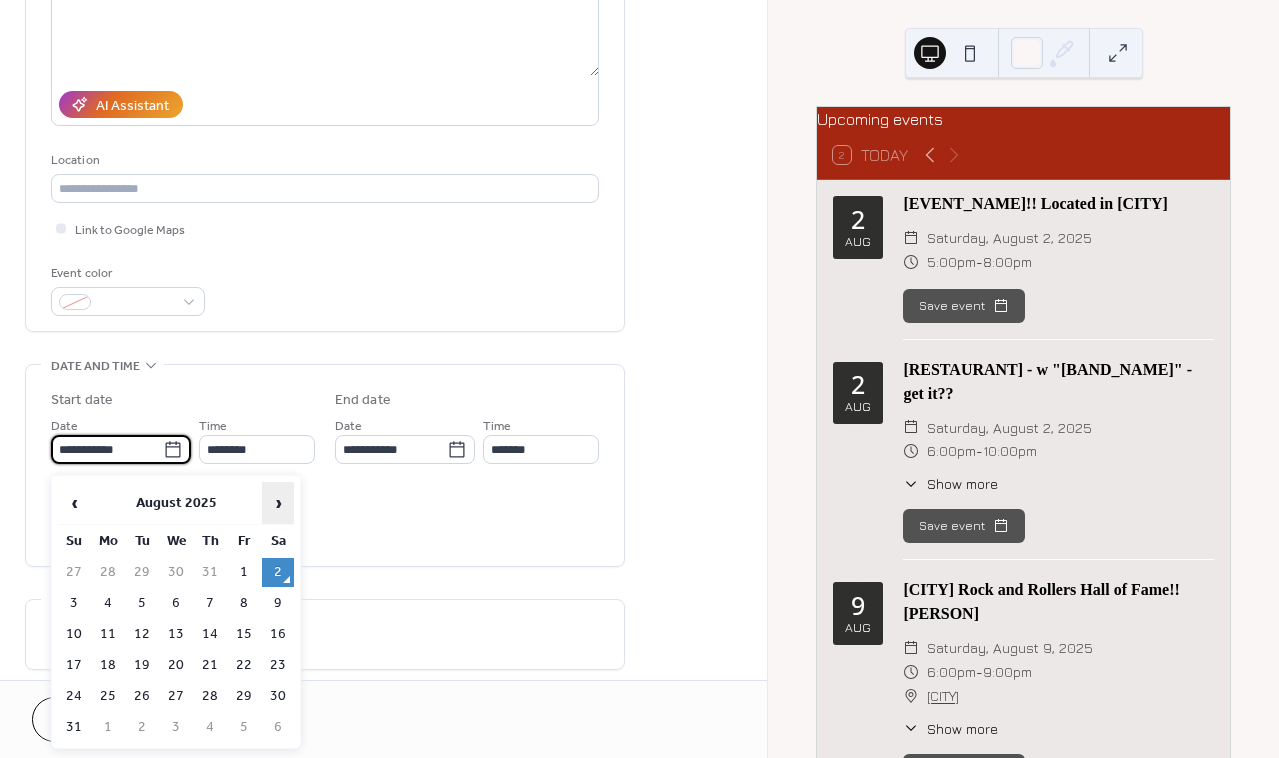 click on "›" at bounding box center [278, 503] 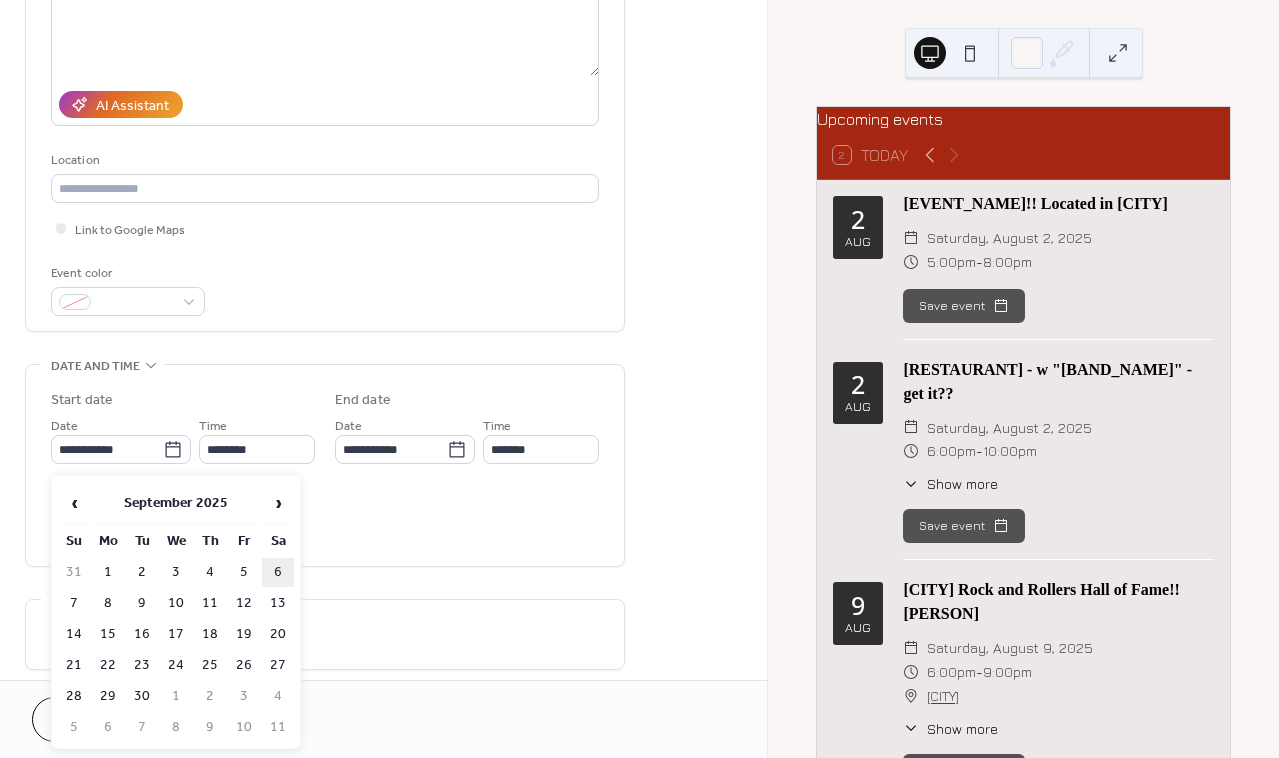 click on "6" at bounding box center (278, 572) 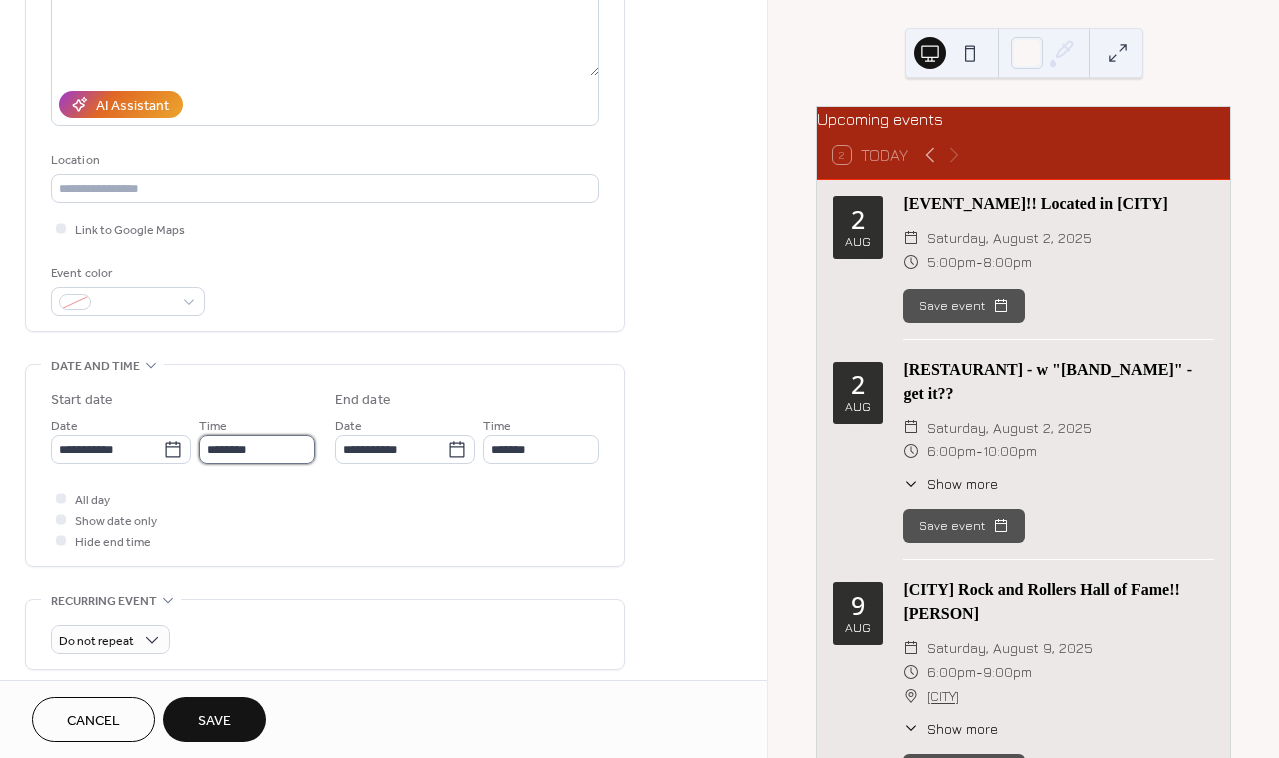 click on "********" at bounding box center [257, 449] 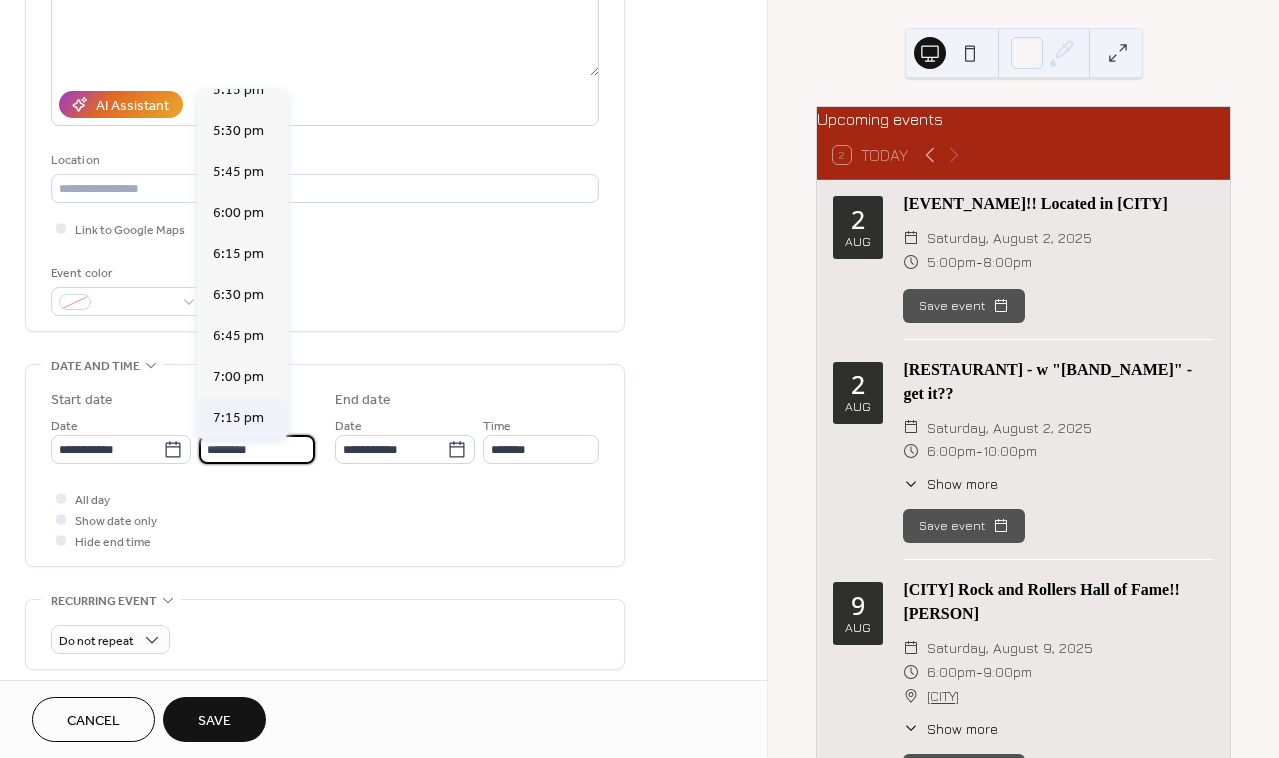 scroll, scrollTop: 2843, scrollLeft: 0, axis: vertical 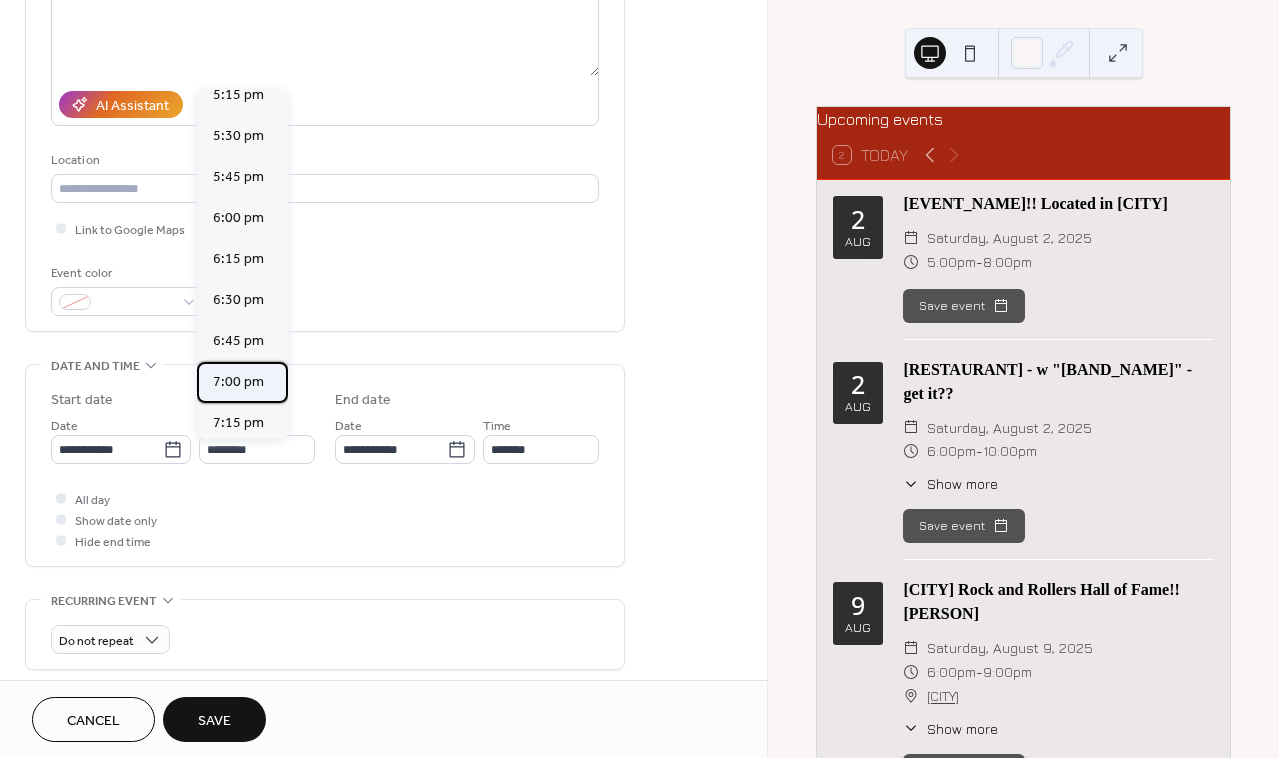 click on "7:00 pm" at bounding box center [238, 382] 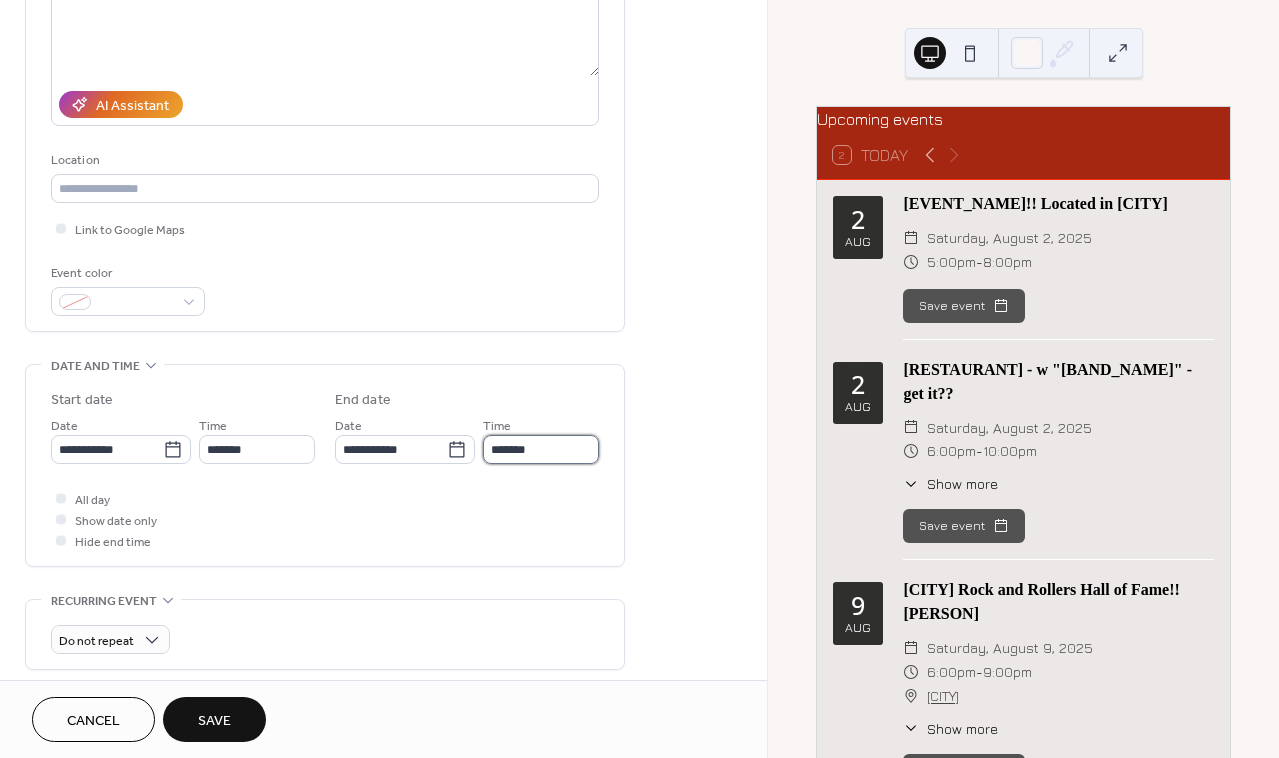 click on "*******" at bounding box center [541, 449] 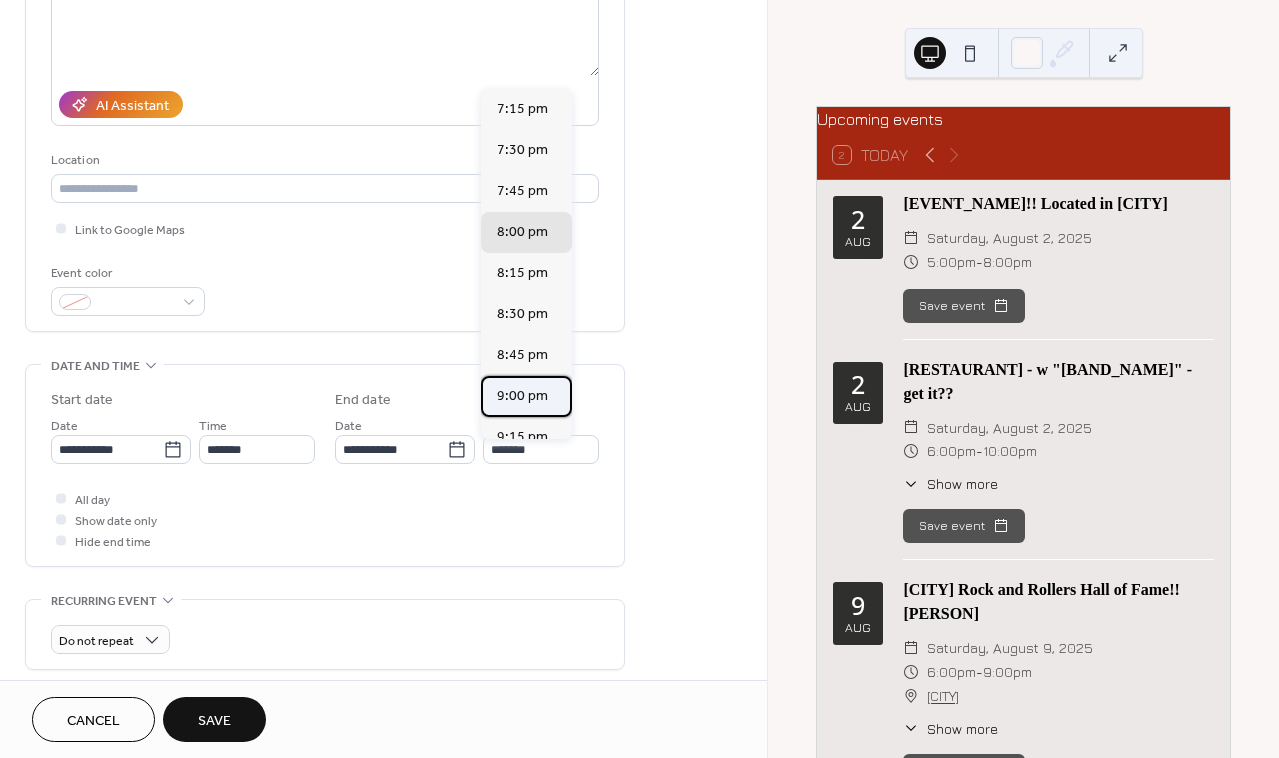 click on "9:00 pm" at bounding box center (522, 396) 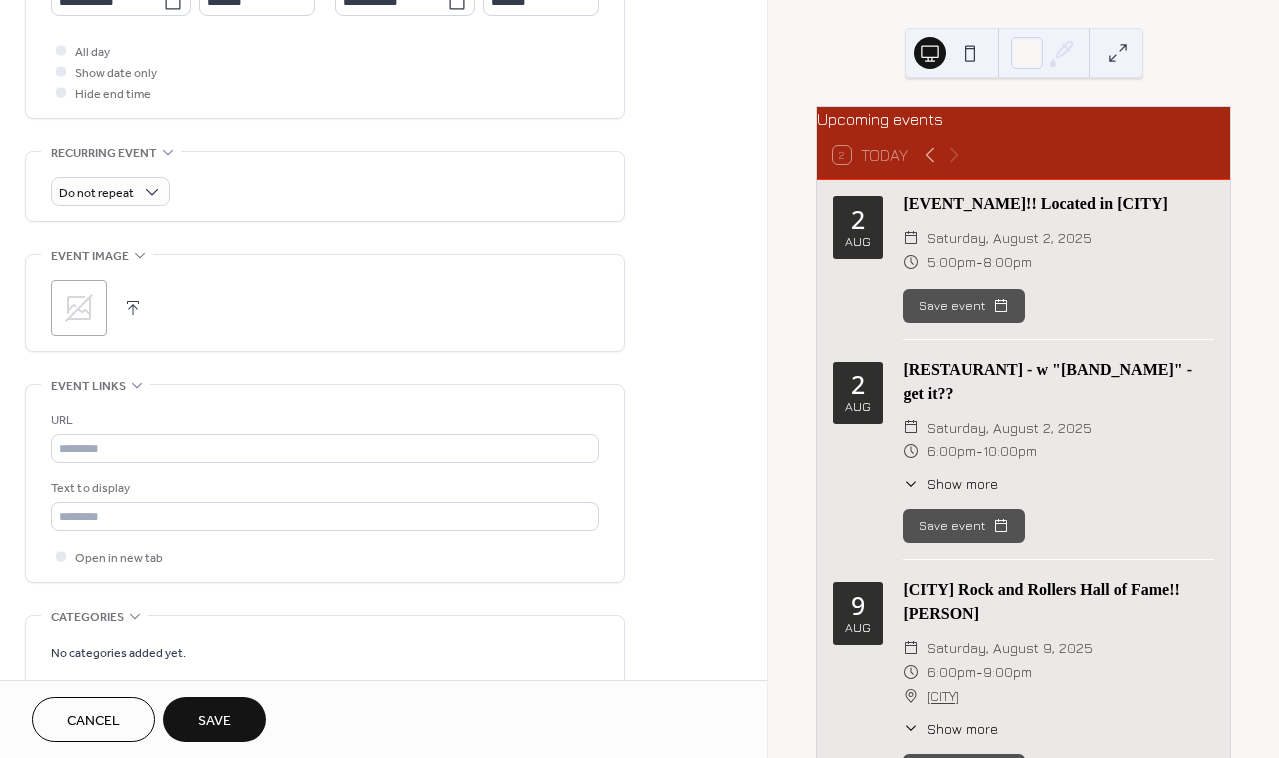scroll, scrollTop: 737, scrollLeft: 0, axis: vertical 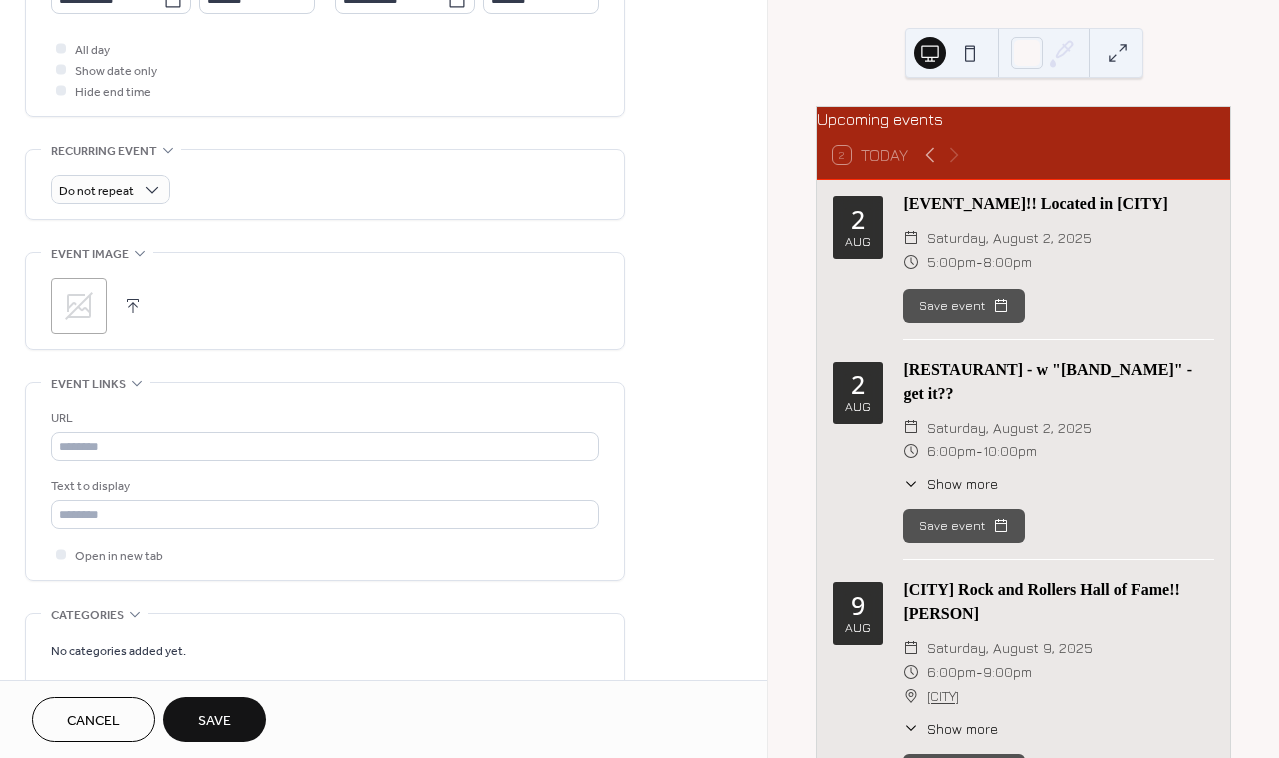 click at bounding box center (133, 306) 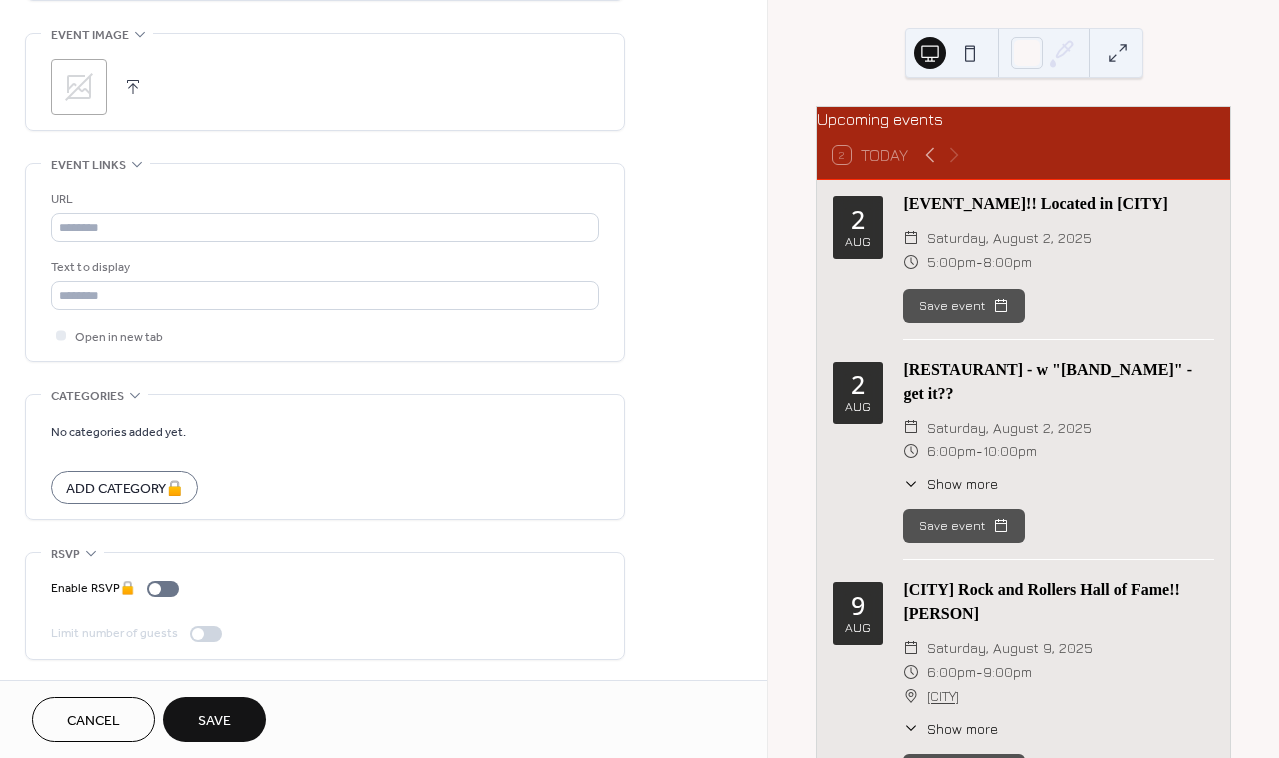 scroll, scrollTop: 966, scrollLeft: 0, axis: vertical 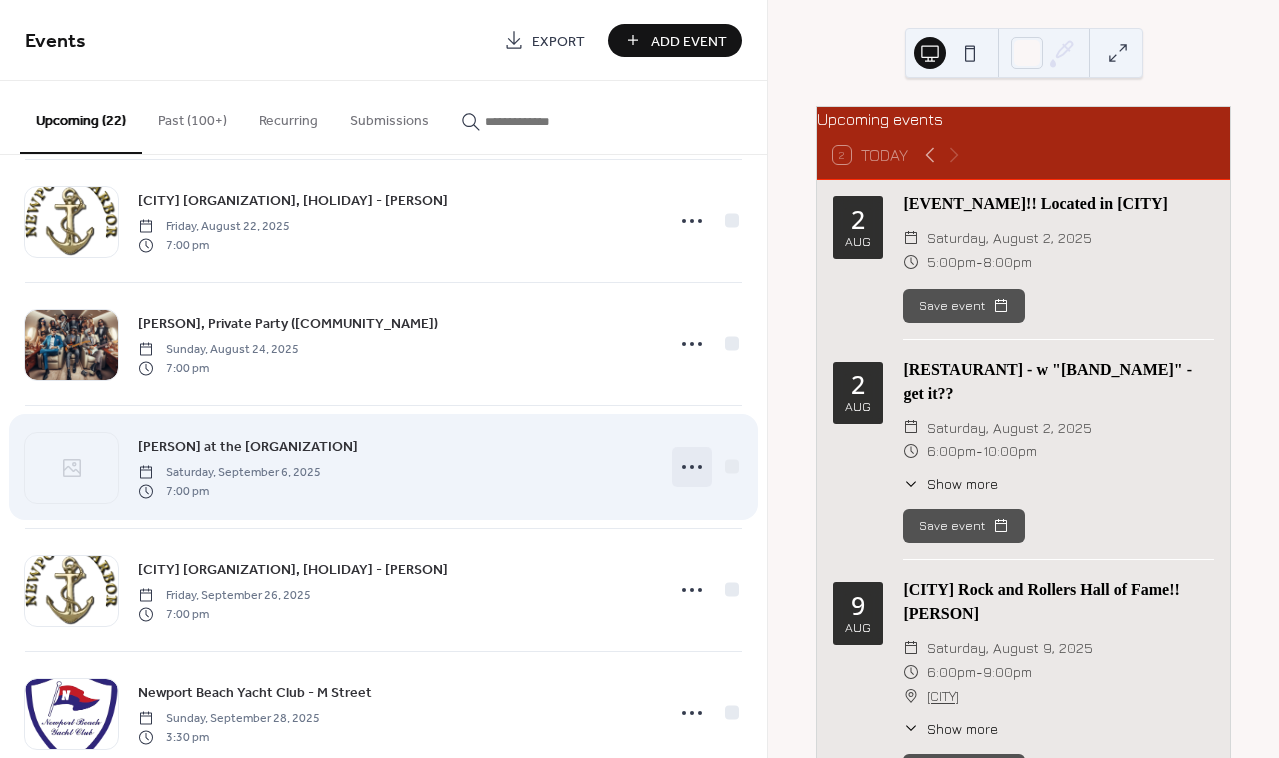click 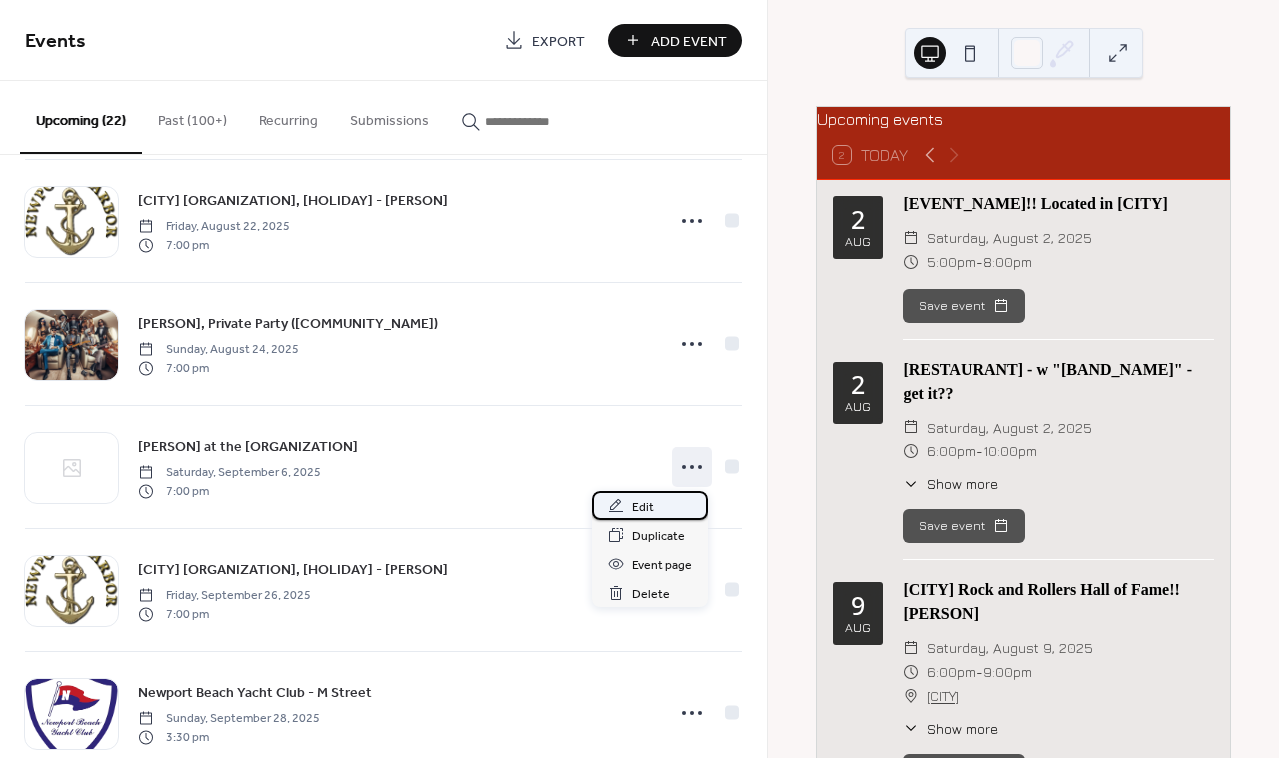 click on "Edit" at bounding box center (643, 507) 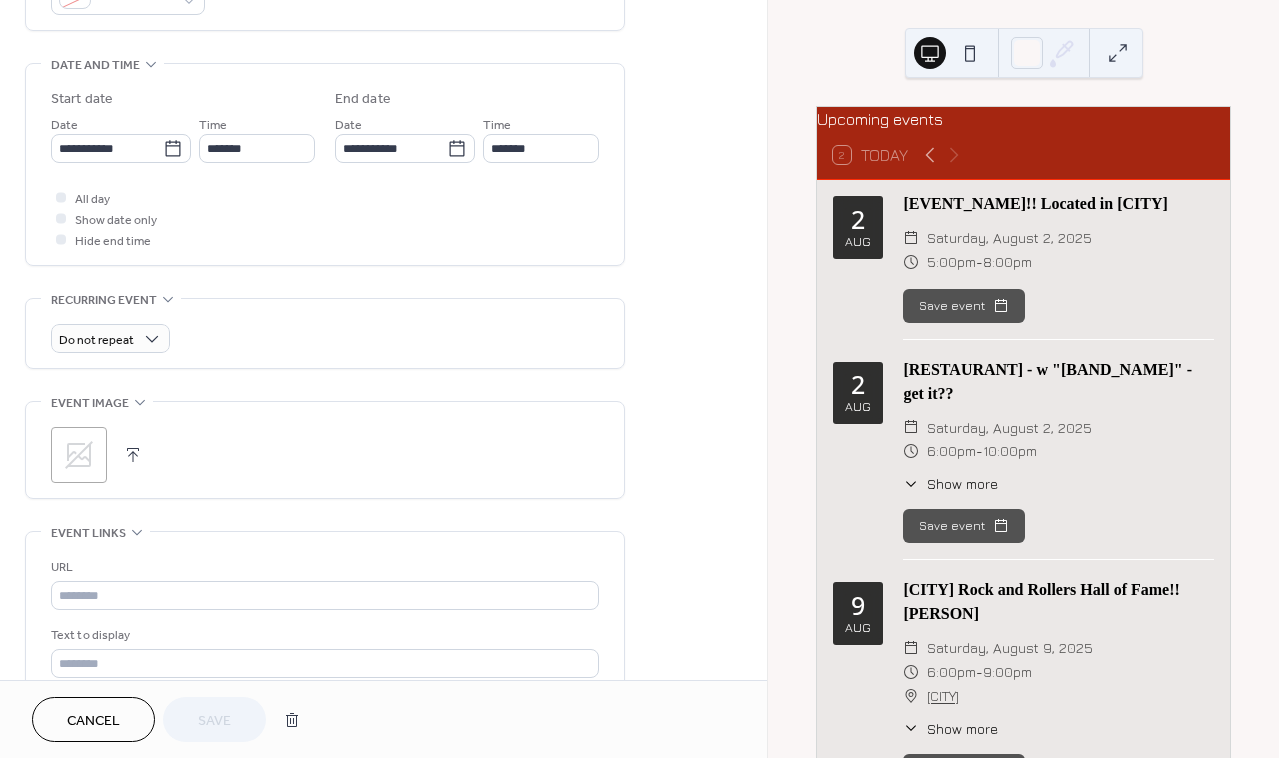 scroll, scrollTop: 590, scrollLeft: 0, axis: vertical 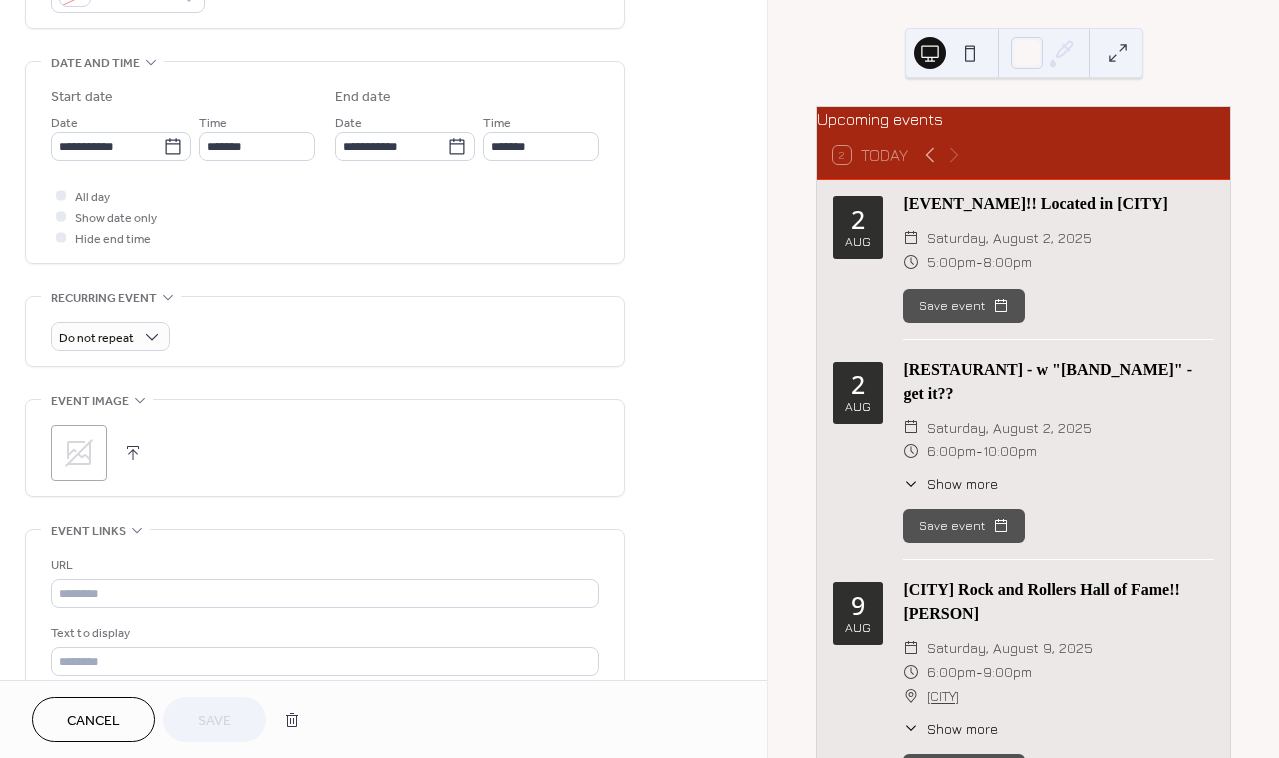 click at bounding box center (133, 453) 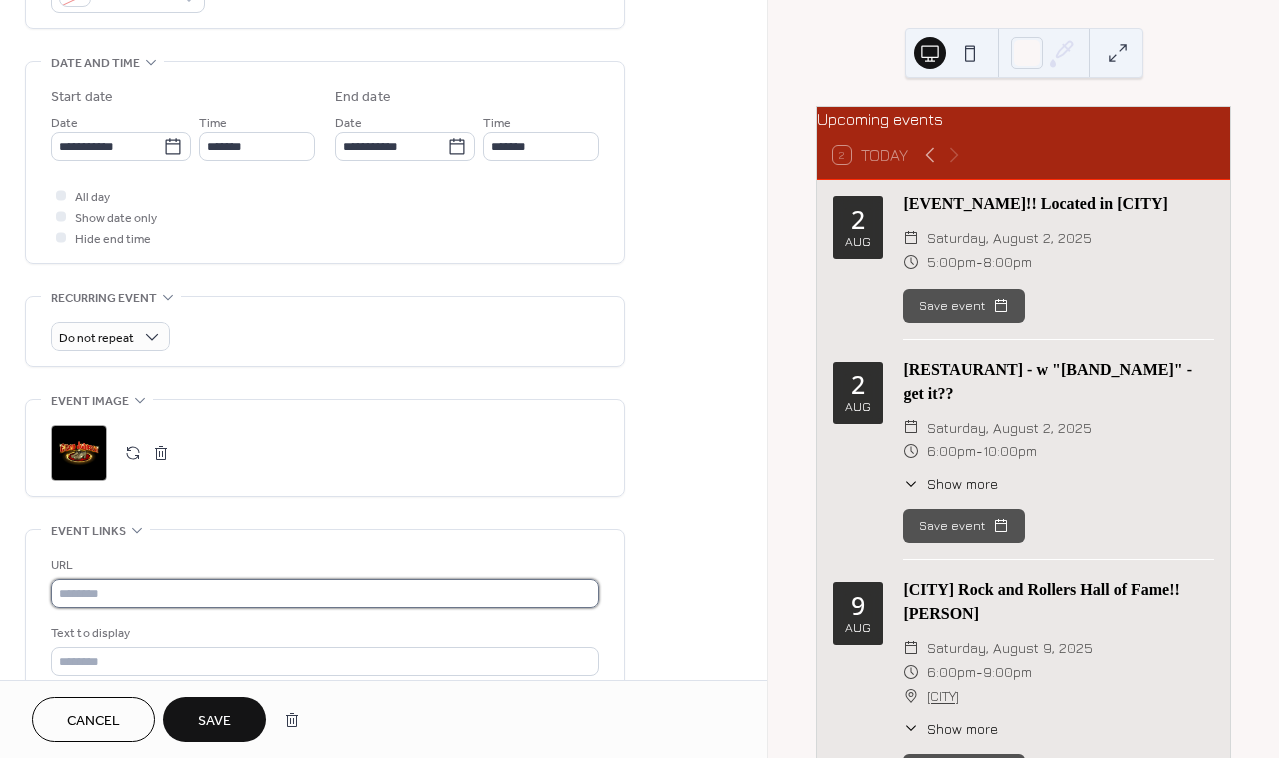 click at bounding box center (325, 593) 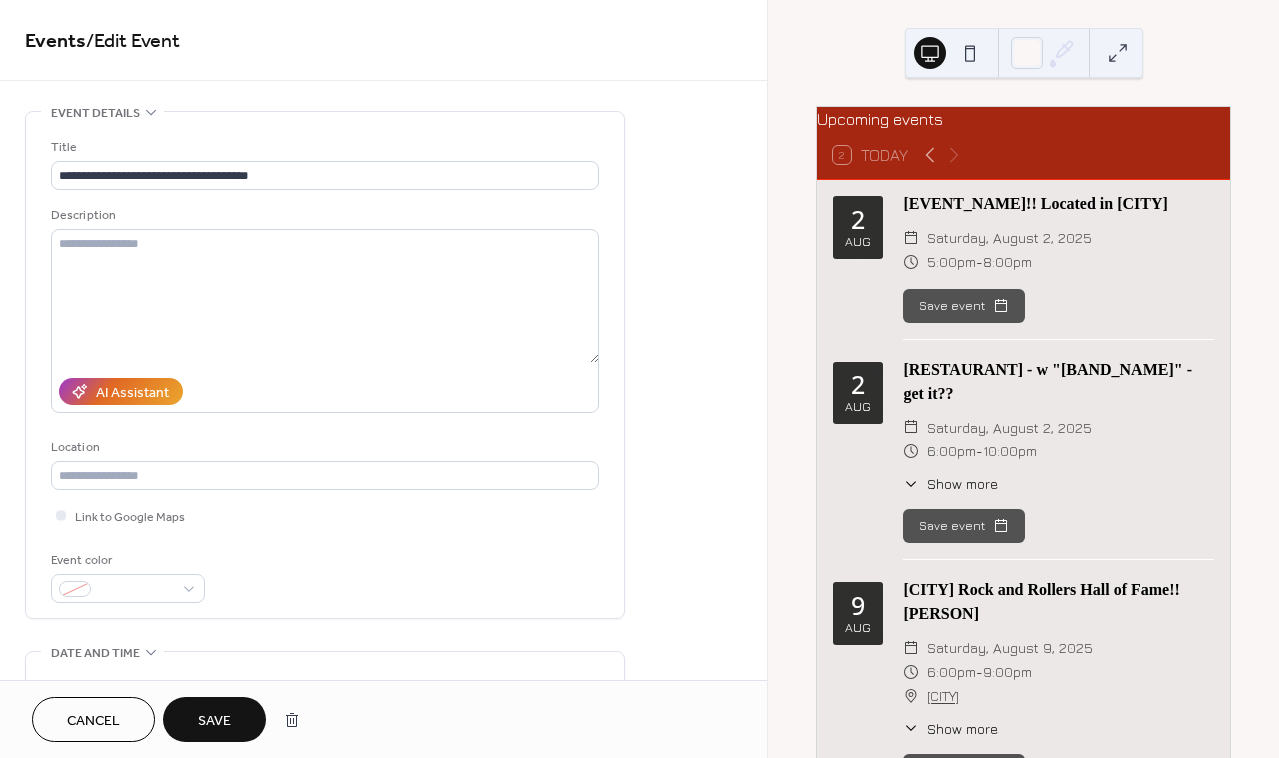 scroll, scrollTop: 0, scrollLeft: 0, axis: both 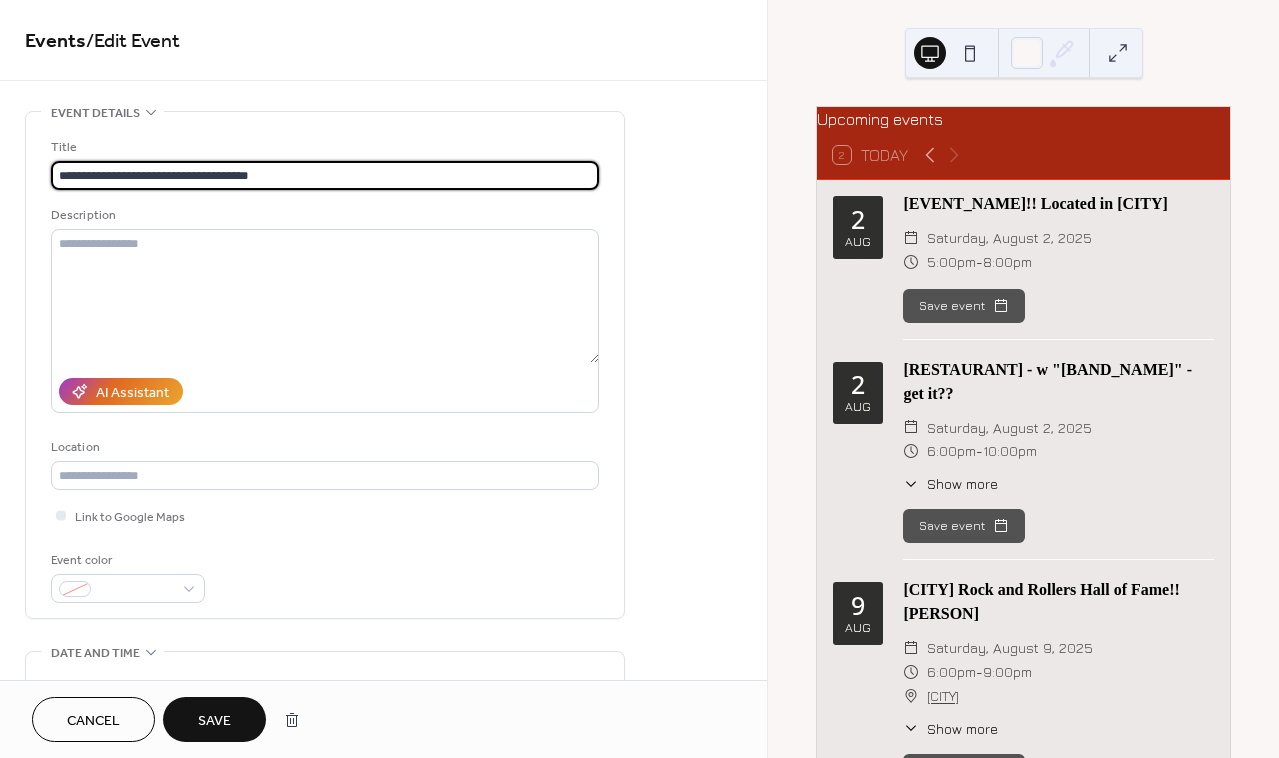 click on "**********" at bounding box center [325, 175] 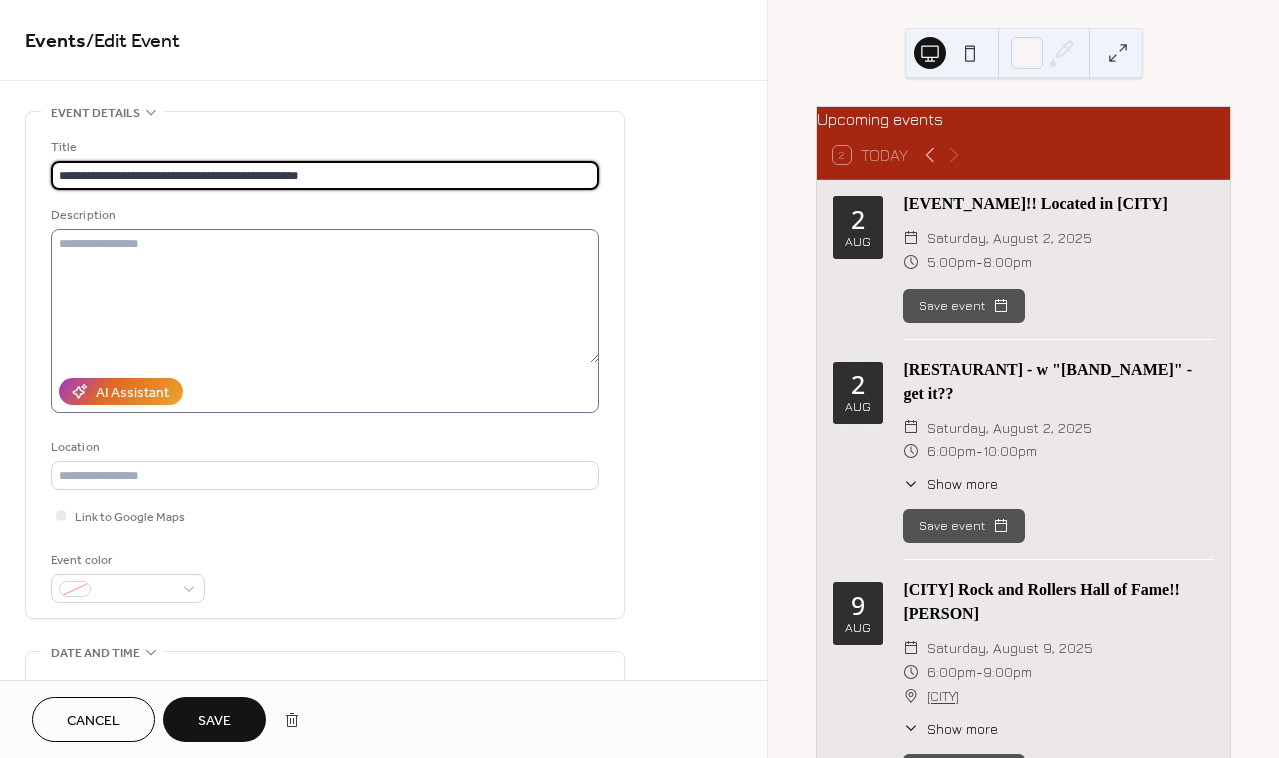 type on "**********" 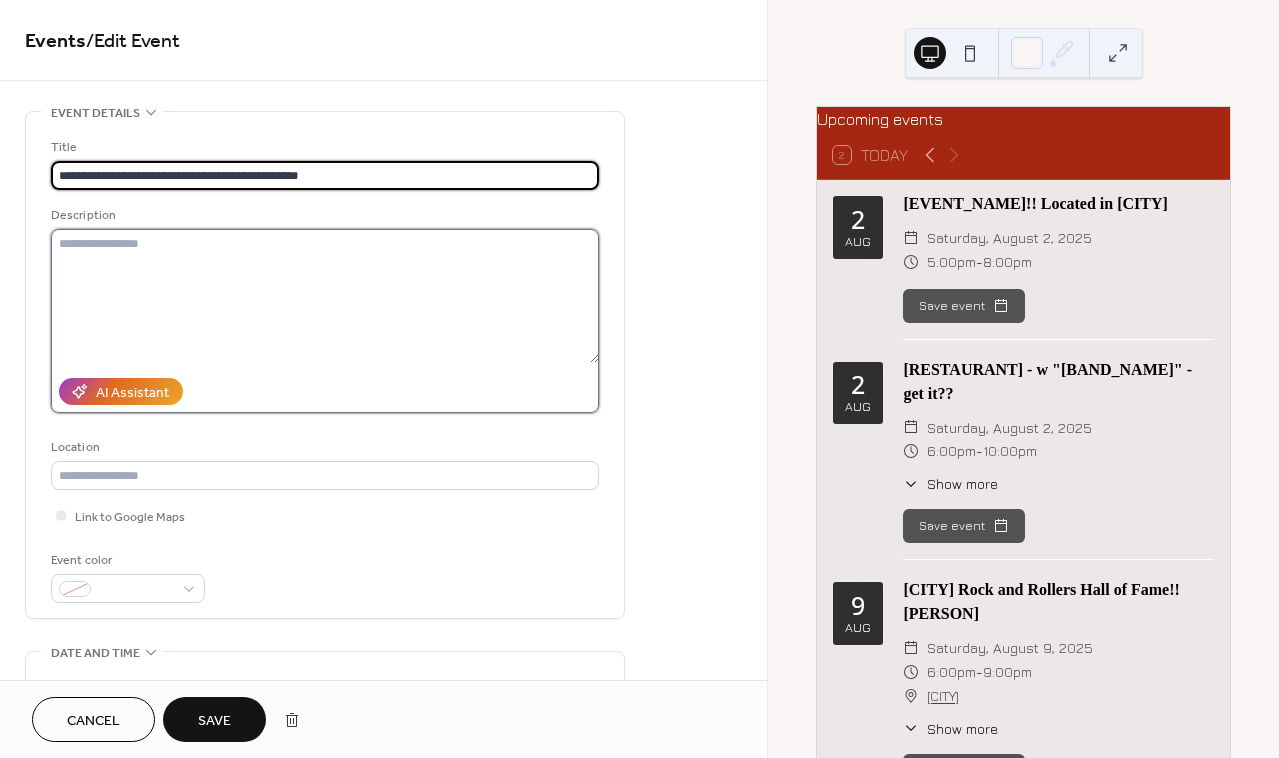 click at bounding box center (325, 296) 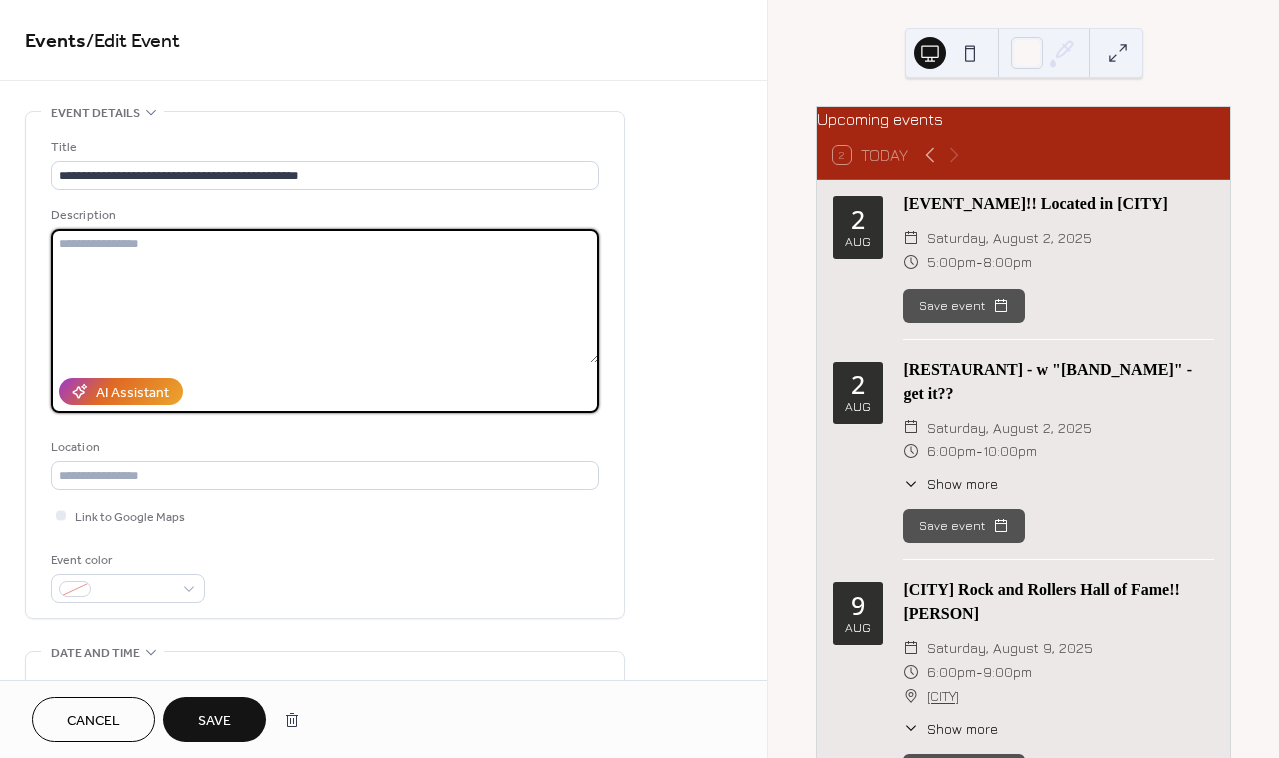 paste on "**********" 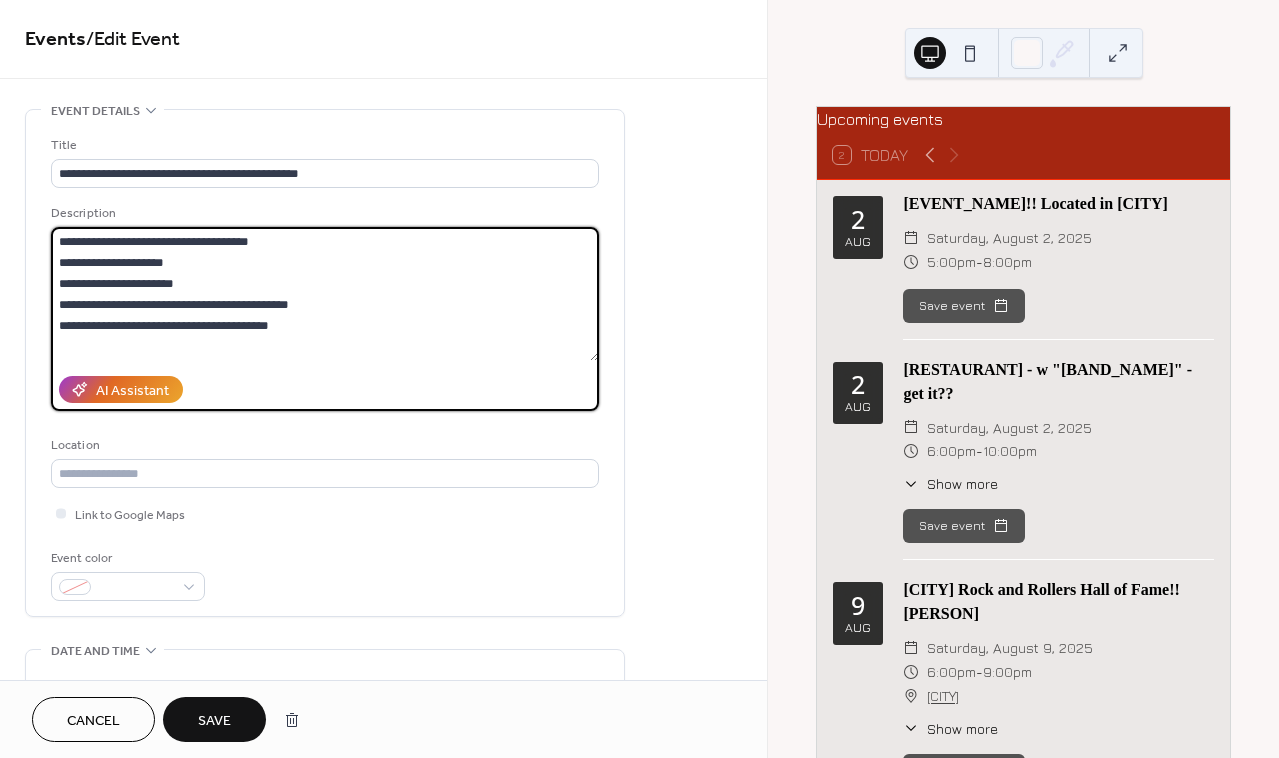 scroll, scrollTop: 0, scrollLeft: 0, axis: both 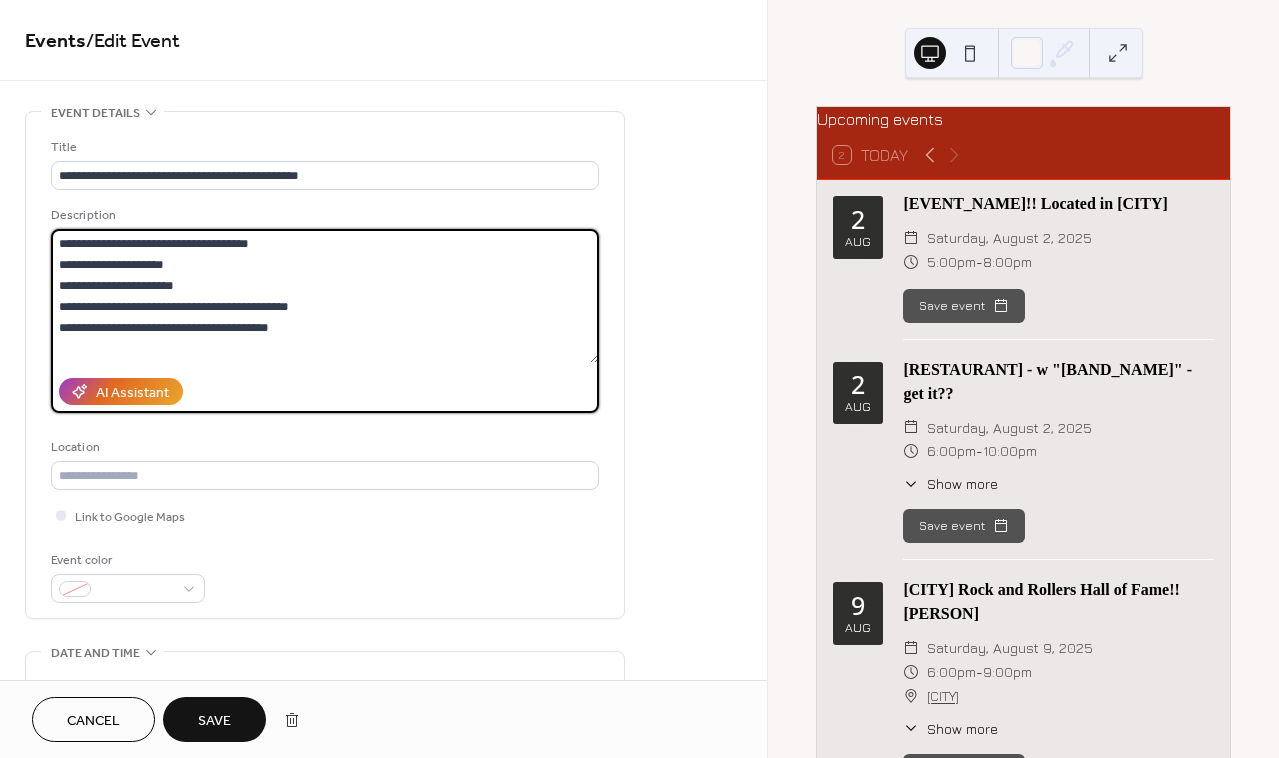 click on "**********" at bounding box center (325, 296) 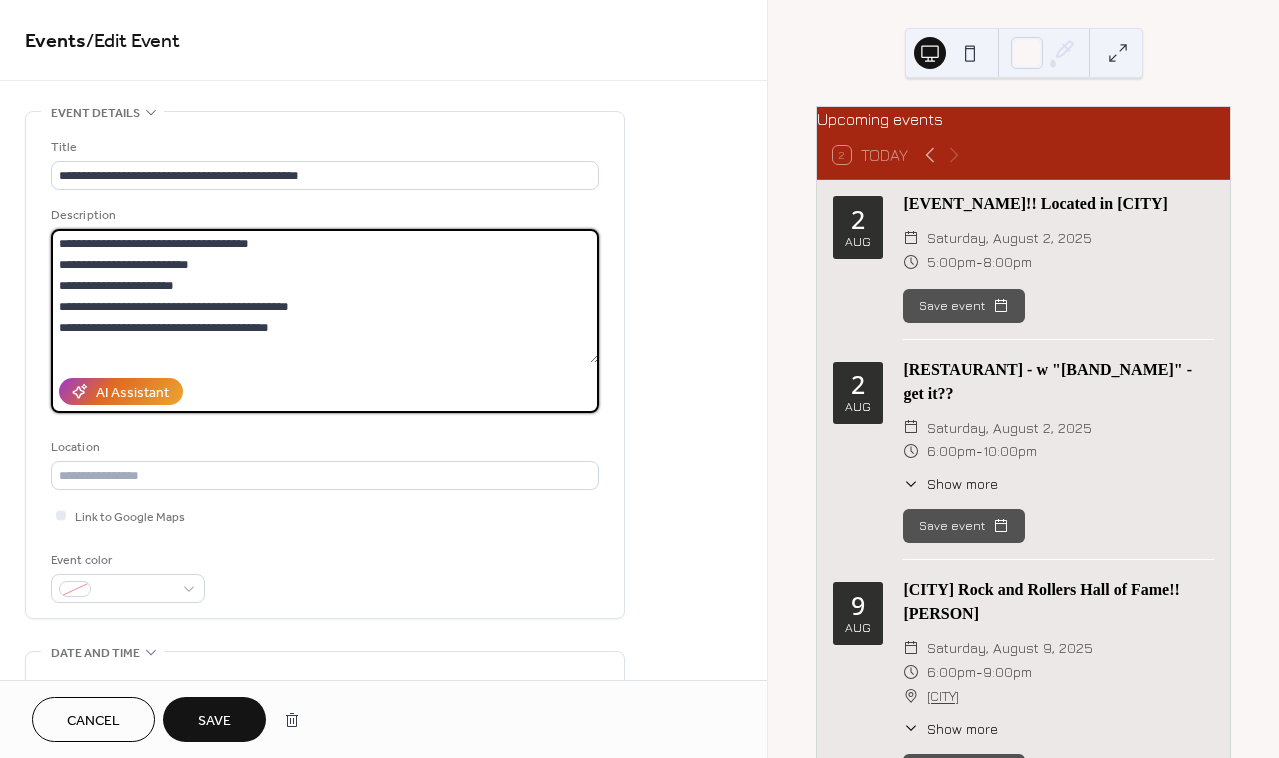 type on "**********" 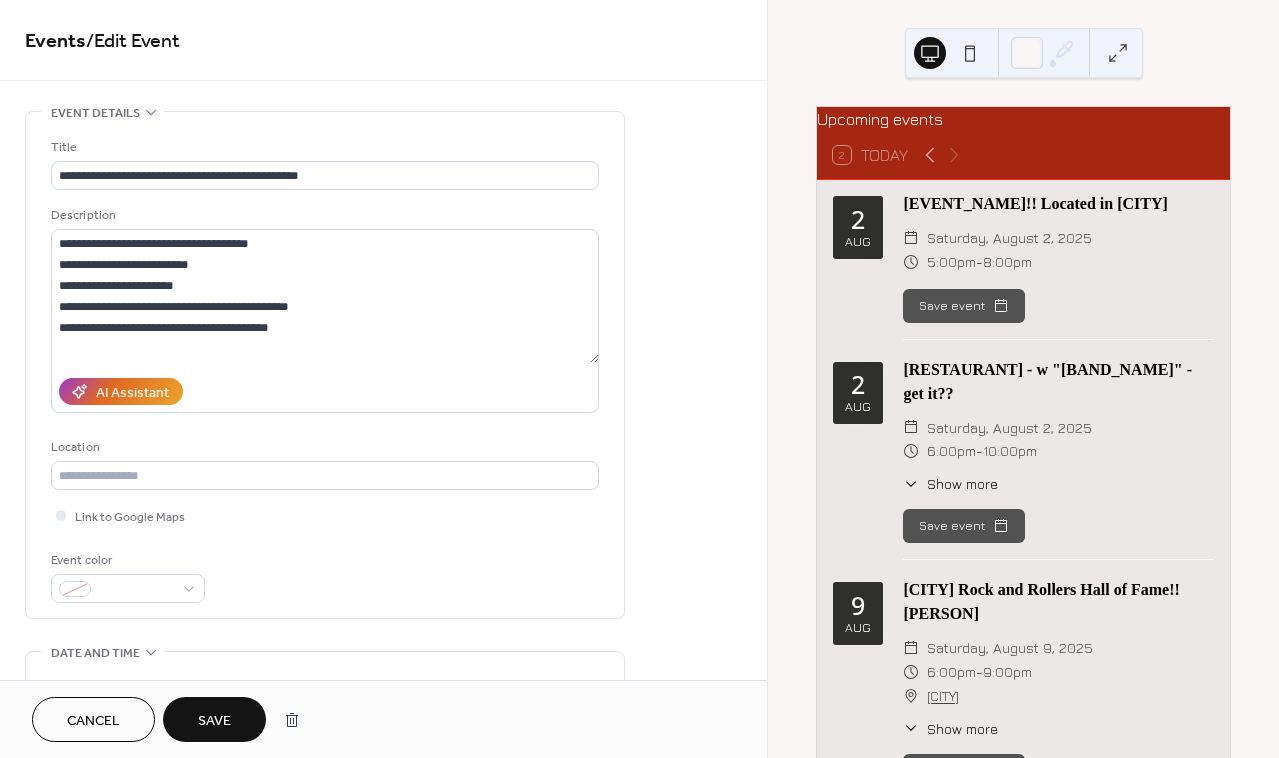 click on "**********" at bounding box center (383, 873) 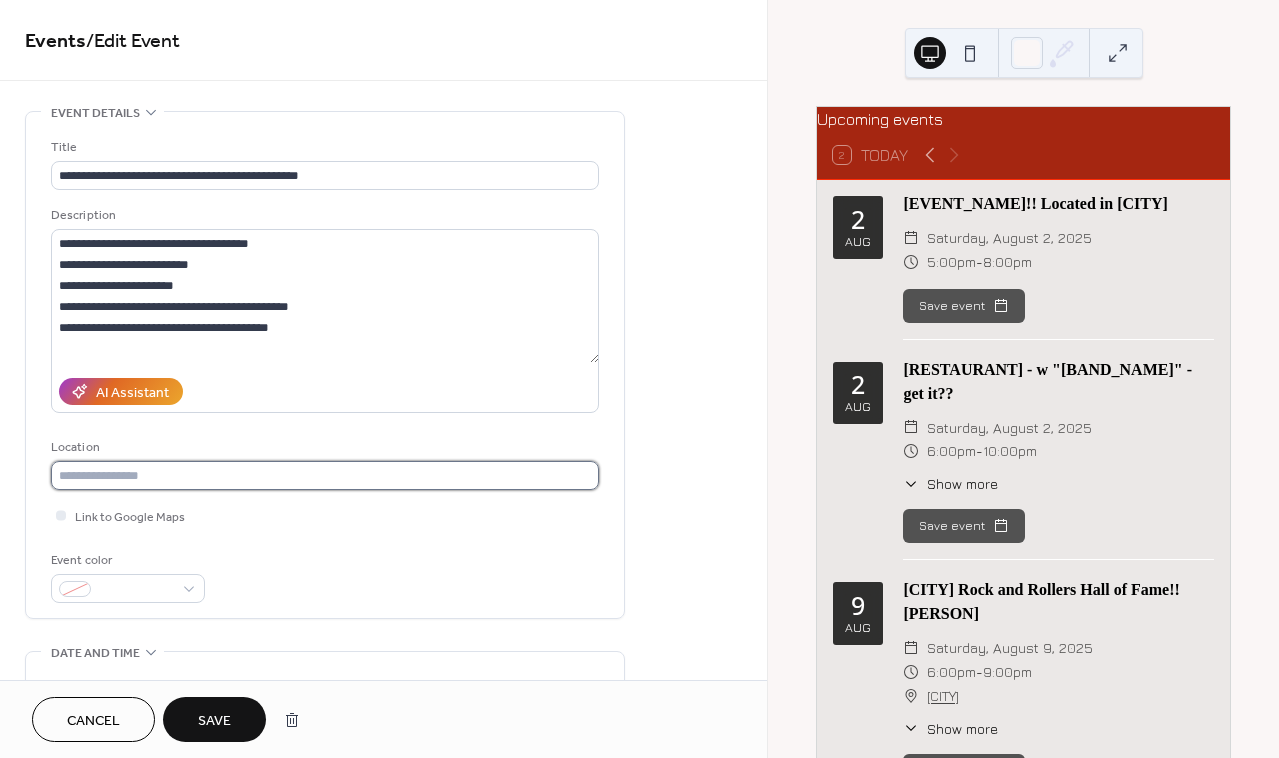 click at bounding box center [325, 475] 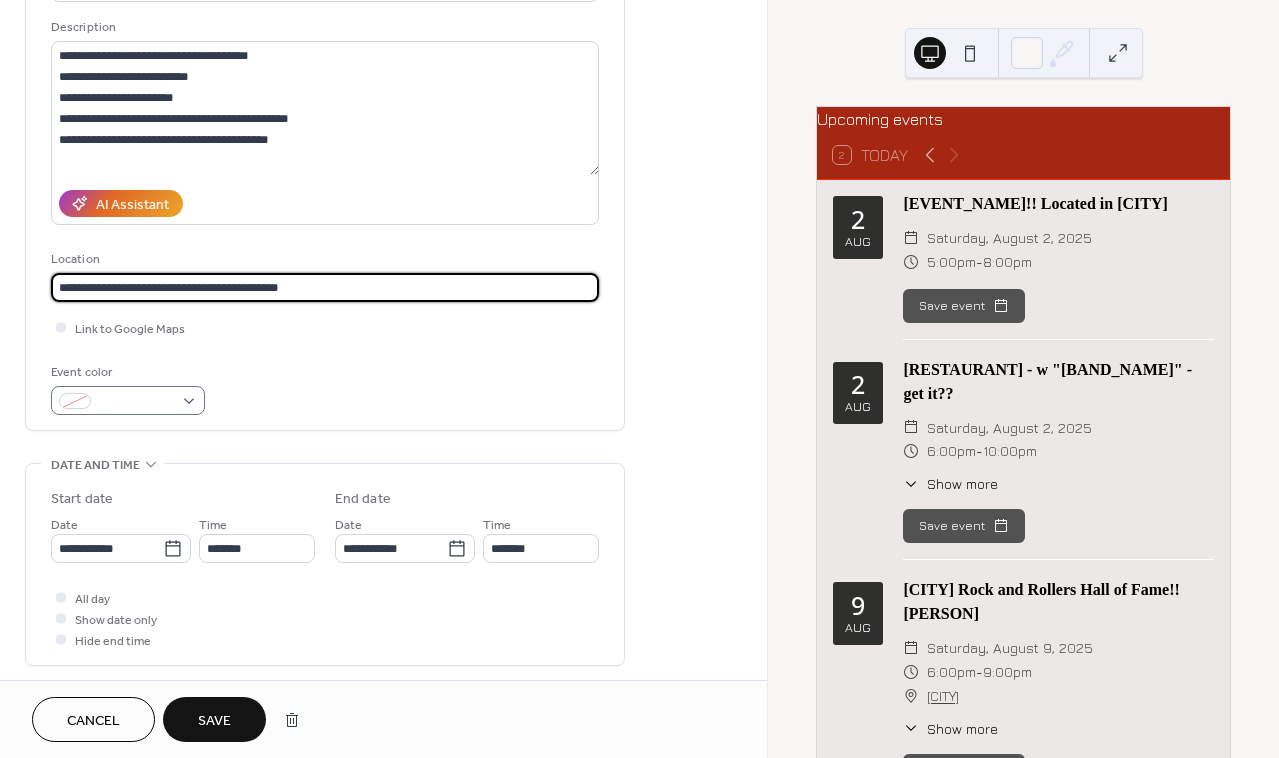scroll, scrollTop: 191, scrollLeft: 0, axis: vertical 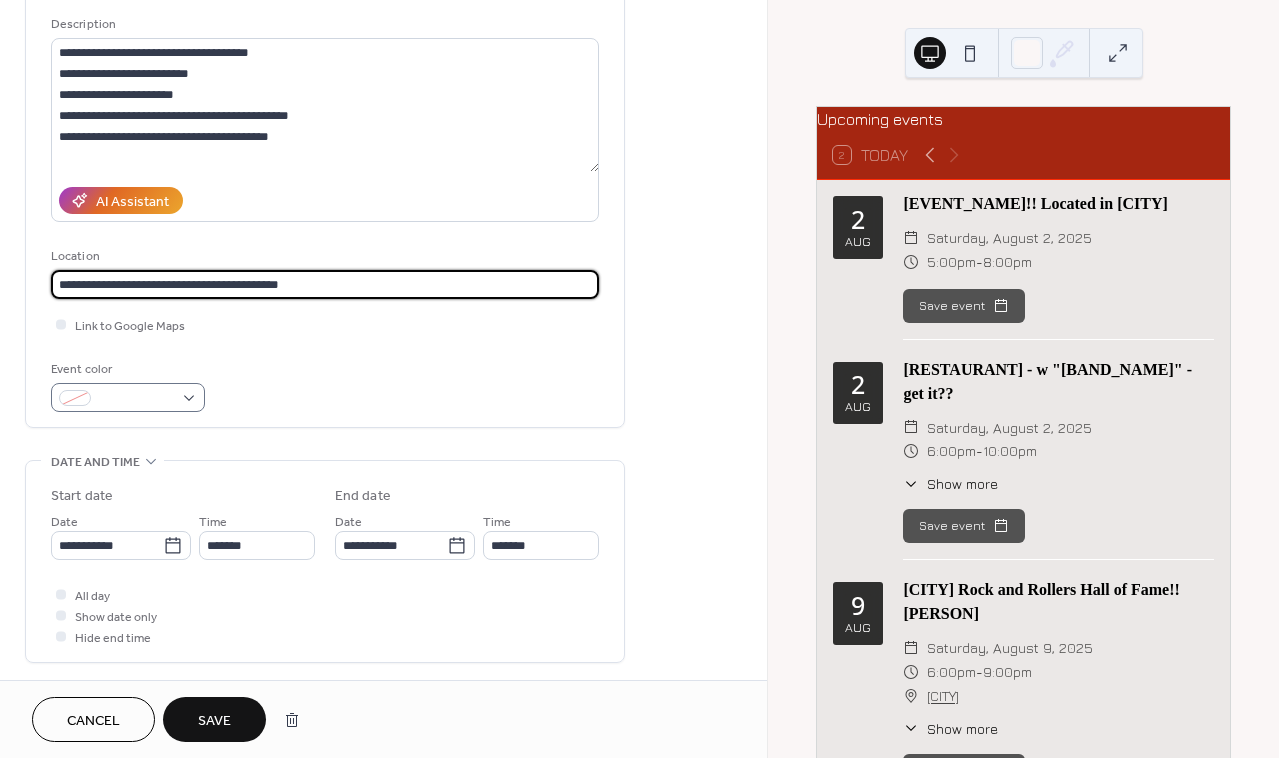 type on "**********" 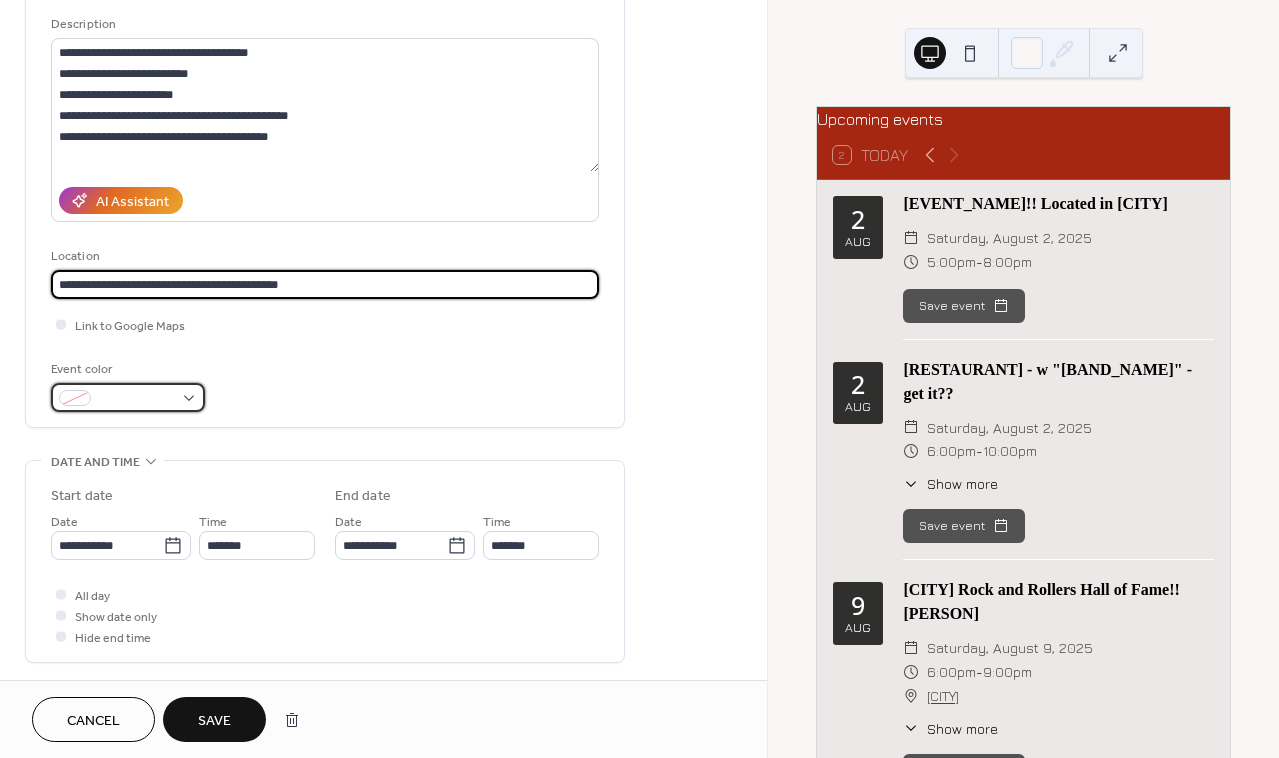 click at bounding box center (128, 397) 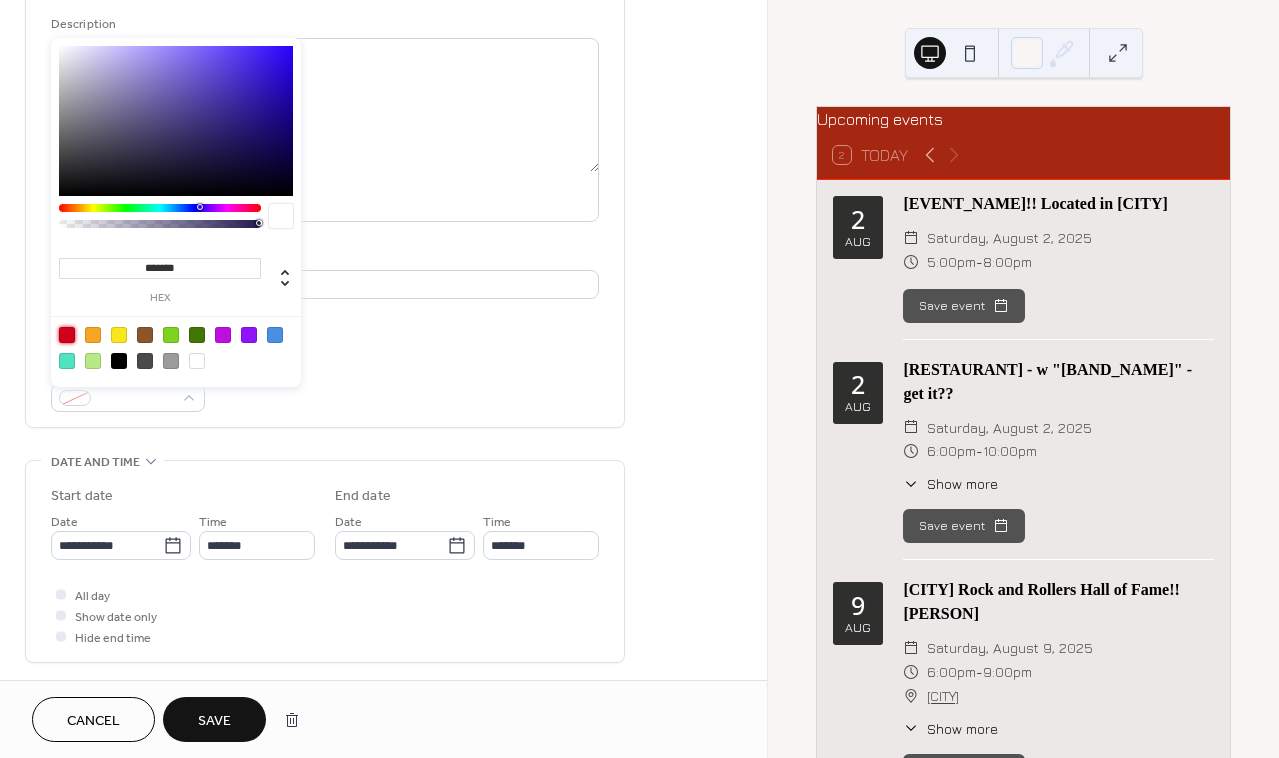 click at bounding box center [67, 335] 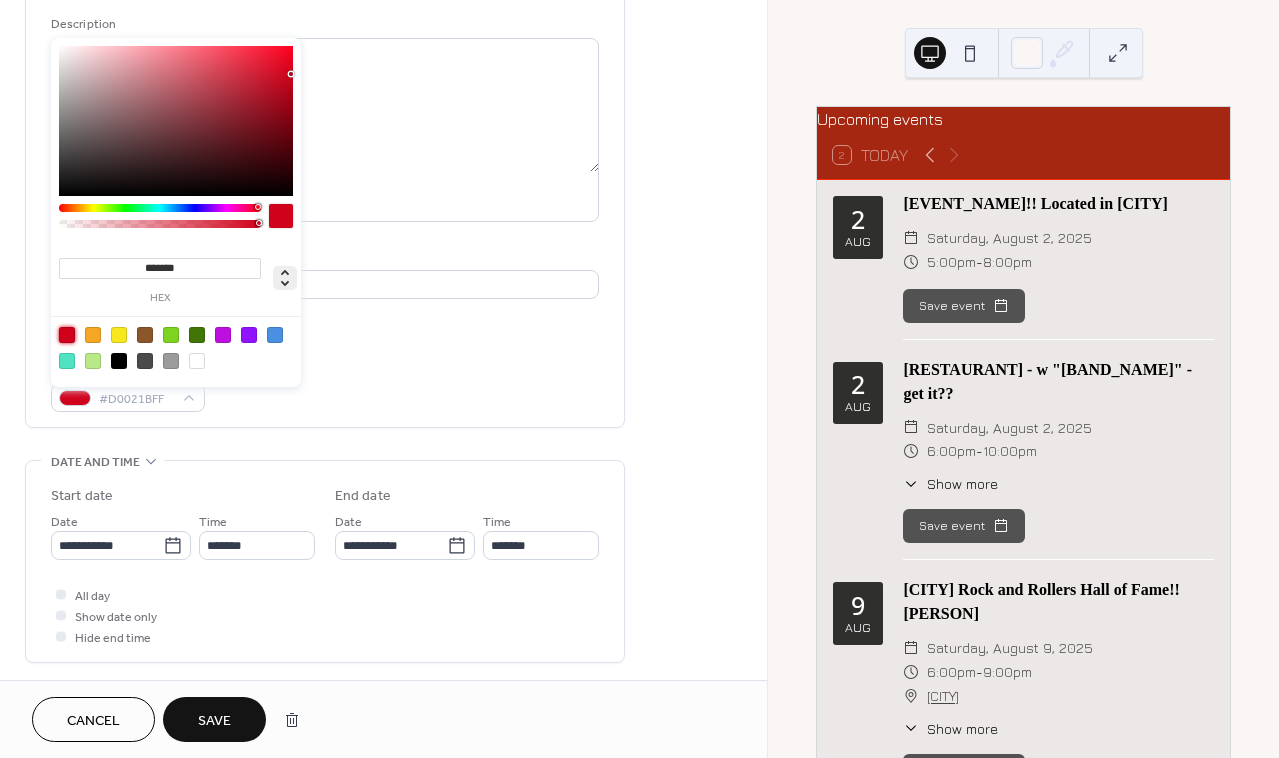 click 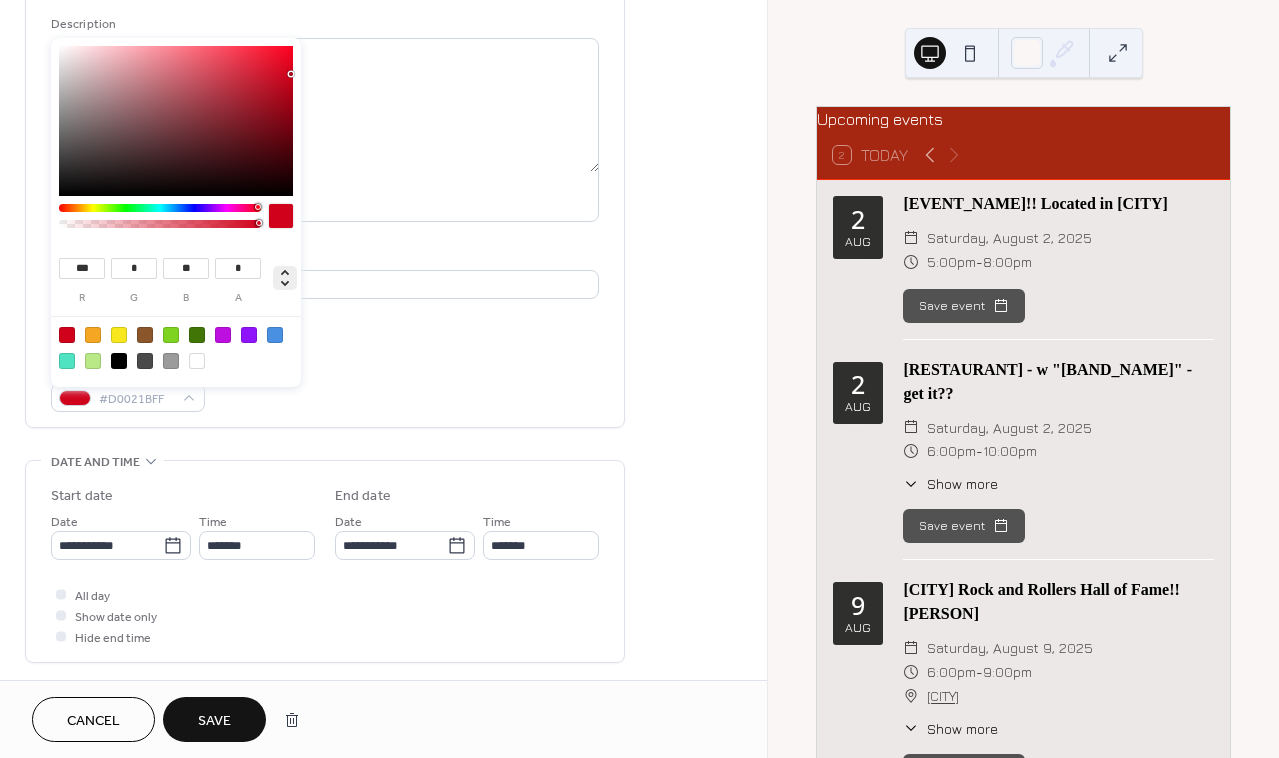 click 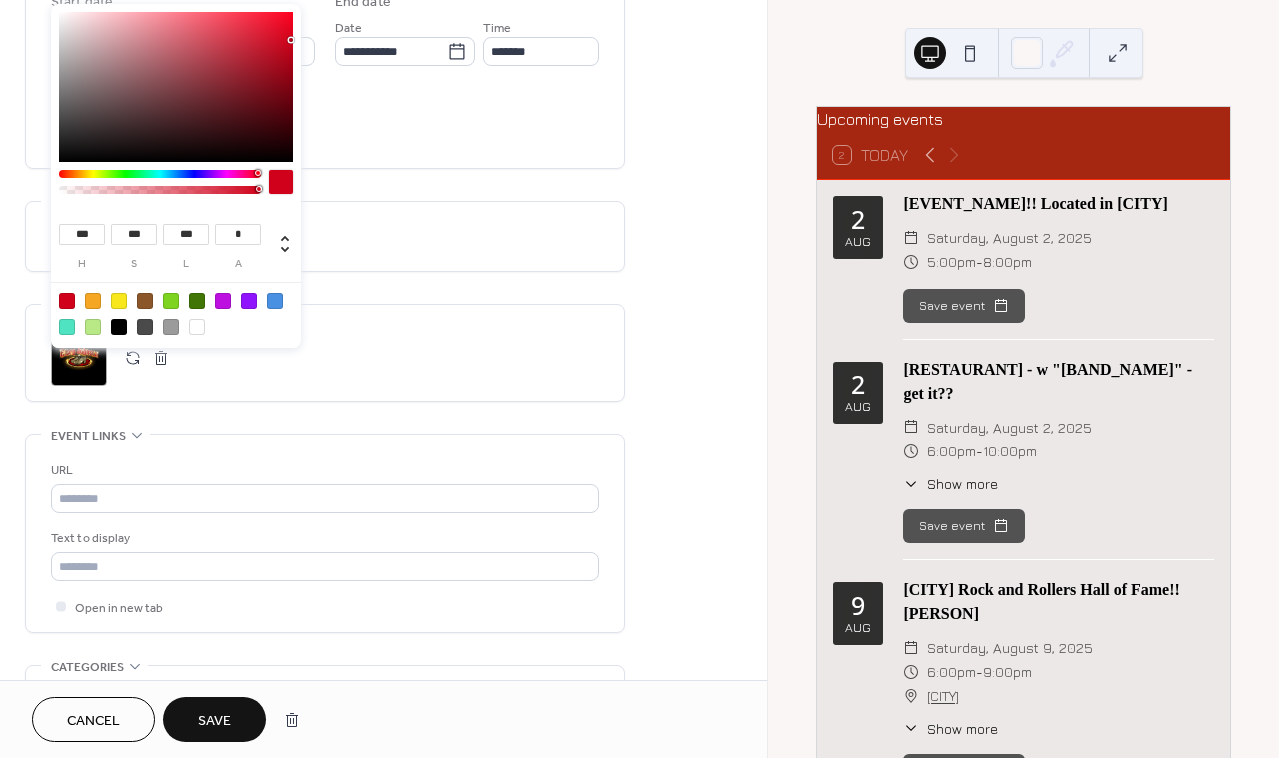 scroll, scrollTop: 688, scrollLeft: 0, axis: vertical 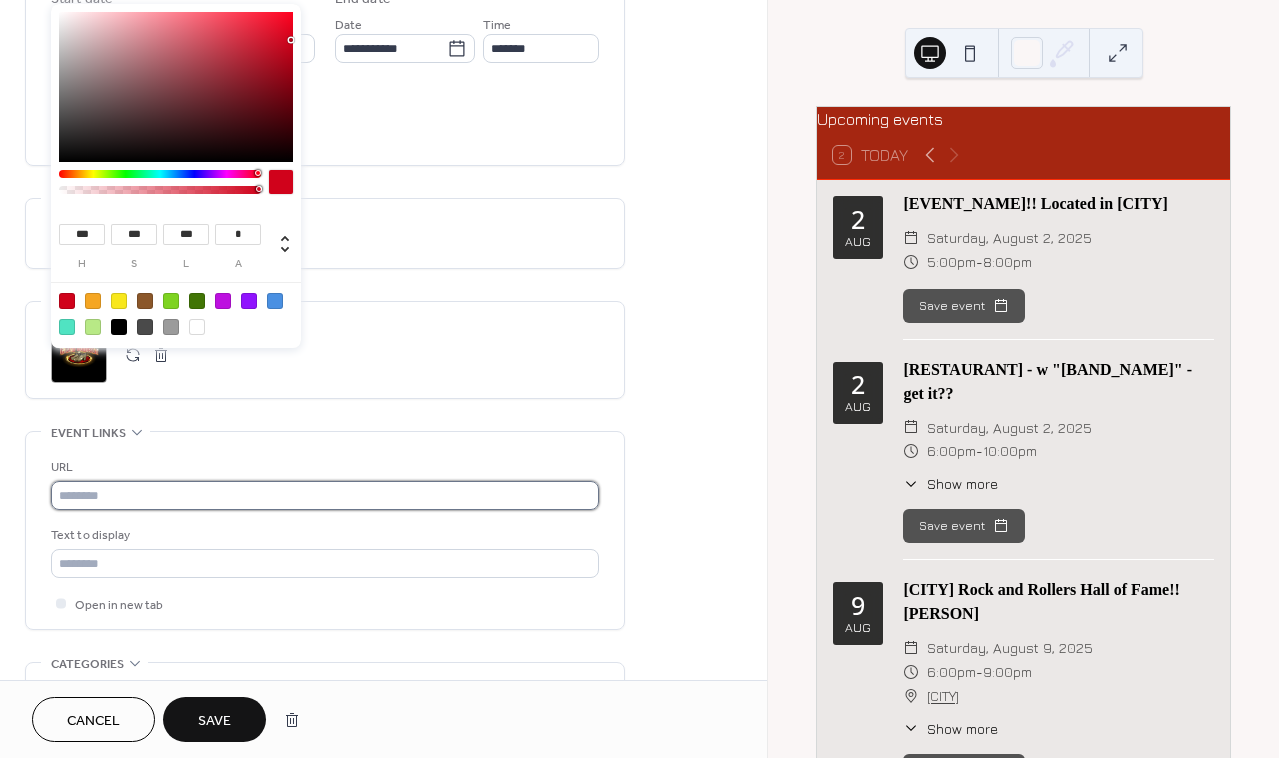 click at bounding box center (325, 495) 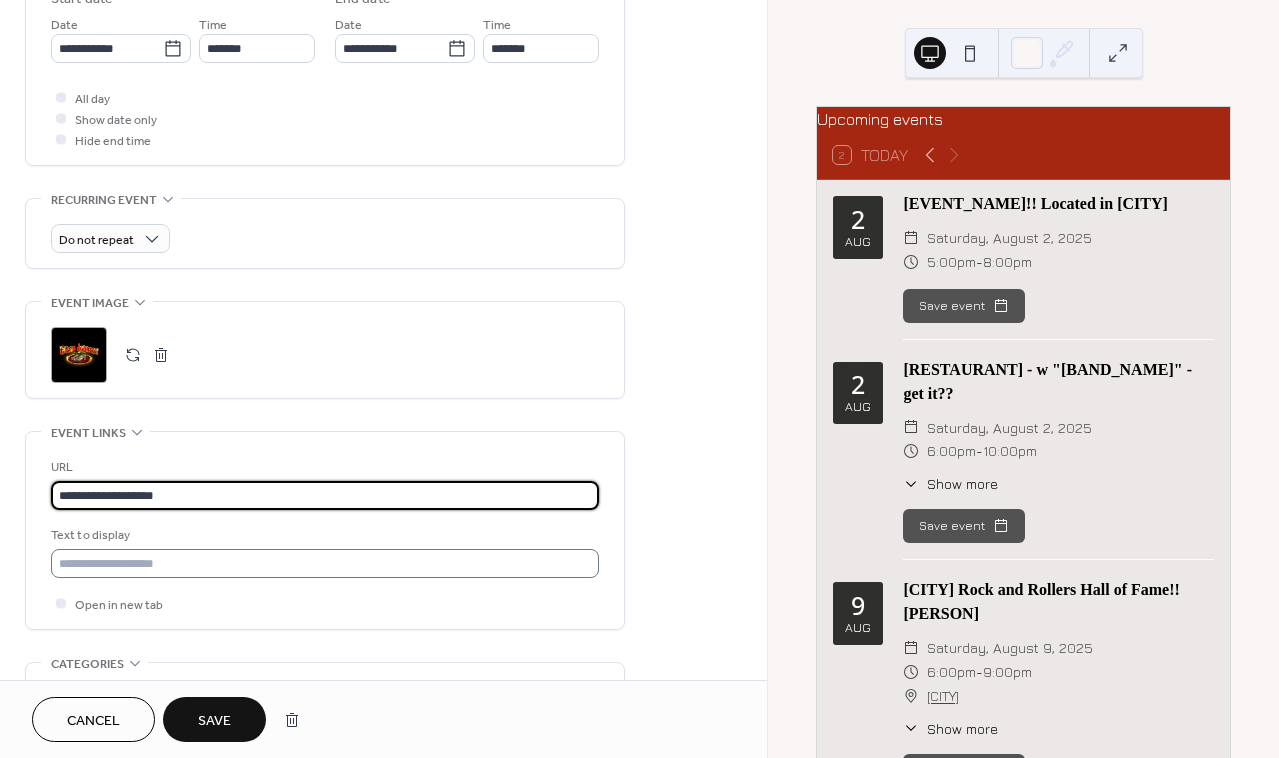 type on "**********" 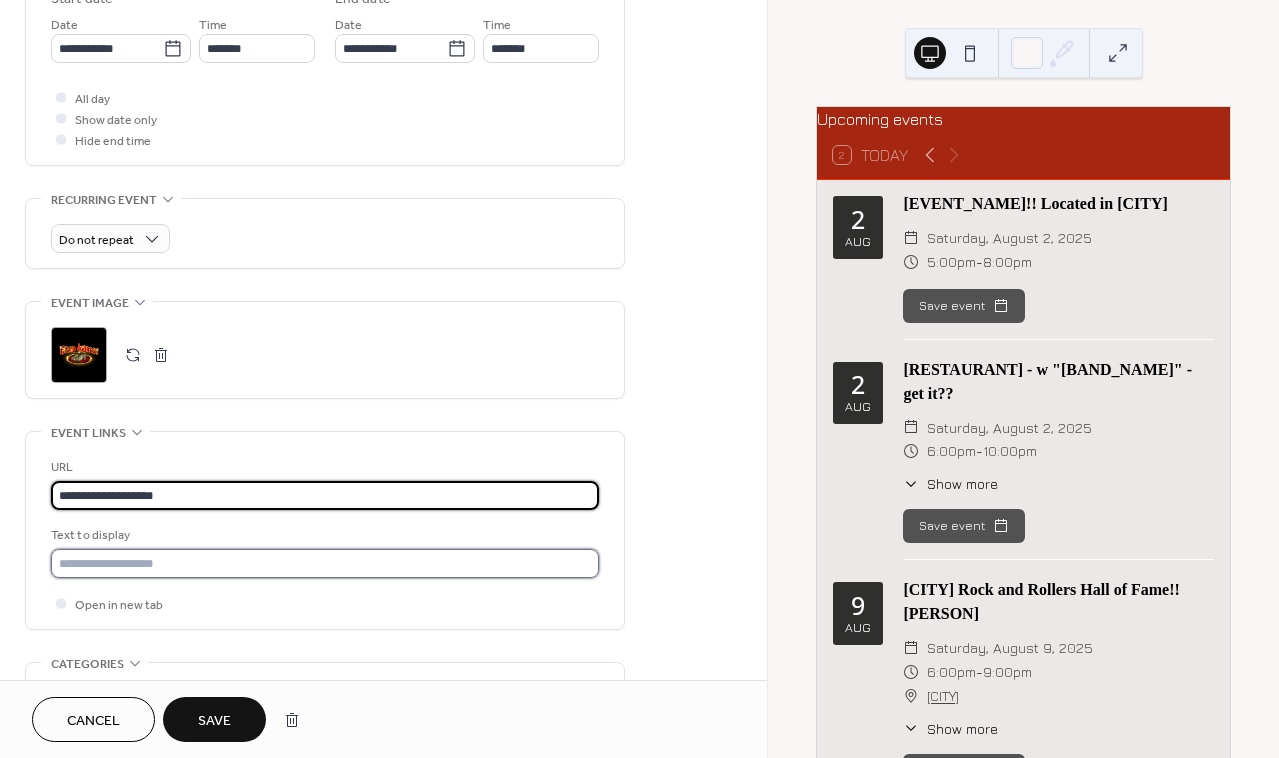 click at bounding box center (325, 563) 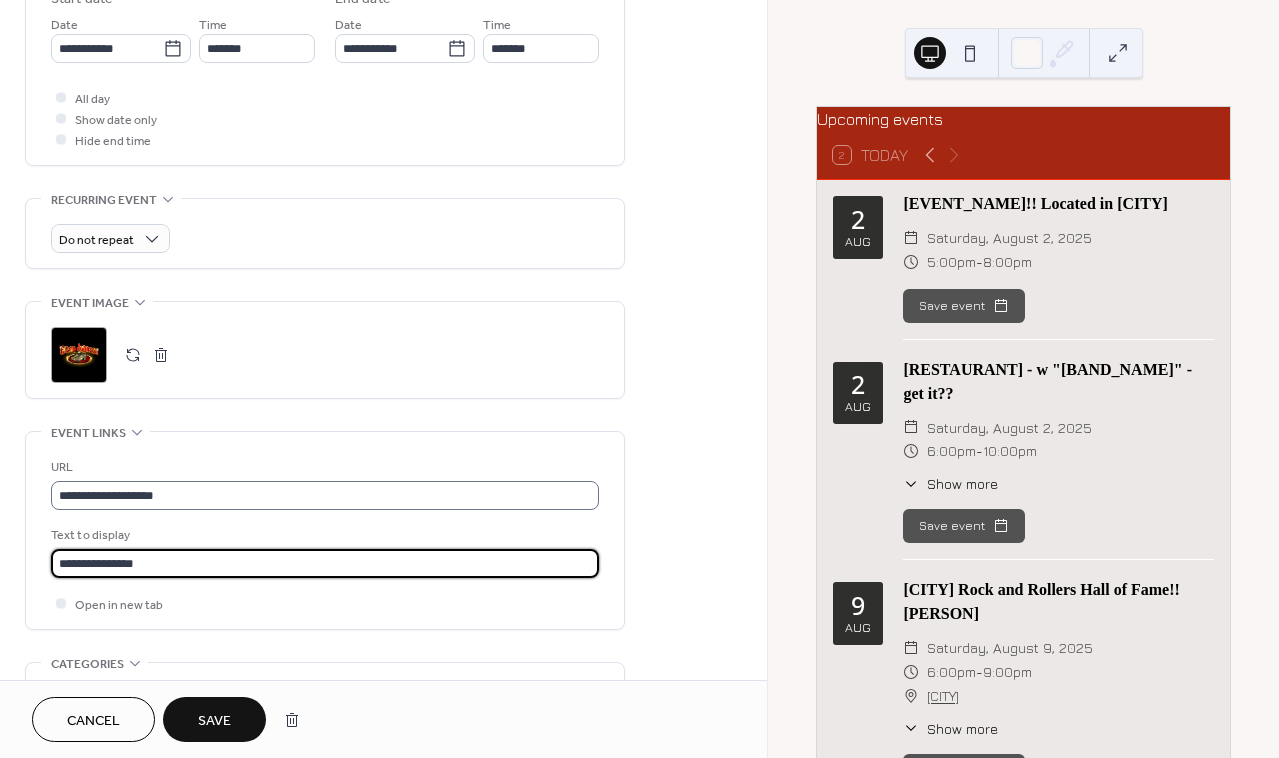 type on "**********" 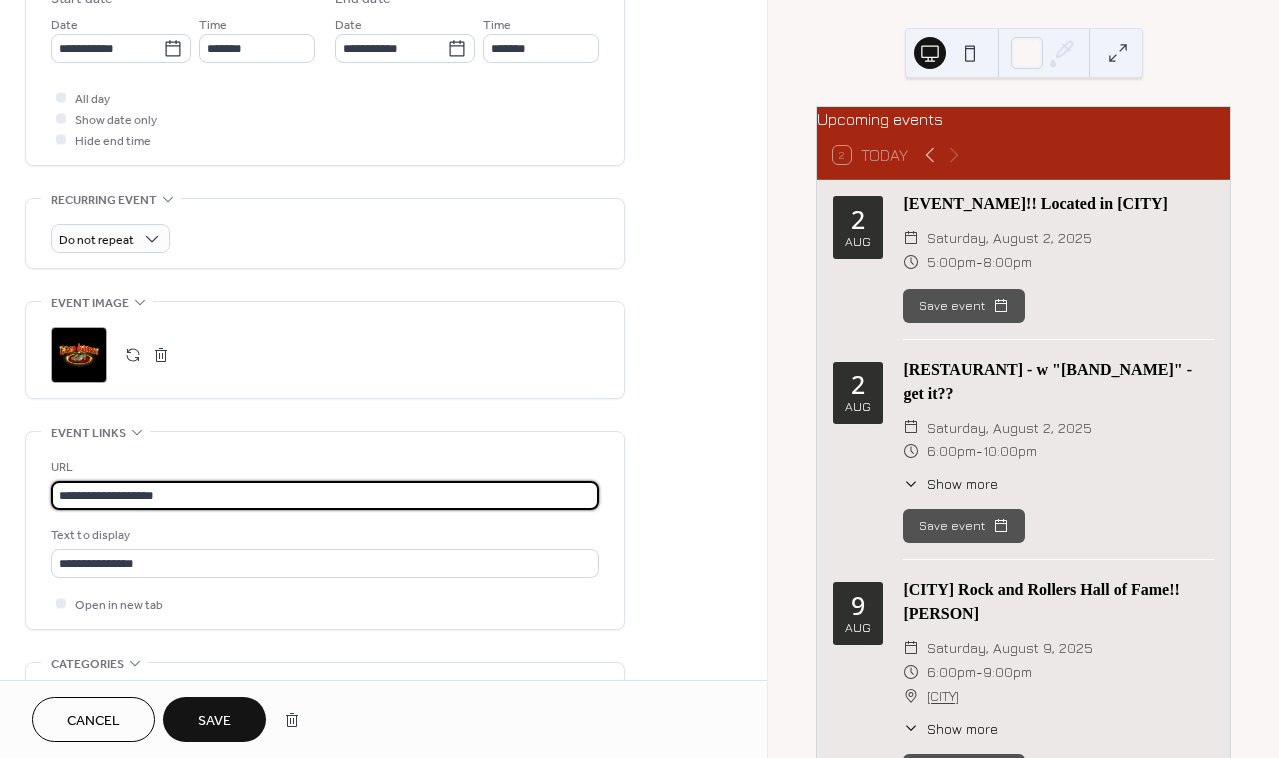 drag, startPoint x: 178, startPoint y: 506, endPoint x: 33, endPoint y: 512, distance: 145.12408 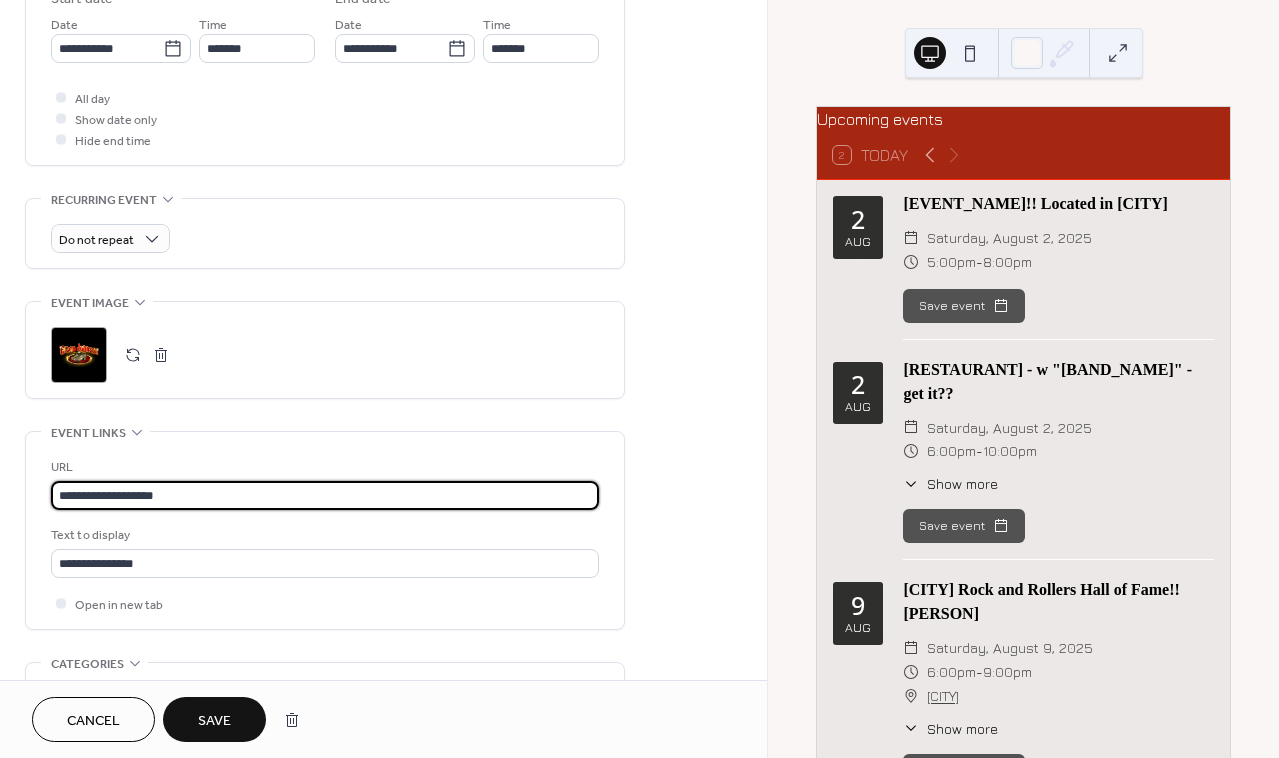 paste on "**********" 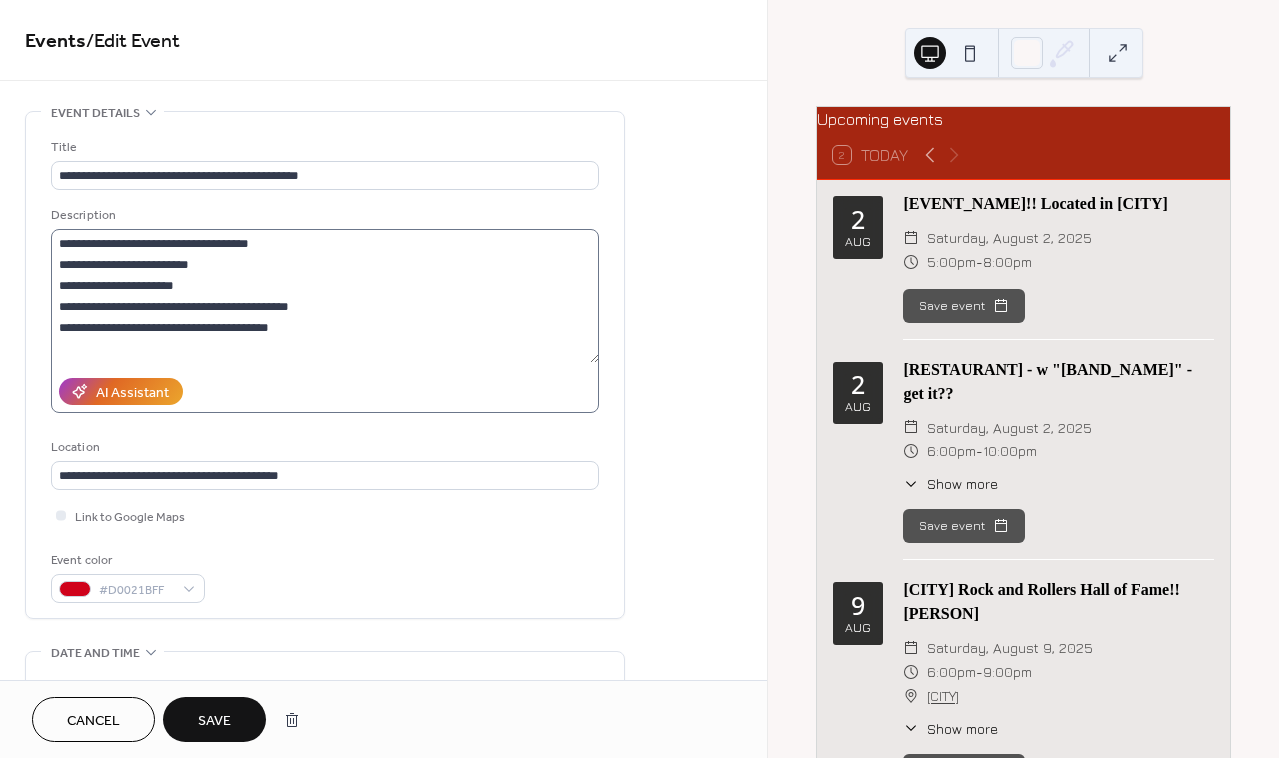 scroll, scrollTop: 0, scrollLeft: 0, axis: both 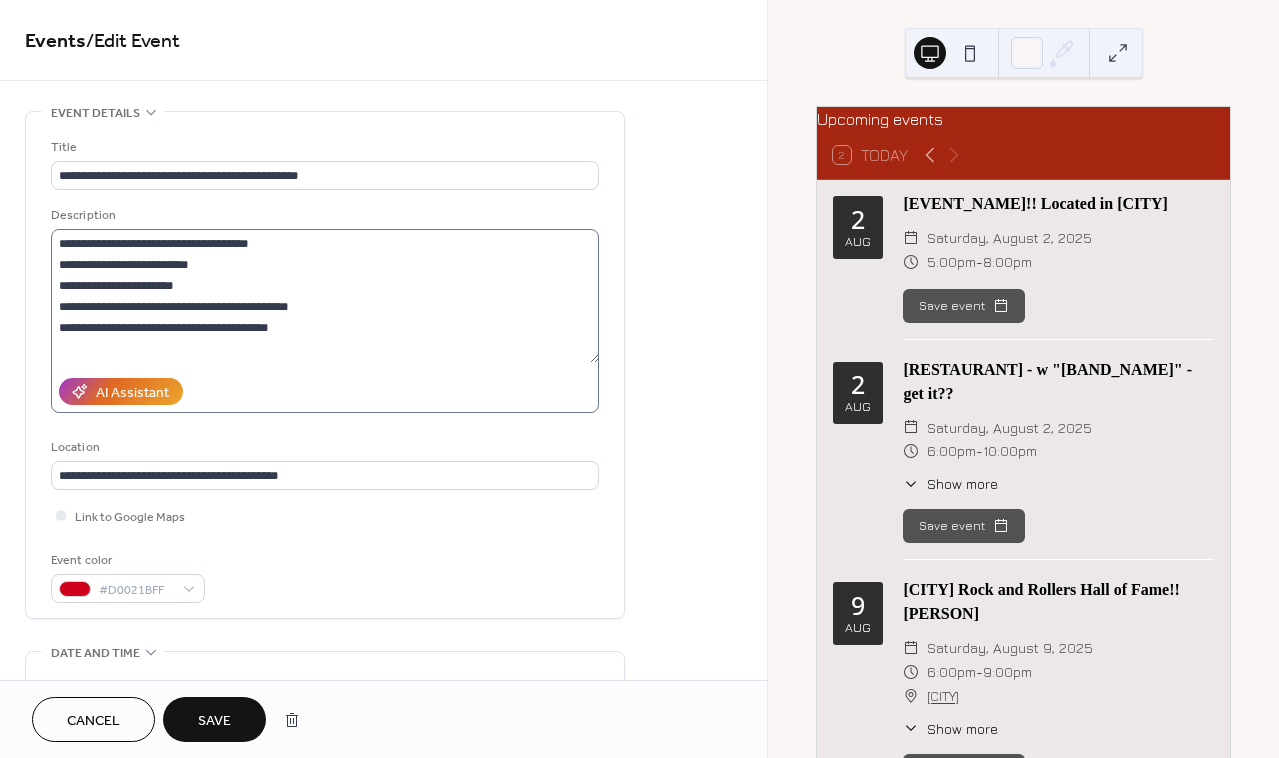type on "**********" 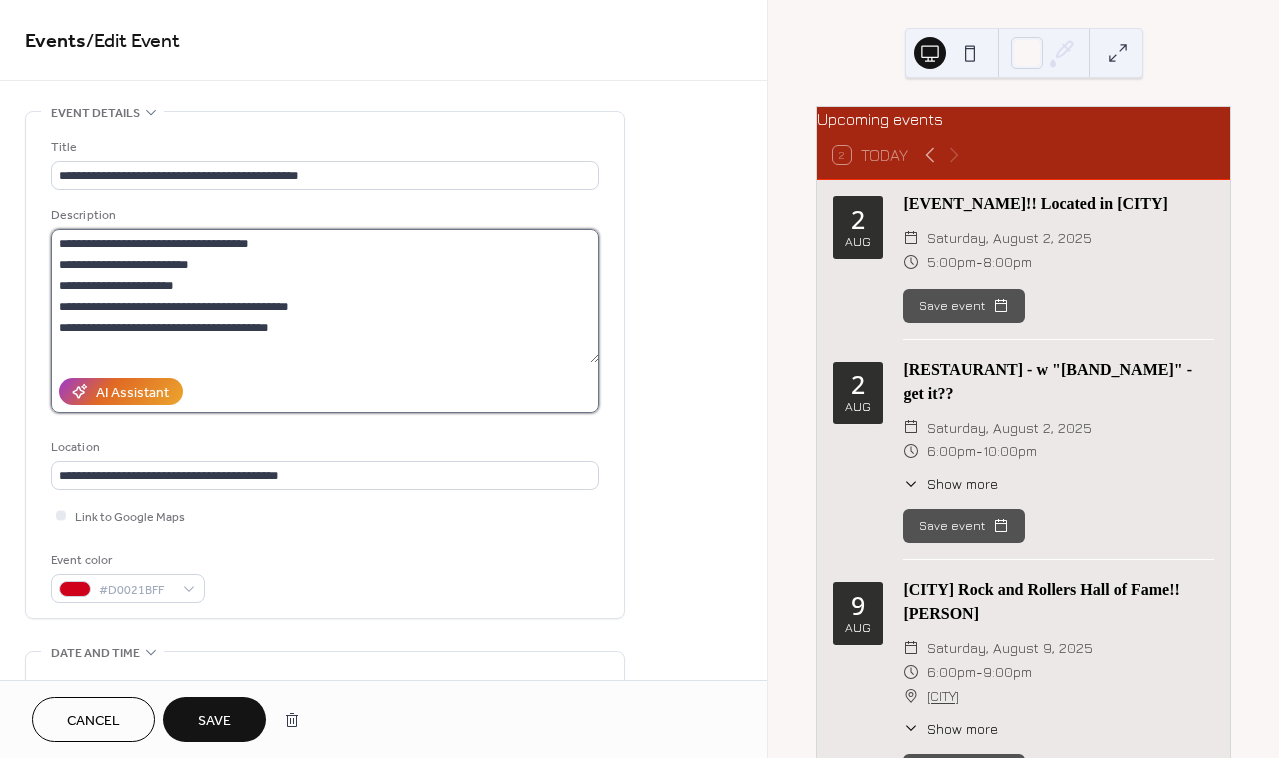 click on "**********" at bounding box center [325, 296] 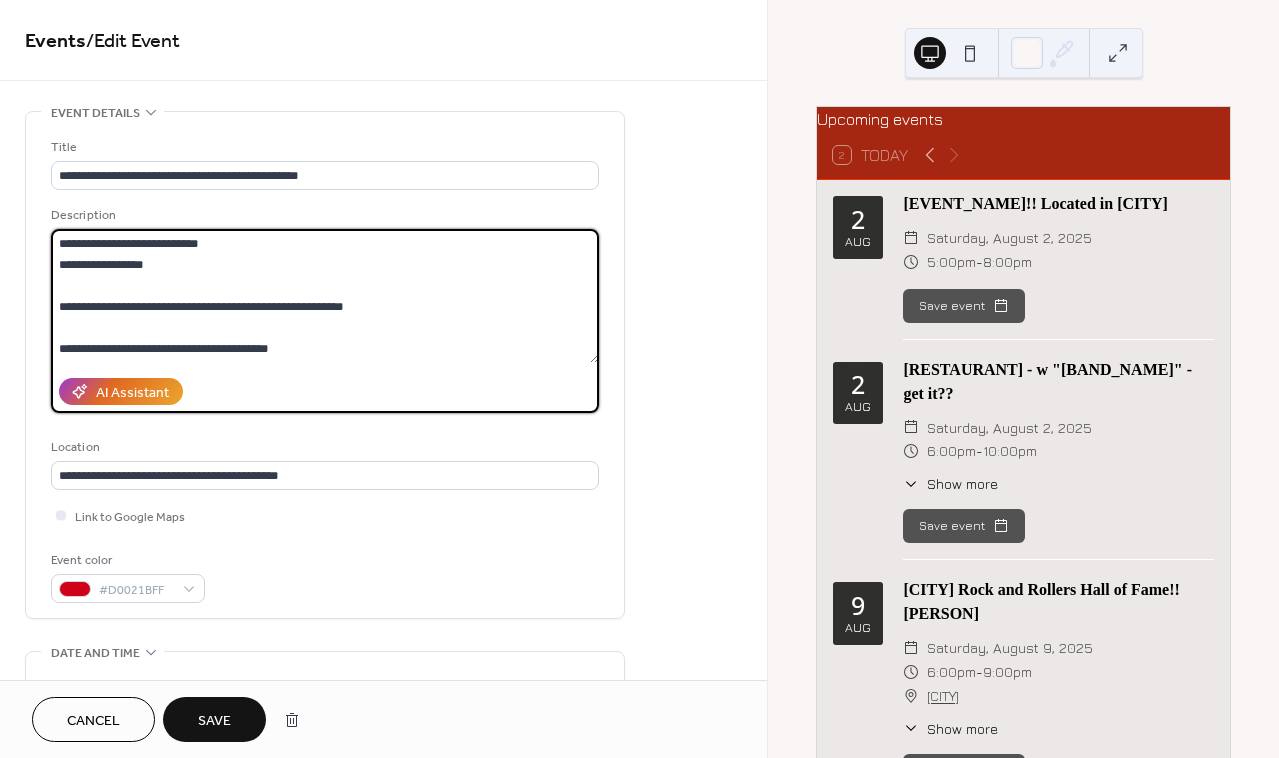 scroll, scrollTop: 0, scrollLeft: 0, axis: both 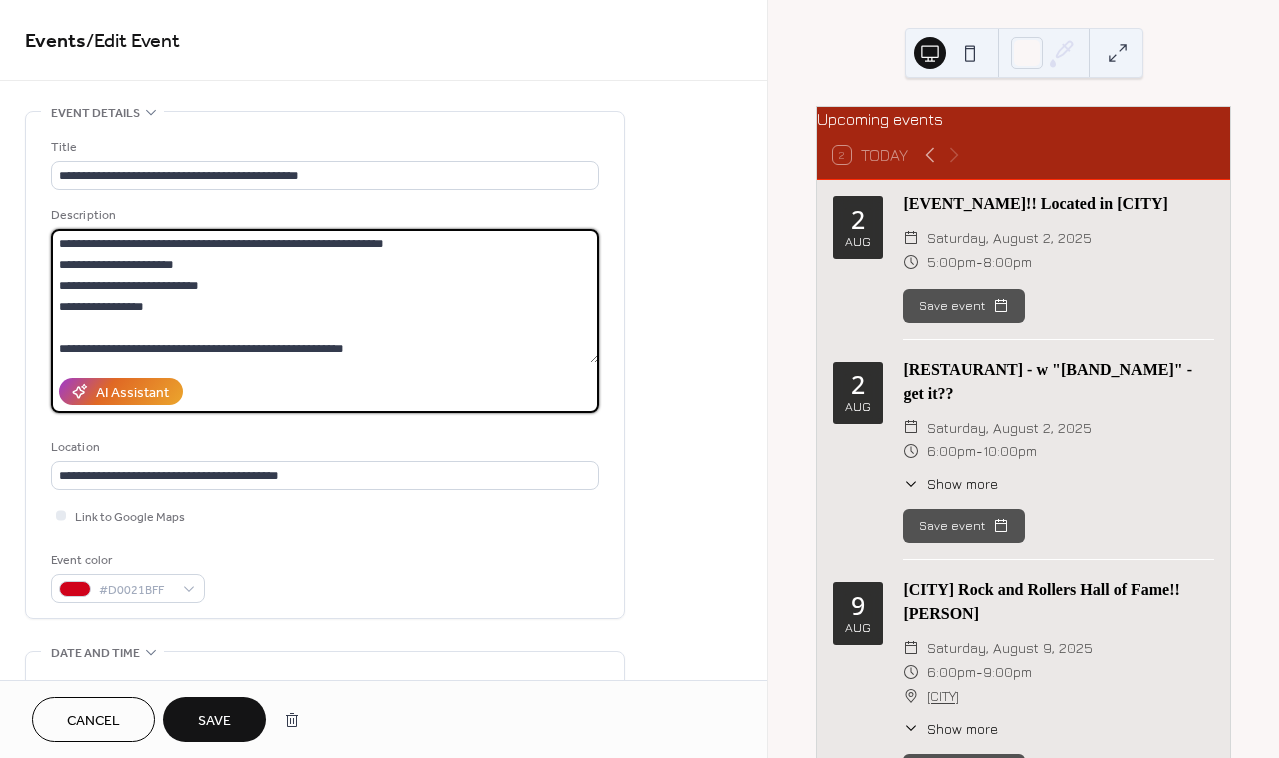 type on "**********" 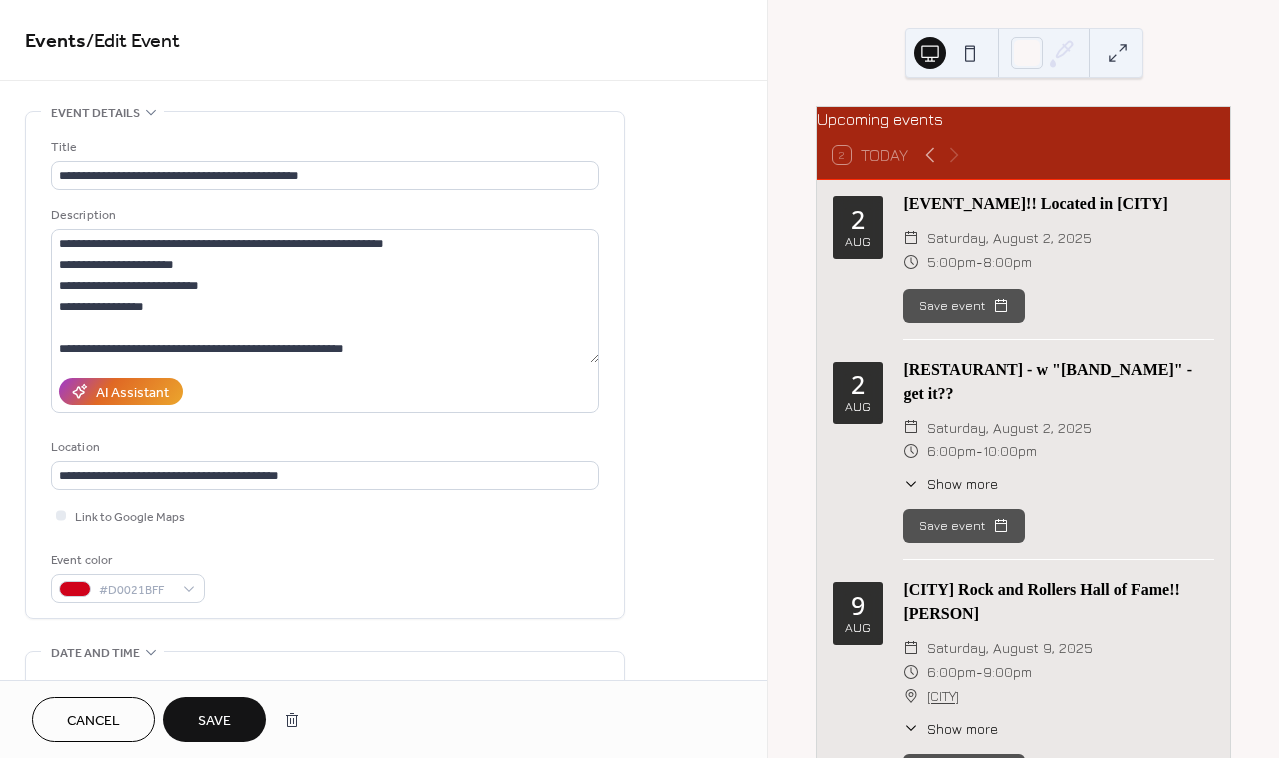 click on "Save" at bounding box center (214, 721) 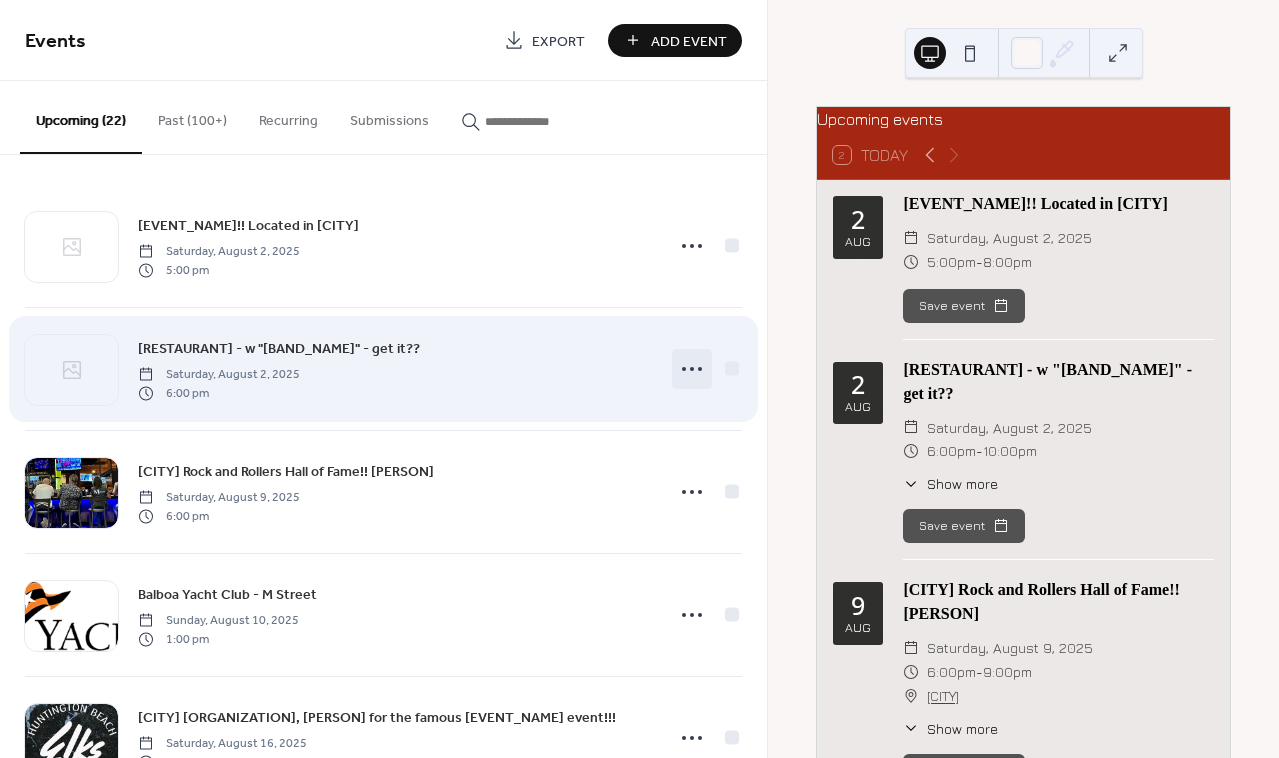 click 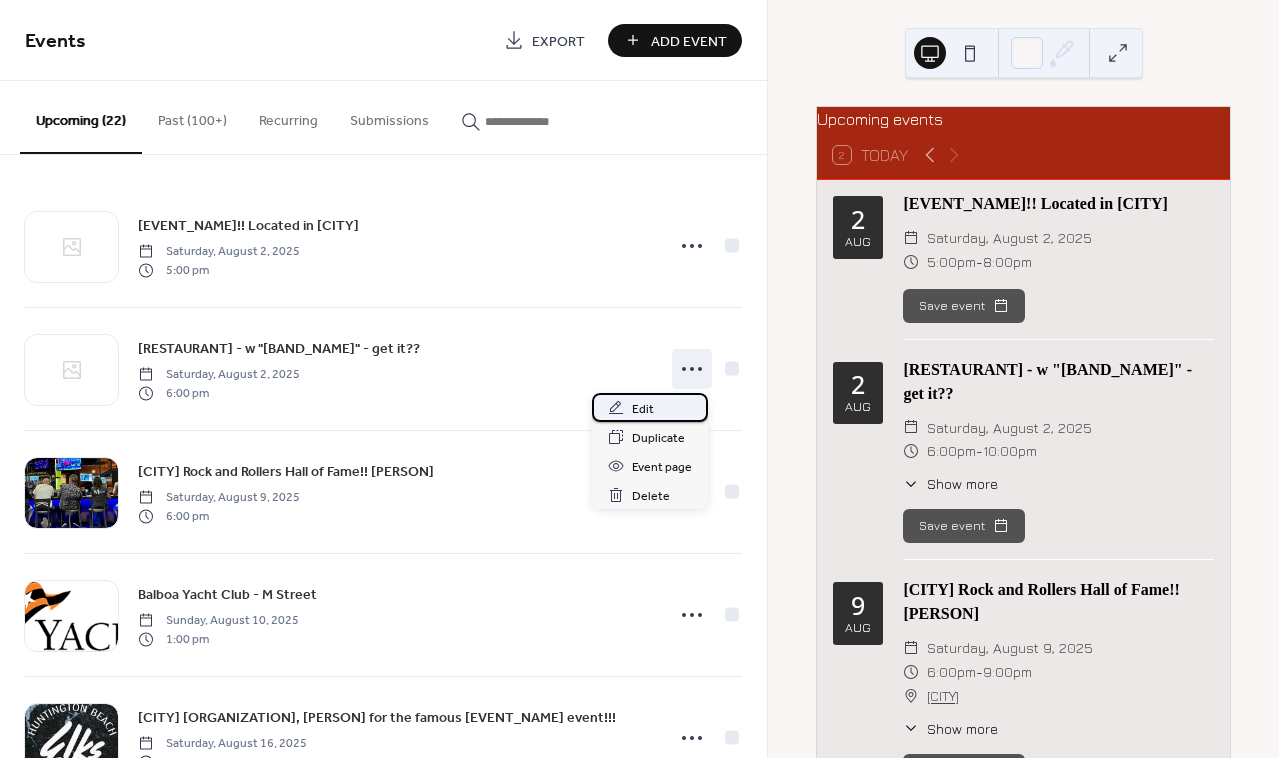 click on "Edit" at bounding box center (643, 409) 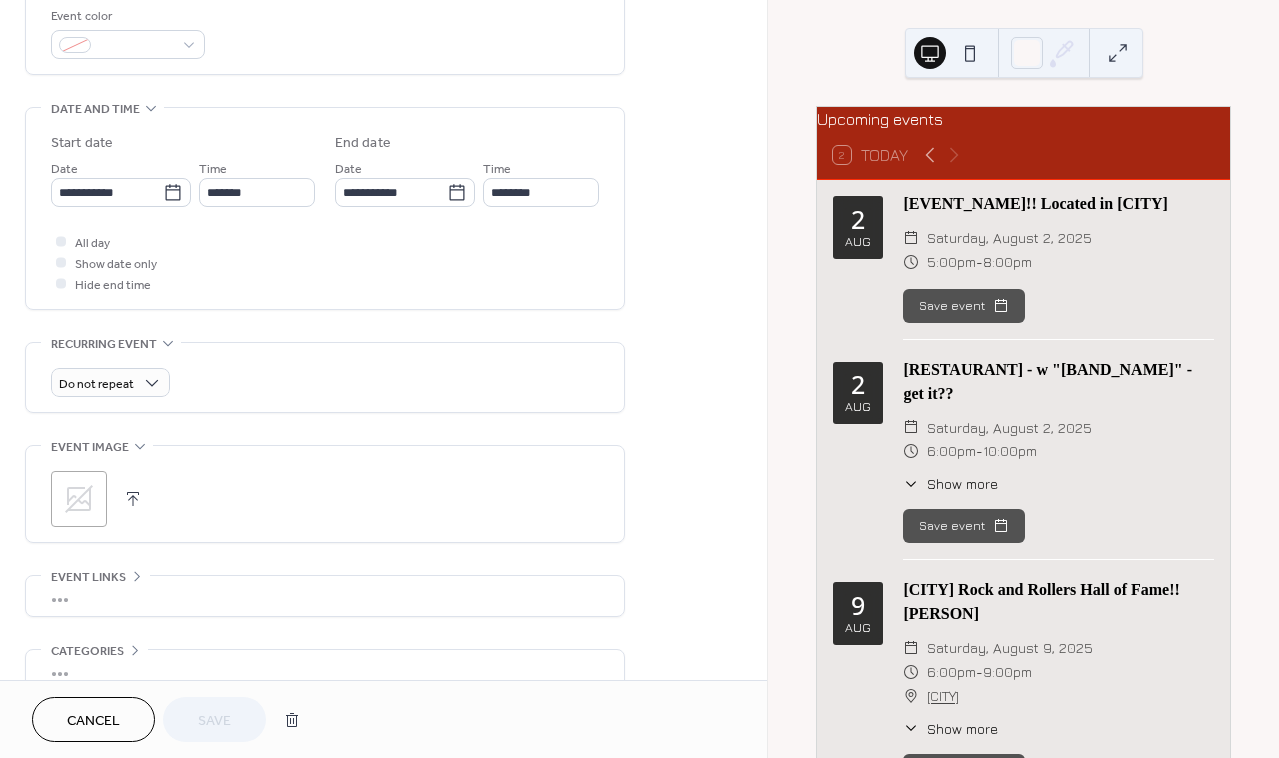 scroll, scrollTop: 604, scrollLeft: 0, axis: vertical 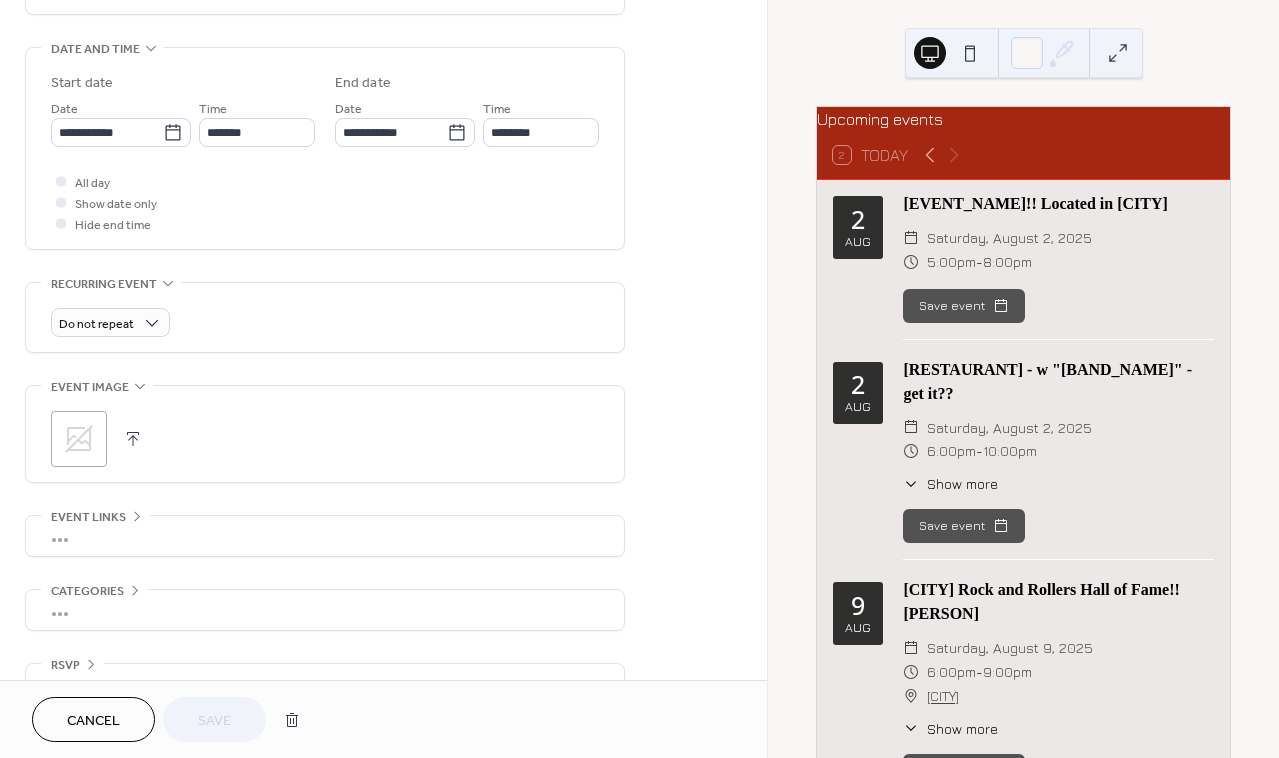 click at bounding box center (133, 439) 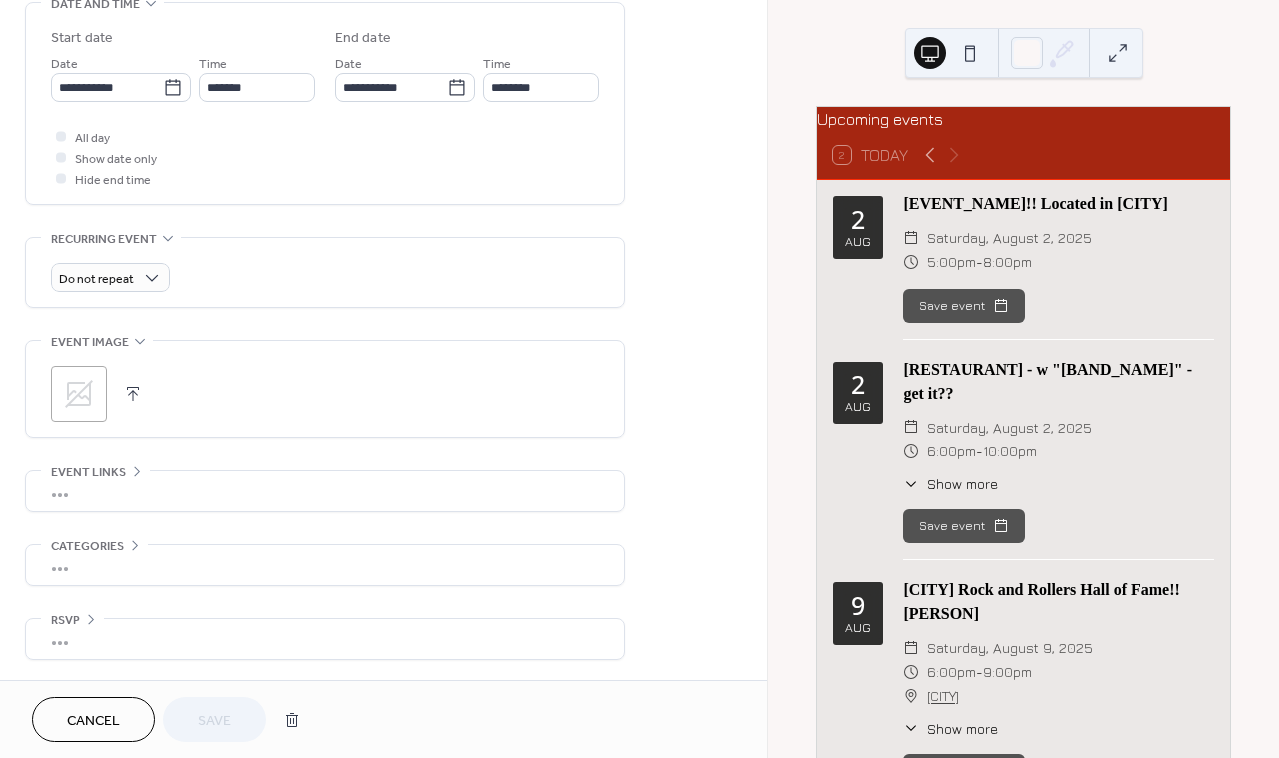 scroll, scrollTop: 655, scrollLeft: 0, axis: vertical 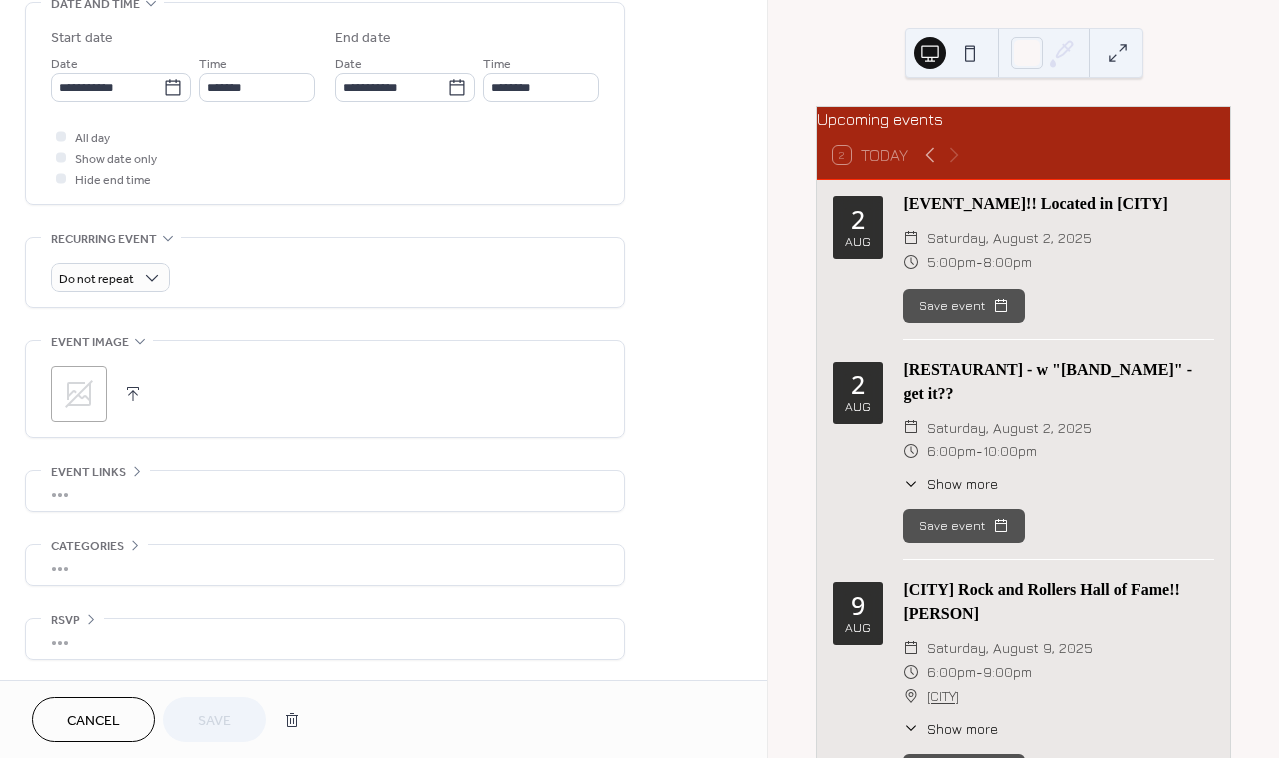 click 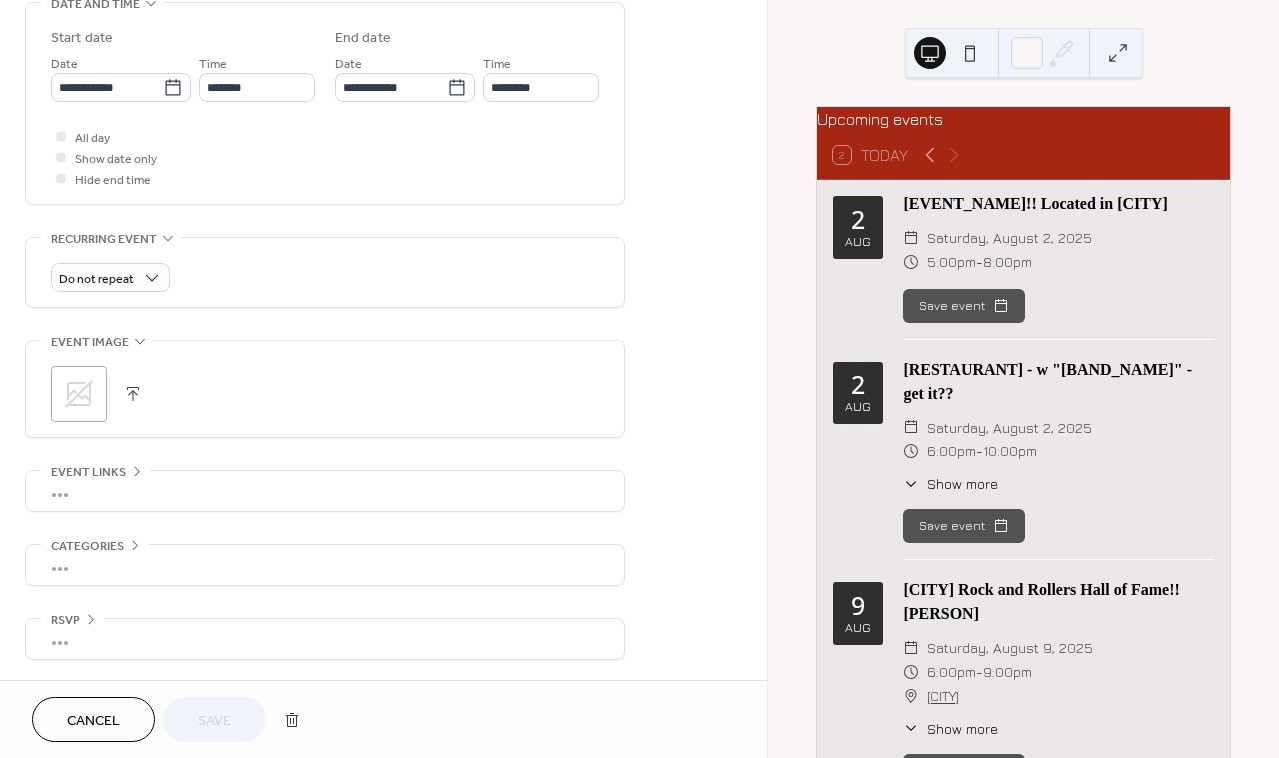 scroll, scrollTop: 655, scrollLeft: 0, axis: vertical 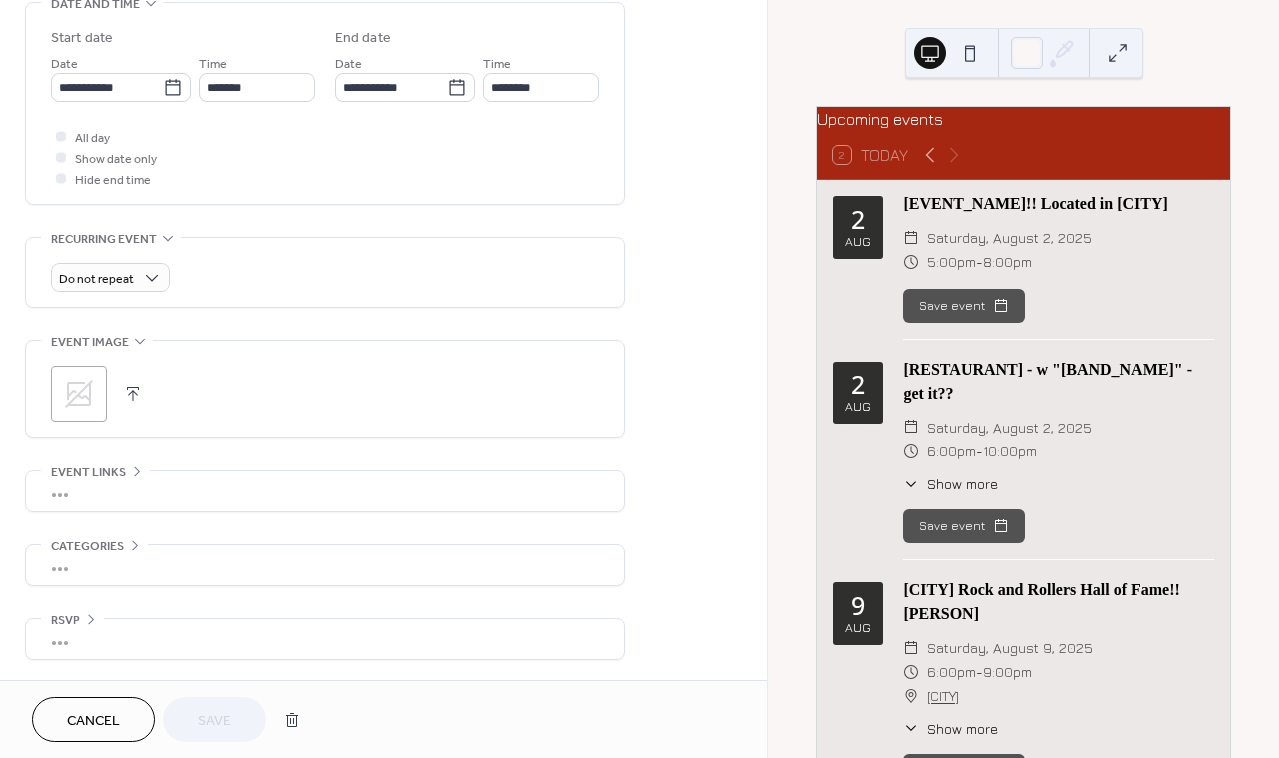 click at bounding box center [133, 394] 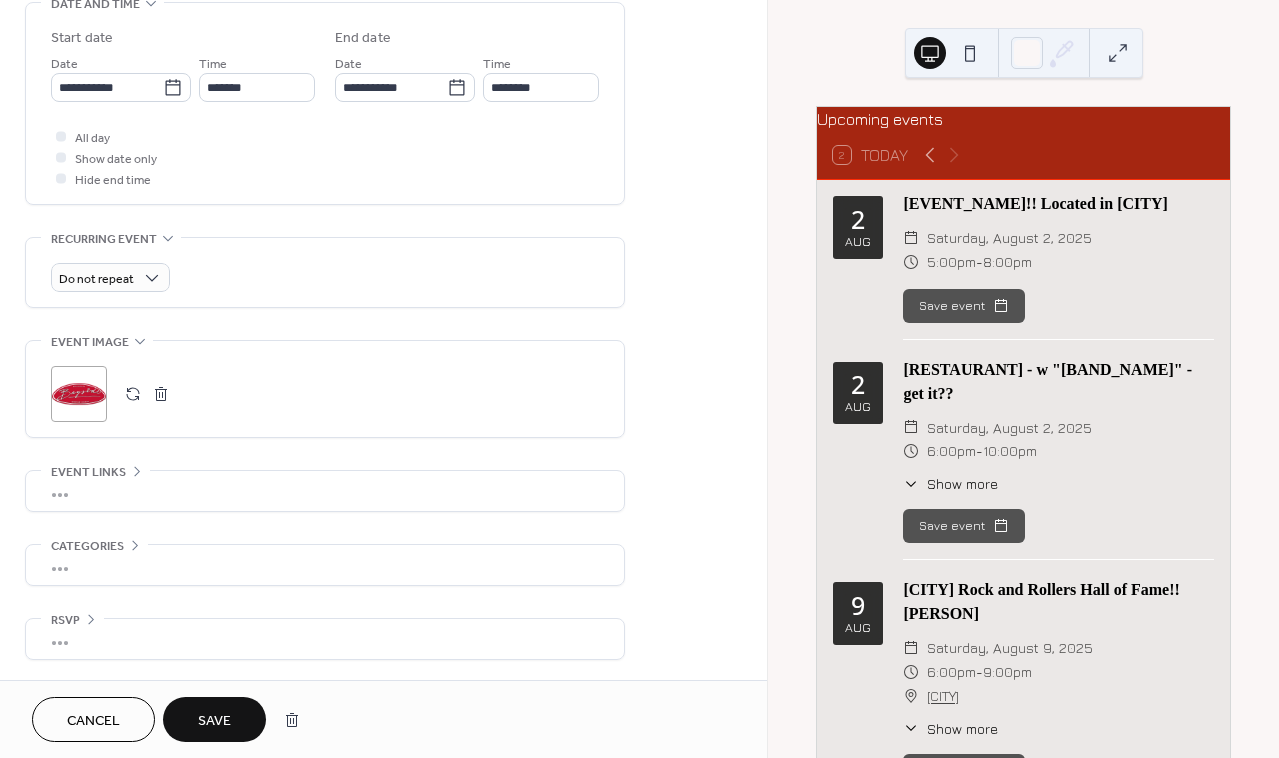 click on "•••" at bounding box center [325, 491] 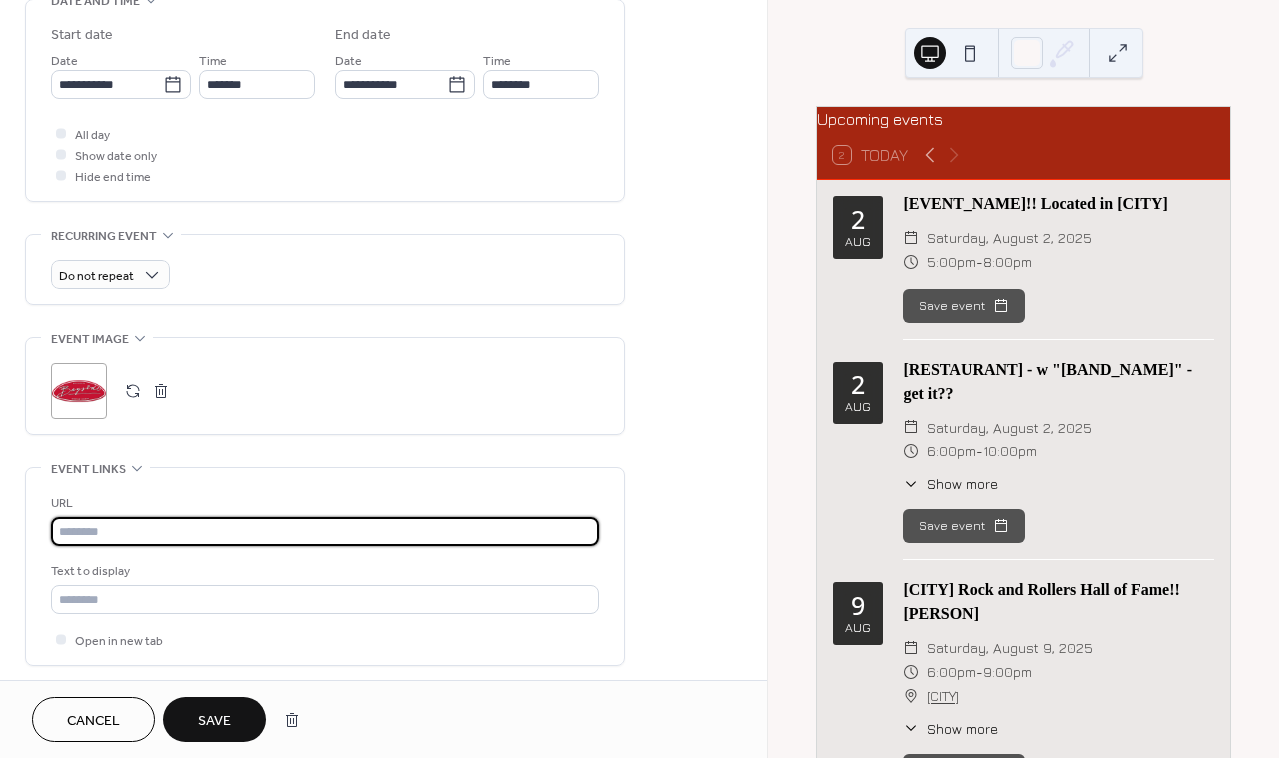 paste on "**********" 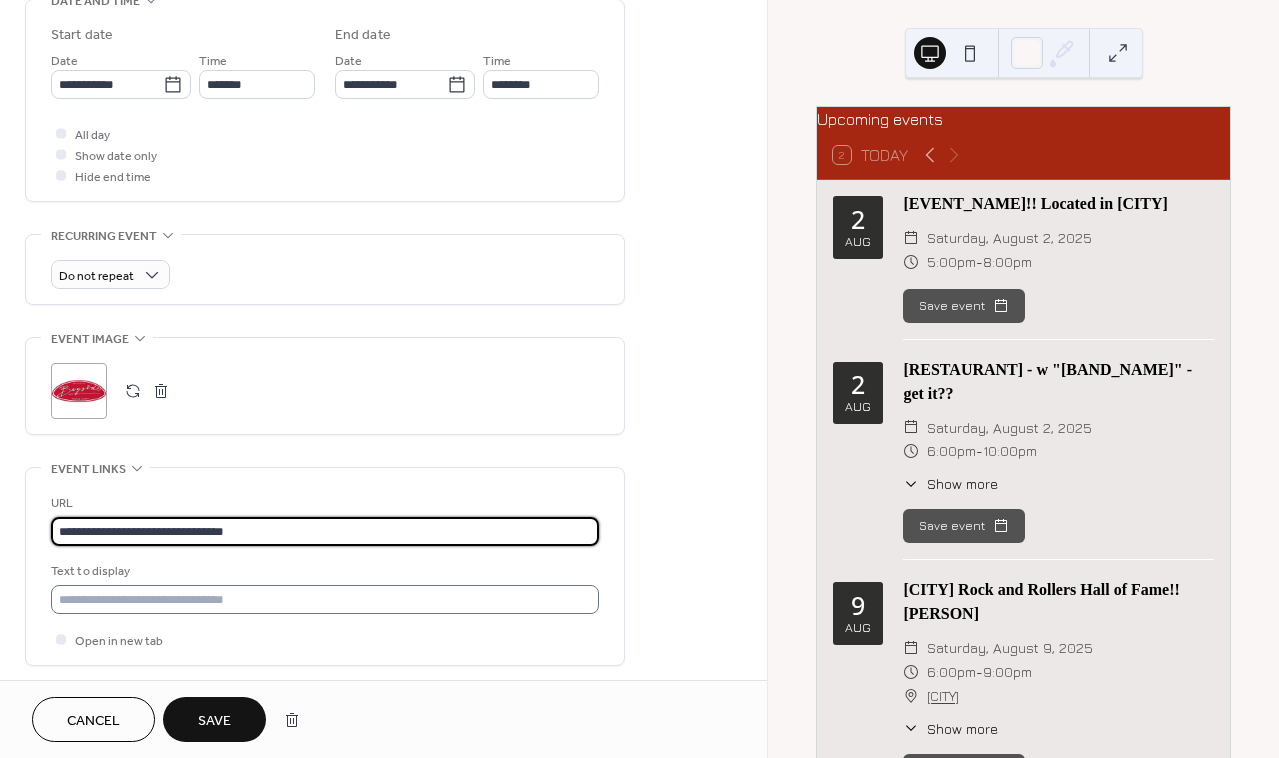 type on "**********" 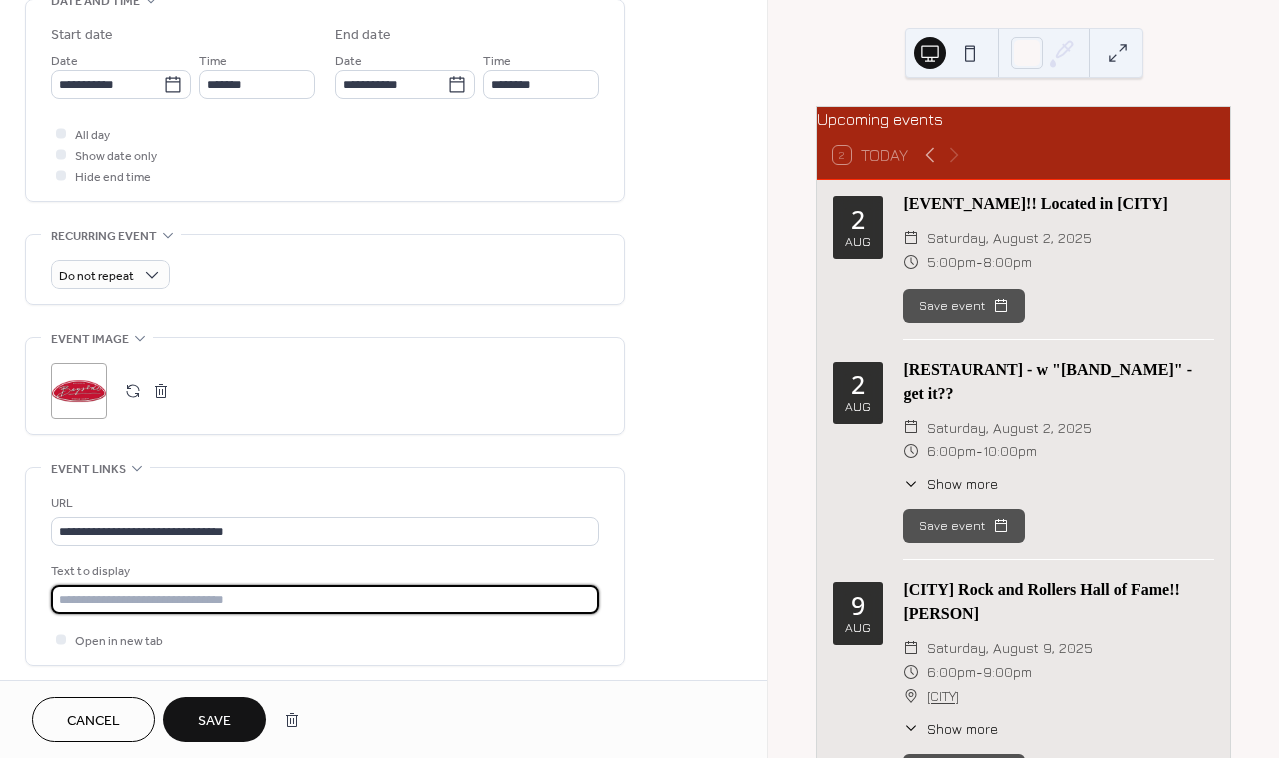 click at bounding box center (325, 599) 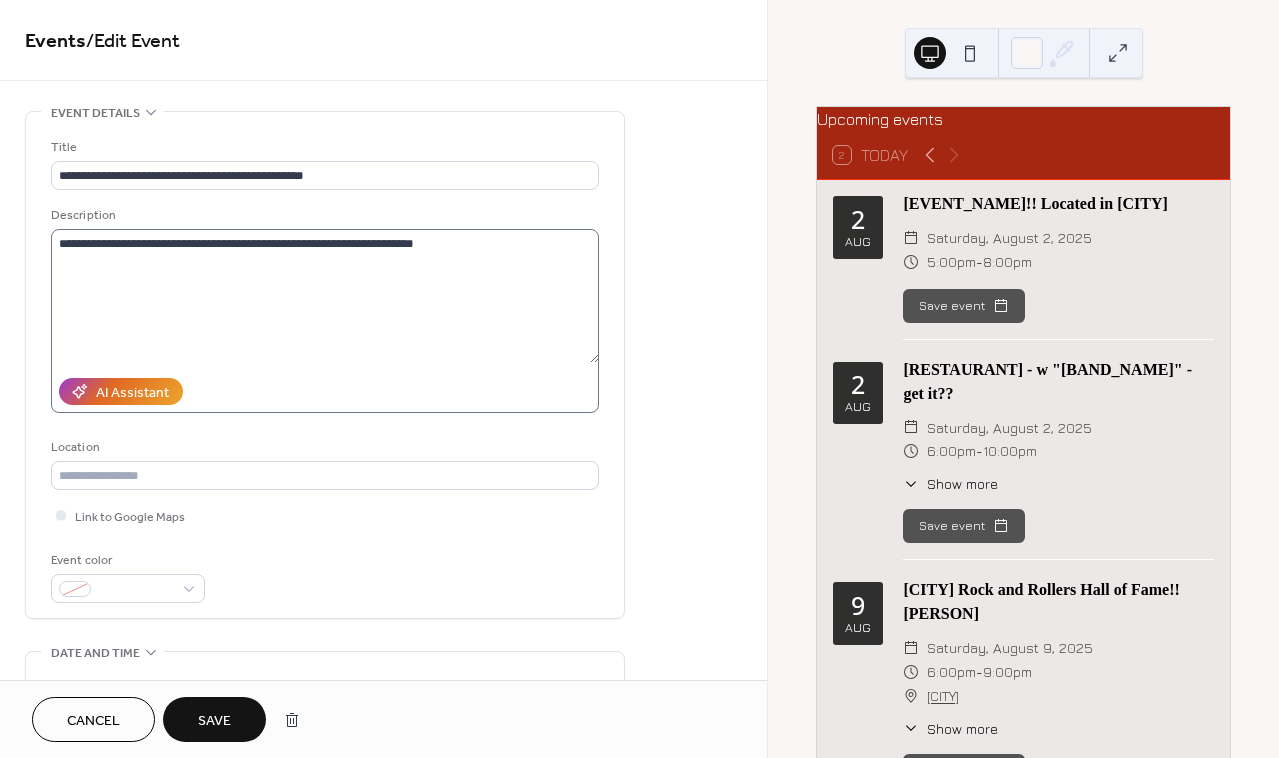 scroll, scrollTop: 0, scrollLeft: 0, axis: both 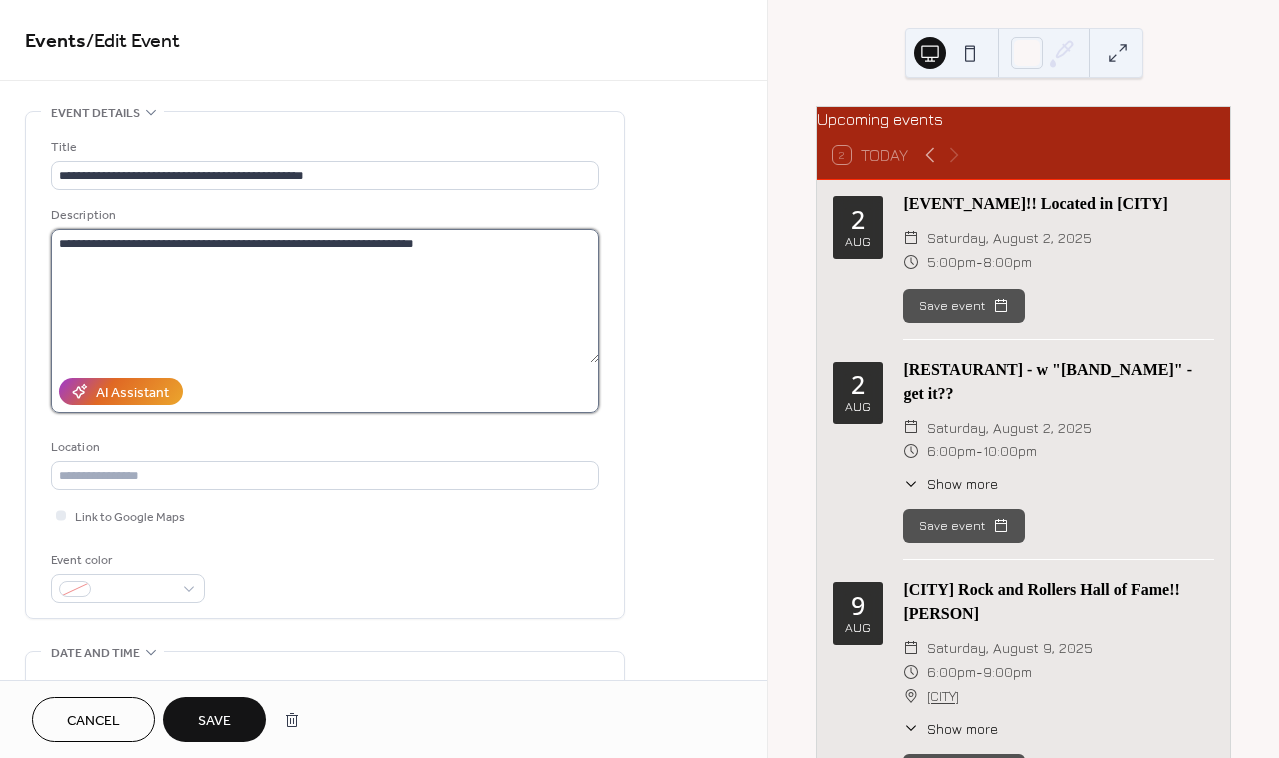 click on "**********" at bounding box center [325, 296] 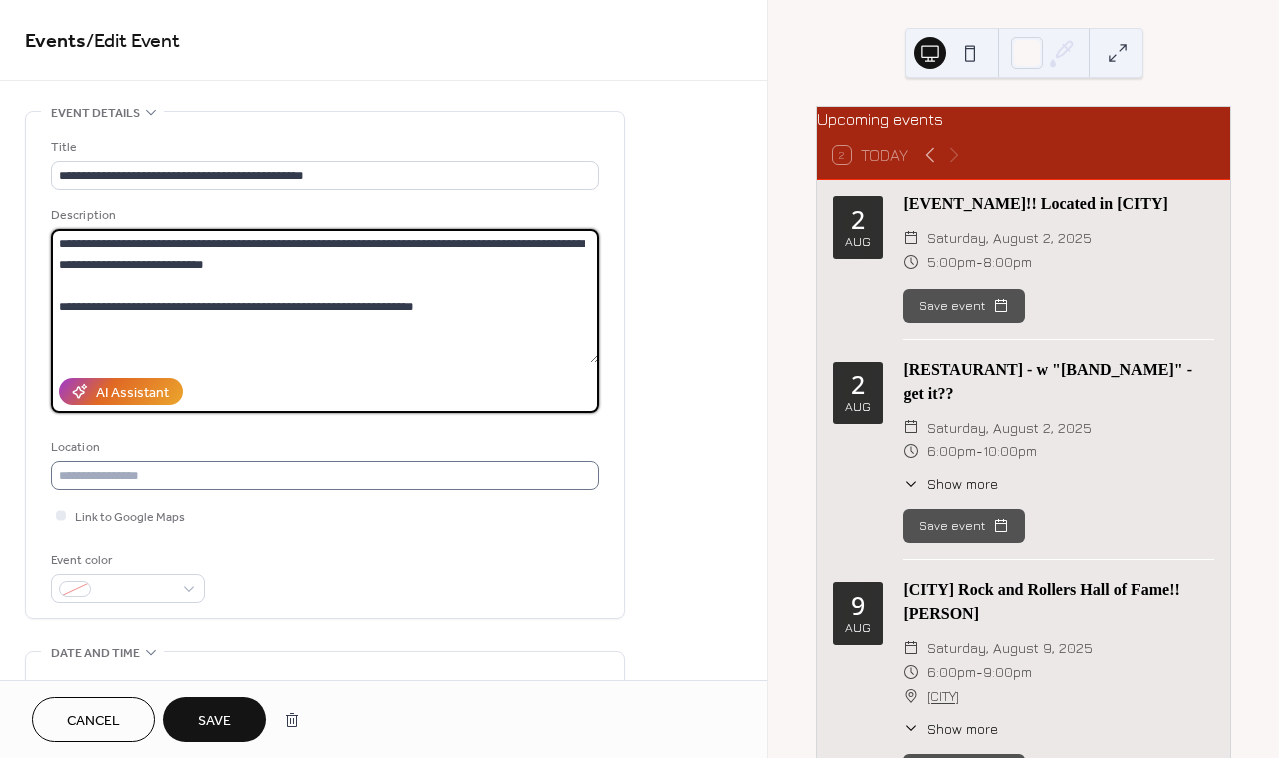 type on "**********" 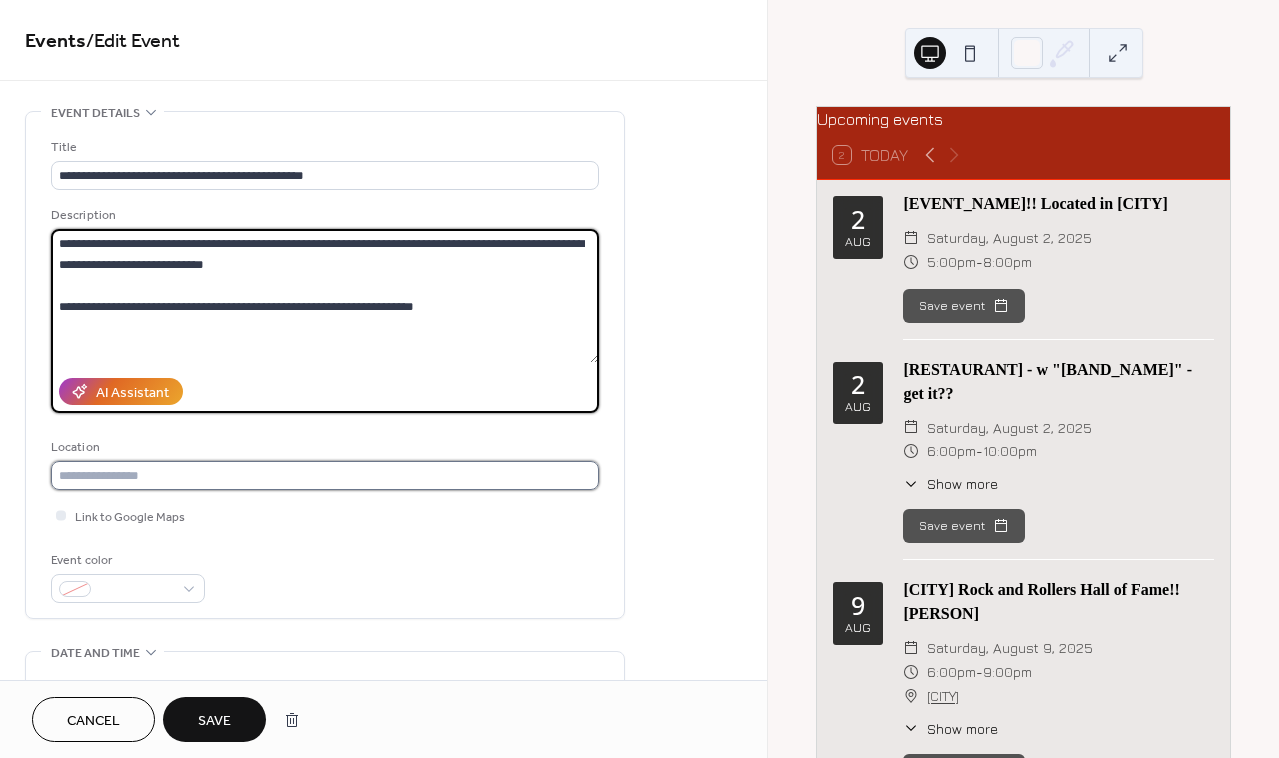 click at bounding box center (325, 475) 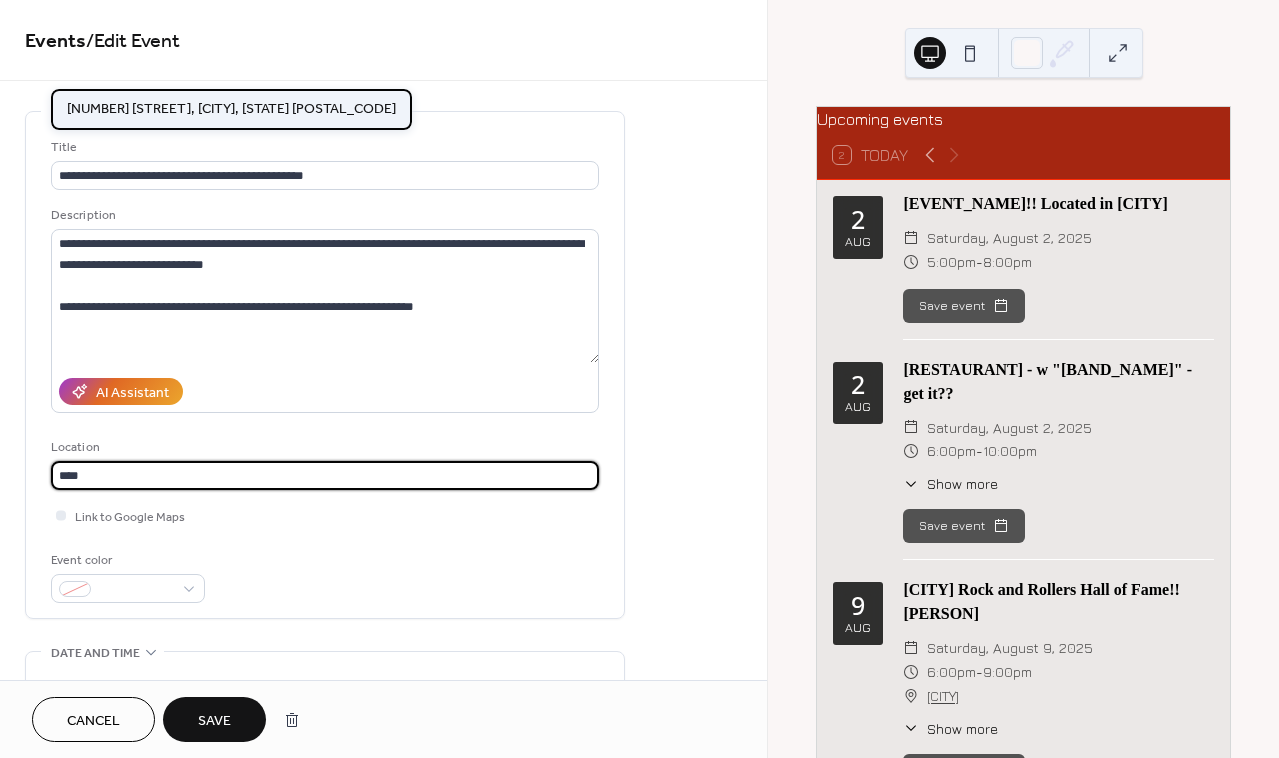 click on "[NUMBER] [STREET], [CITY], [STATE] [POSTAL_CODE]" at bounding box center [231, 109] 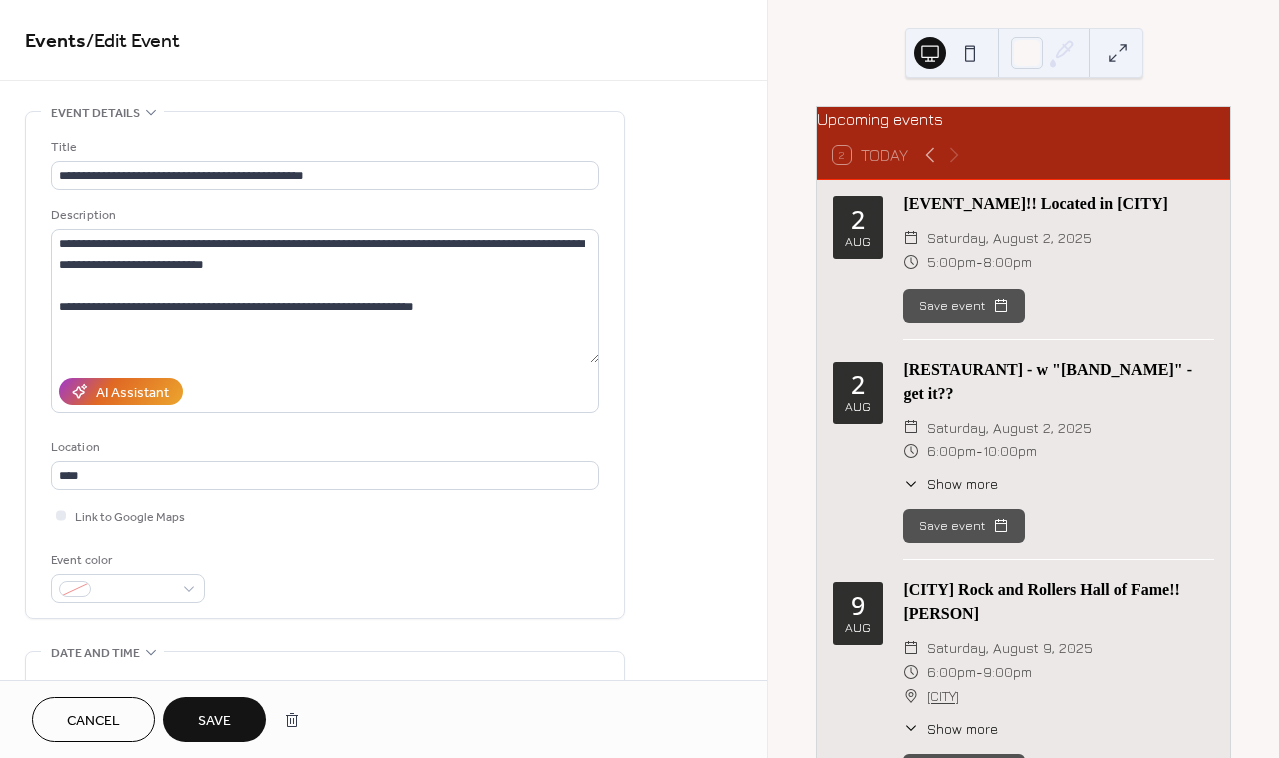 type on "**********" 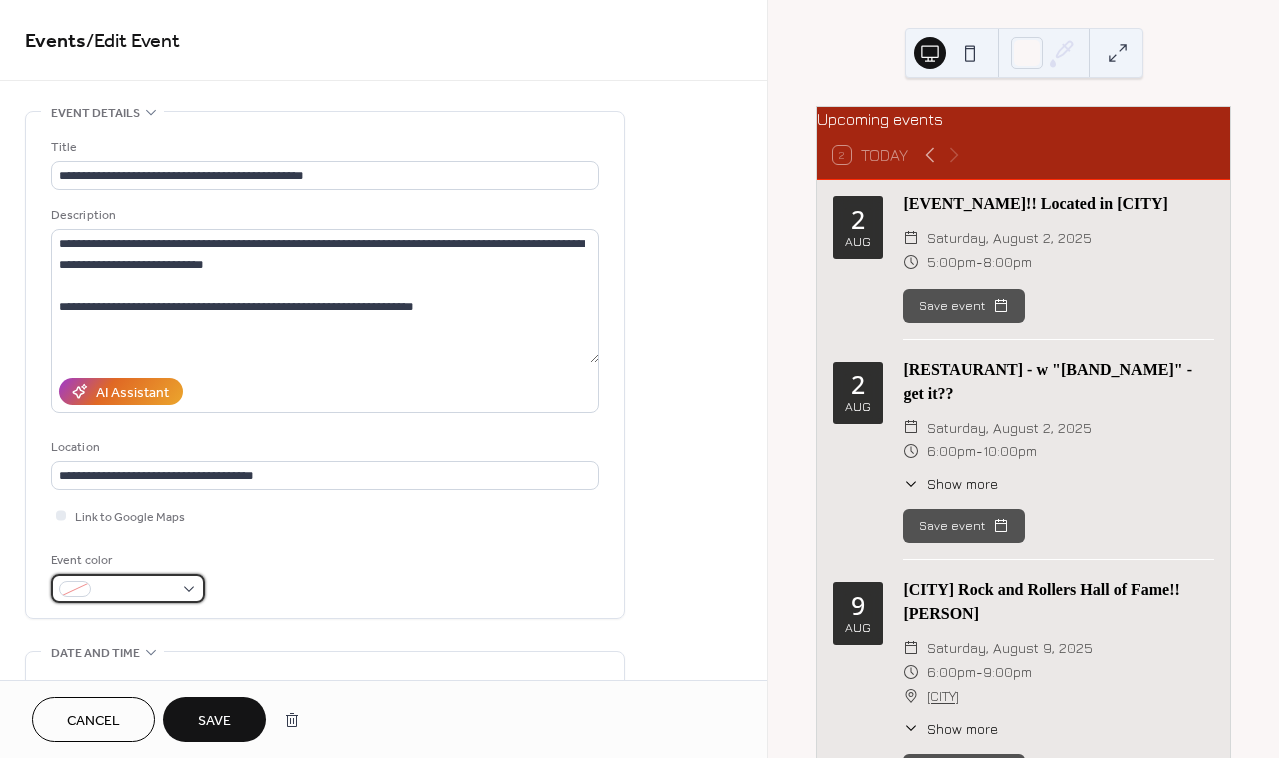 click at bounding box center (128, 588) 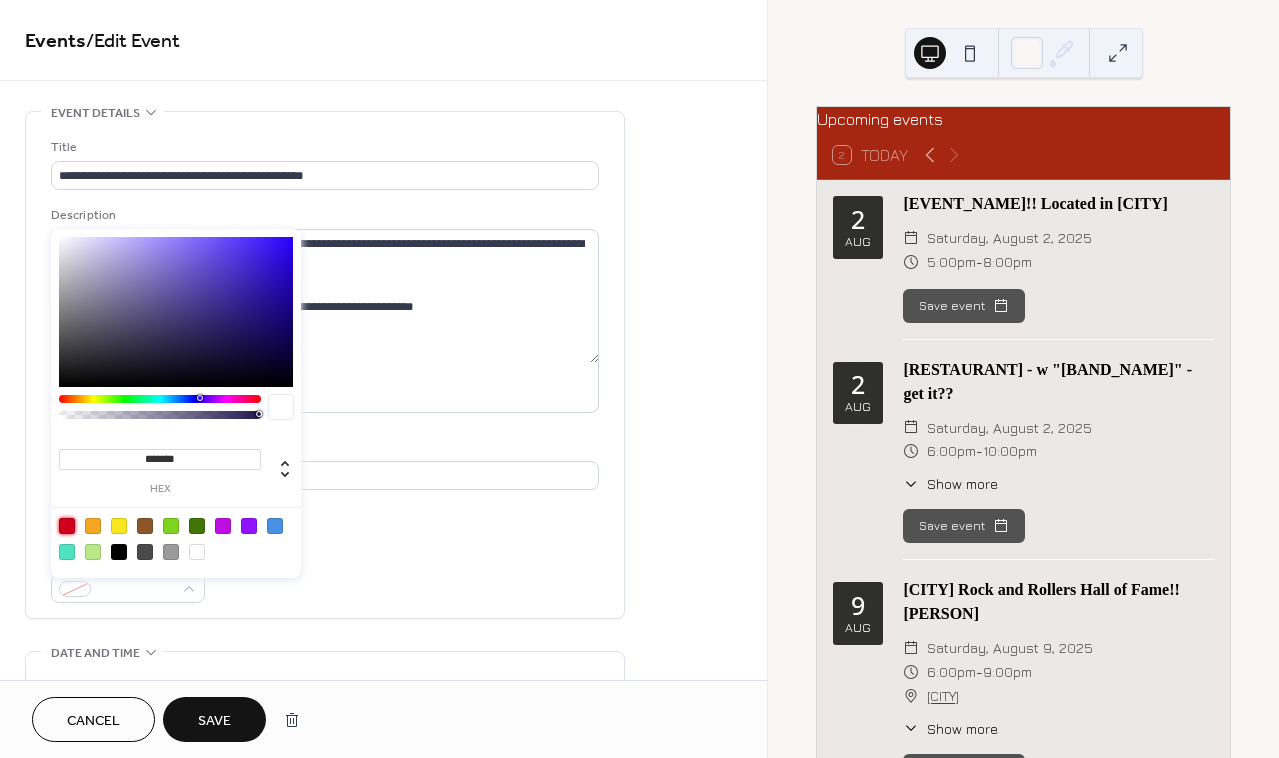 click at bounding box center (67, 526) 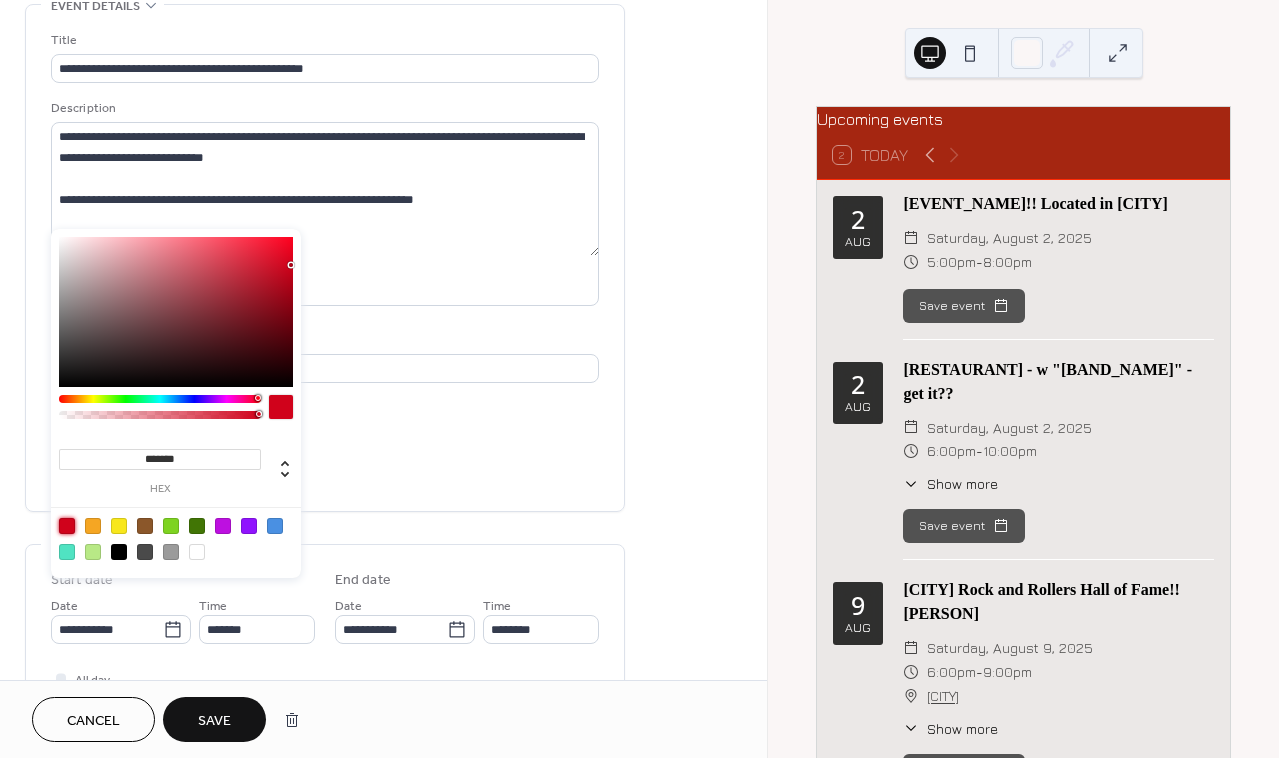scroll, scrollTop: 108, scrollLeft: 0, axis: vertical 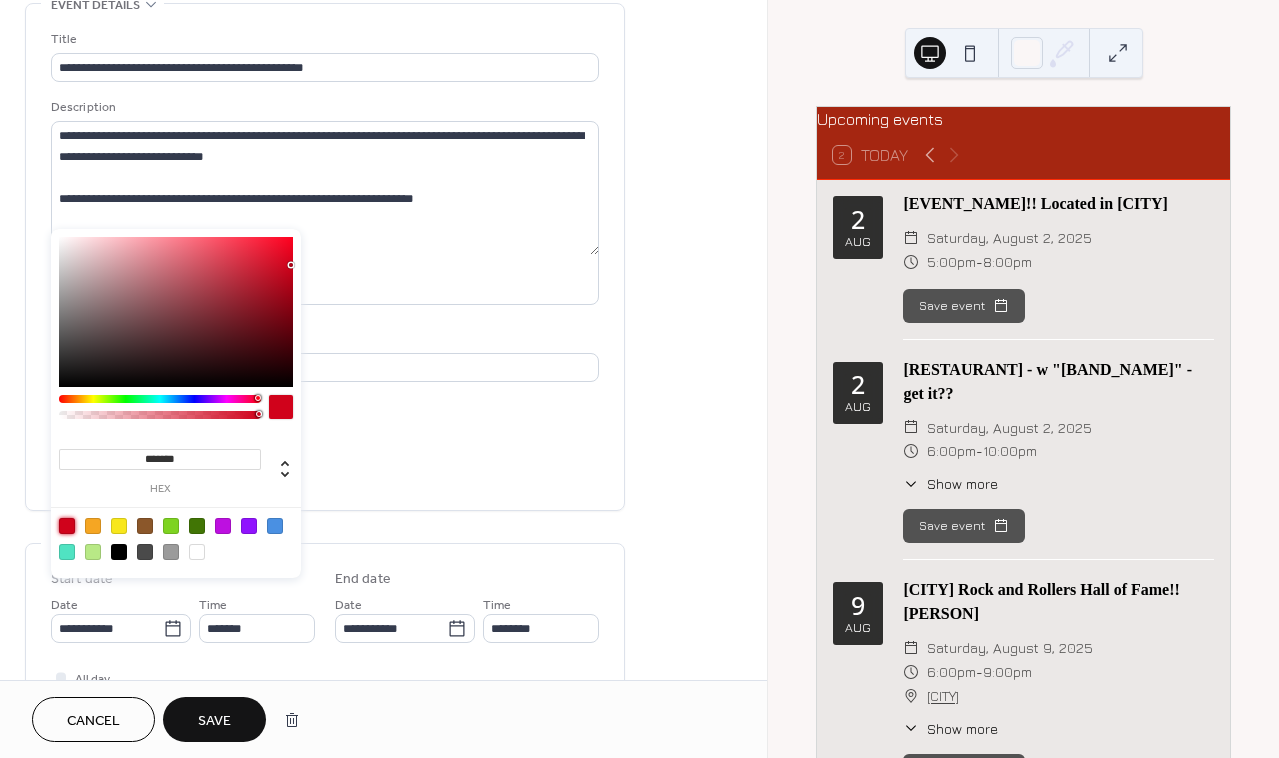 click on "**********" at bounding box center [383, 690] 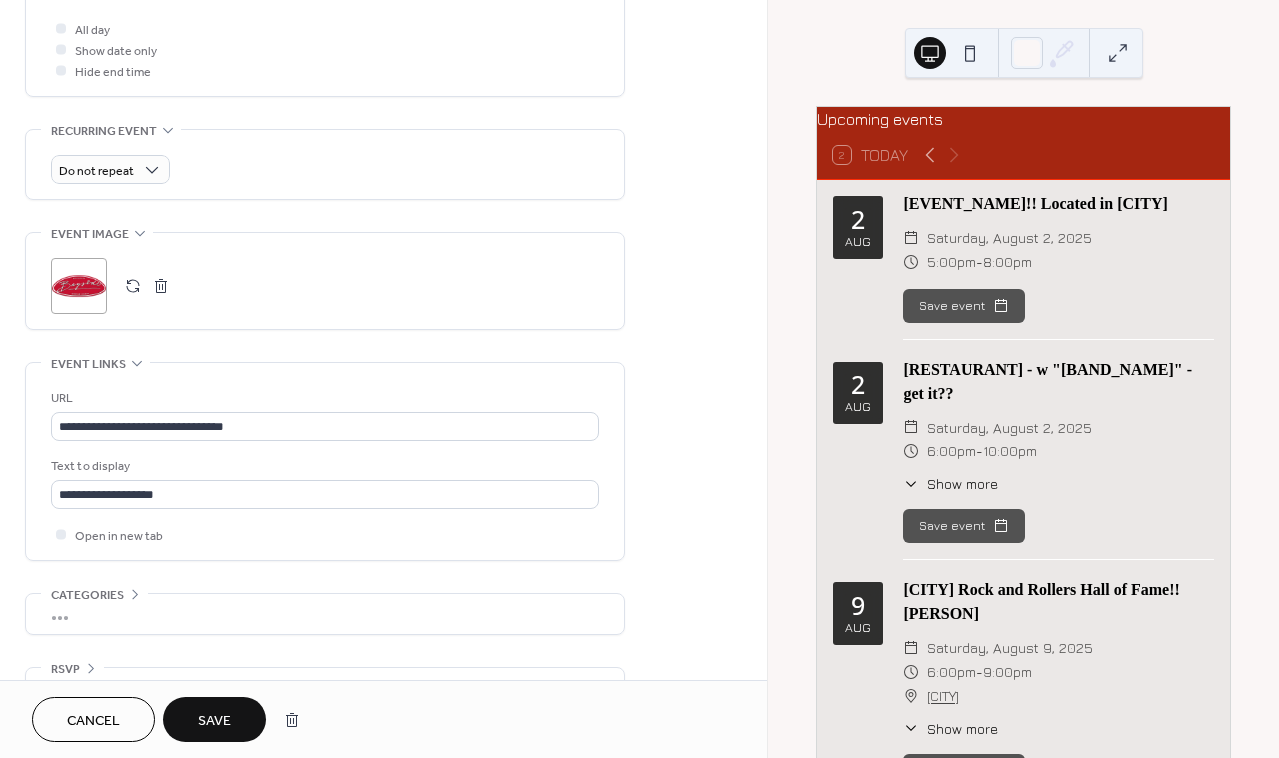 scroll, scrollTop: 759, scrollLeft: 0, axis: vertical 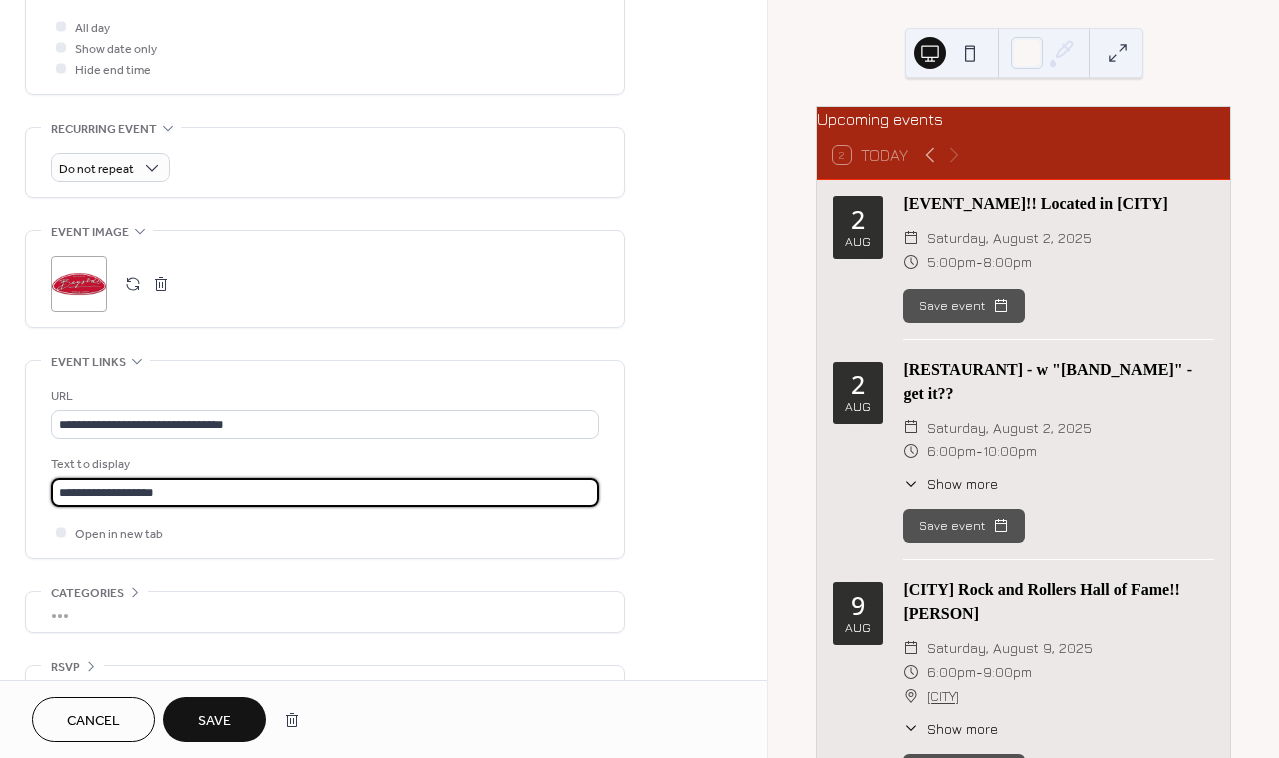 click on "**********" at bounding box center [325, 492] 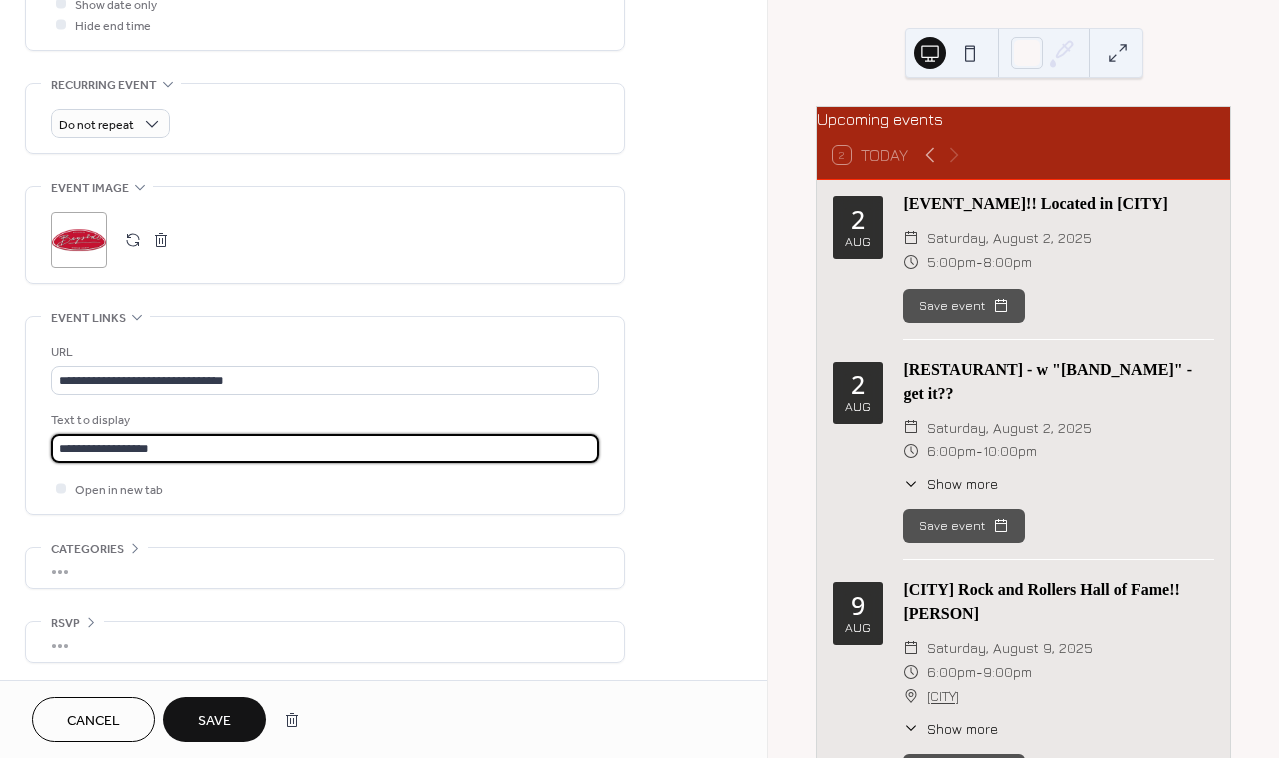 scroll, scrollTop: 816, scrollLeft: 0, axis: vertical 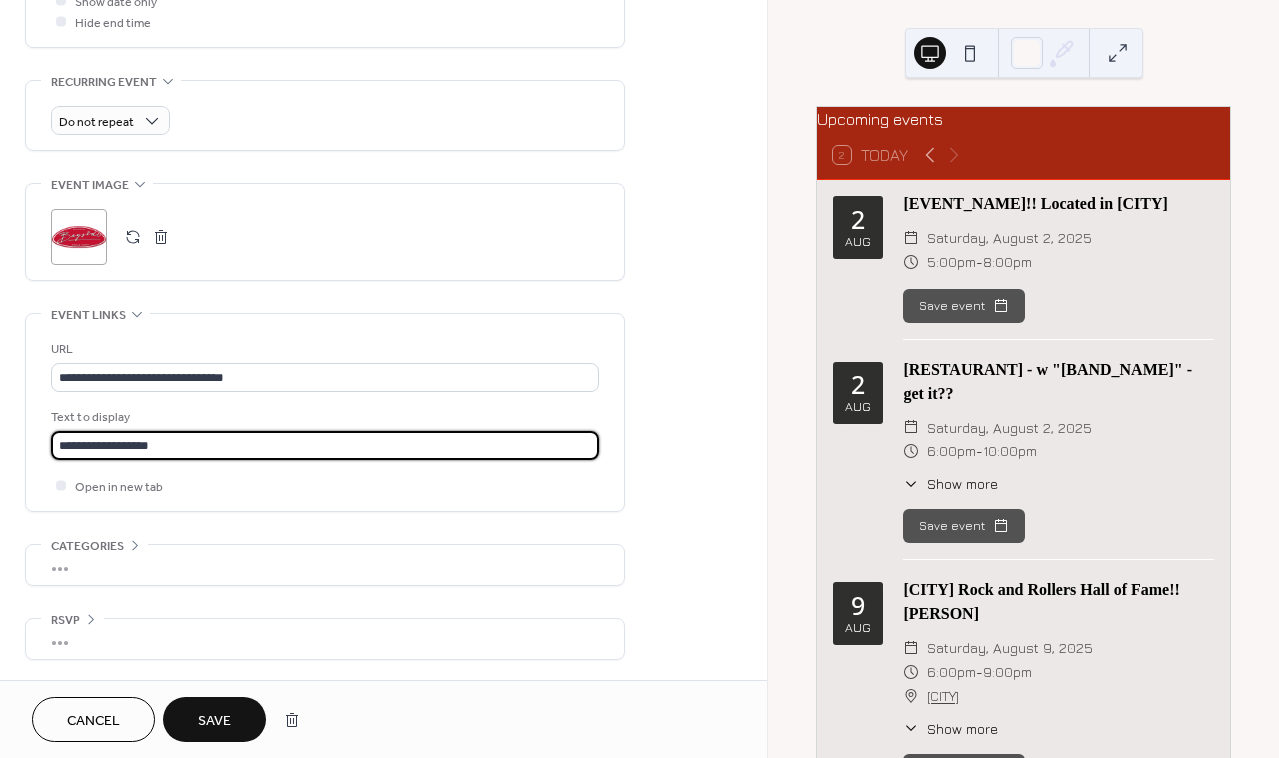 type on "**********" 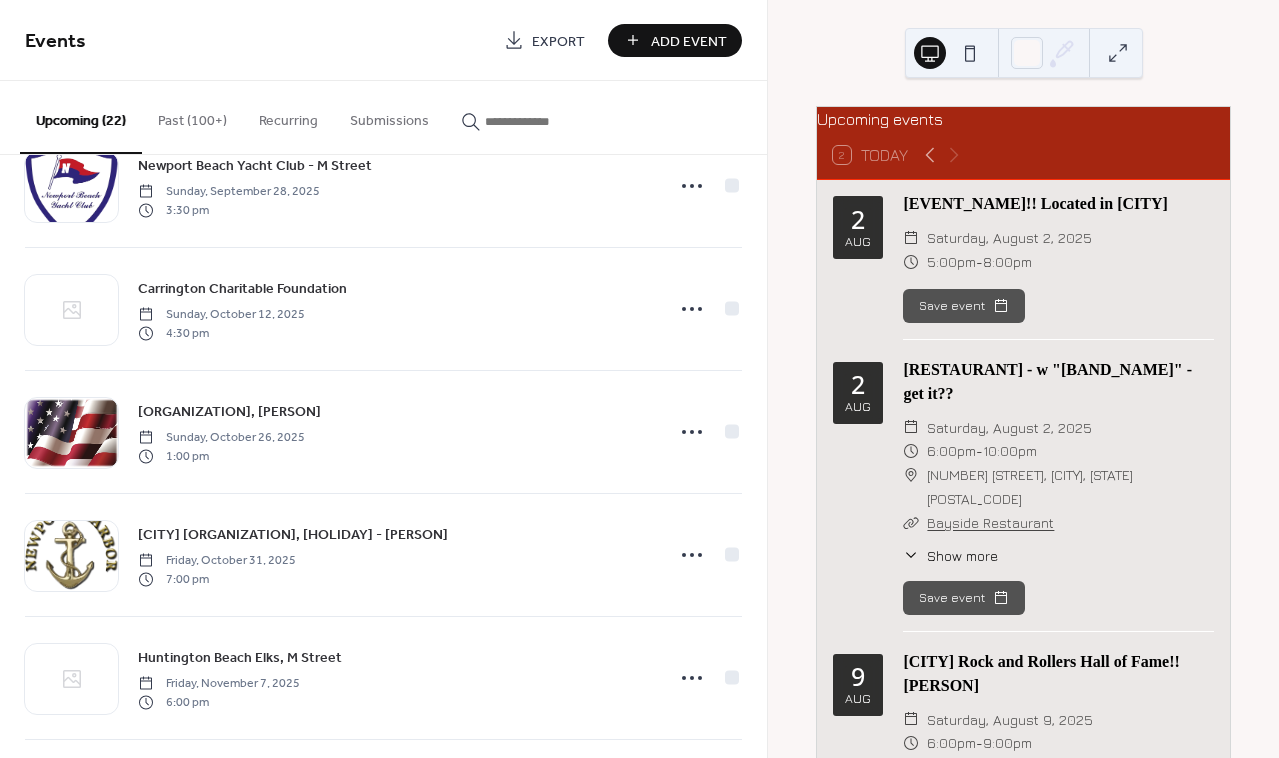 scroll, scrollTop: 1171, scrollLeft: 0, axis: vertical 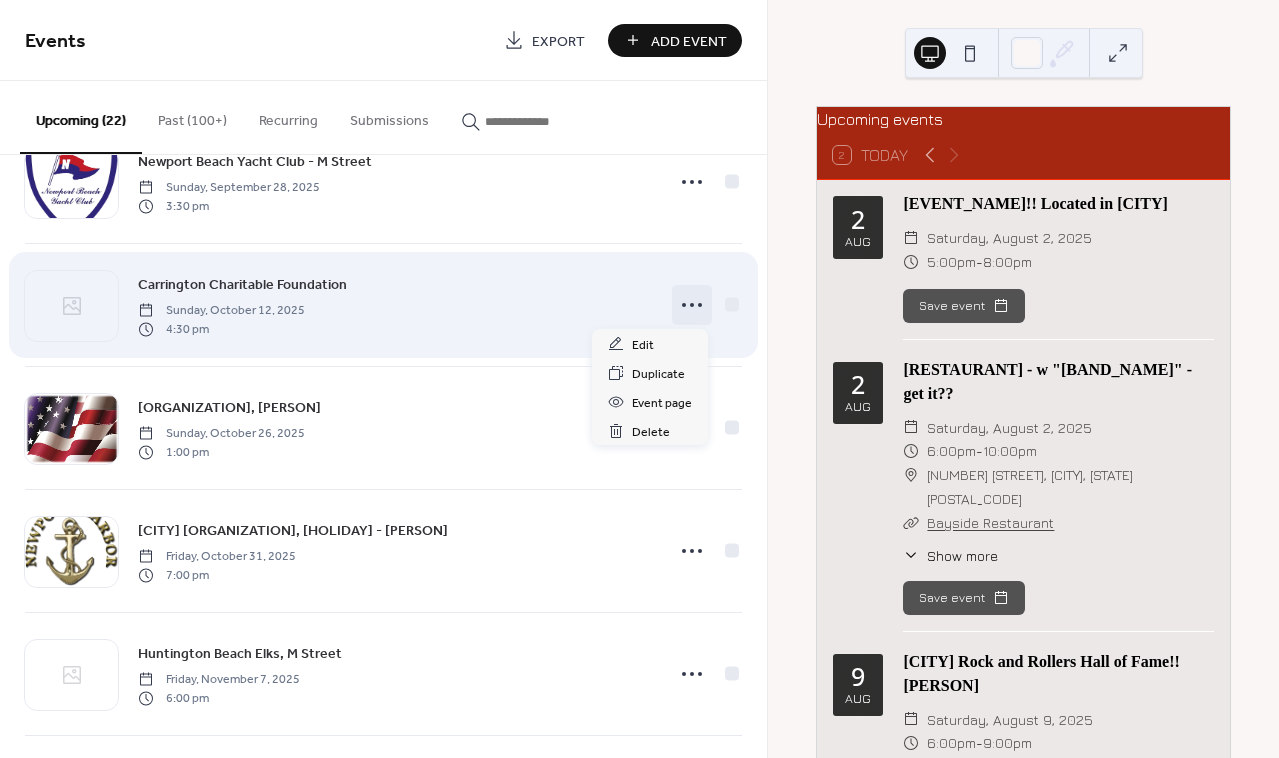 click 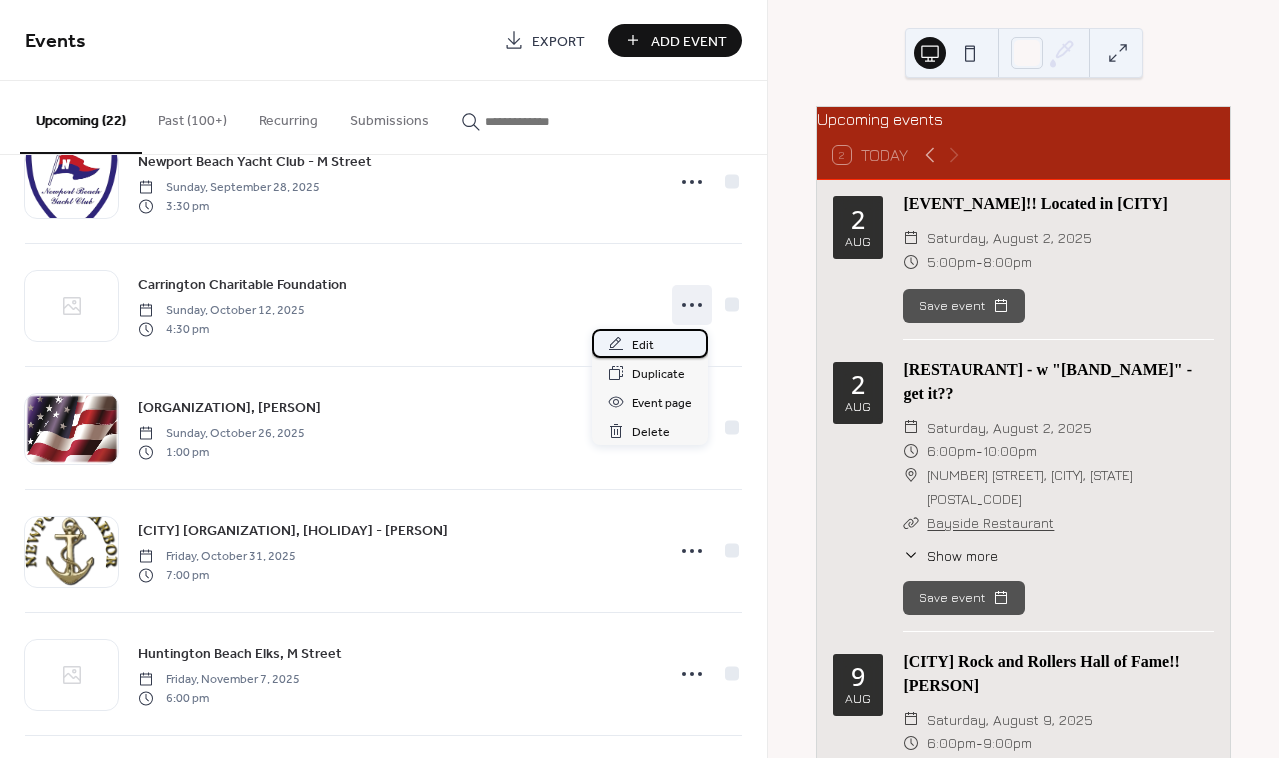 click on "Edit" at bounding box center [643, 345] 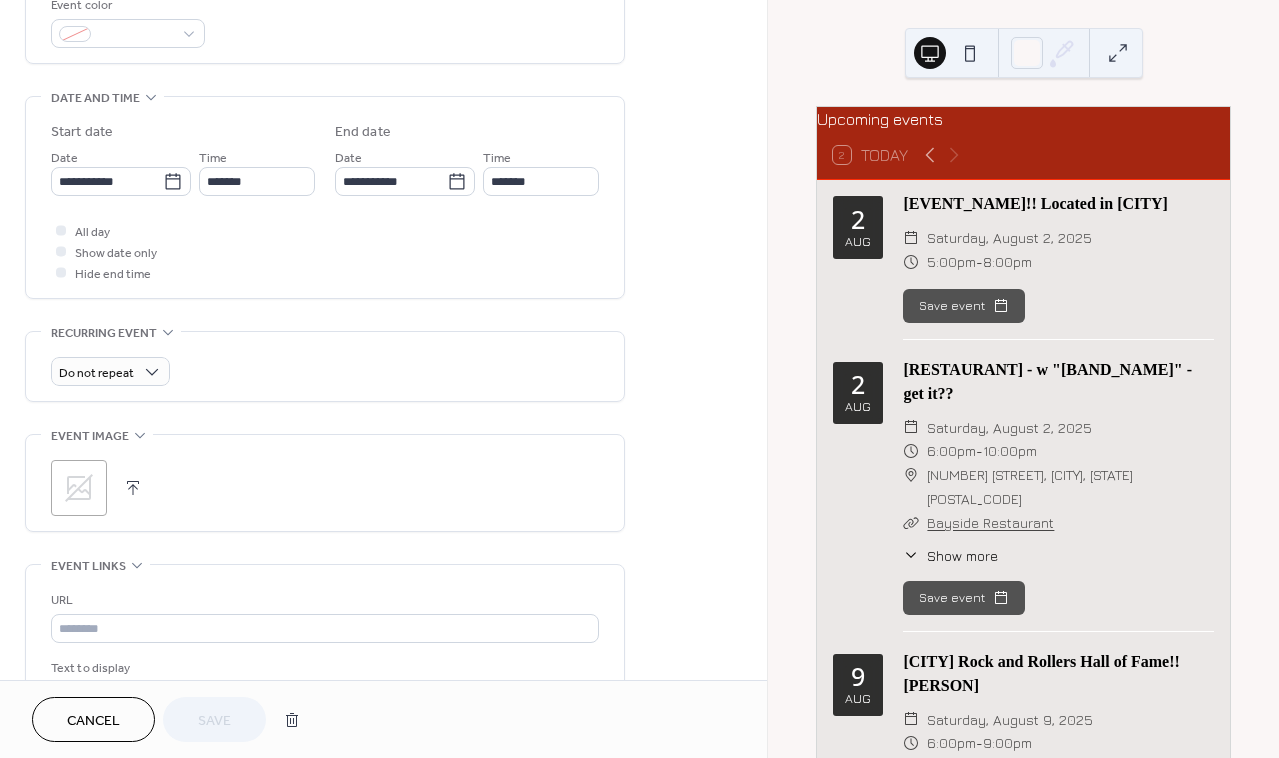 scroll, scrollTop: 601, scrollLeft: 0, axis: vertical 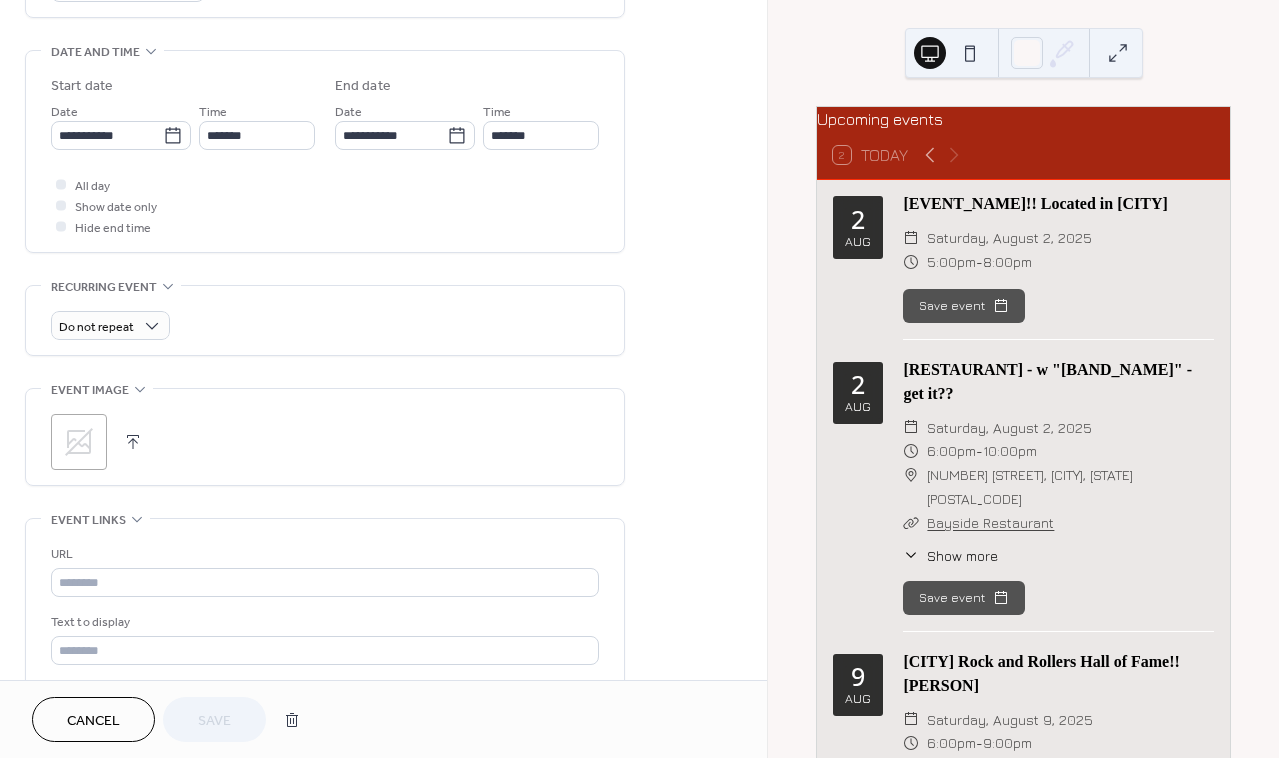 click 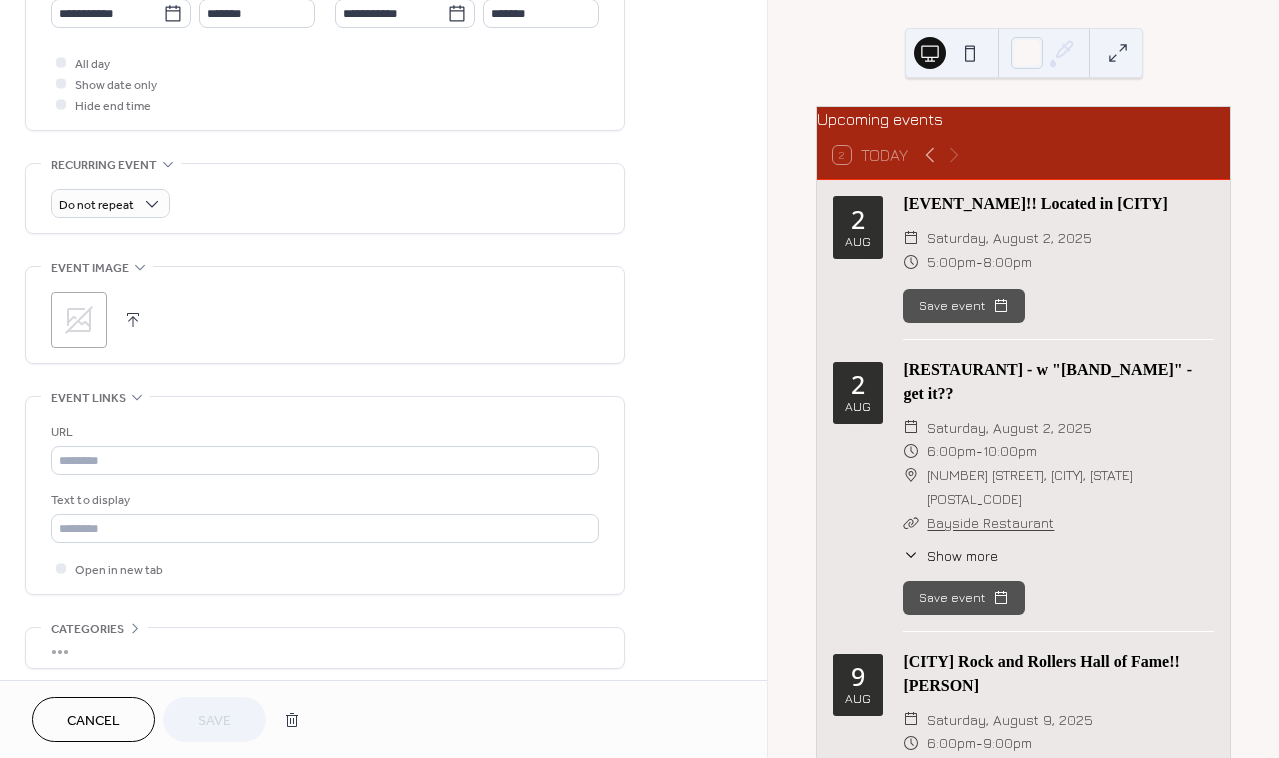 scroll, scrollTop: 728, scrollLeft: 0, axis: vertical 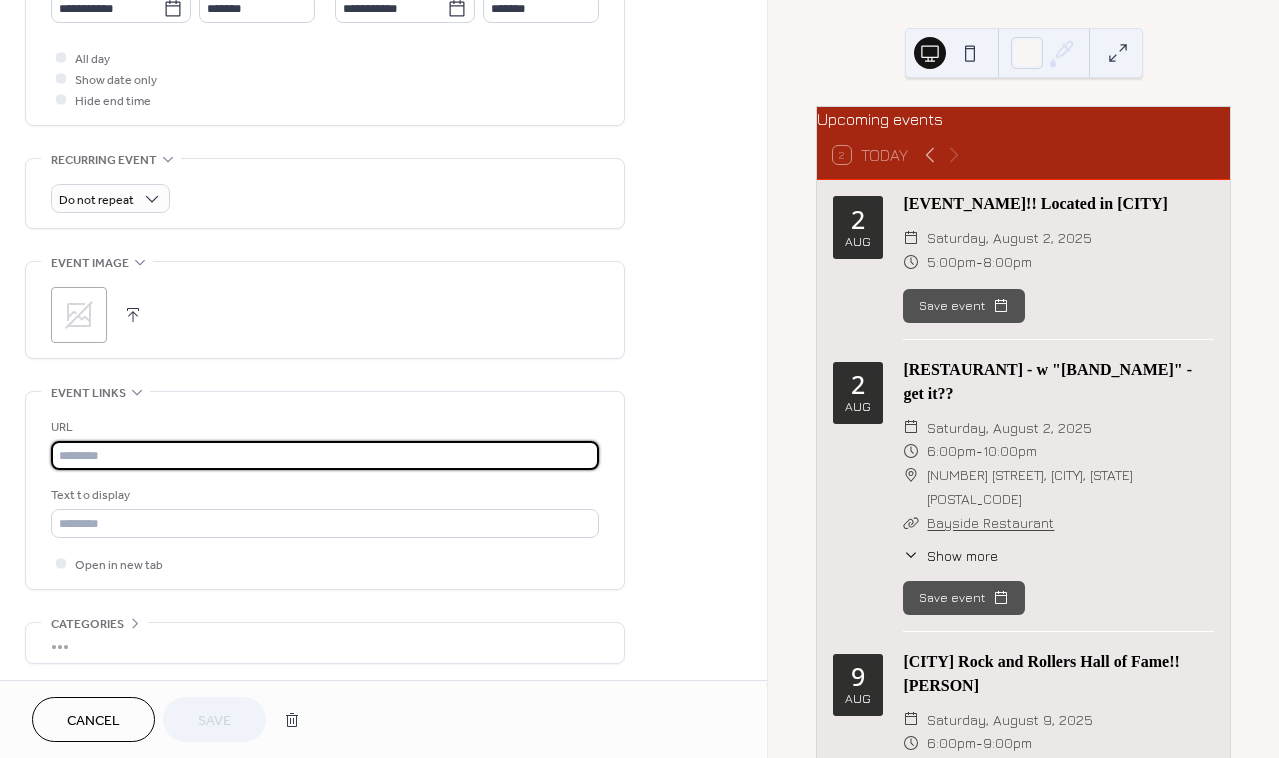 click at bounding box center [325, 455] 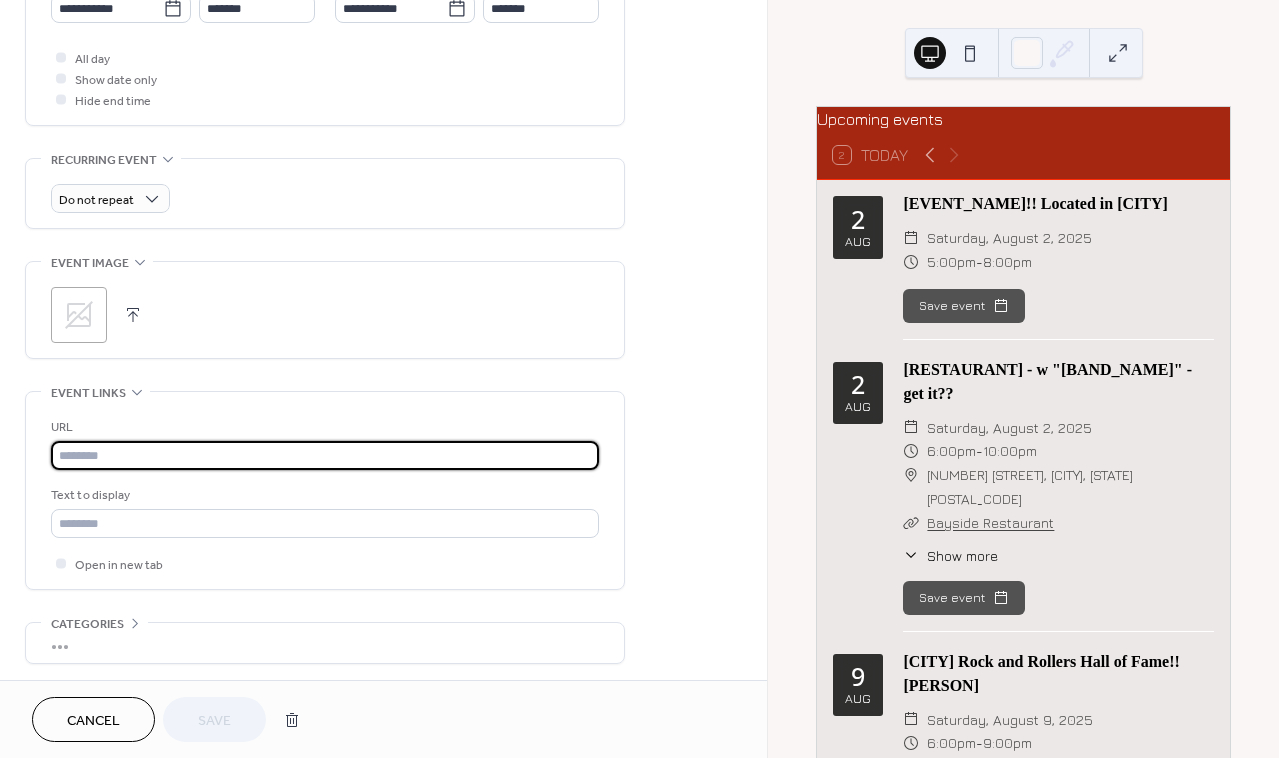 paste on "**********" 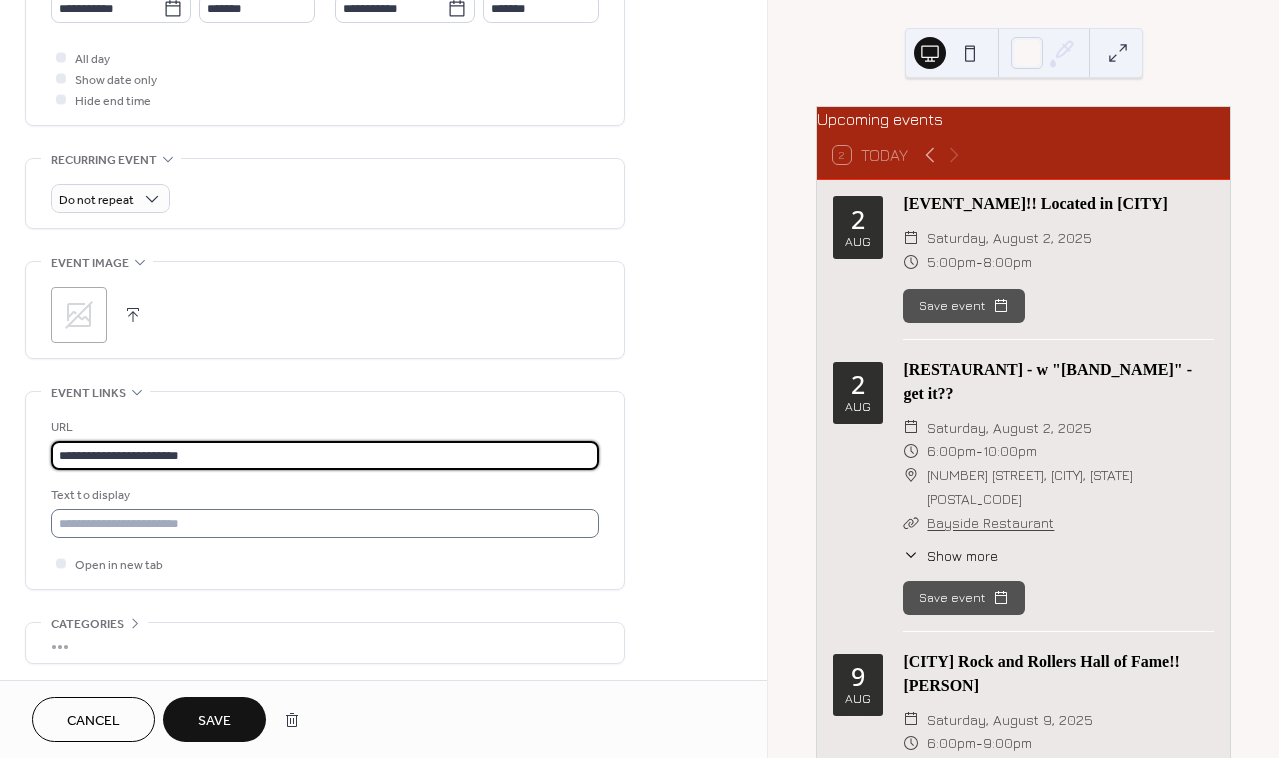 type on "**********" 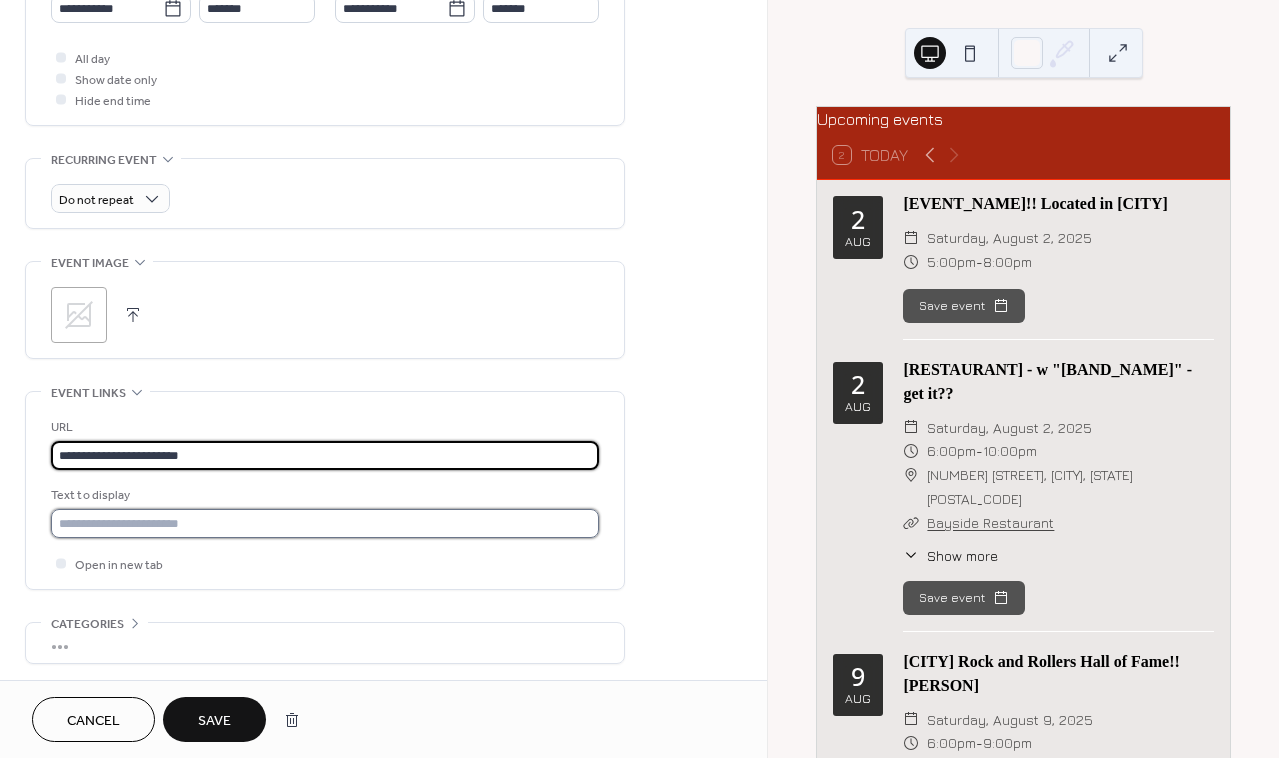 click at bounding box center (325, 523) 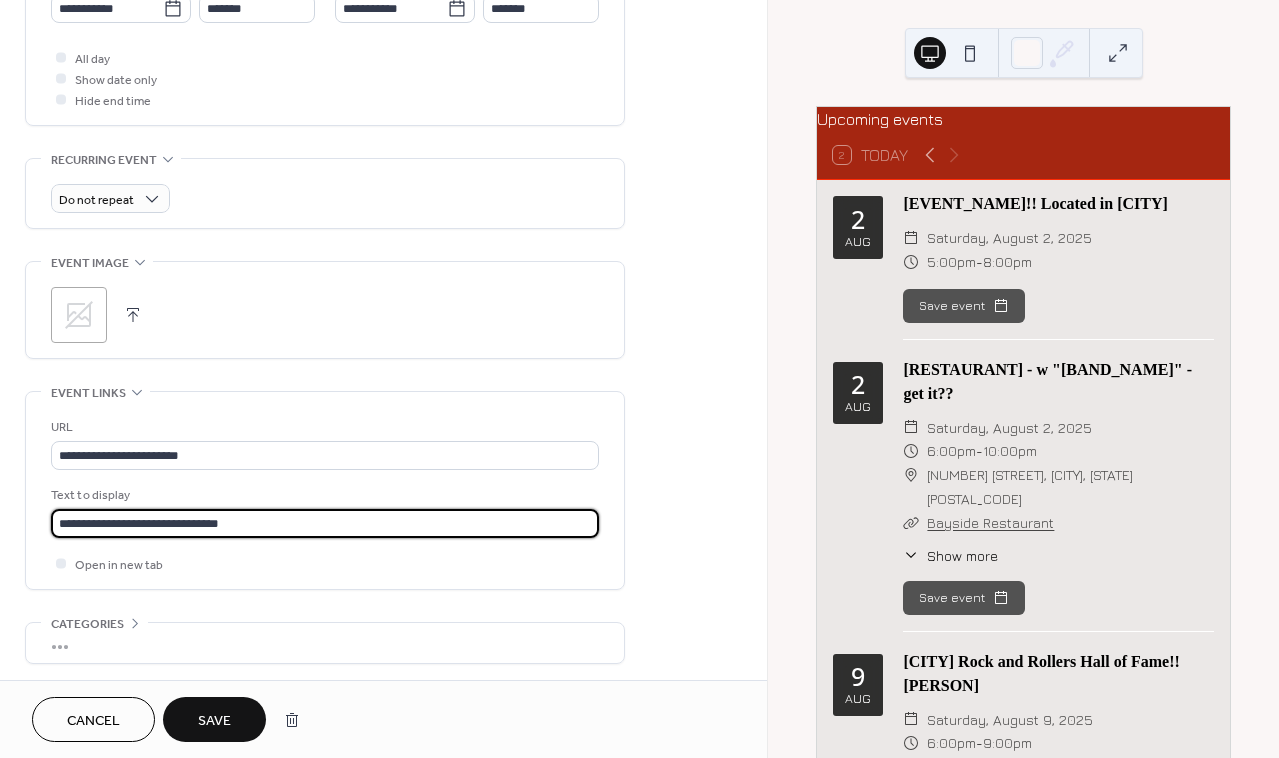 scroll, scrollTop: 729, scrollLeft: 0, axis: vertical 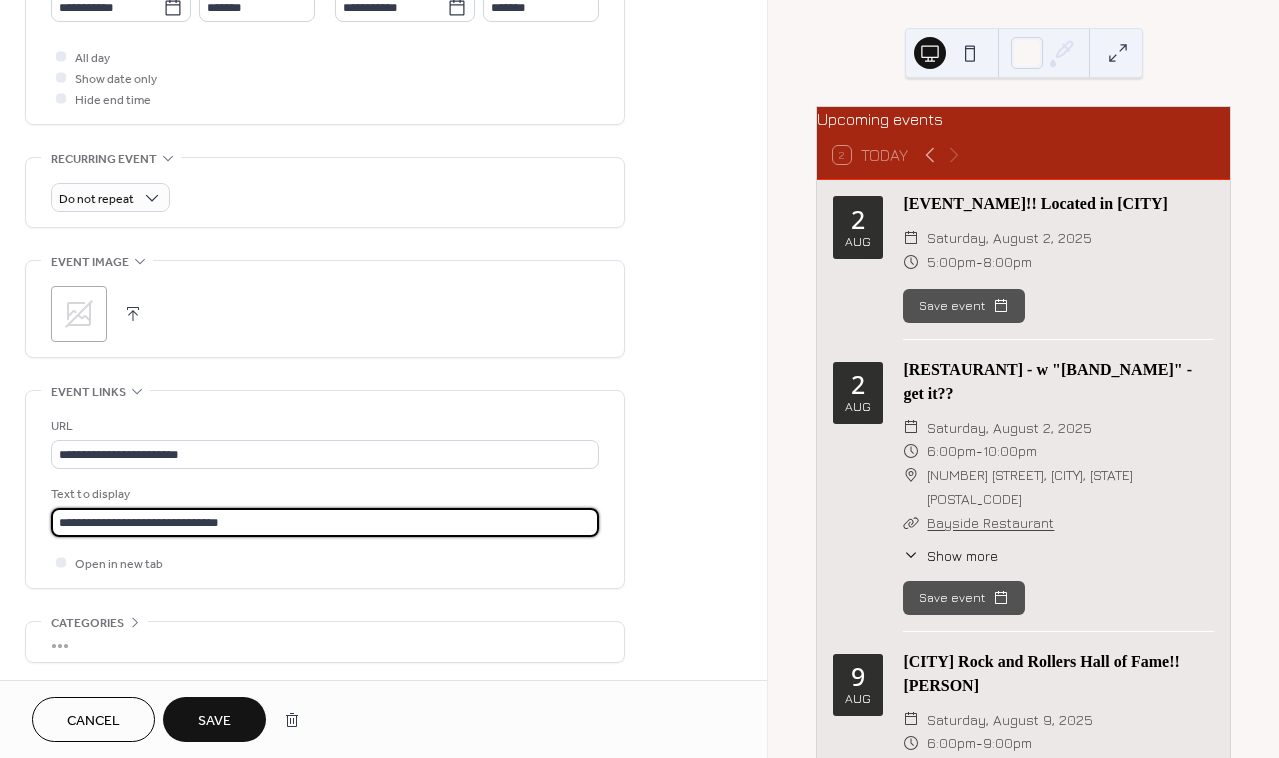 type on "**********" 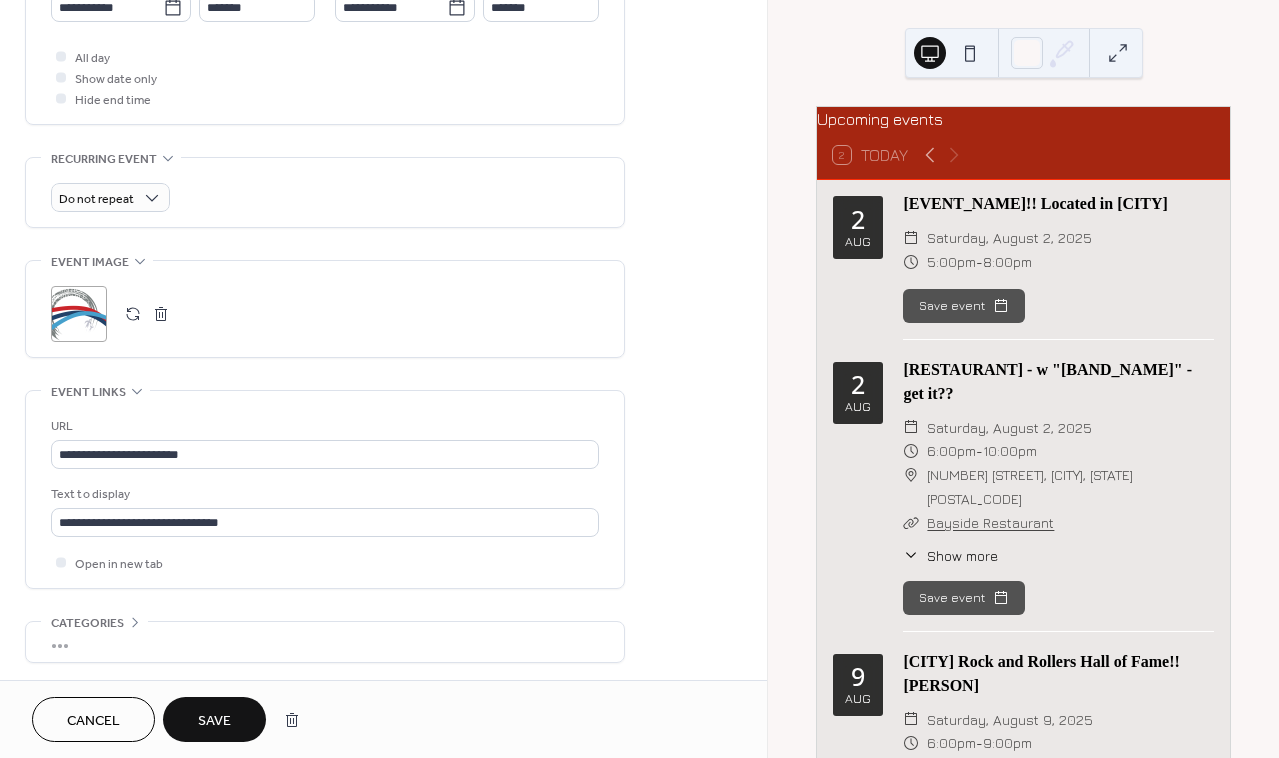 click on ";" at bounding box center [79, 314] 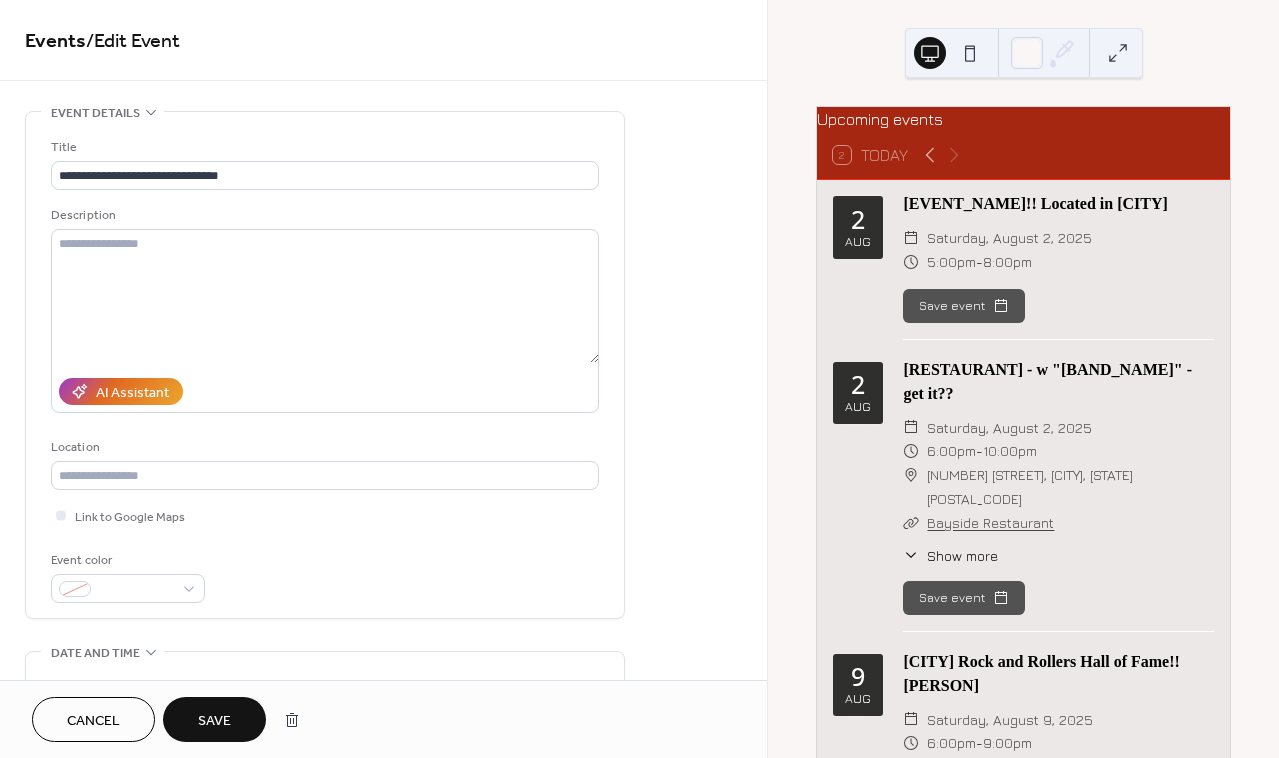 scroll, scrollTop: 0, scrollLeft: 0, axis: both 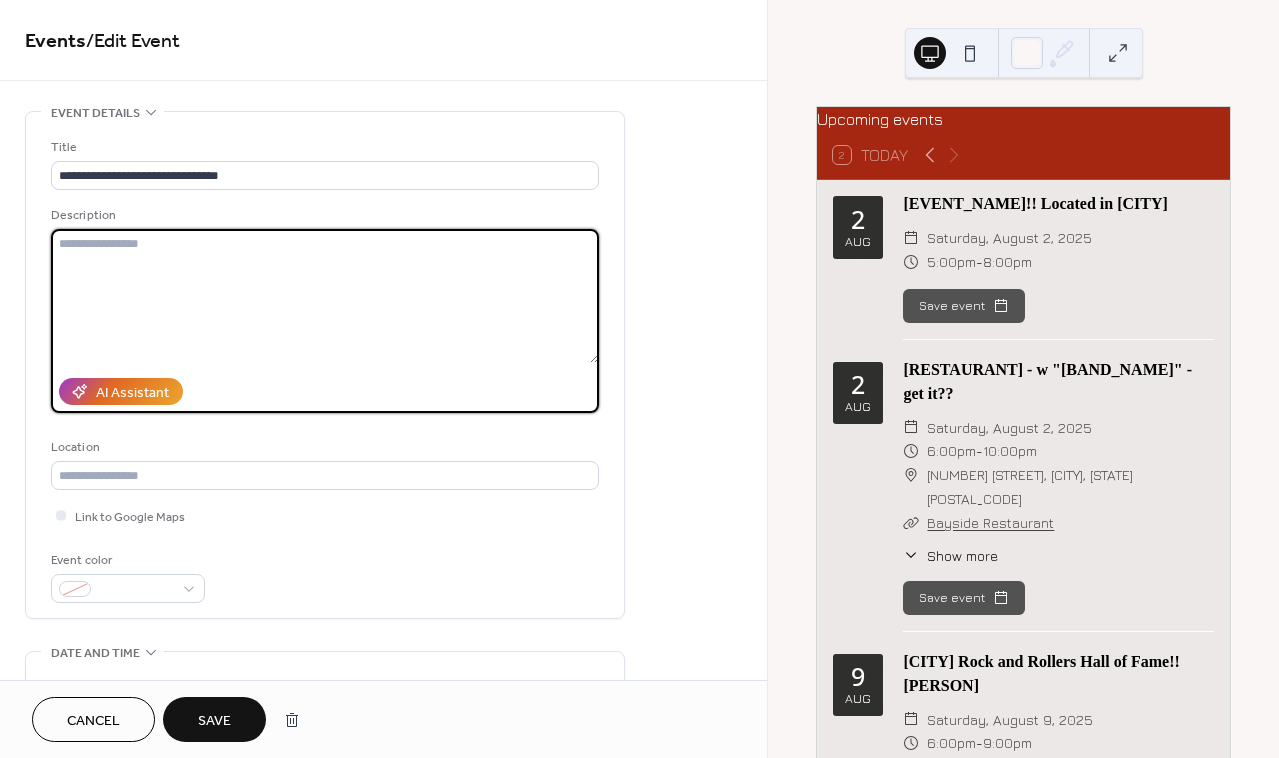 click at bounding box center (325, 296) 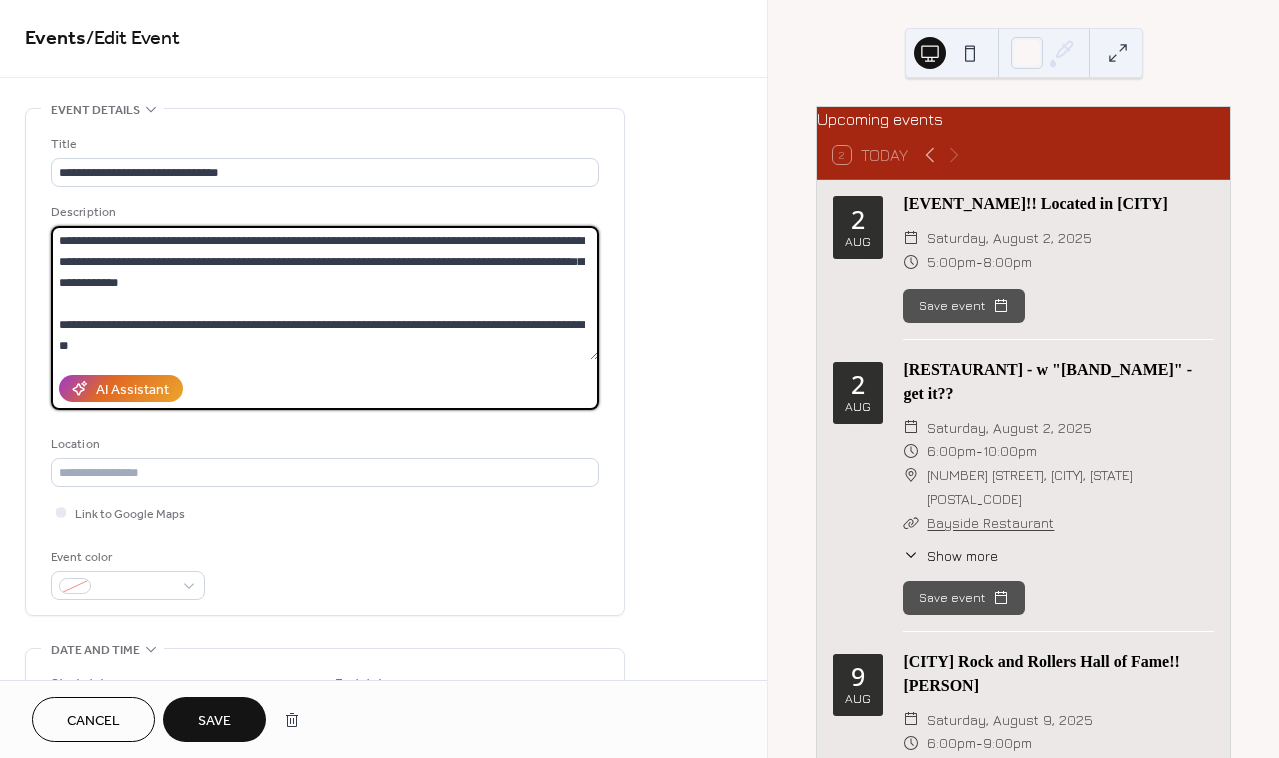 scroll, scrollTop: 2, scrollLeft: 0, axis: vertical 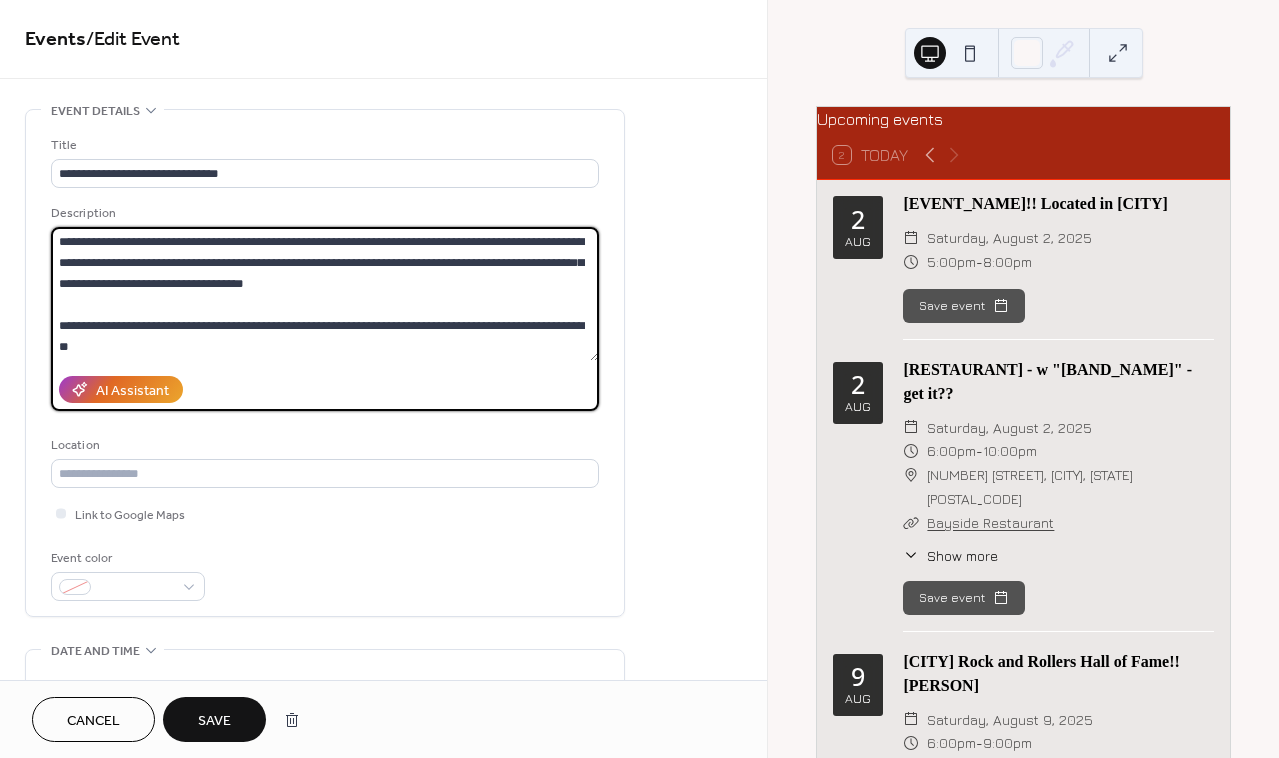 type on "**********" 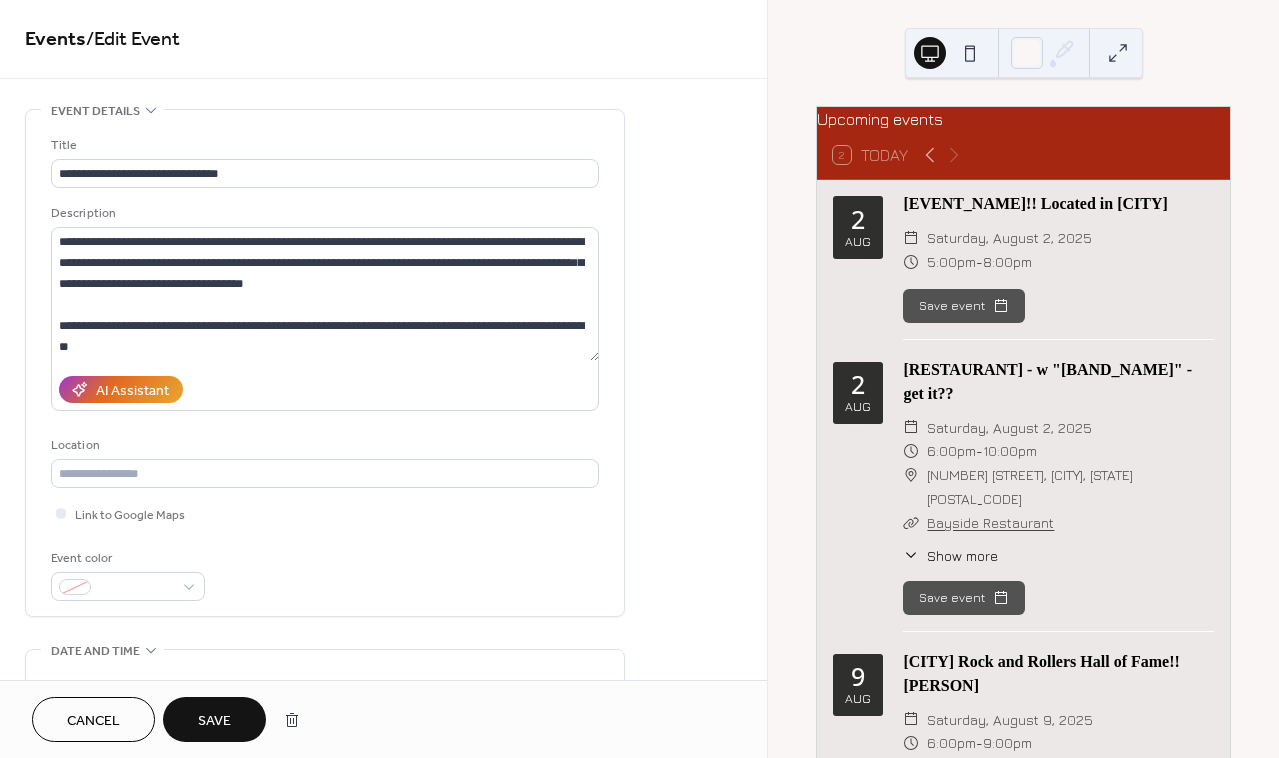click on "Save" at bounding box center [214, 721] 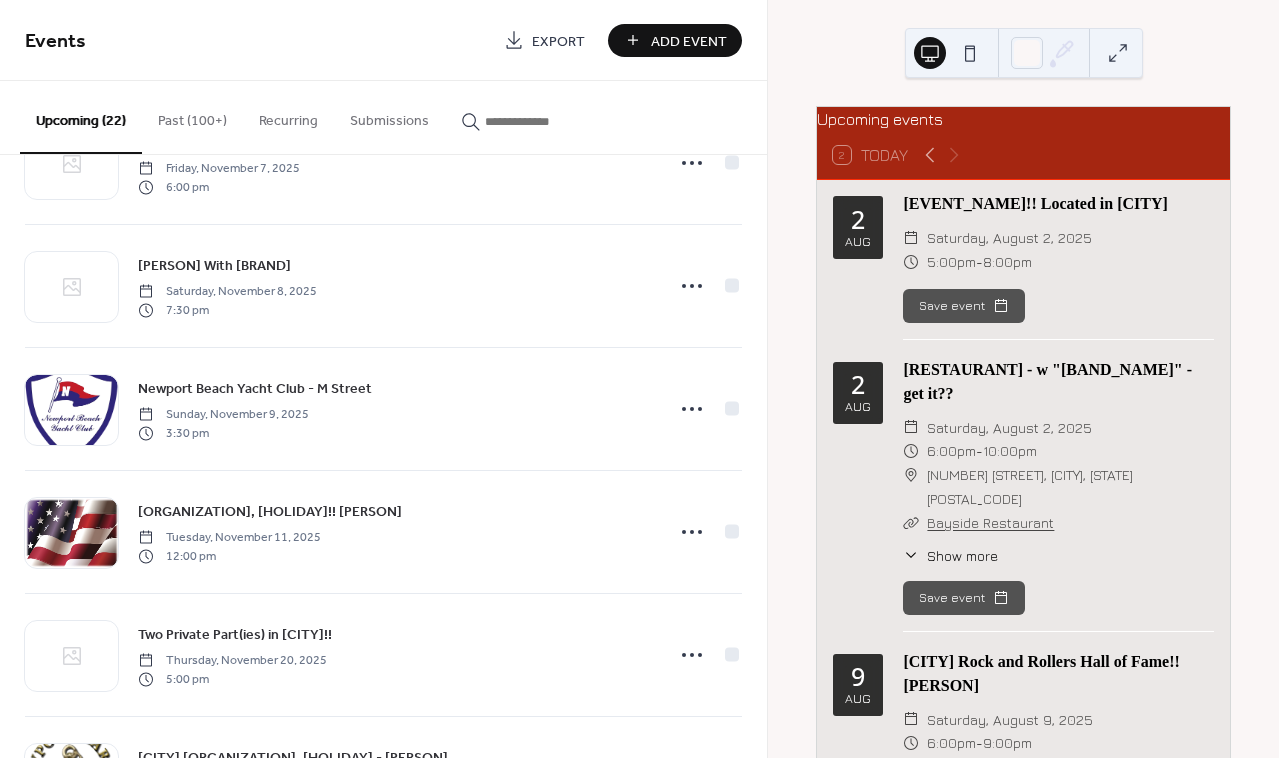 scroll, scrollTop: 1680, scrollLeft: 0, axis: vertical 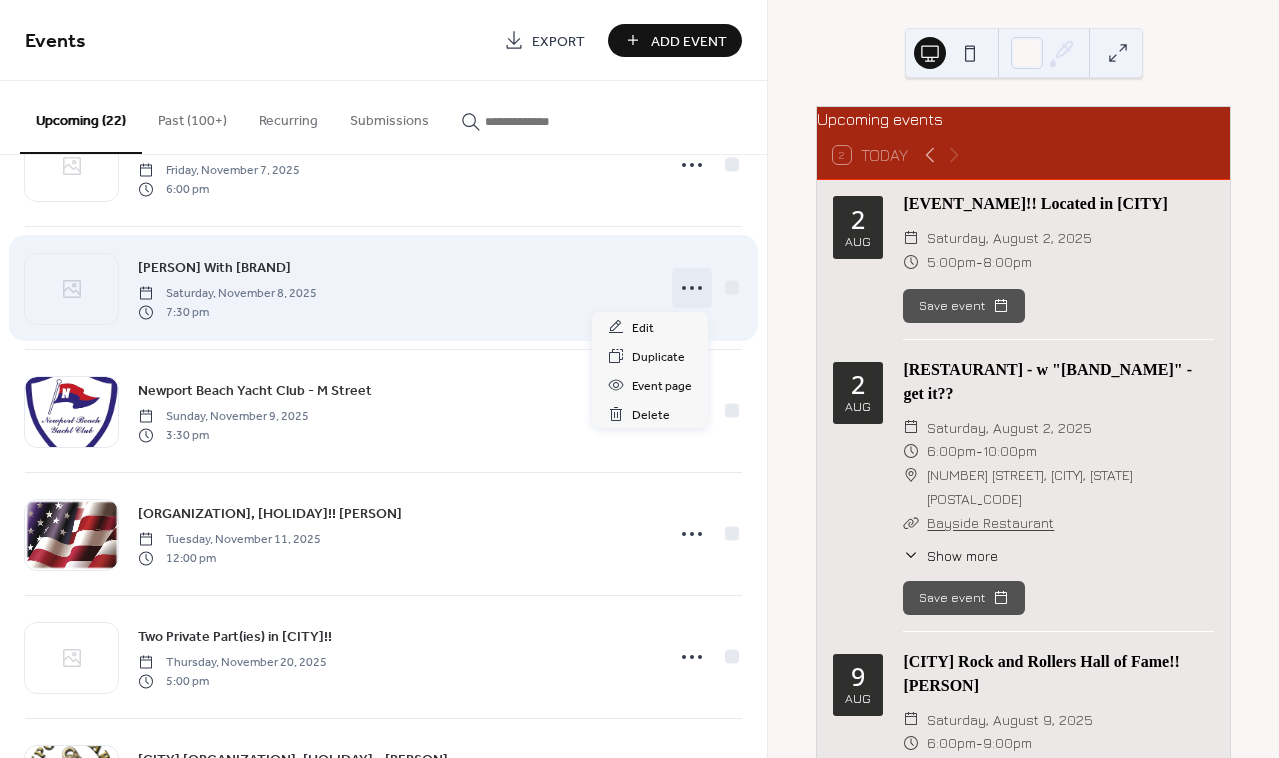 click 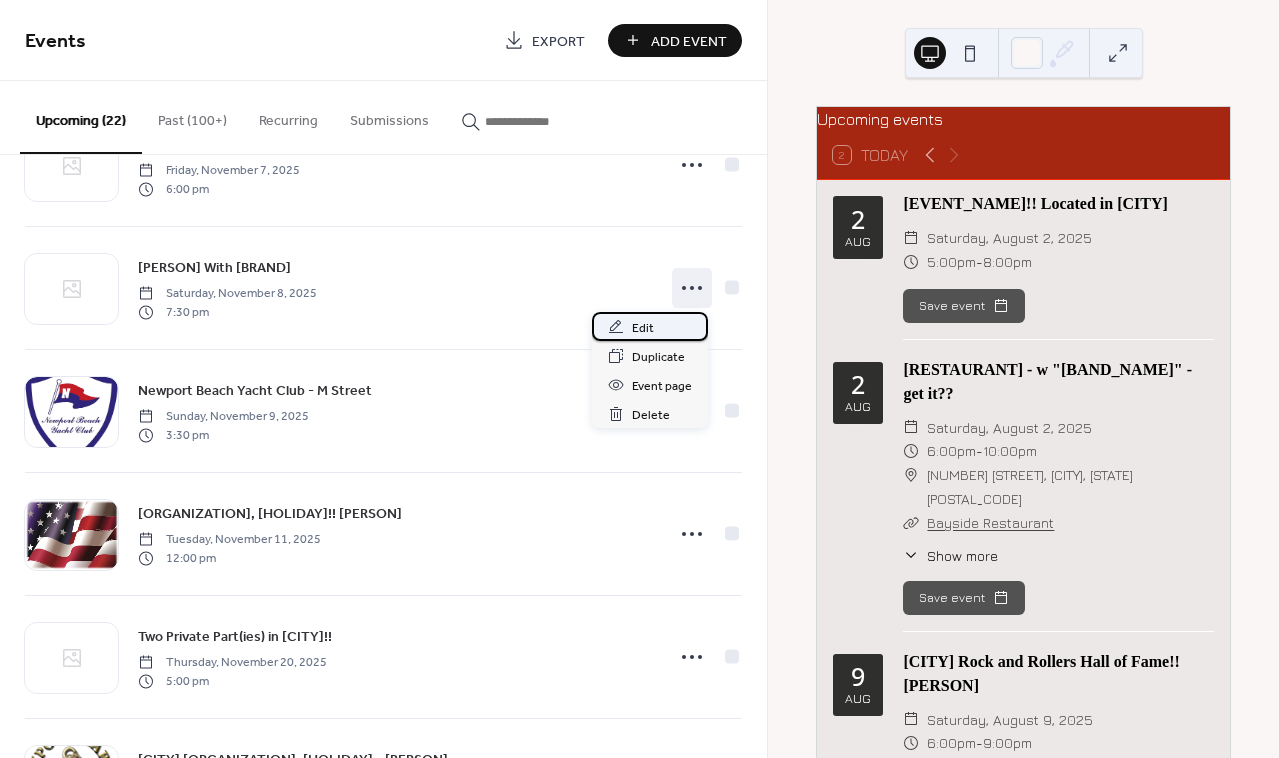 click on "Edit" at bounding box center [643, 328] 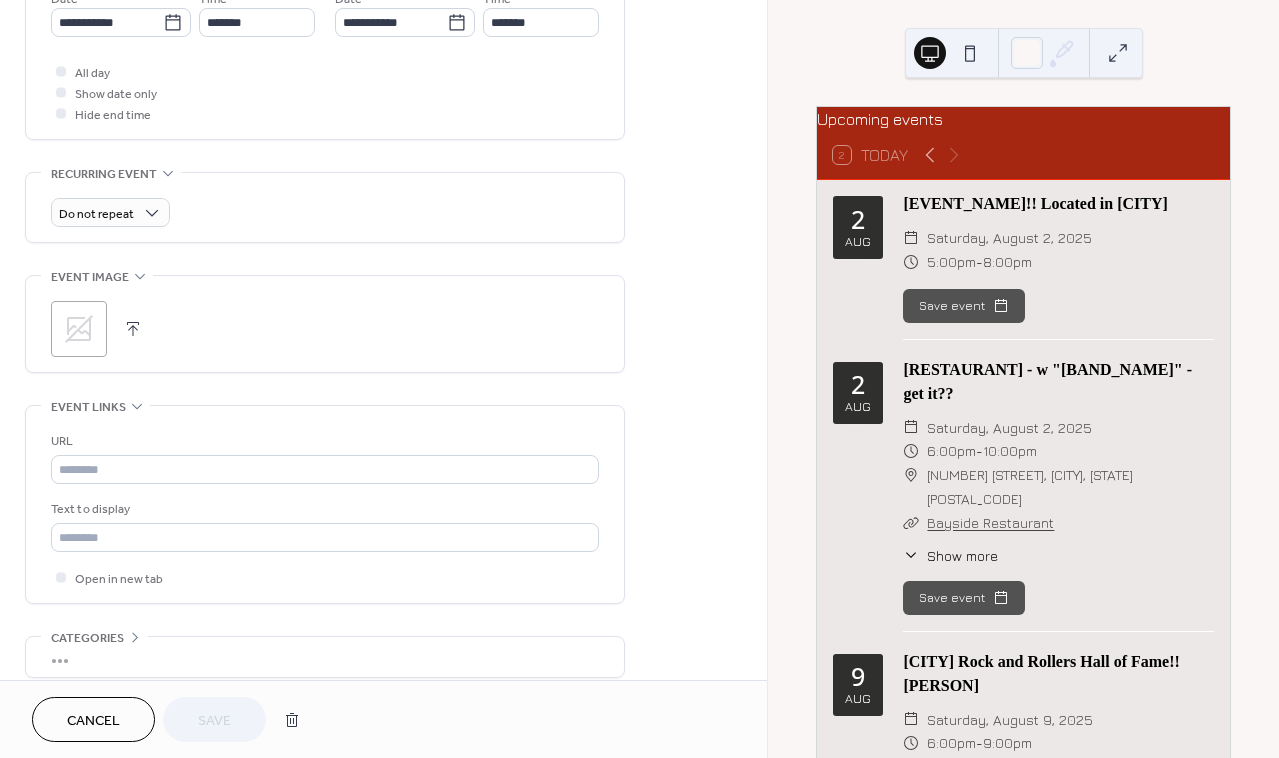 scroll, scrollTop: 716, scrollLeft: 0, axis: vertical 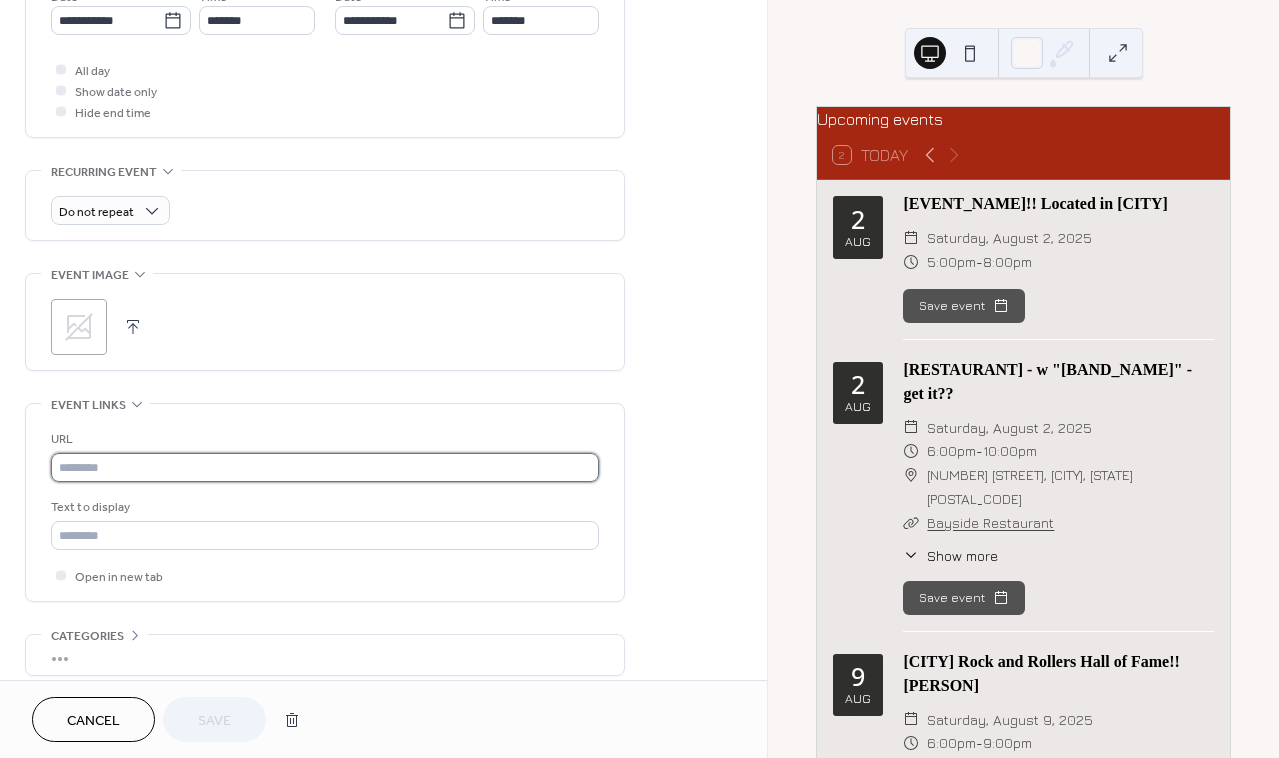 click at bounding box center (325, 467) 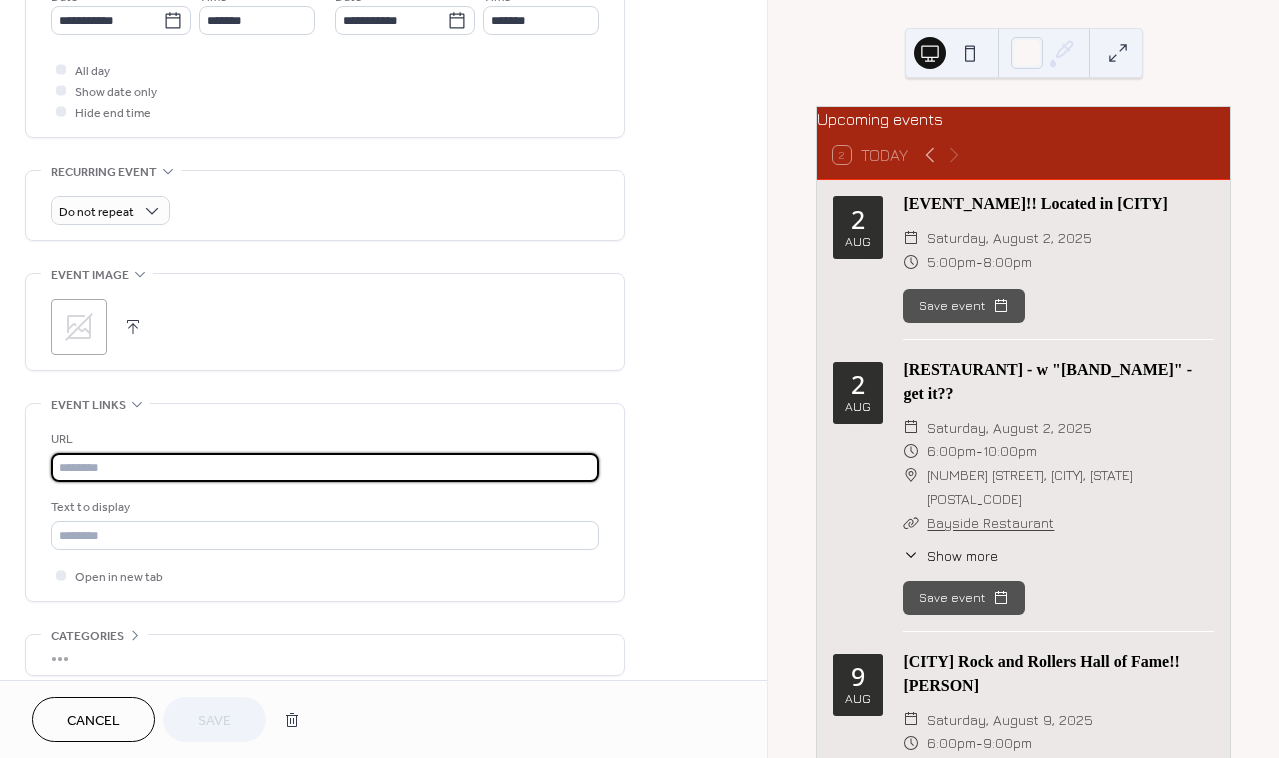 scroll, scrollTop: 720, scrollLeft: 0, axis: vertical 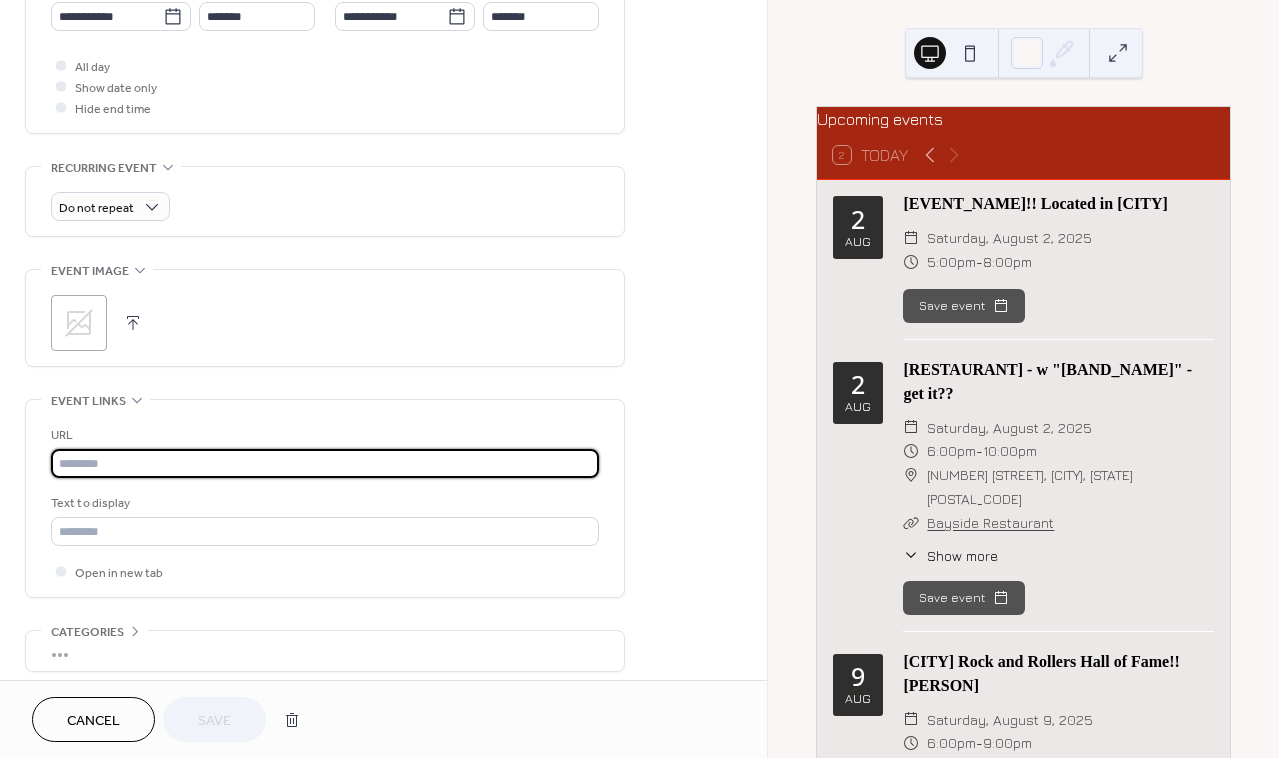 paste on "**********" 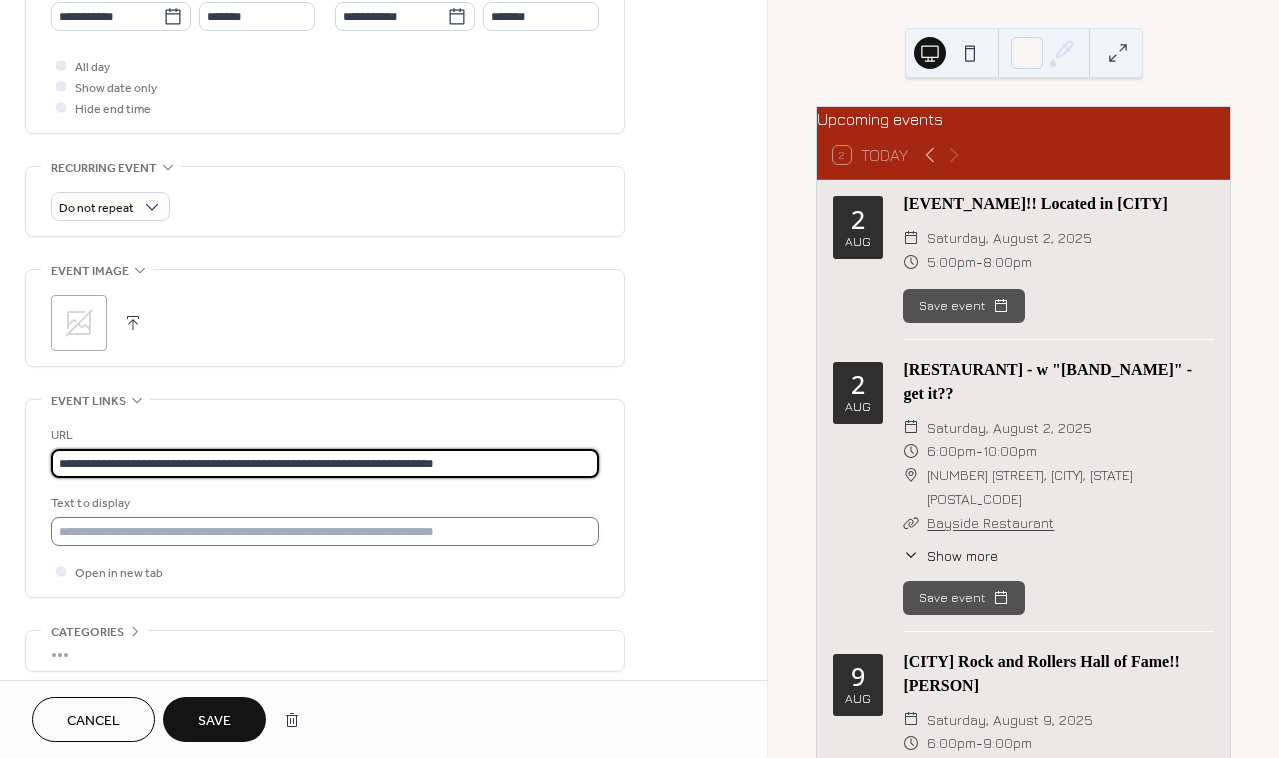 type on "**********" 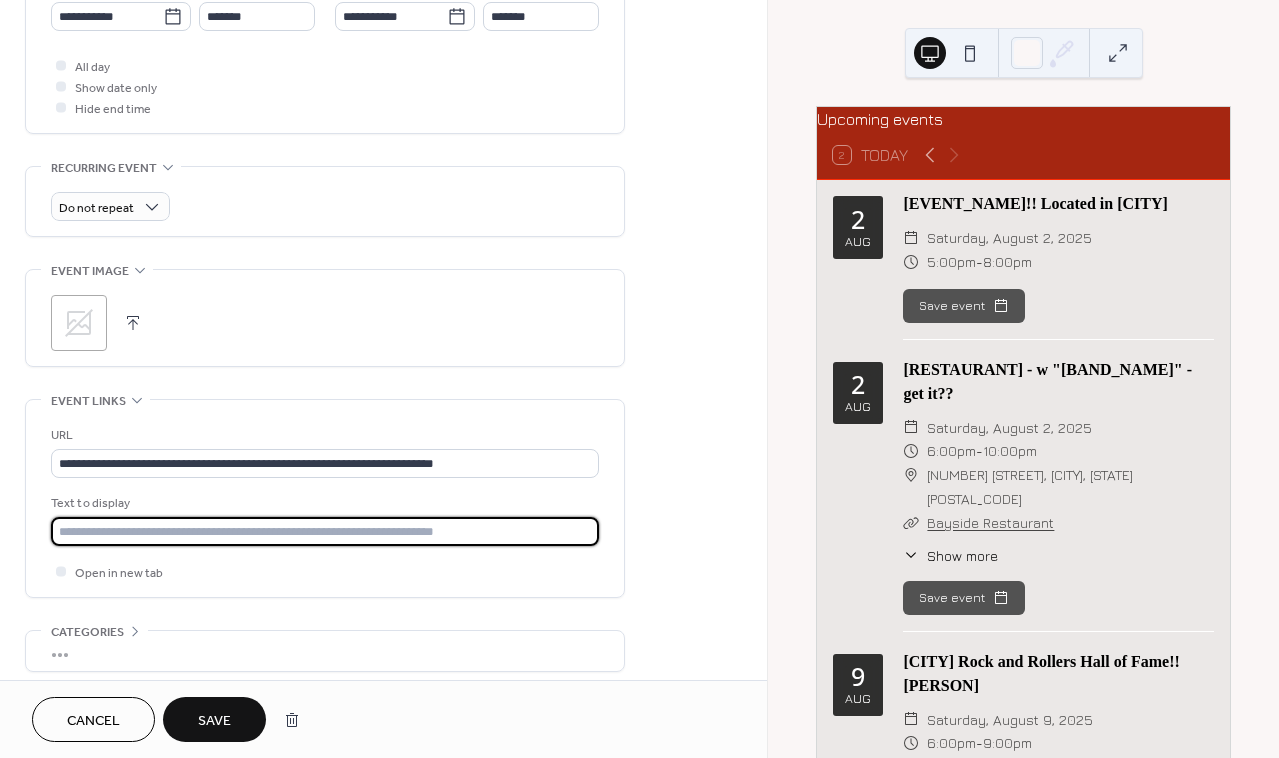 click at bounding box center (325, 531) 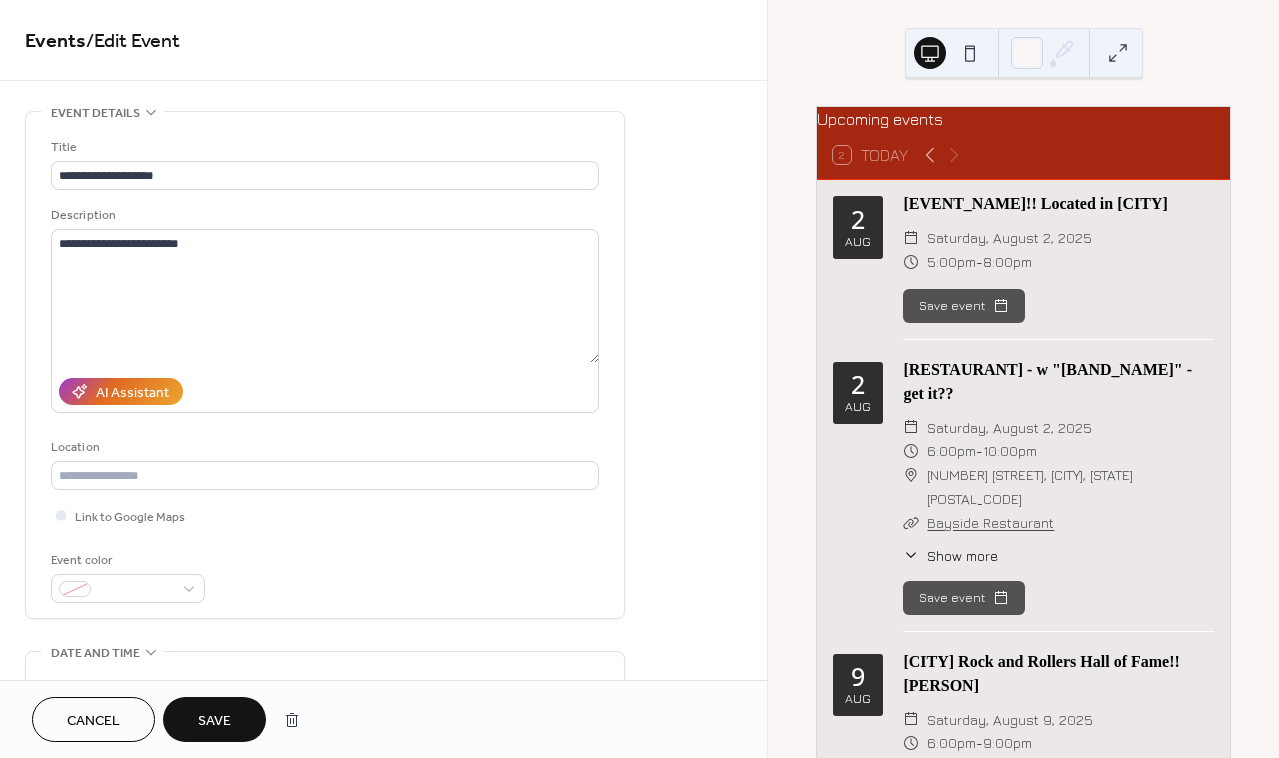 scroll, scrollTop: 0, scrollLeft: 0, axis: both 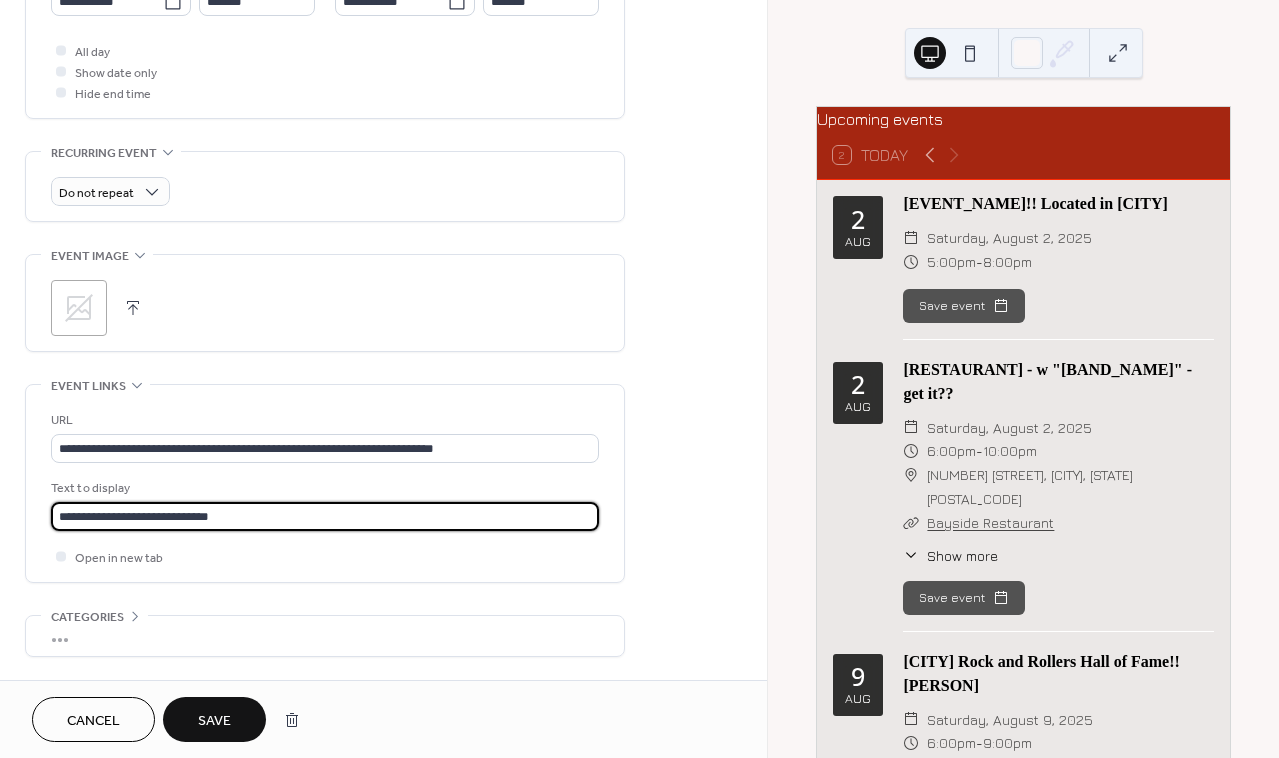 type on "**********" 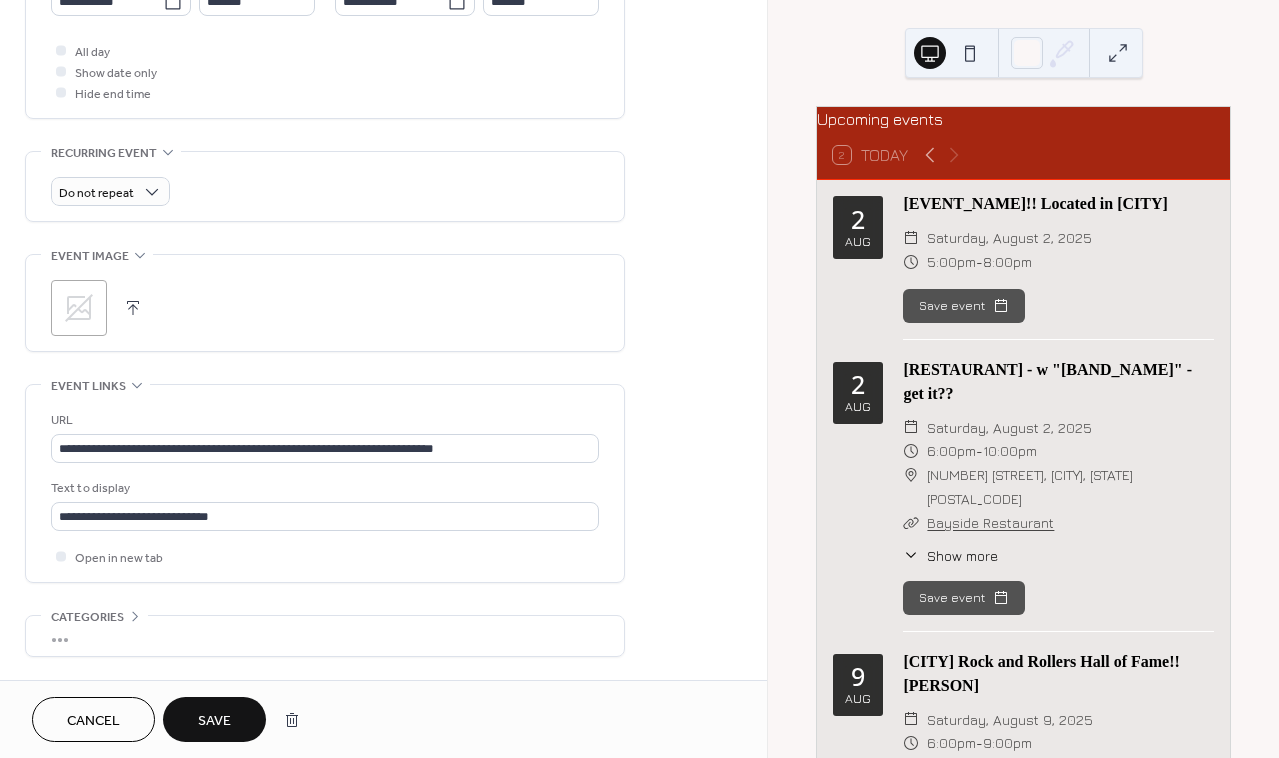 click at bounding box center (133, 308) 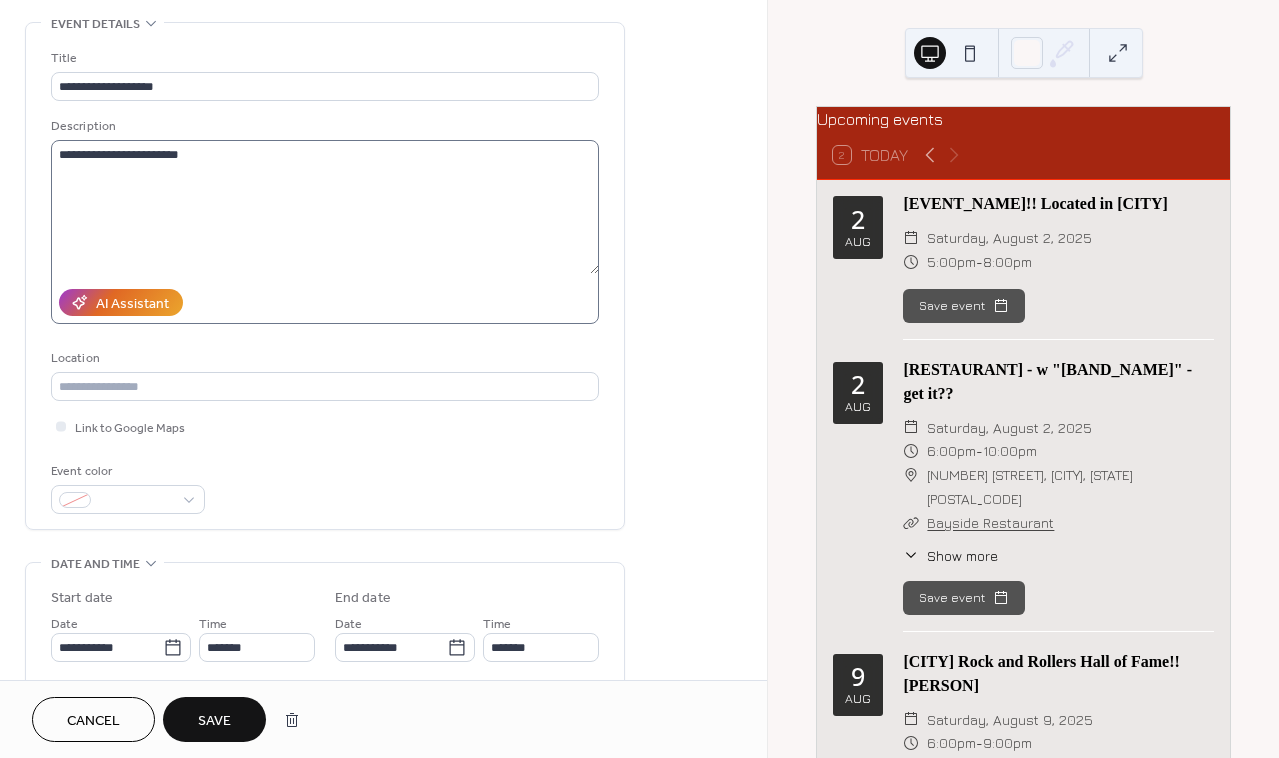 scroll, scrollTop: 88, scrollLeft: 0, axis: vertical 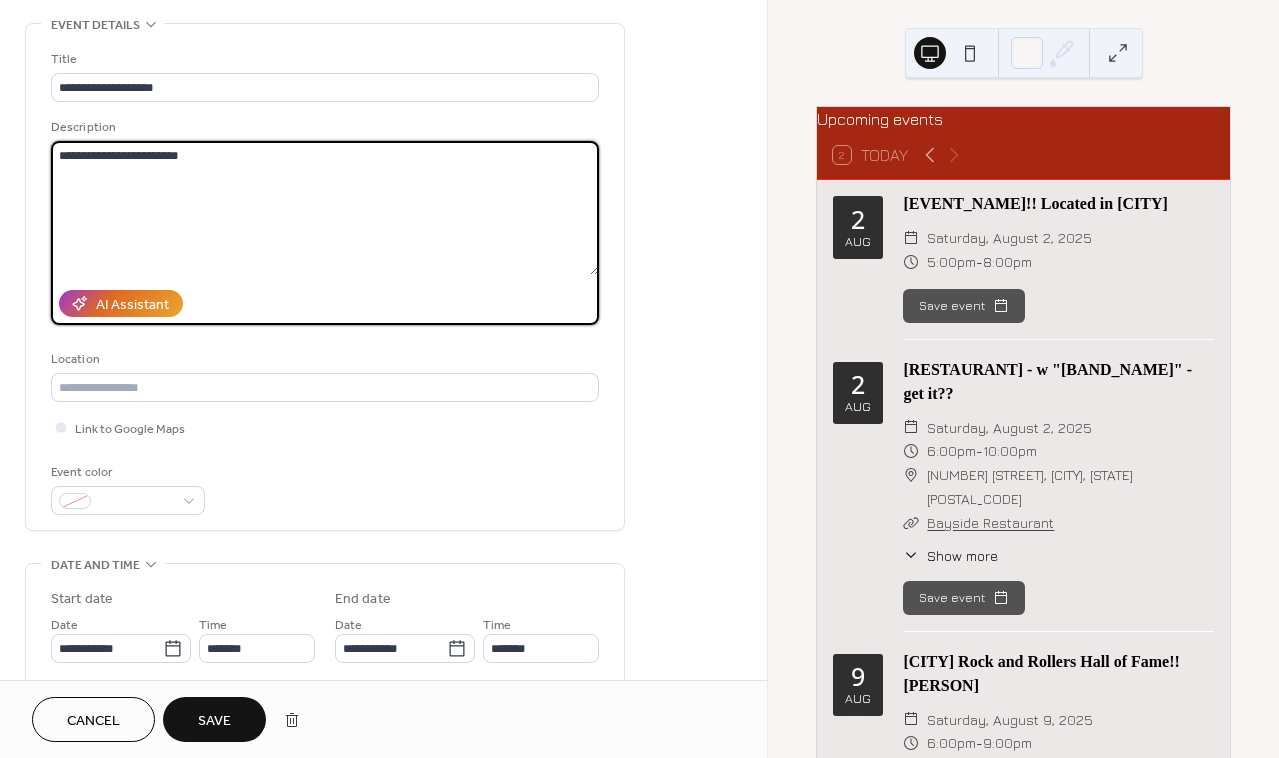 click on "**********" at bounding box center (325, 208) 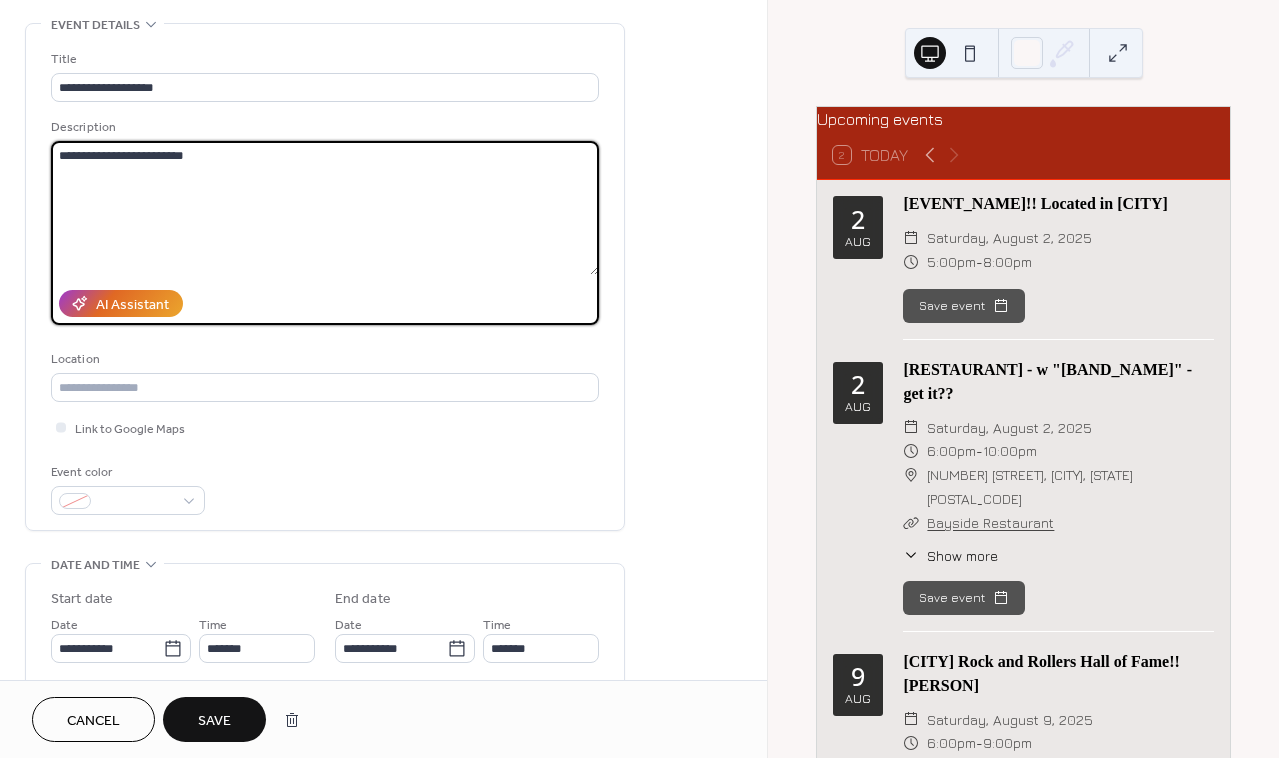 paste on "**********" 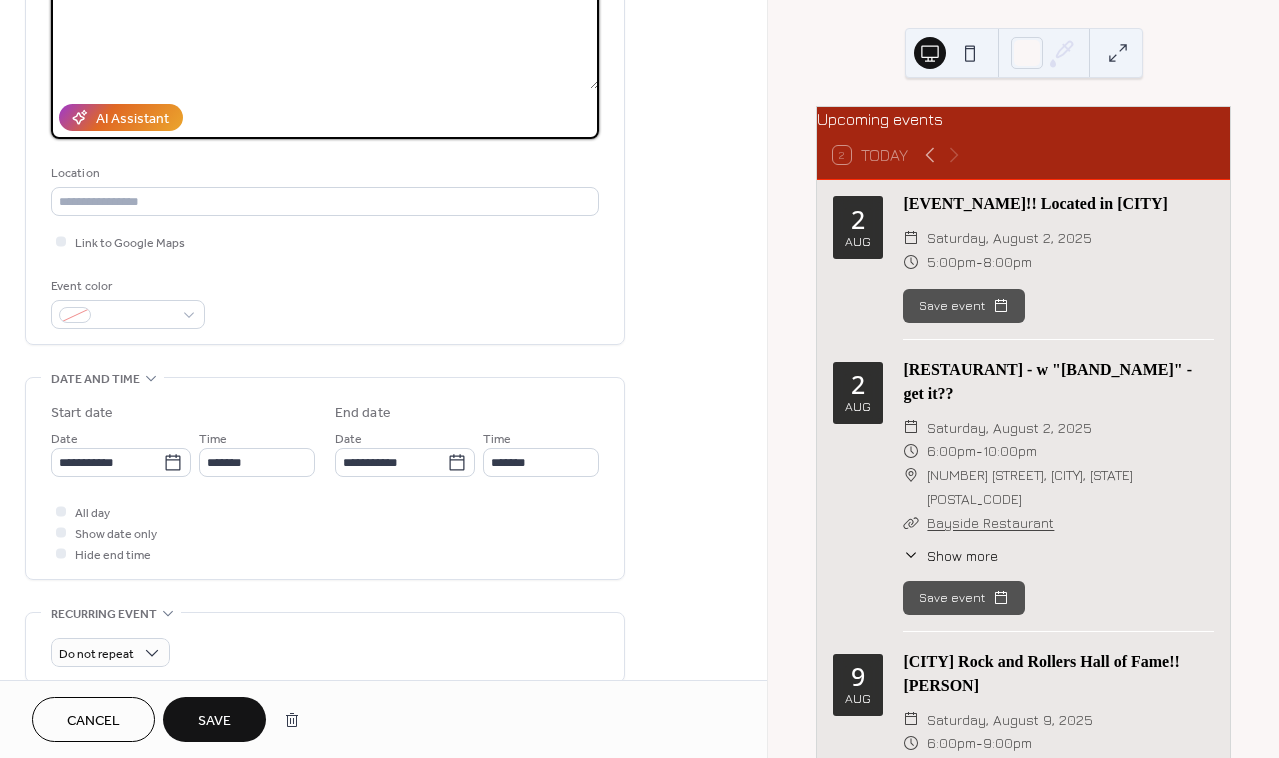 scroll, scrollTop: 272, scrollLeft: 0, axis: vertical 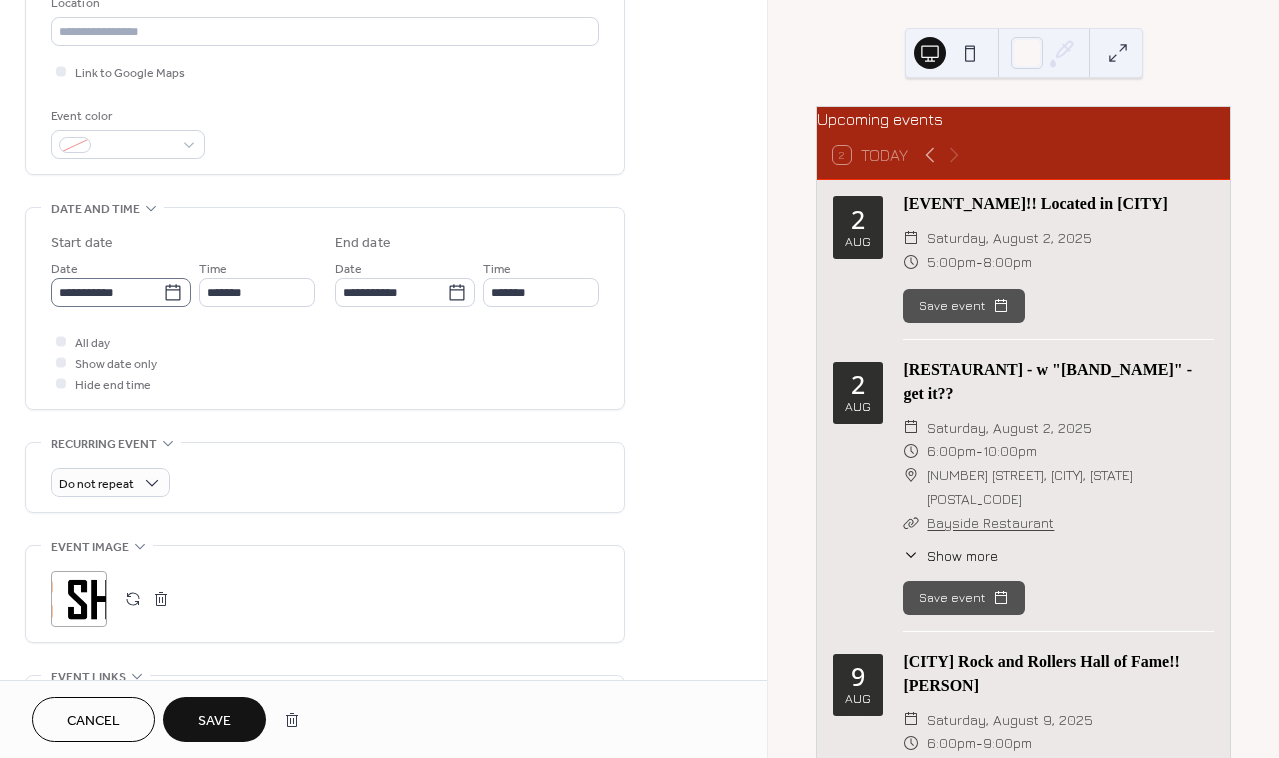 type on "**********" 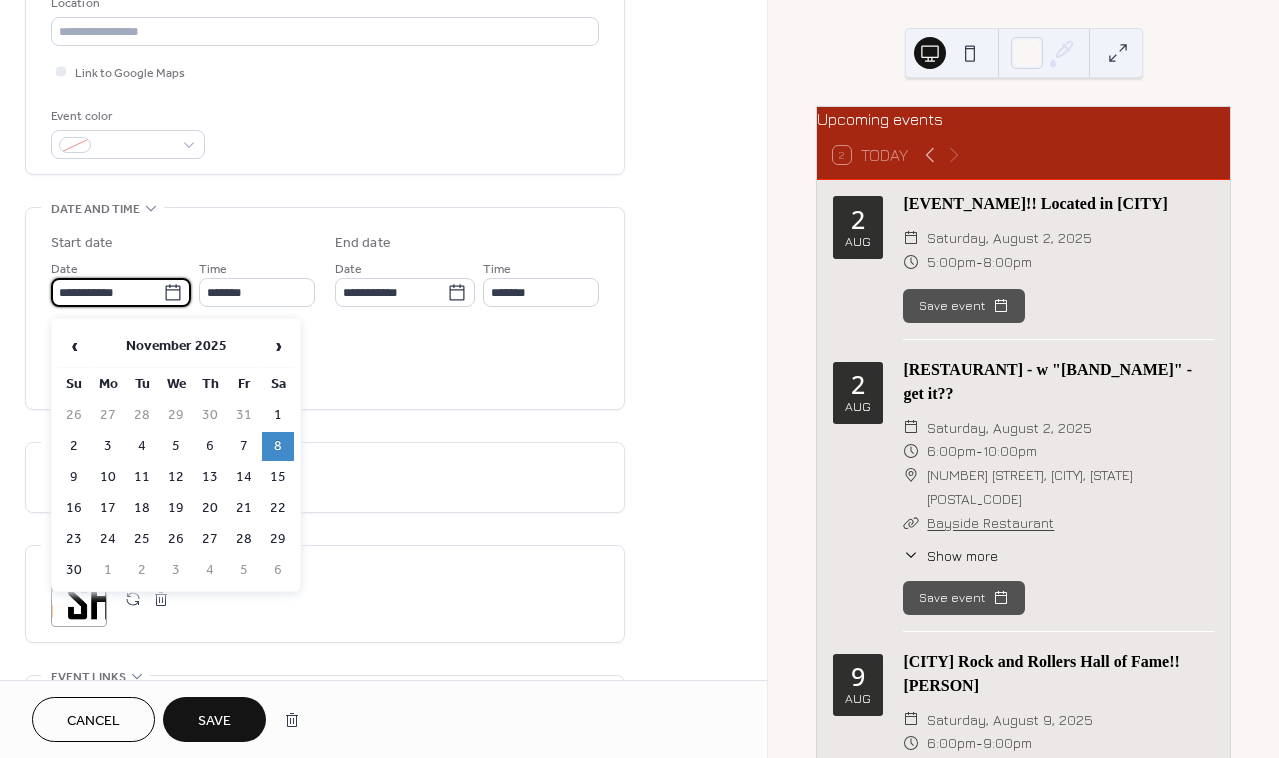 click on "**********" at bounding box center [325, 308] 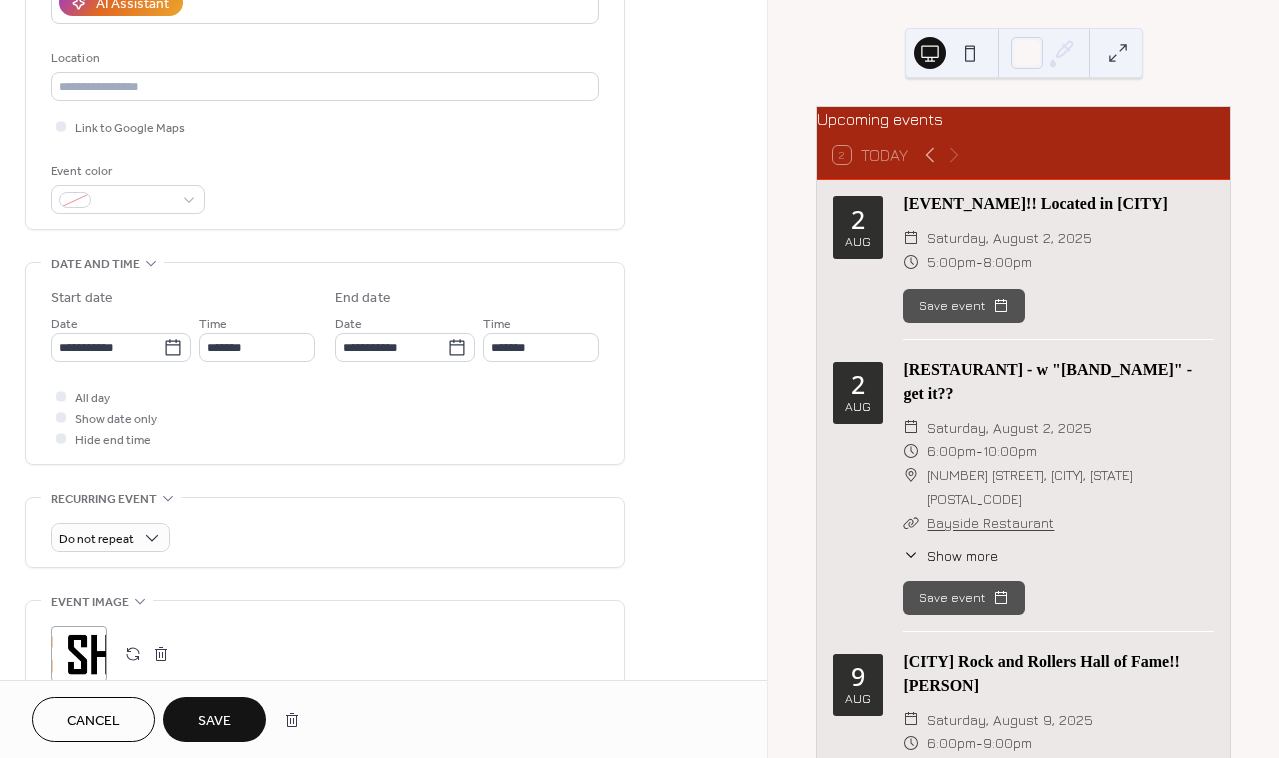 scroll, scrollTop: 390, scrollLeft: 0, axis: vertical 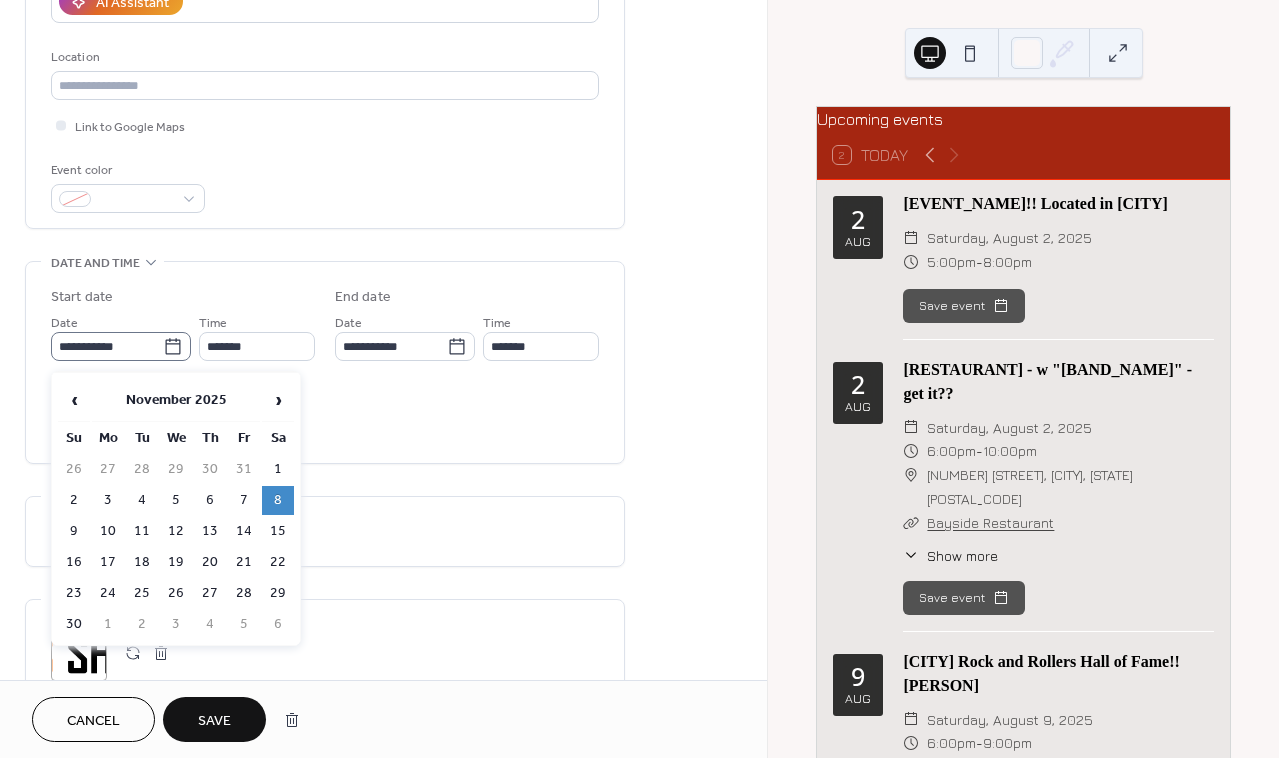 click 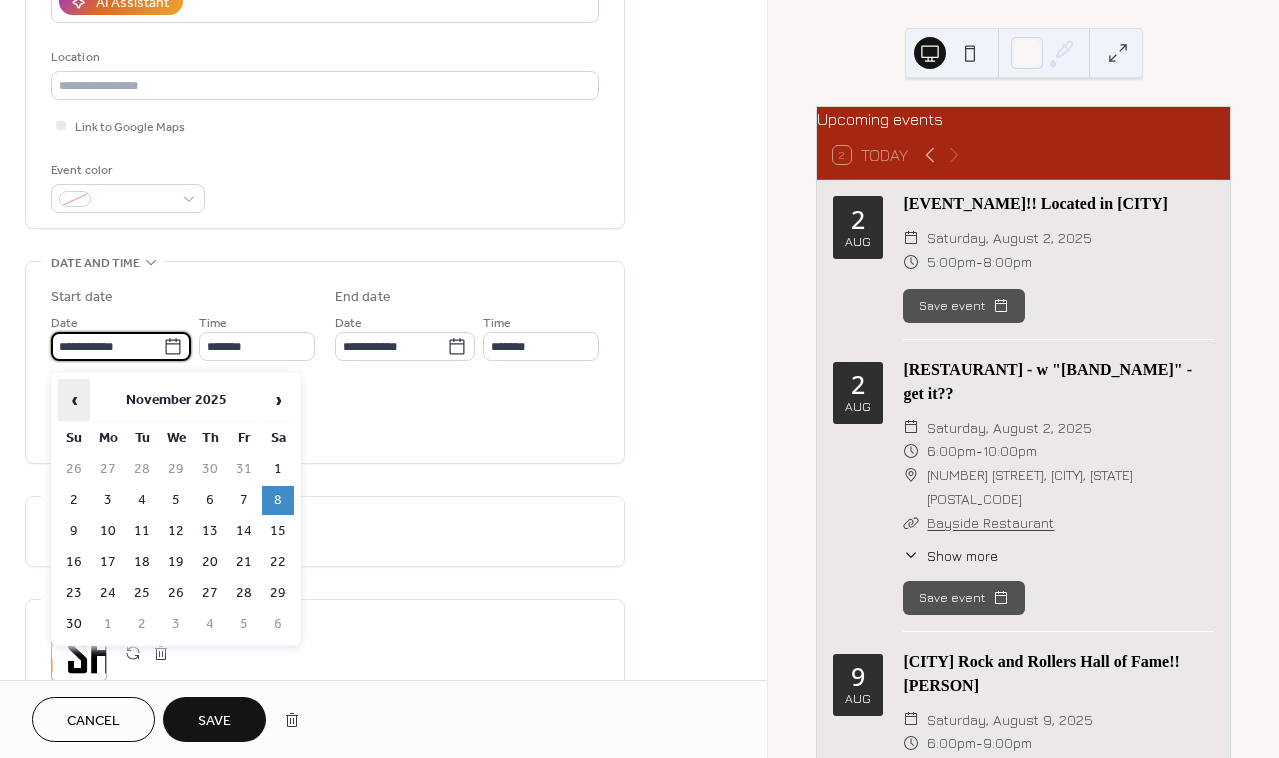 click on "‹" at bounding box center [74, 400] 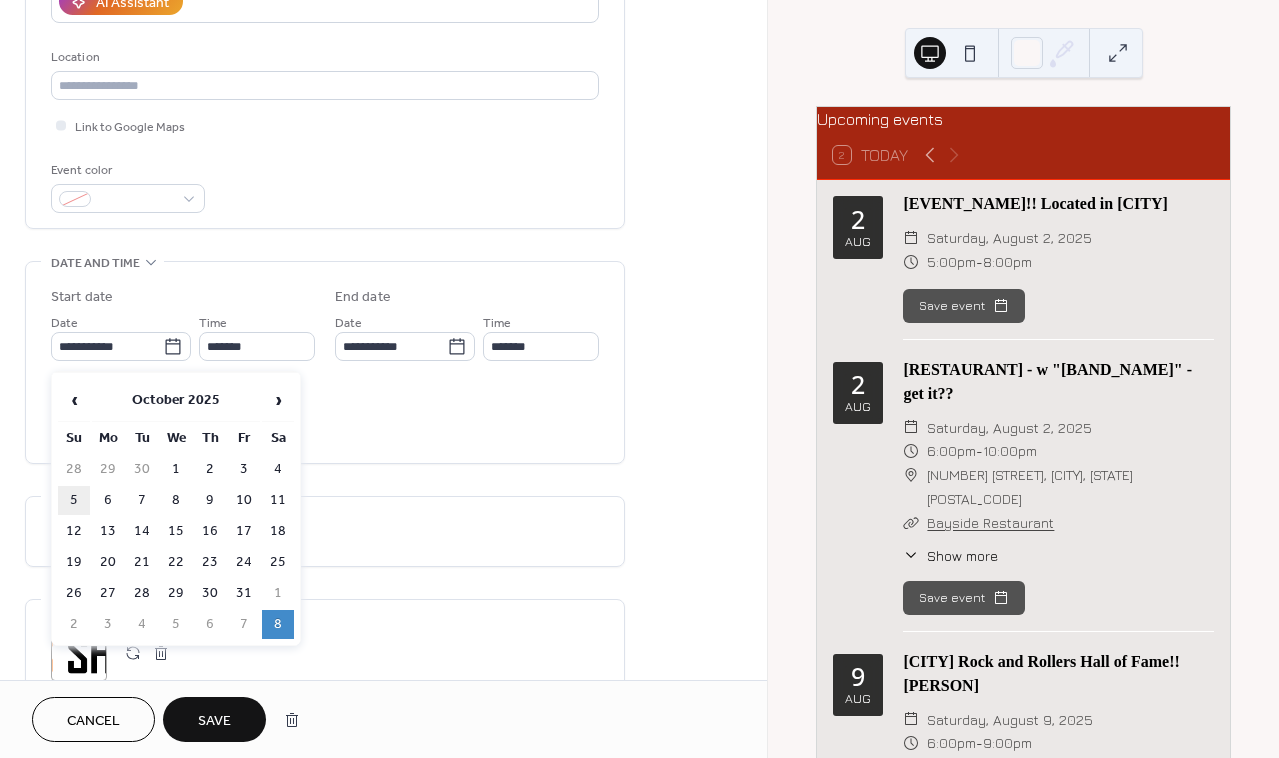 click on "5" at bounding box center (74, 500) 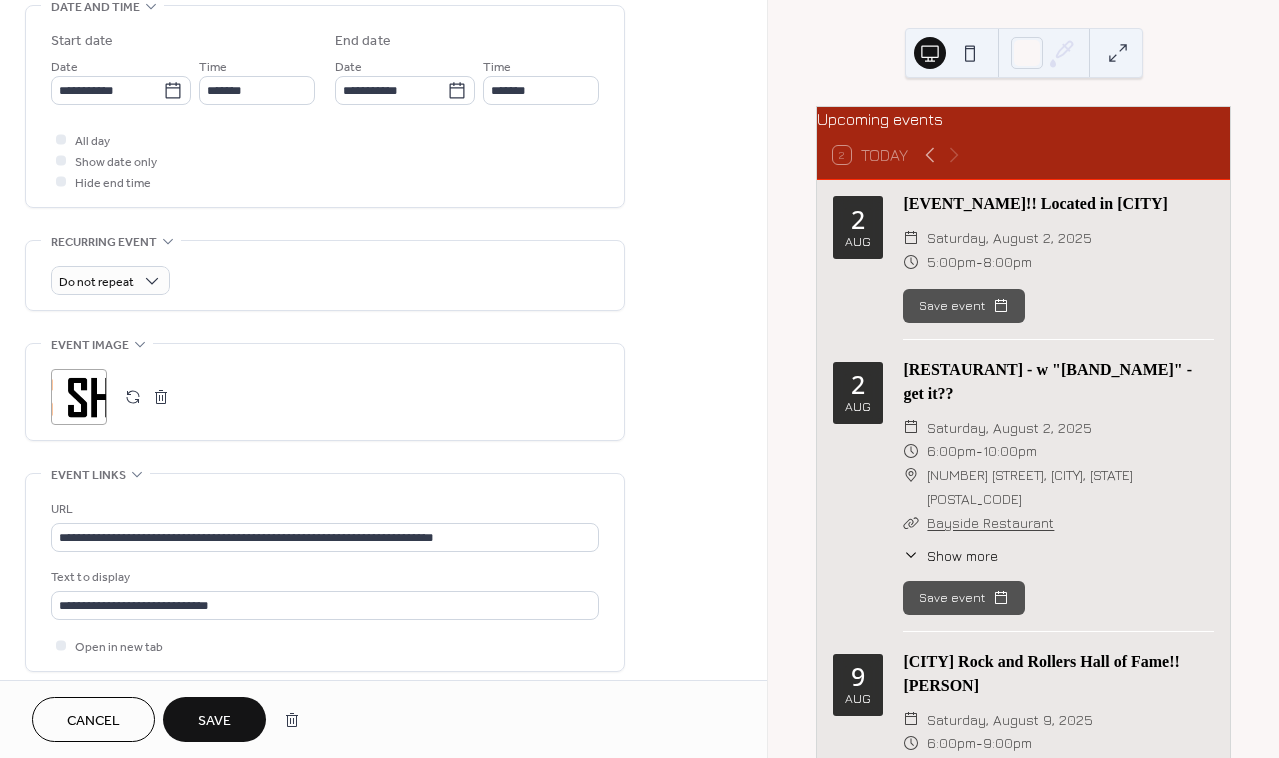 scroll, scrollTop: 649, scrollLeft: 0, axis: vertical 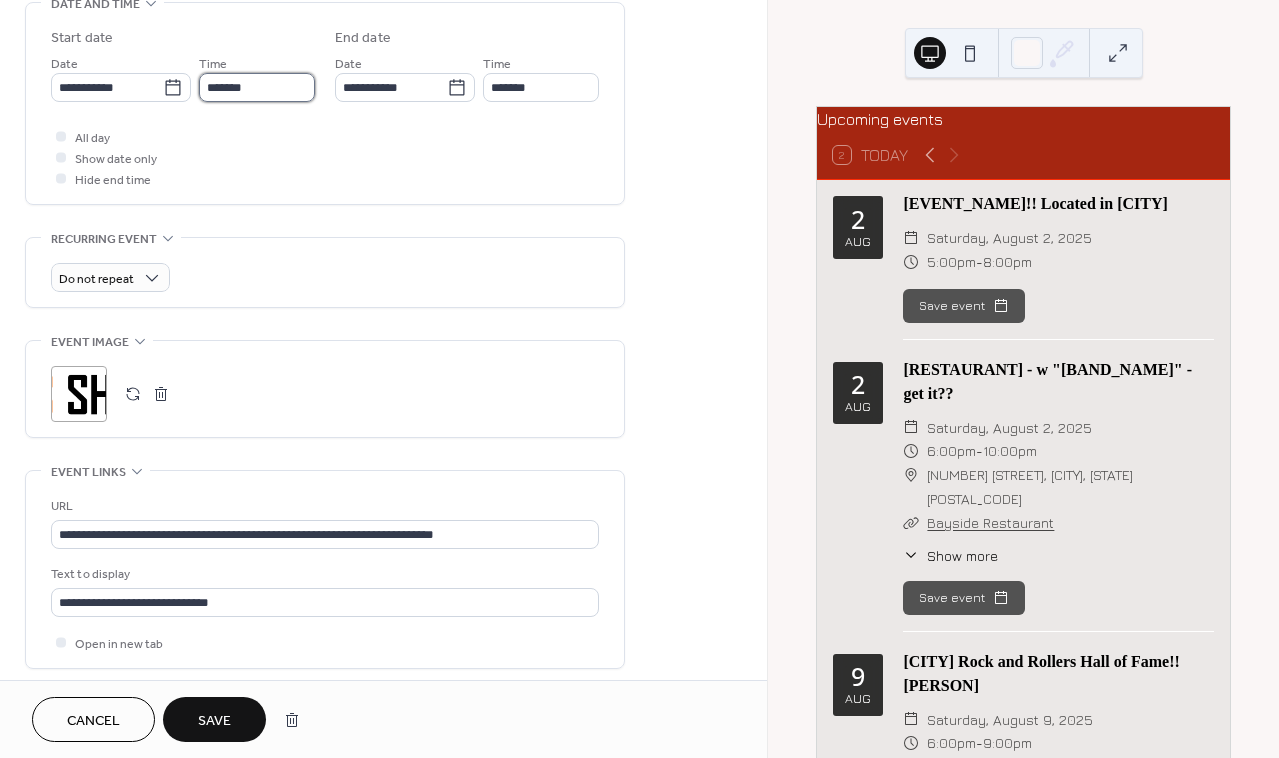 click on "*******" at bounding box center (257, 87) 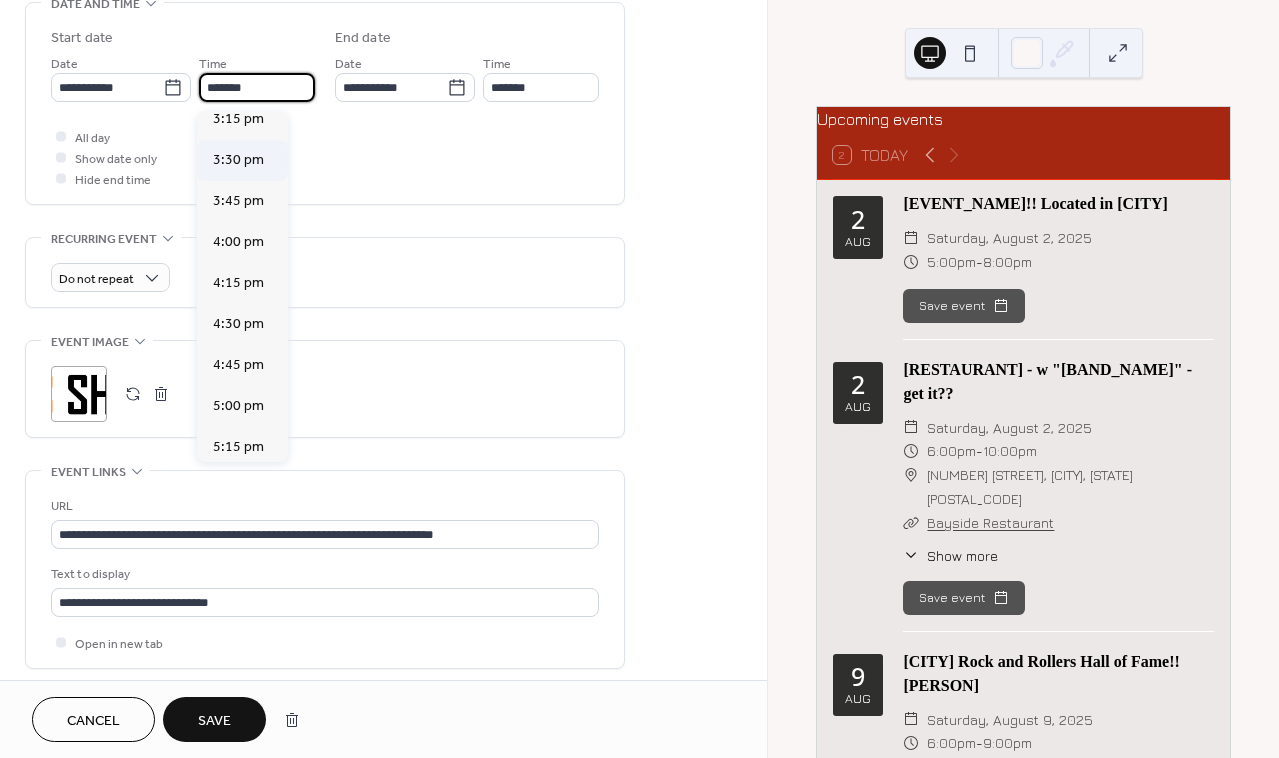 scroll, scrollTop: 2526, scrollLeft: 0, axis: vertical 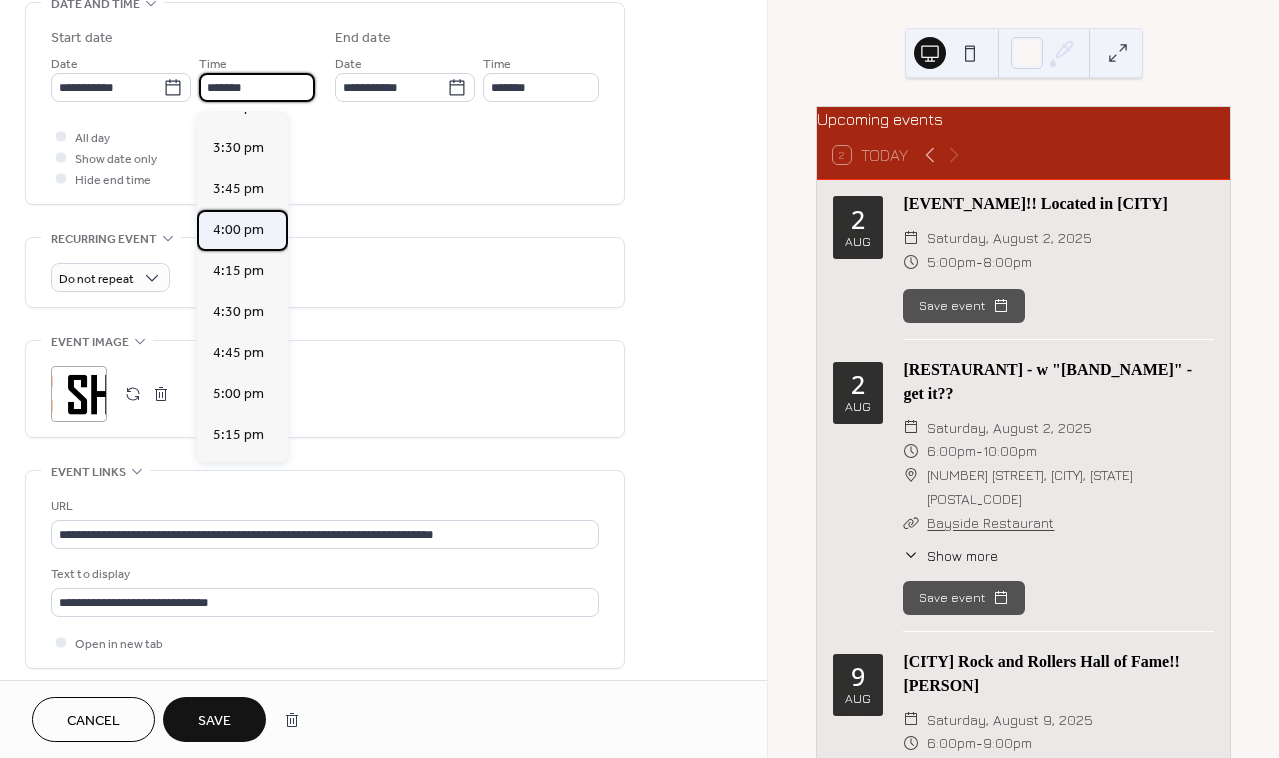 click on "4:00 pm" at bounding box center [238, 230] 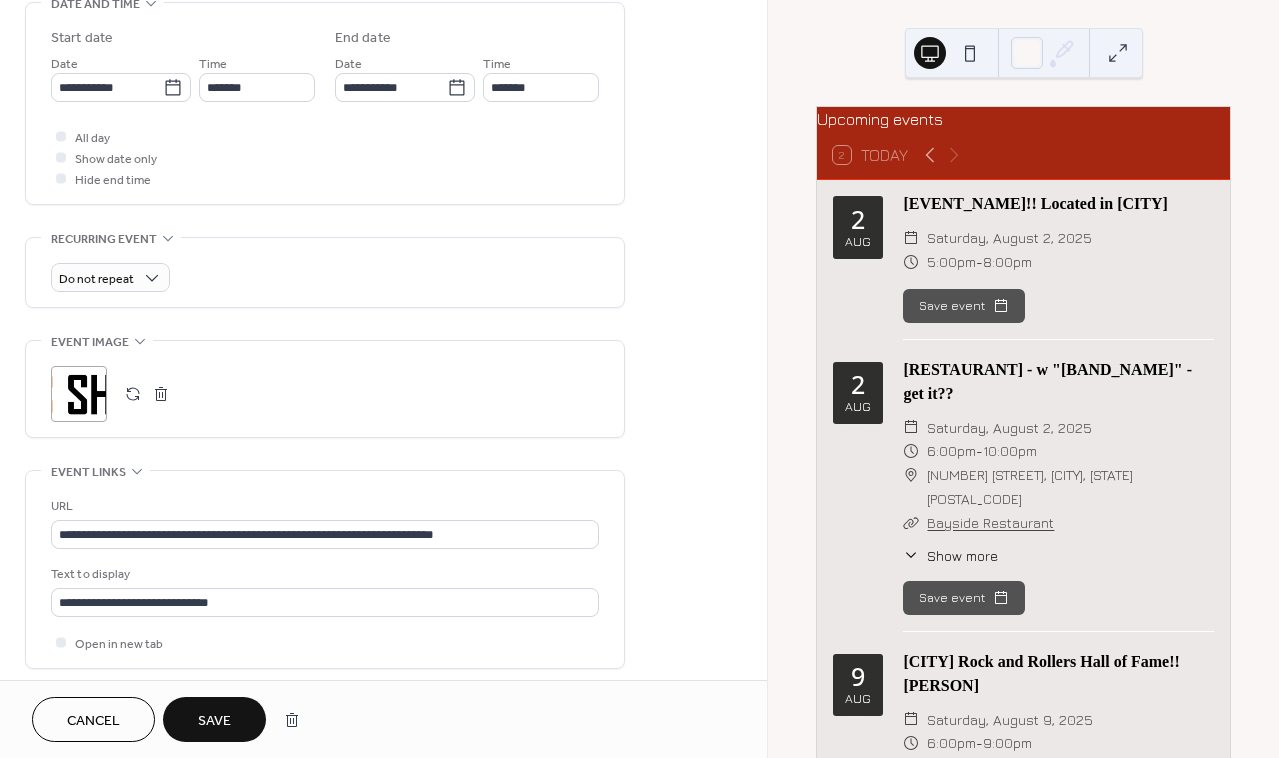 type on "*******" 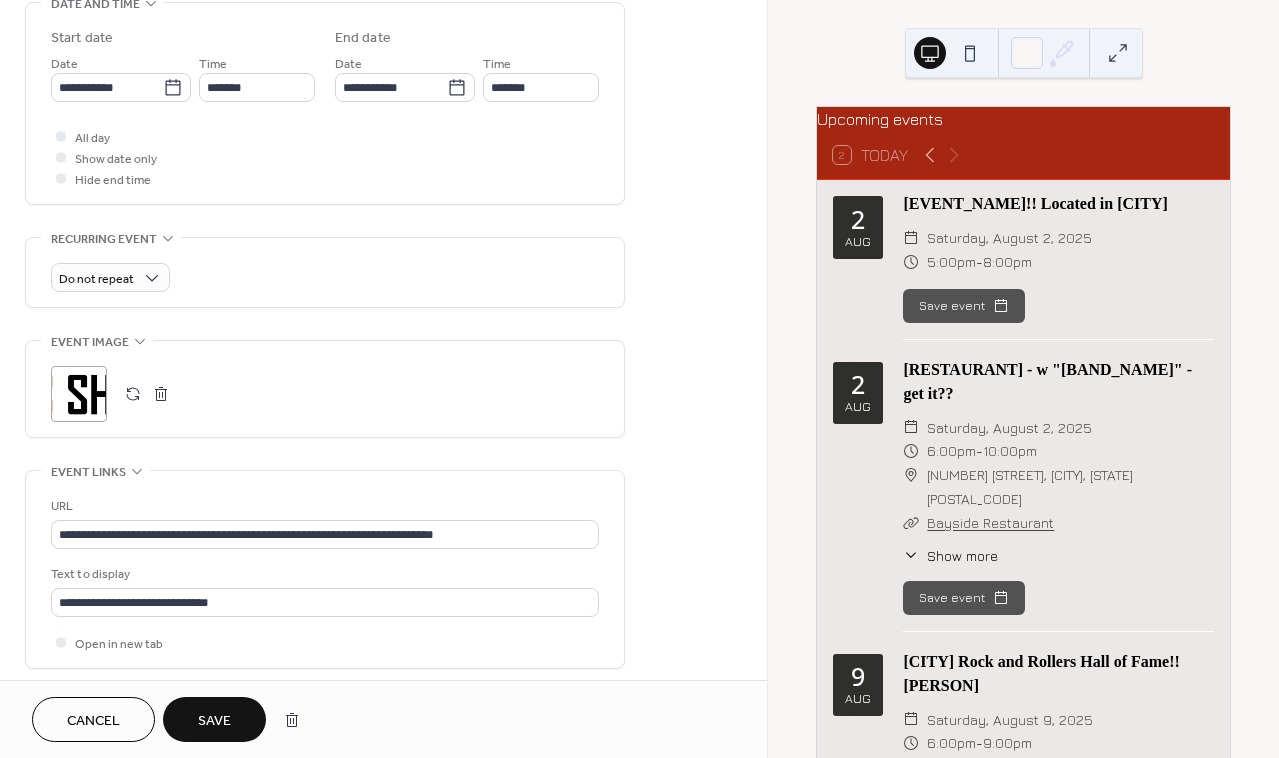type on "*******" 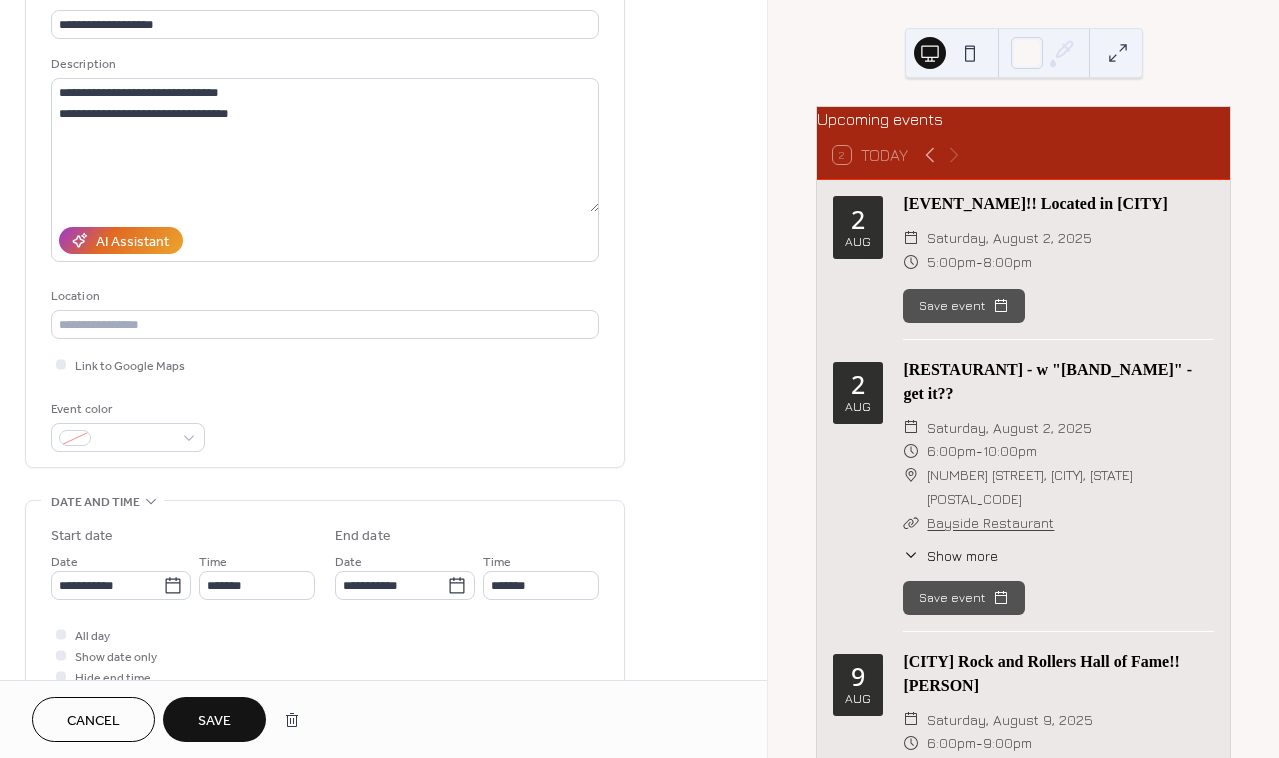 scroll, scrollTop: 149, scrollLeft: 0, axis: vertical 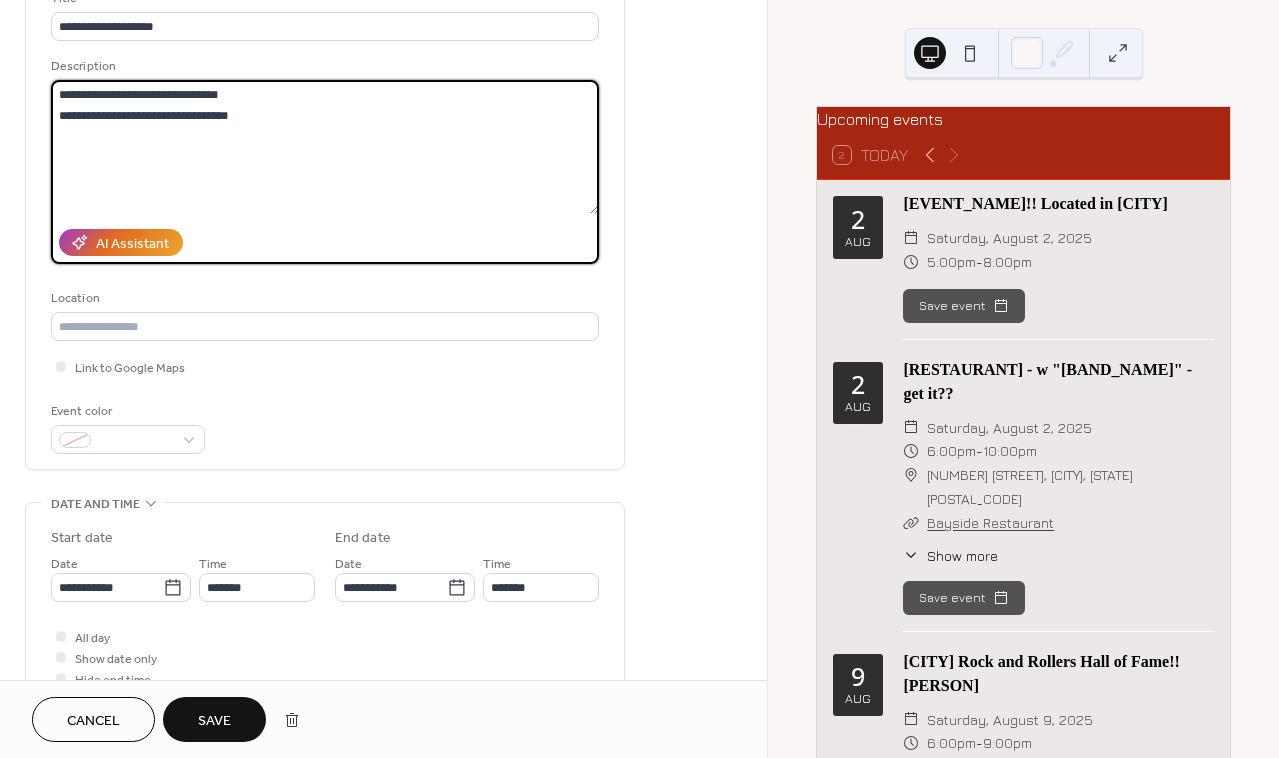 drag, startPoint x: 270, startPoint y: 118, endPoint x: 41, endPoint y: 123, distance: 229.05458 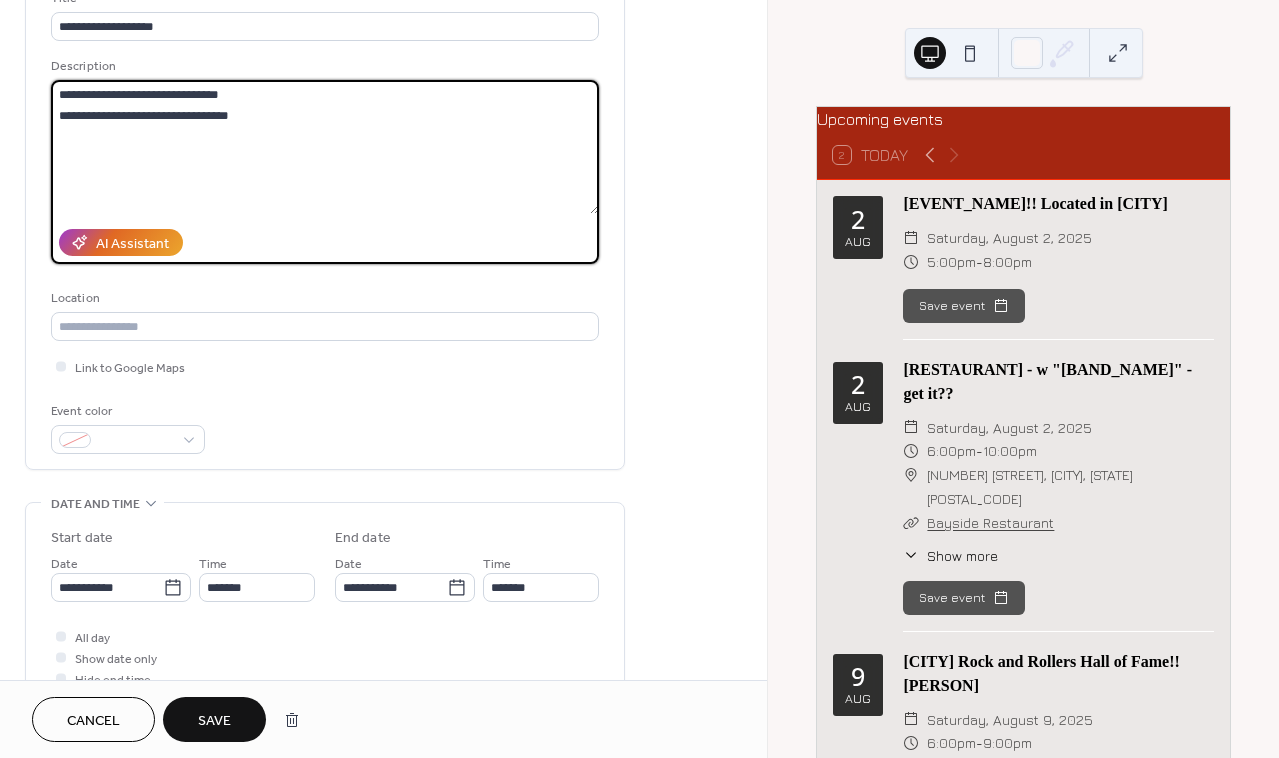 click on "**********" at bounding box center [325, 216] 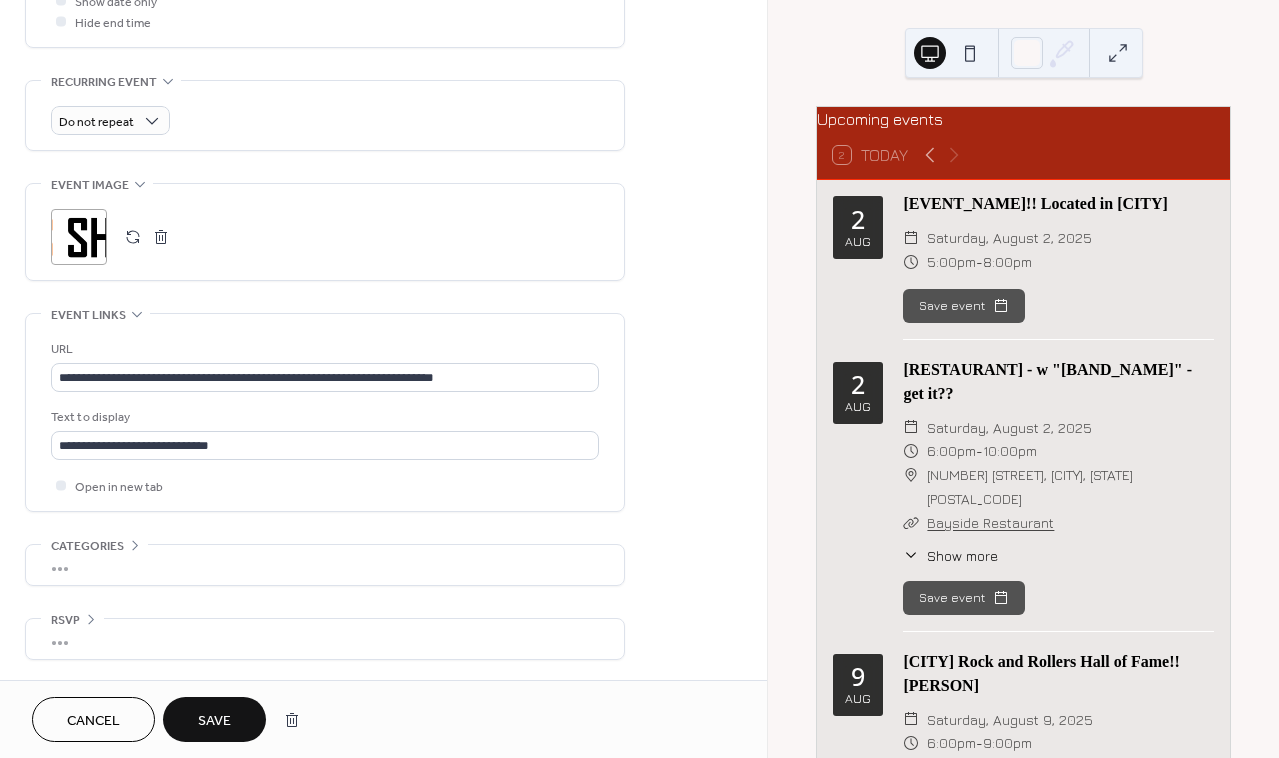 scroll, scrollTop: 816, scrollLeft: 0, axis: vertical 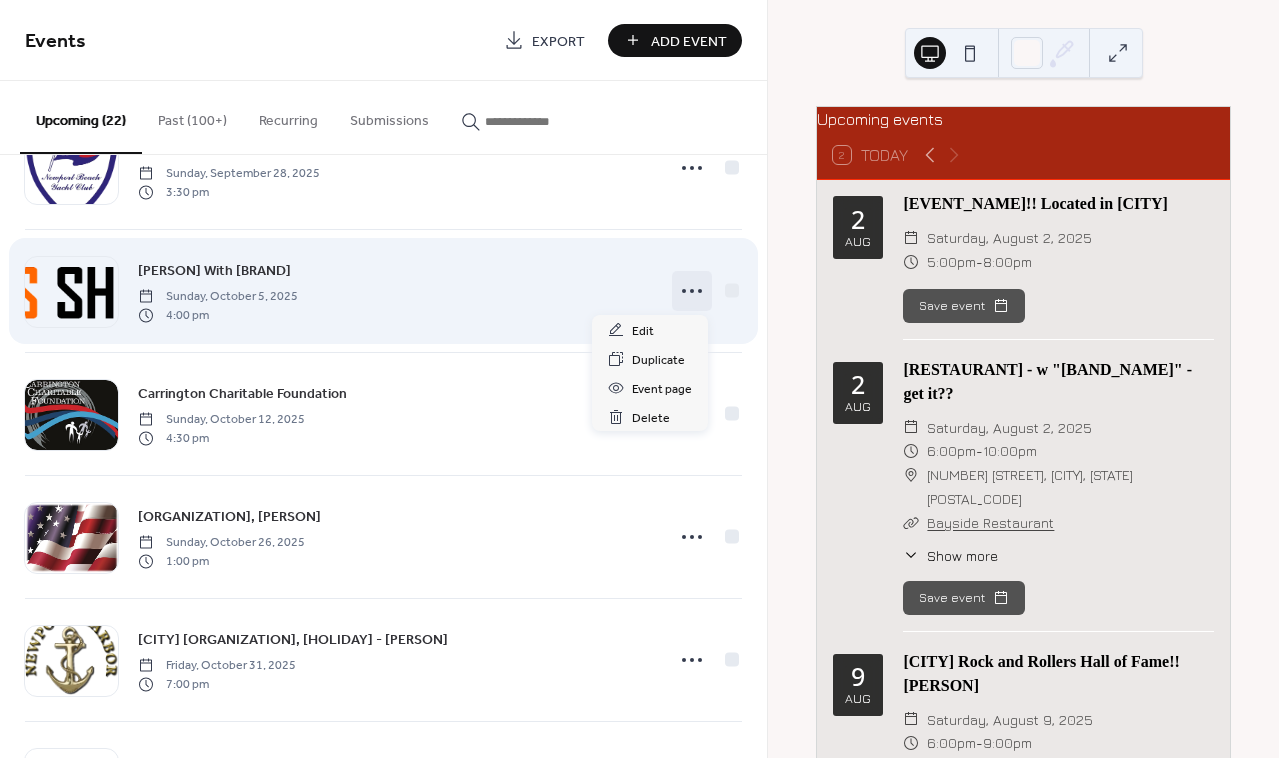 click 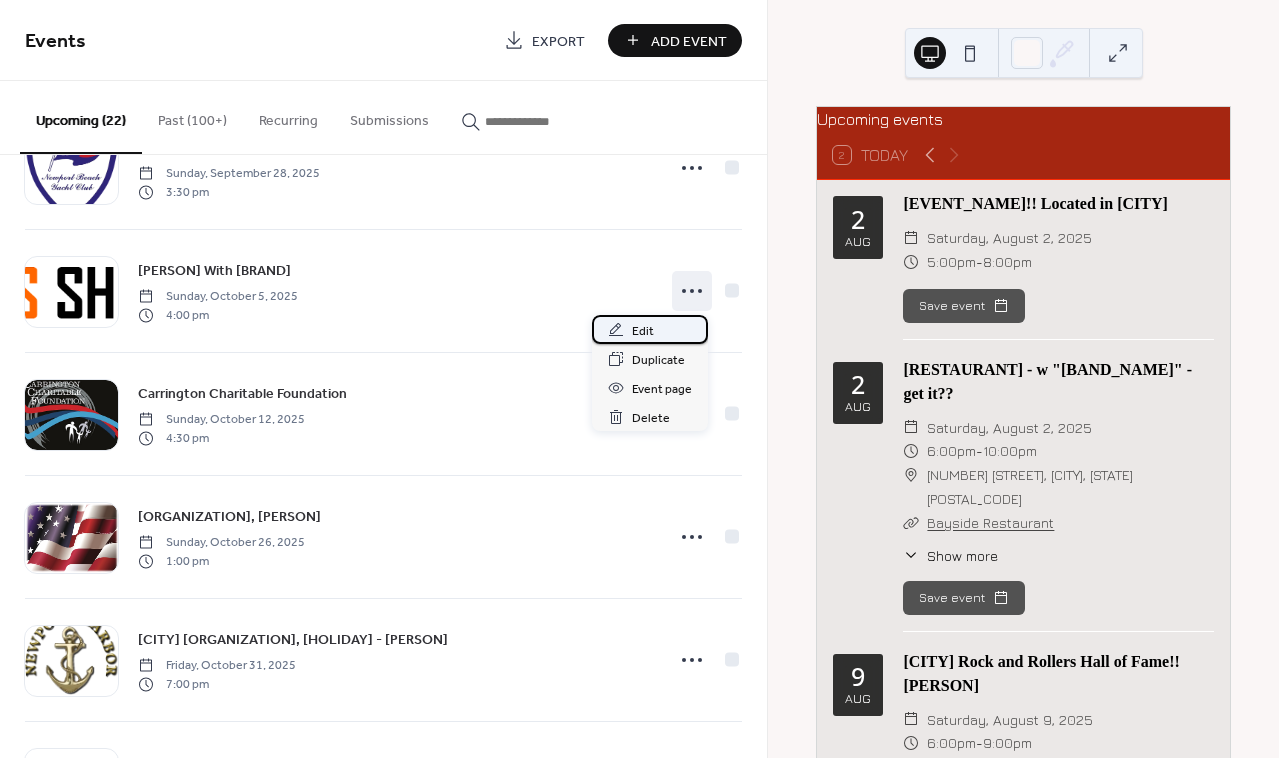 click on "Edit" at bounding box center (643, 331) 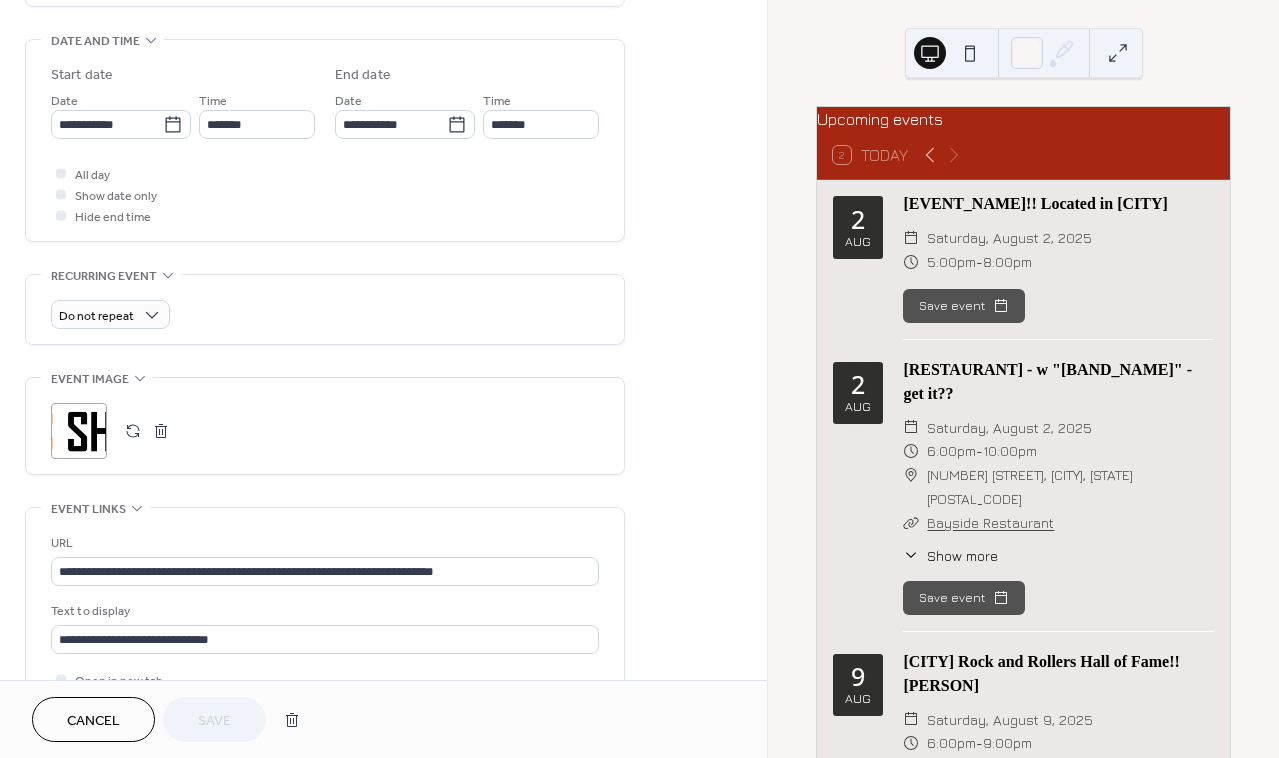 scroll, scrollTop: 615, scrollLeft: 0, axis: vertical 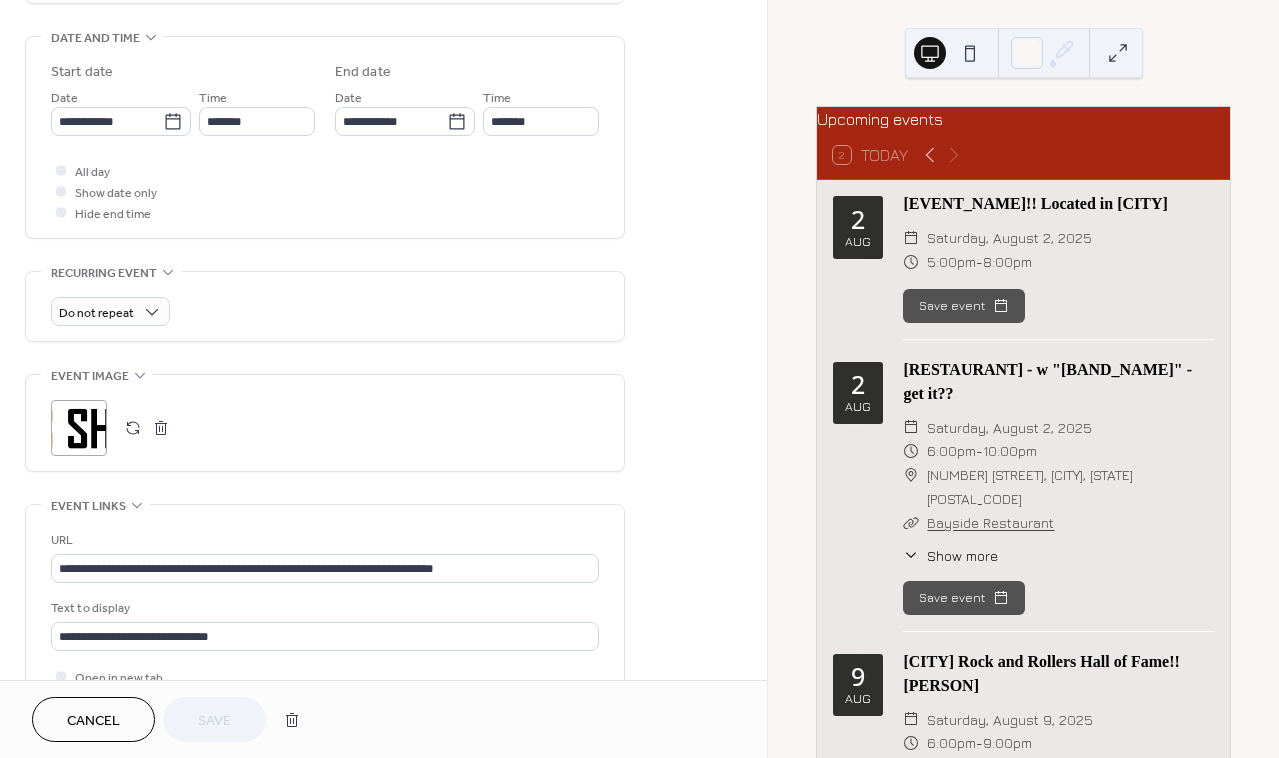 click at bounding box center (133, 428) 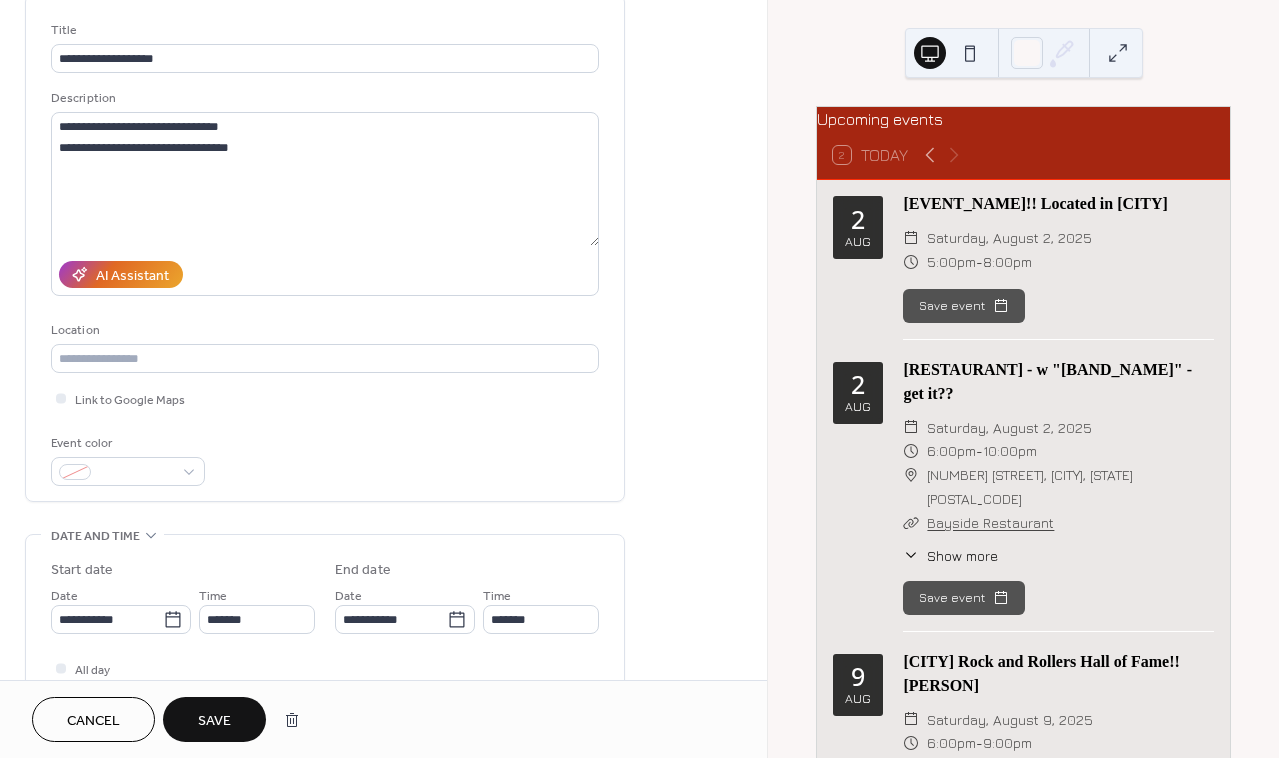 scroll, scrollTop: 115, scrollLeft: 0, axis: vertical 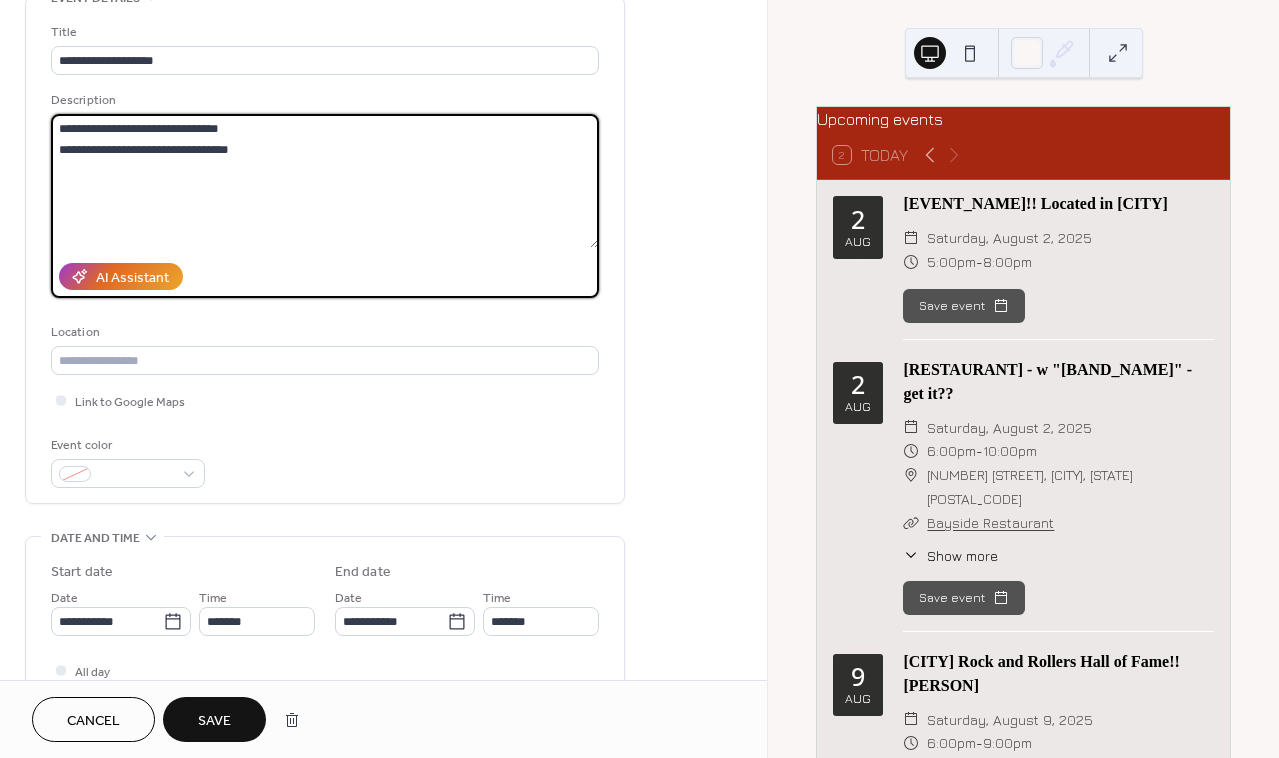 click on "**********" at bounding box center [325, 181] 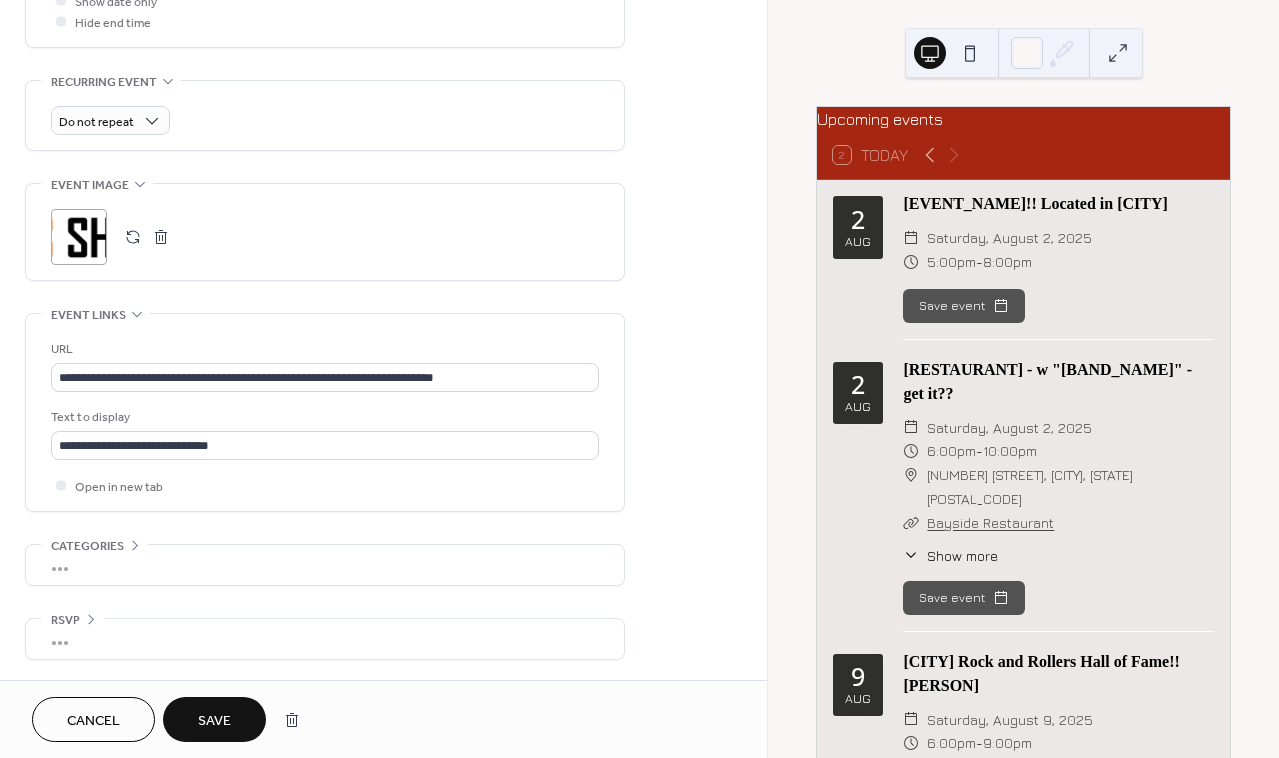 scroll, scrollTop: 816, scrollLeft: 0, axis: vertical 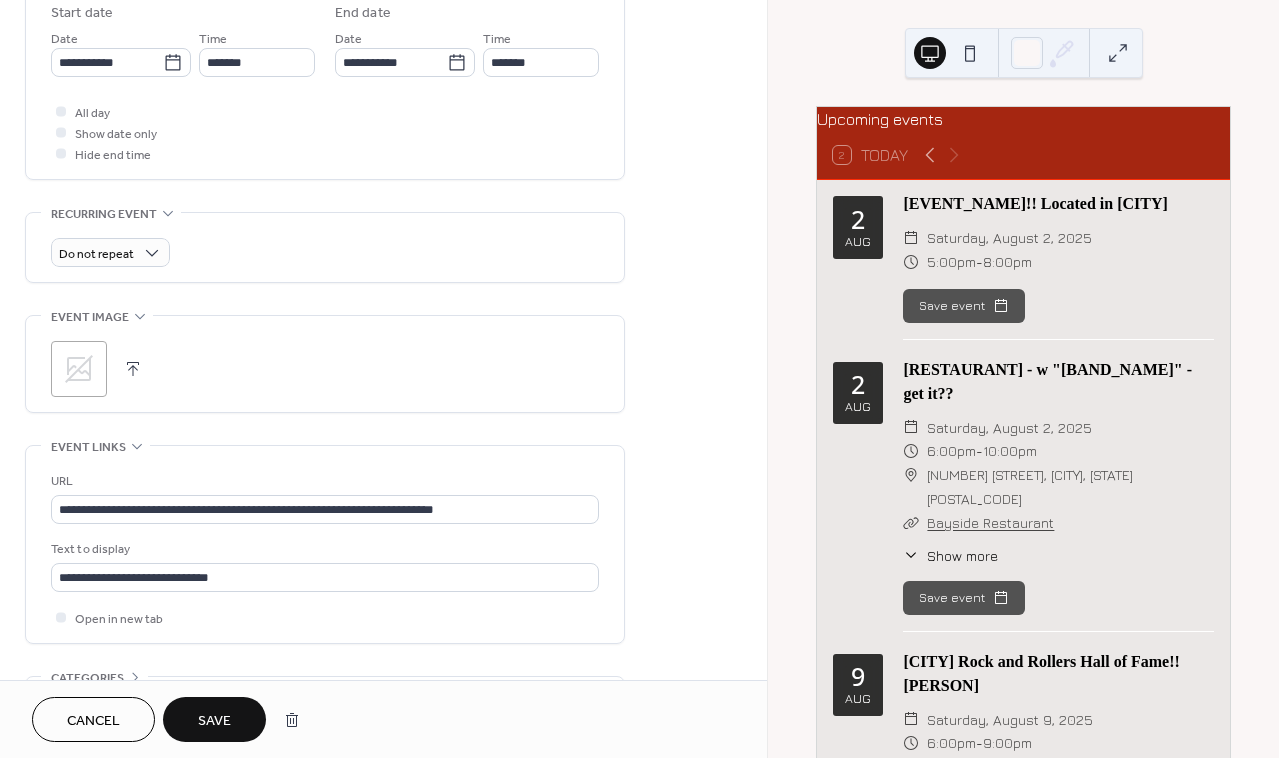 click on "Save" at bounding box center (214, 721) 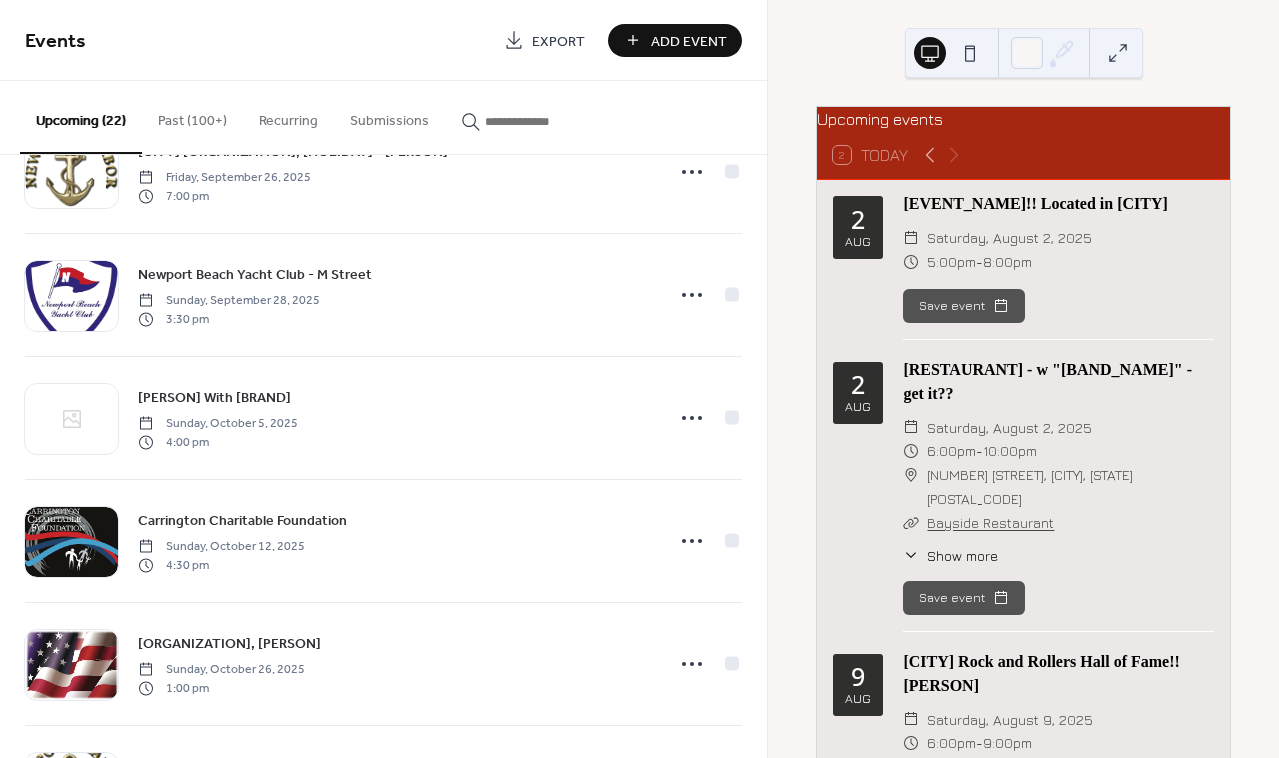 scroll, scrollTop: 1059, scrollLeft: 0, axis: vertical 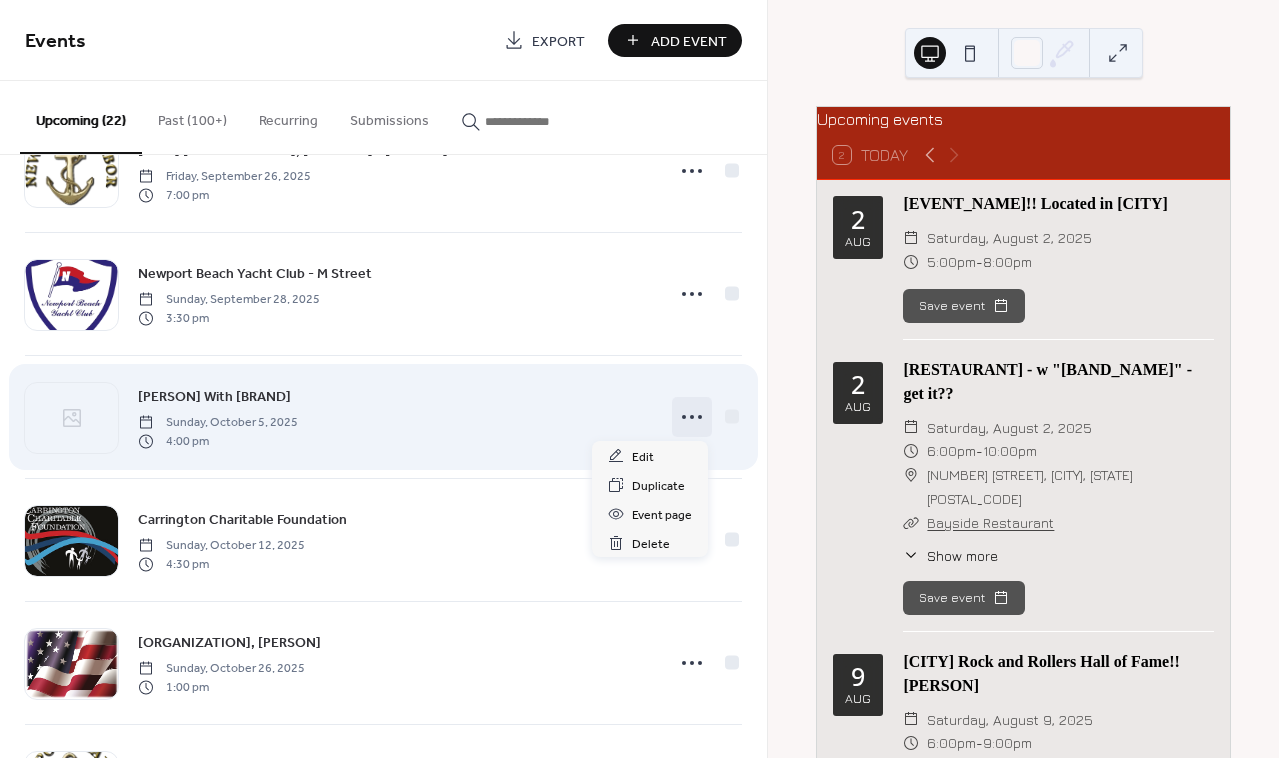 click 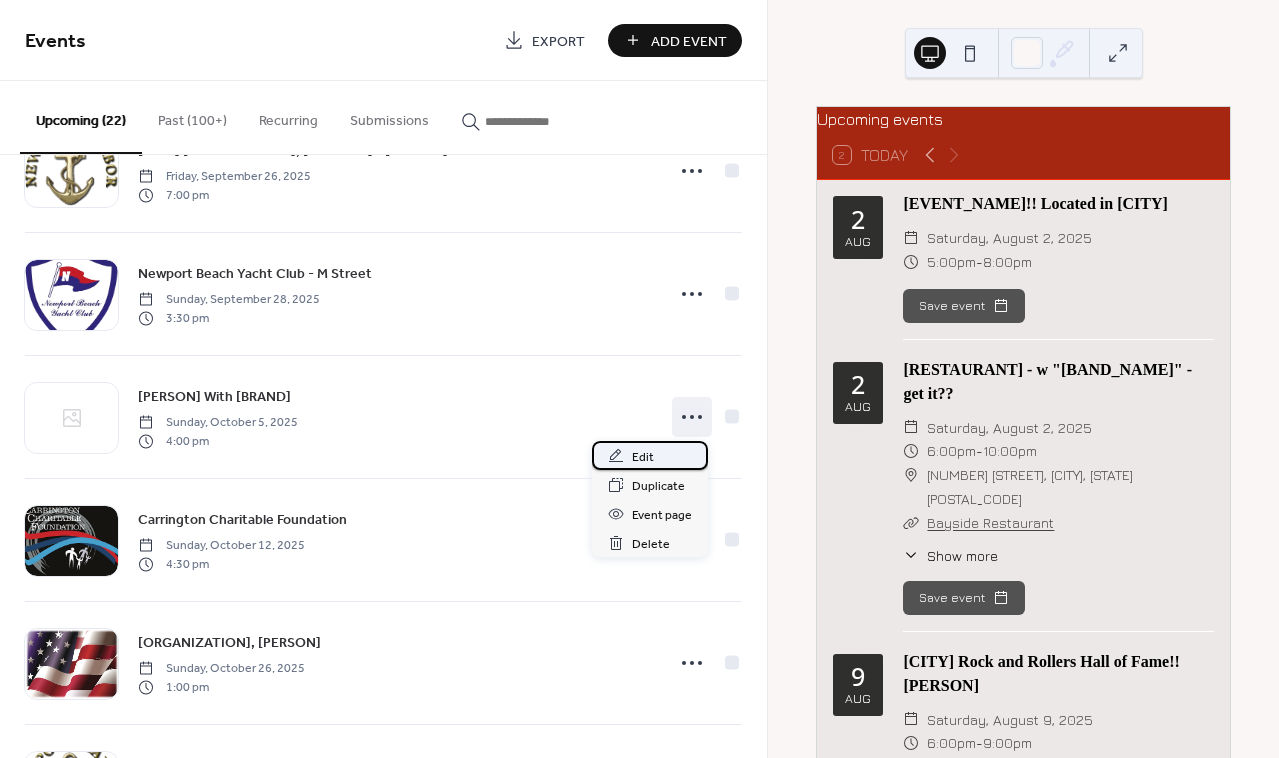click on "Edit" at bounding box center (650, 455) 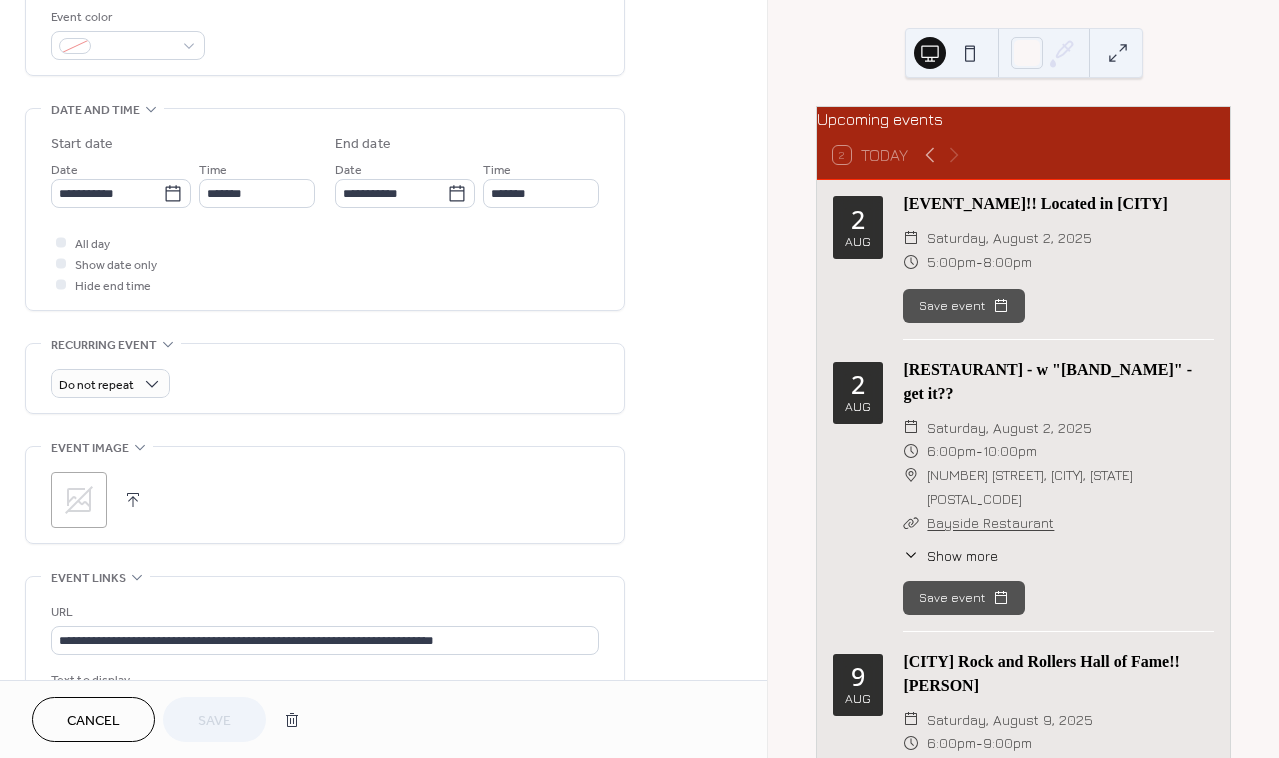 scroll, scrollTop: 544, scrollLeft: 0, axis: vertical 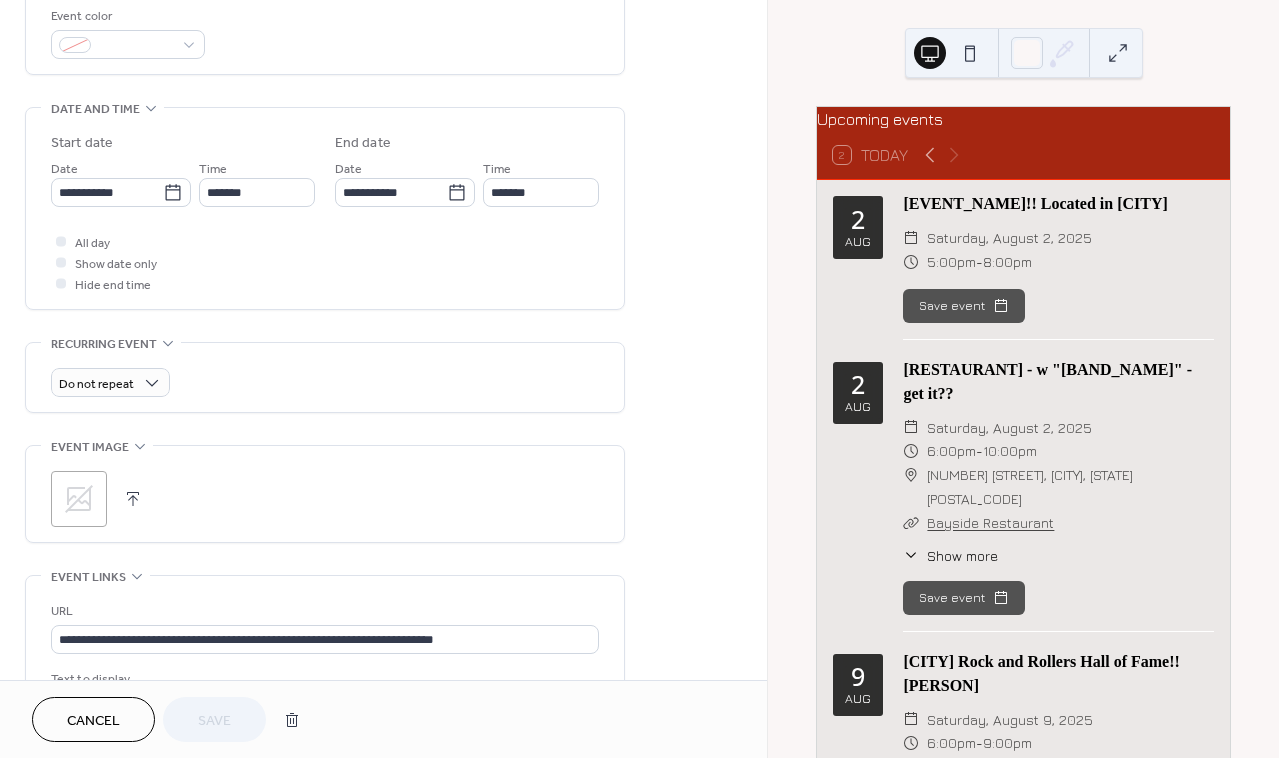 click 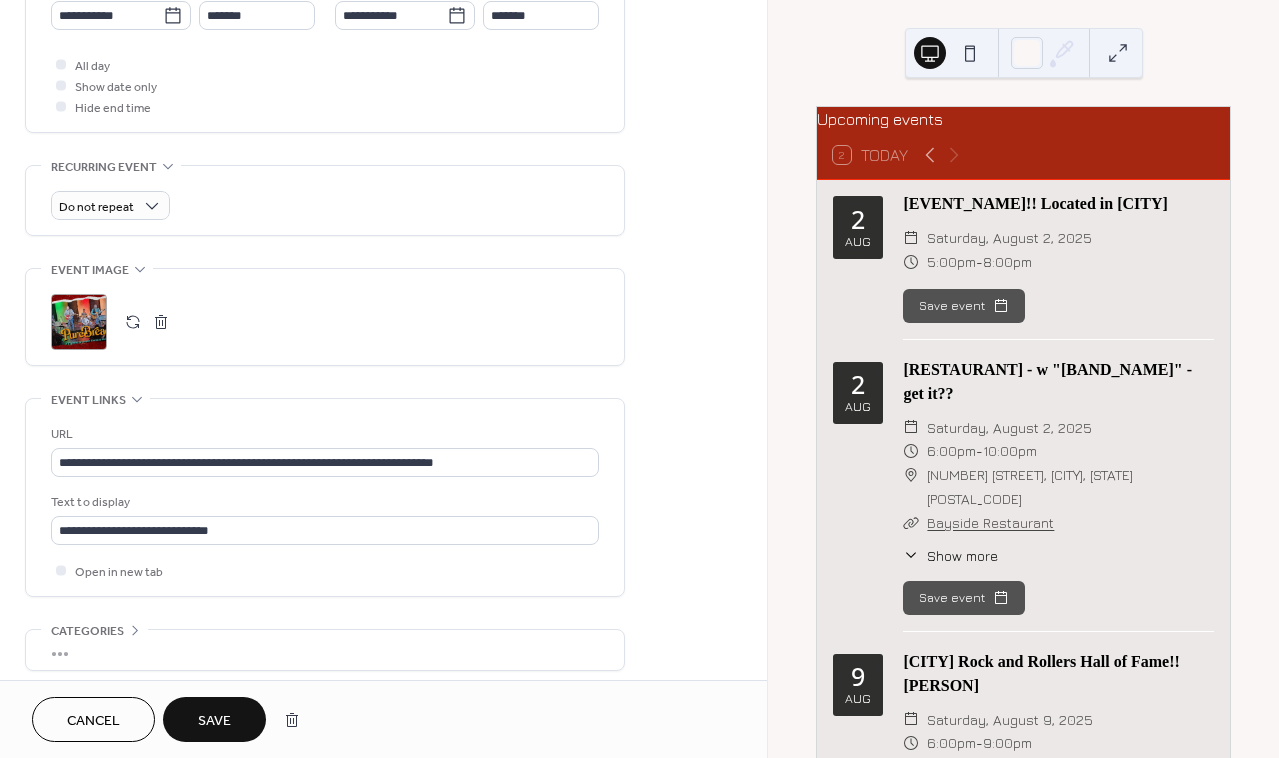 scroll, scrollTop: 722, scrollLeft: 0, axis: vertical 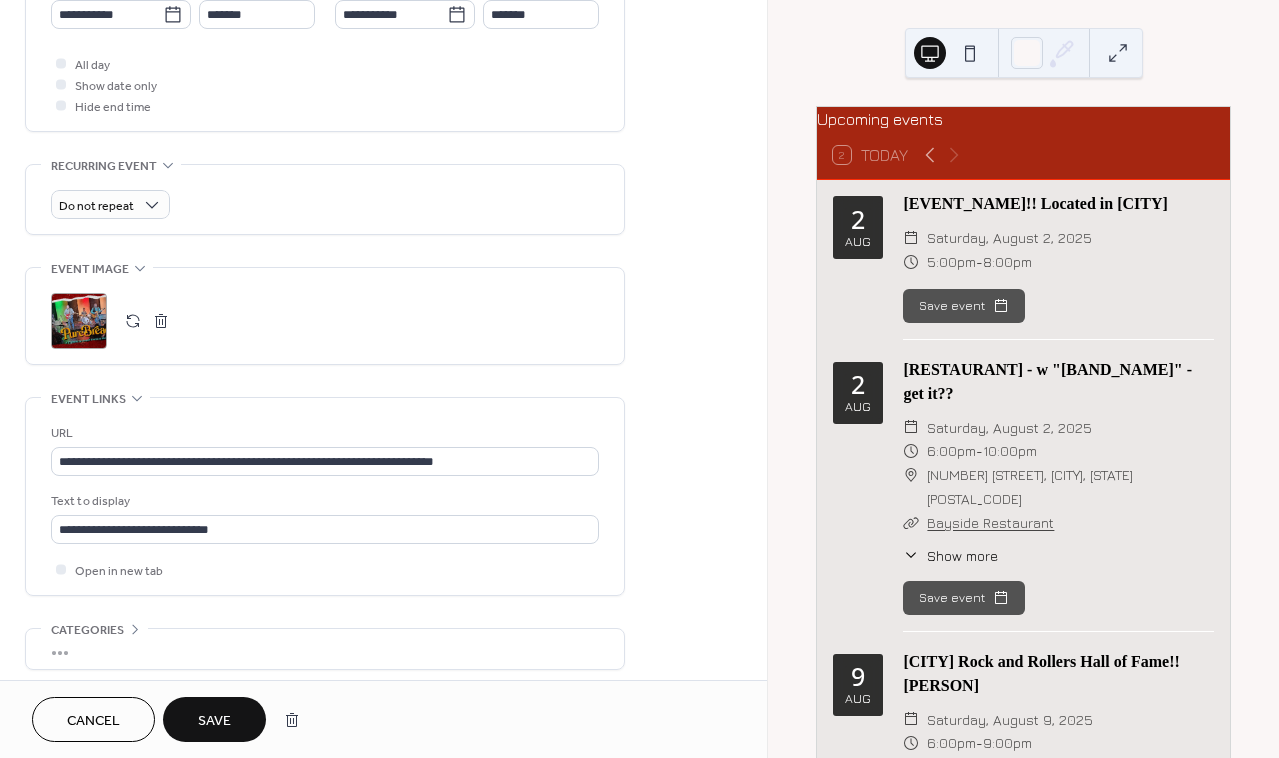 click on "Save" at bounding box center [214, 721] 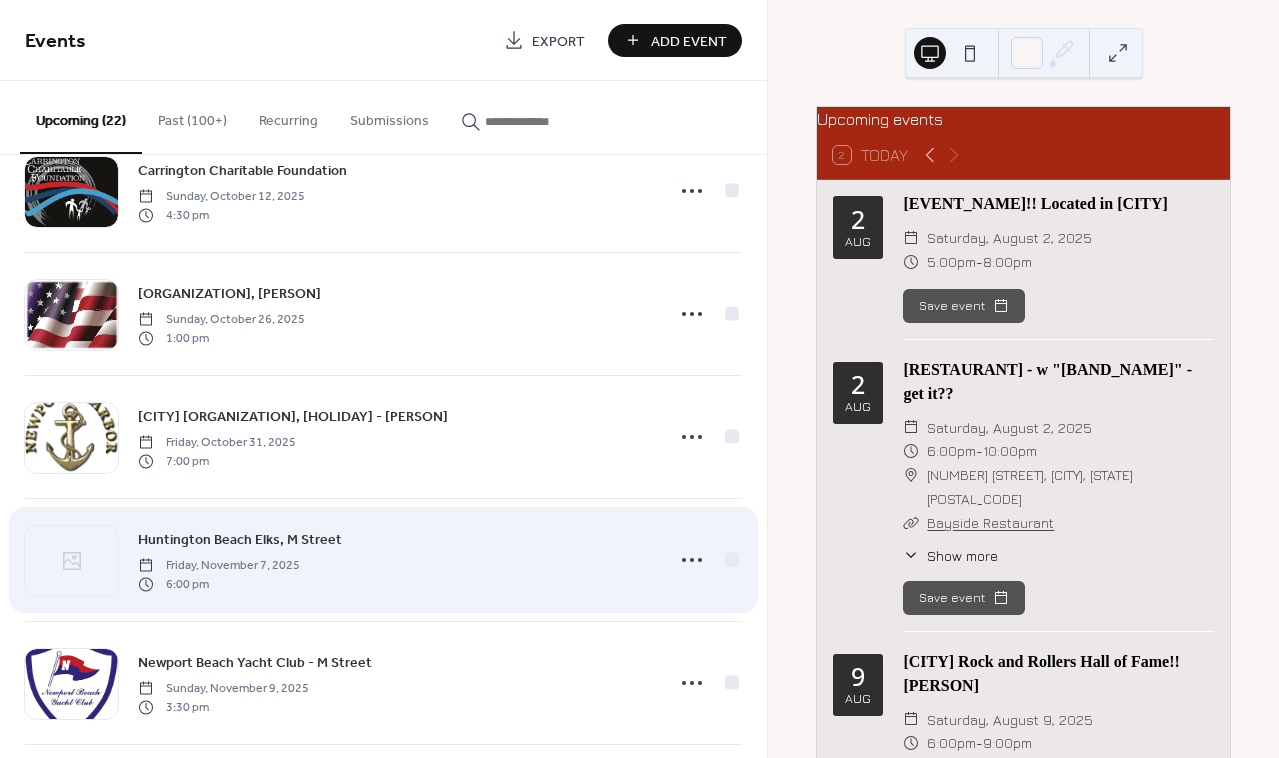 scroll, scrollTop: 1433, scrollLeft: 0, axis: vertical 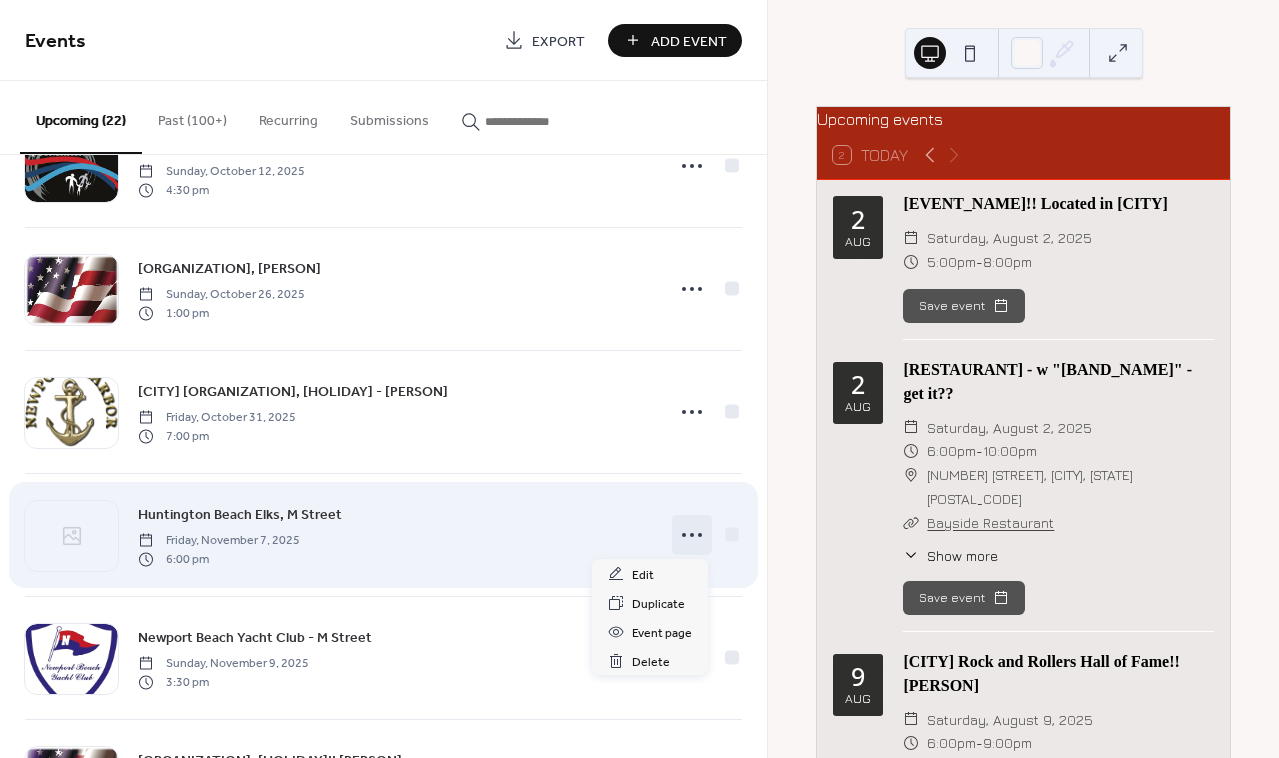 click 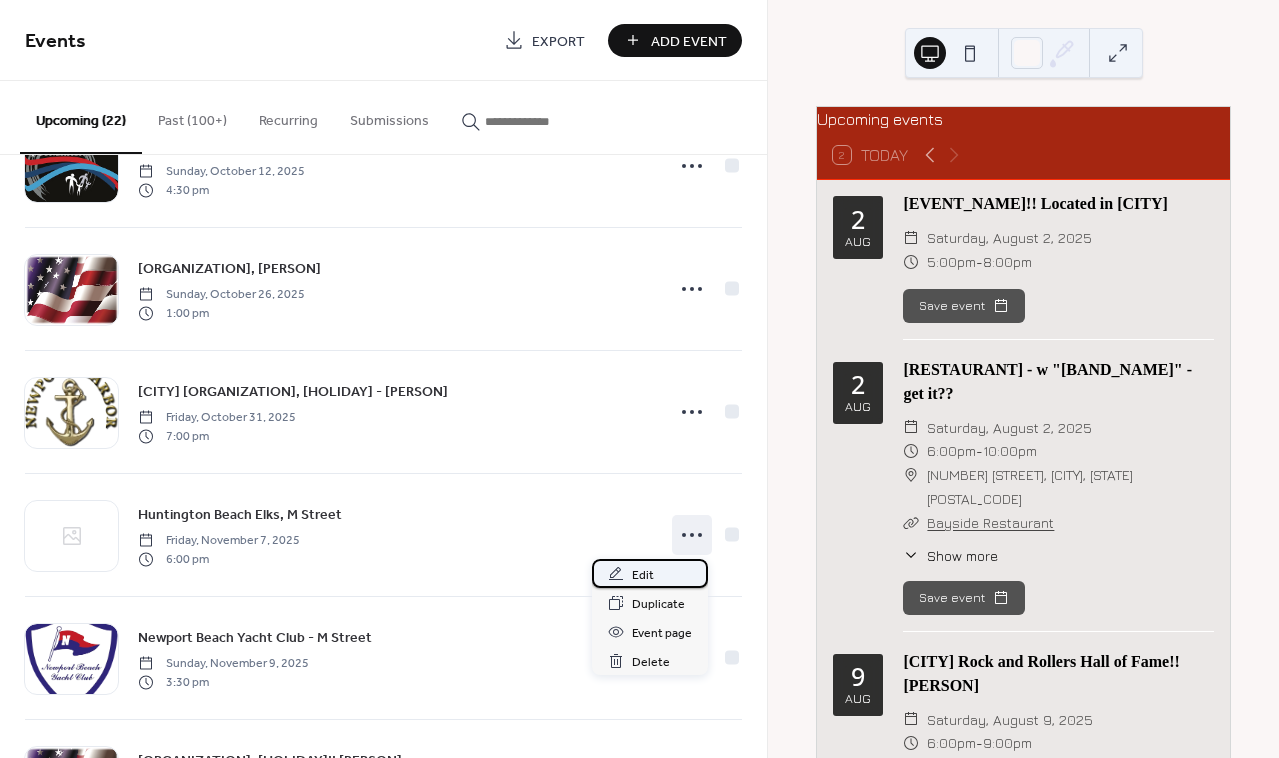 click on "Edit" at bounding box center [643, 575] 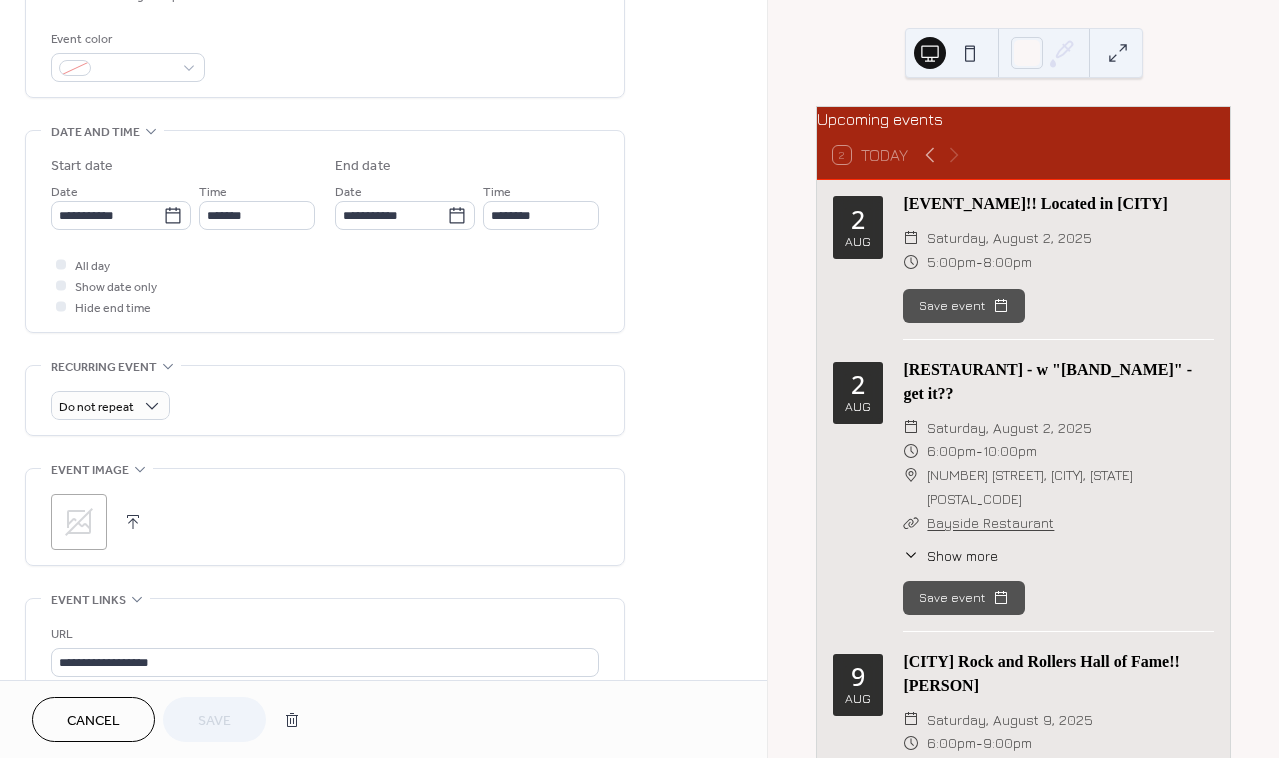 scroll, scrollTop: 524, scrollLeft: 0, axis: vertical 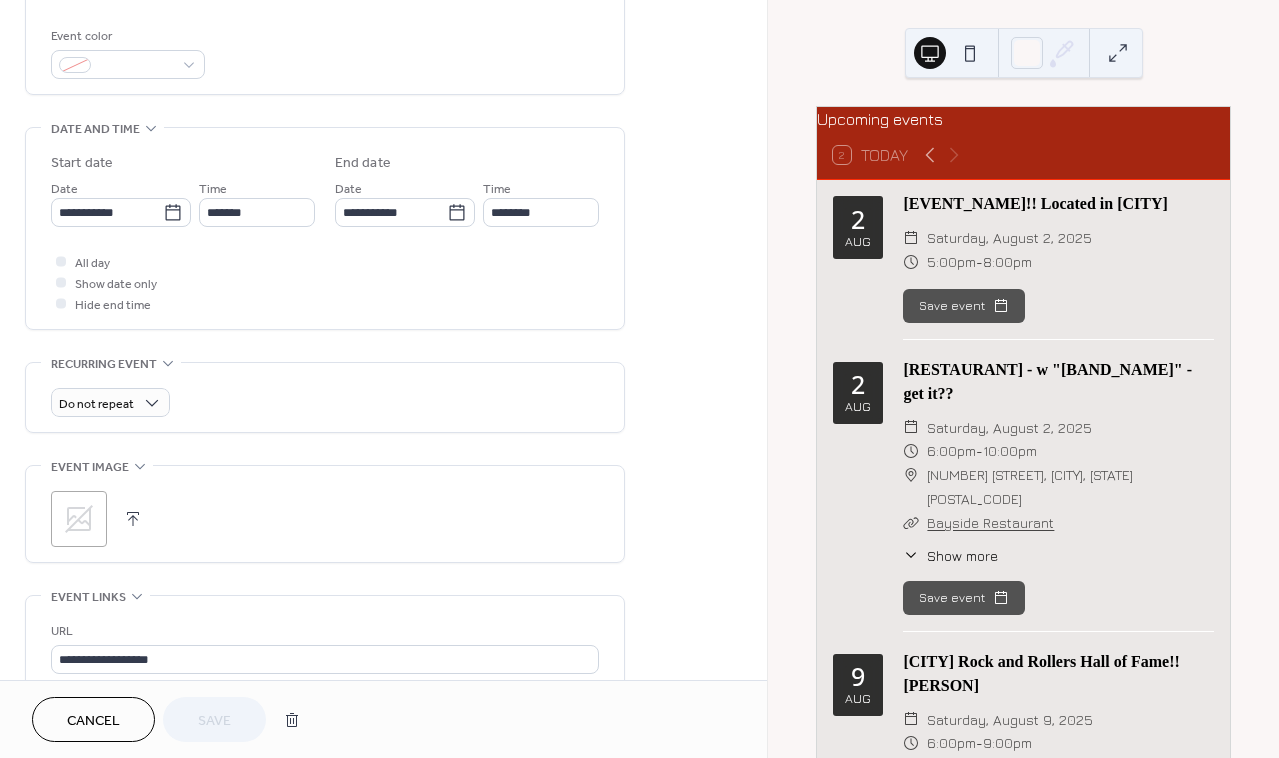 click at bounding box center [133, 519] 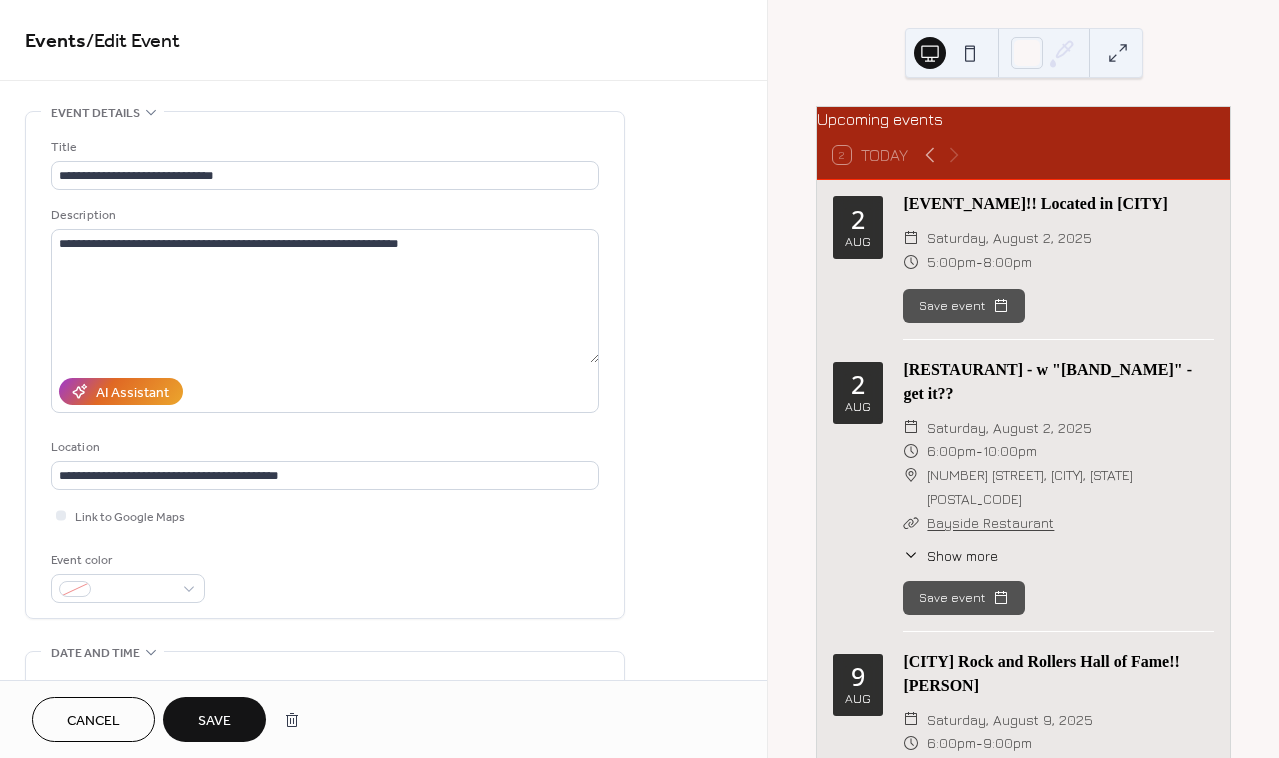 scroll, scrollTop: 0, scrollLeft: 0, axis: both 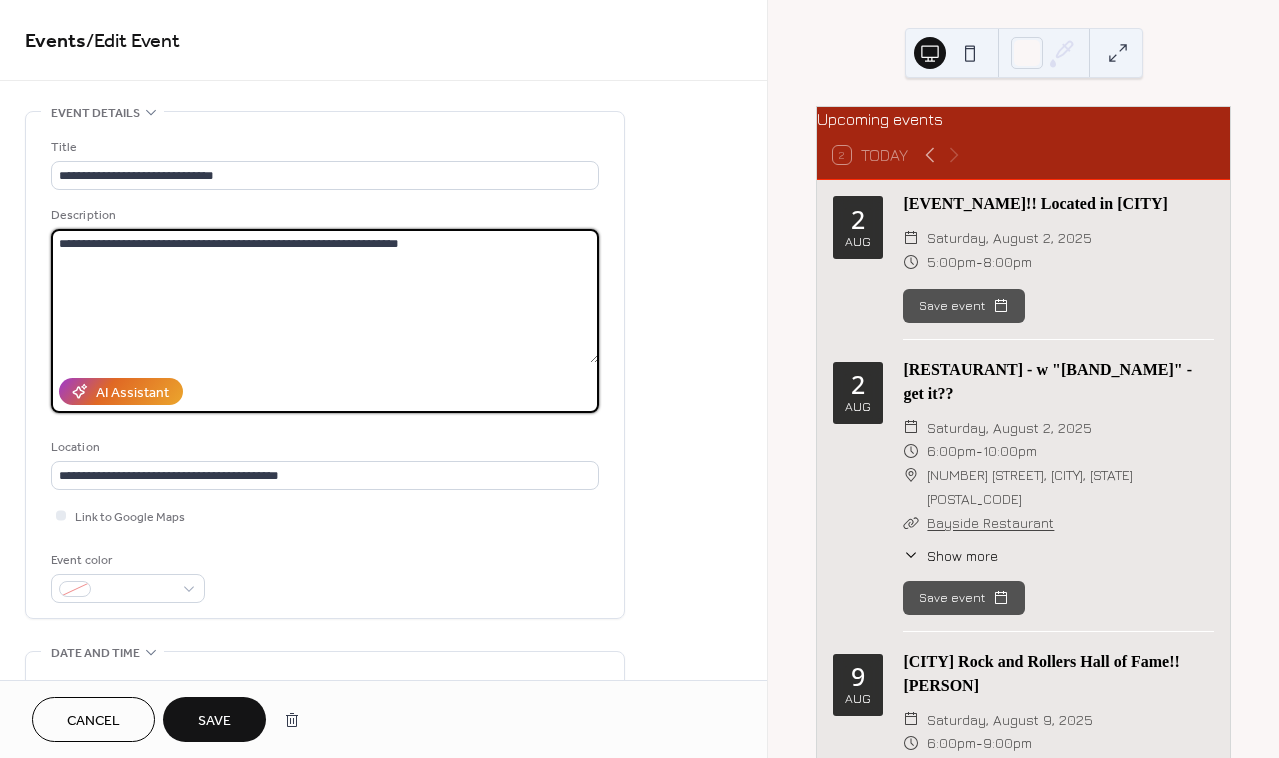 drag, startPoint x: 425, startPoint y: 250, endPoint x: 37, endPoint y: 243, distance: 388.06314 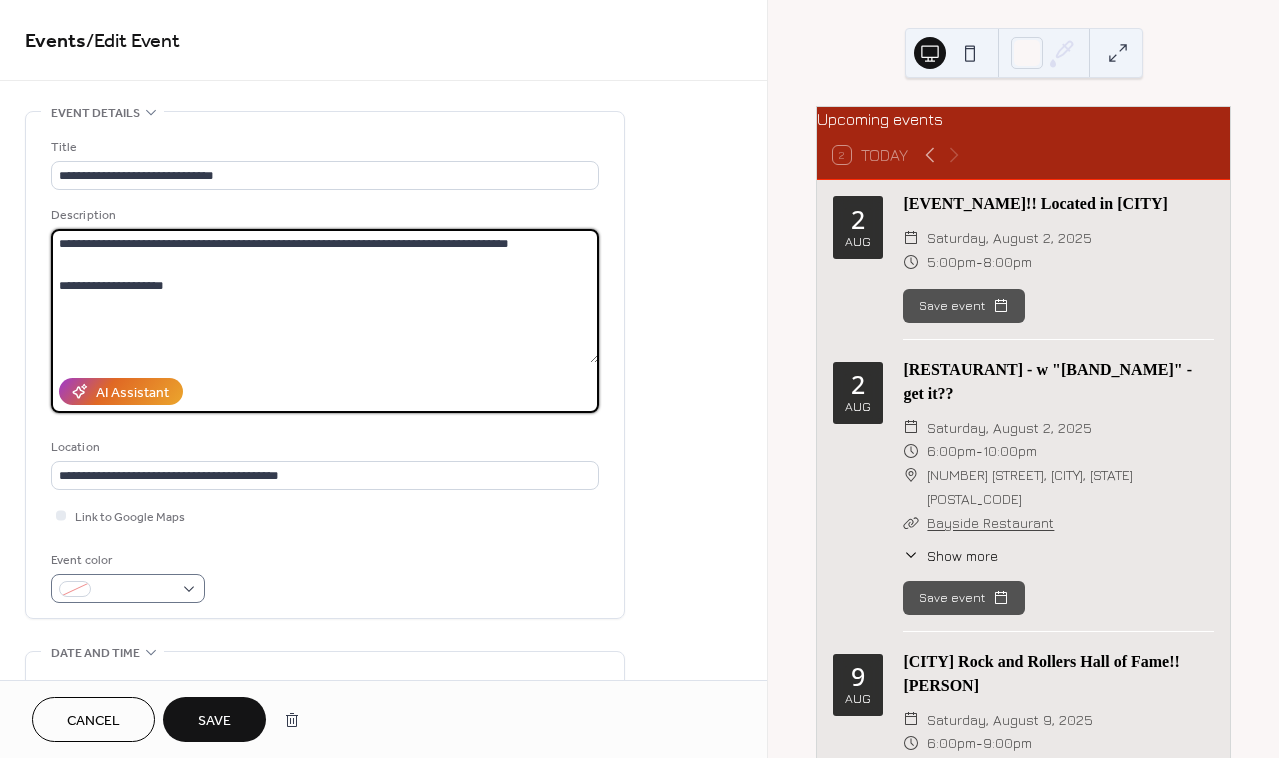 type on "**********" 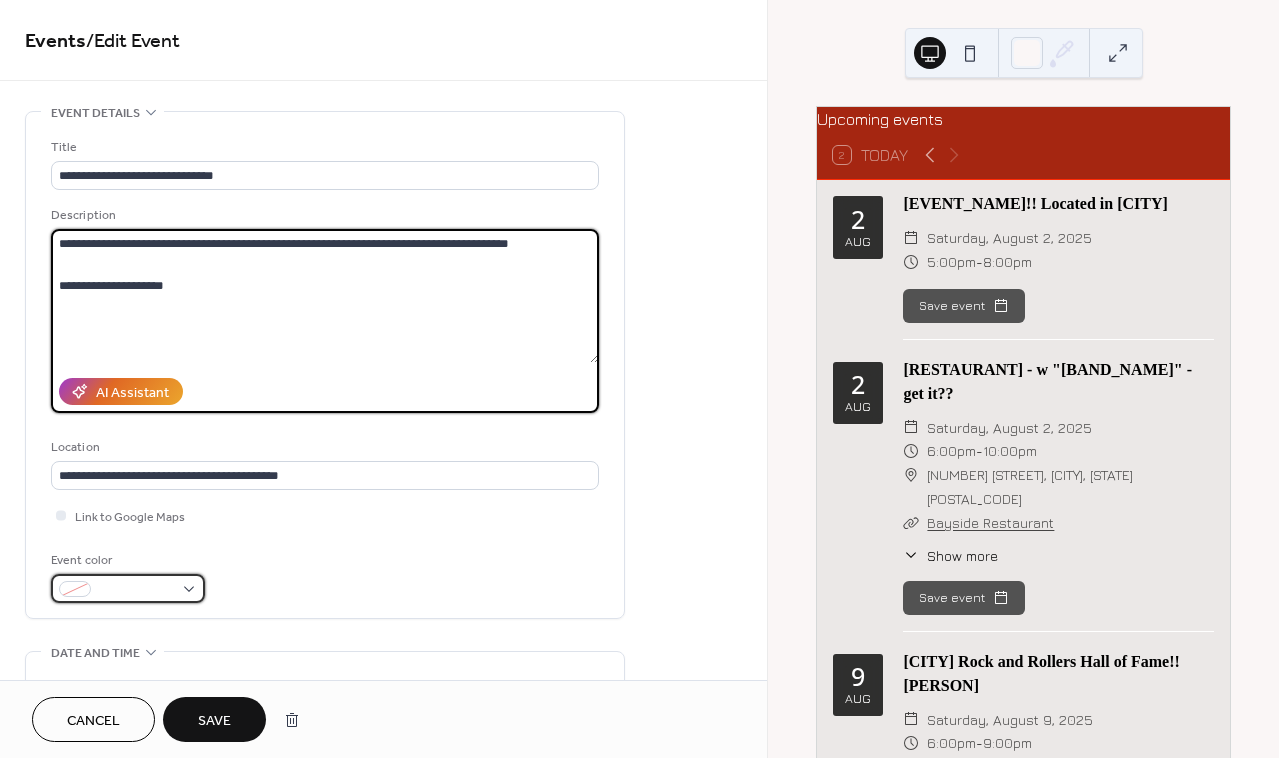 click at bounding box center (128, 588) 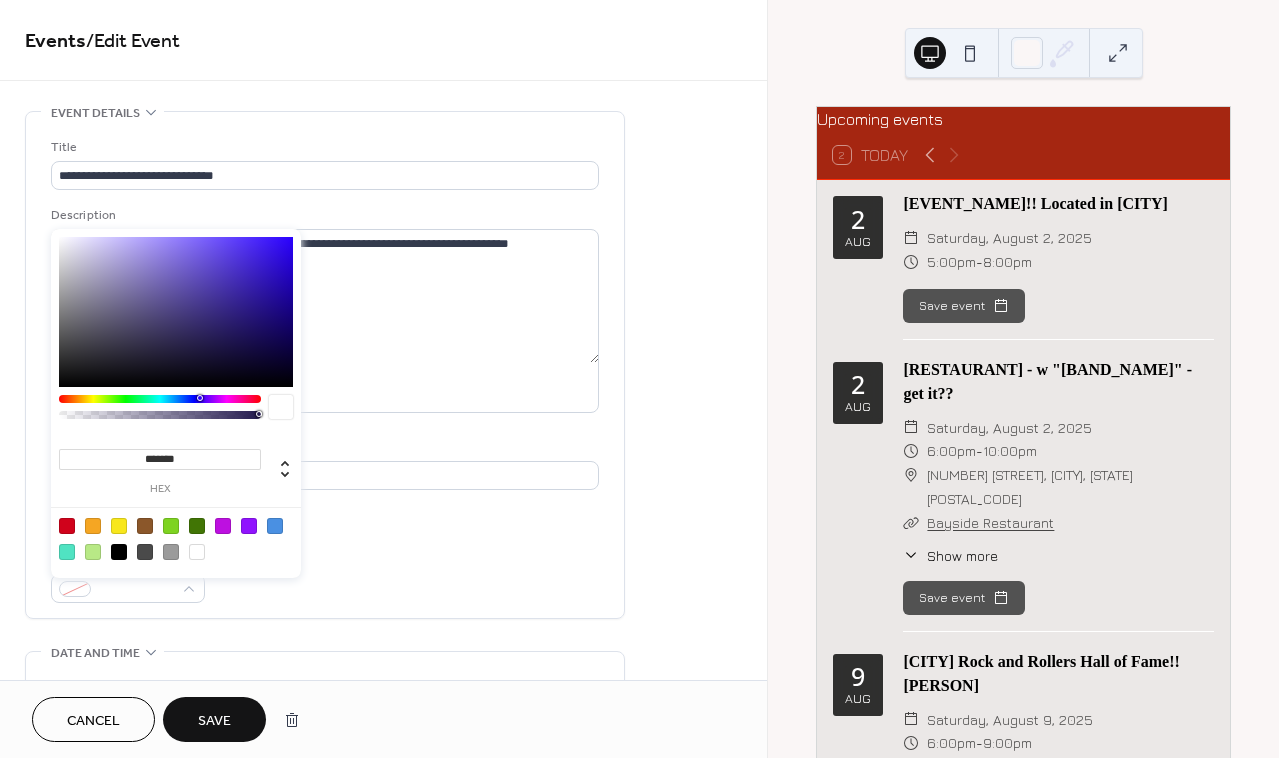 click at bounding box center (171, 526) 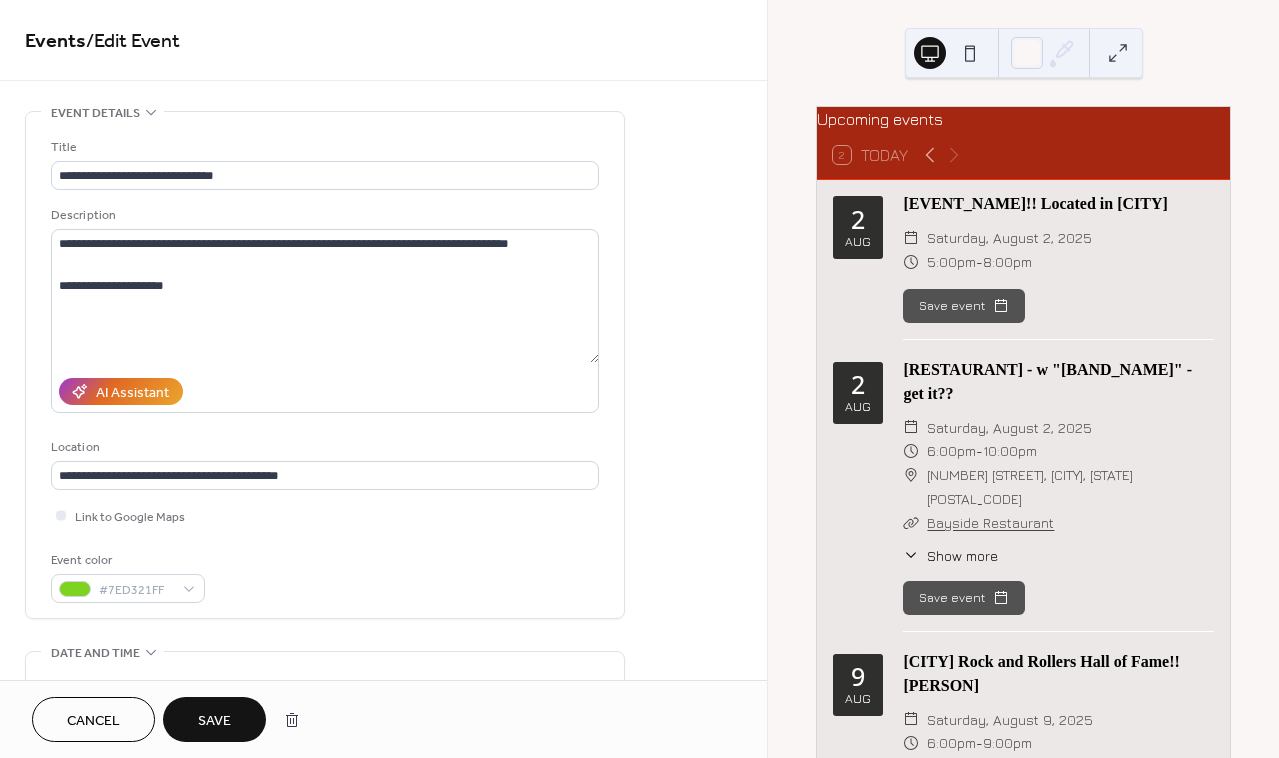 click on "Save" at bounding box center [214, 721] 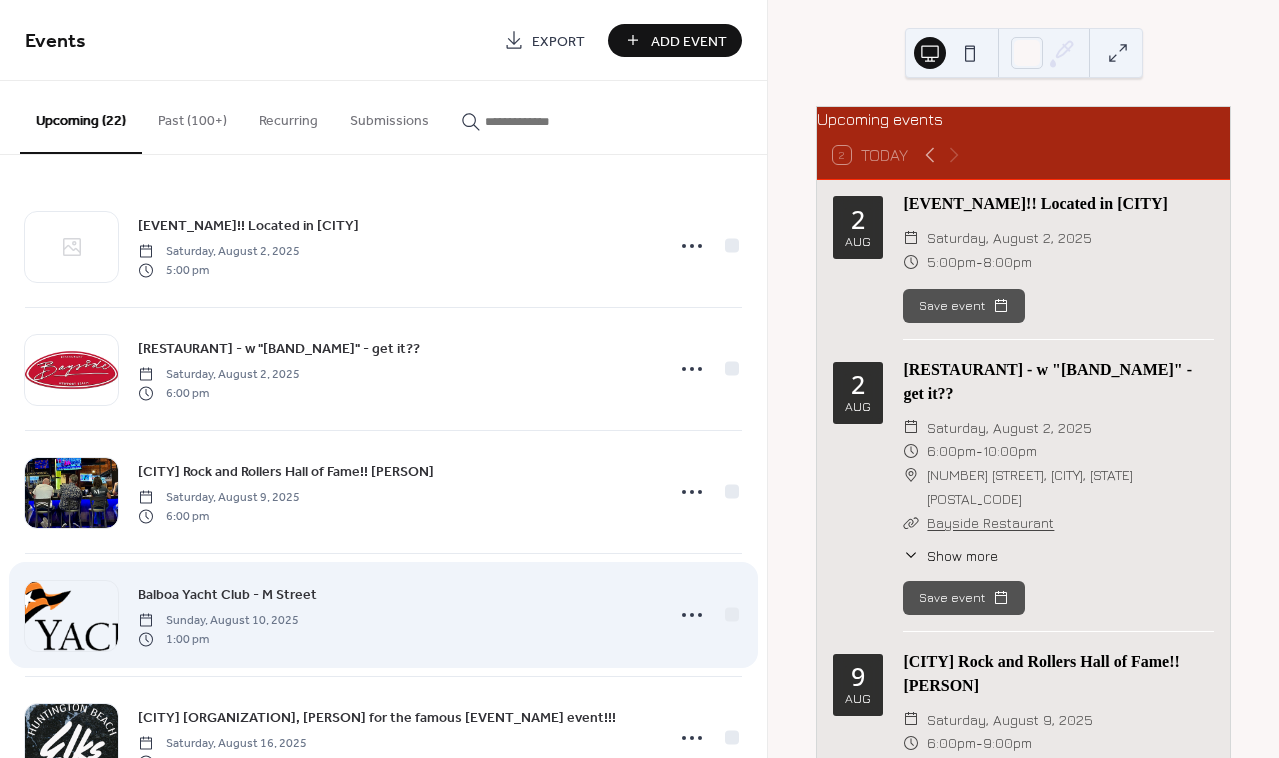 scroll, scrollTop: 0, scrollLeft: 0, axis: both 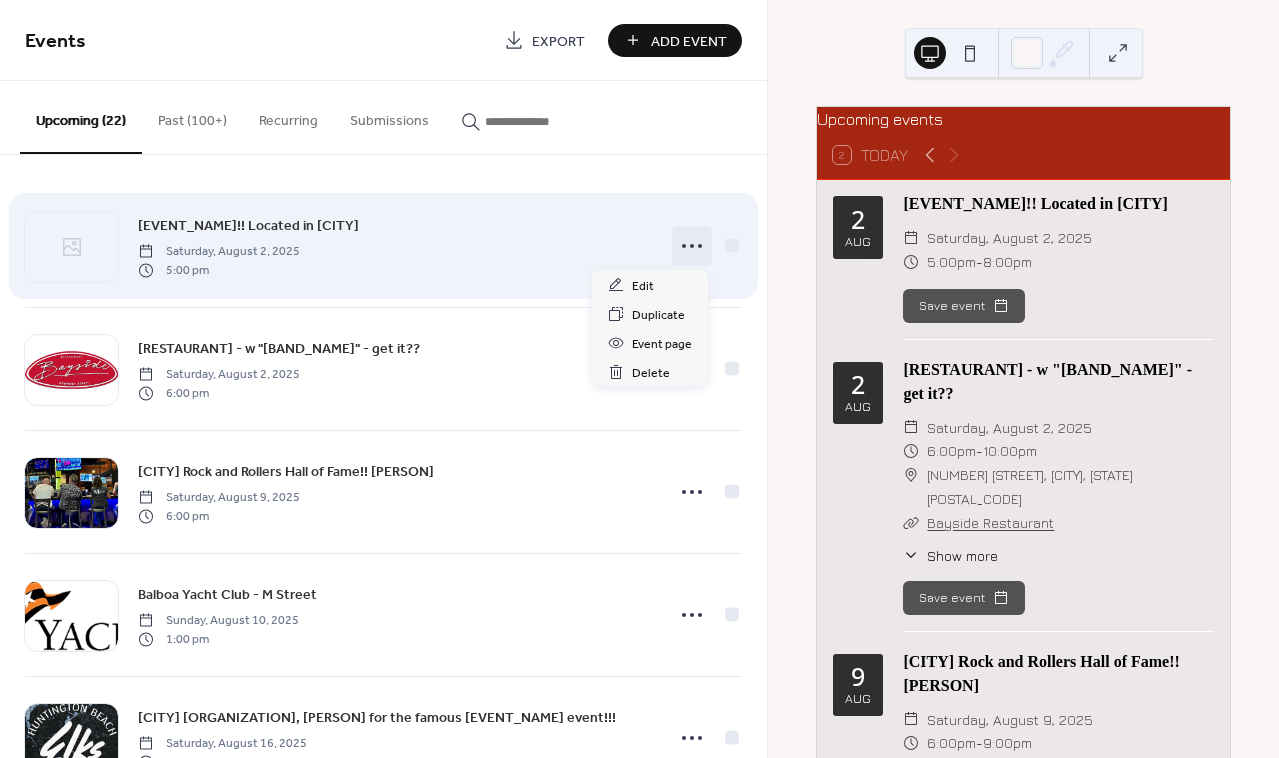 click 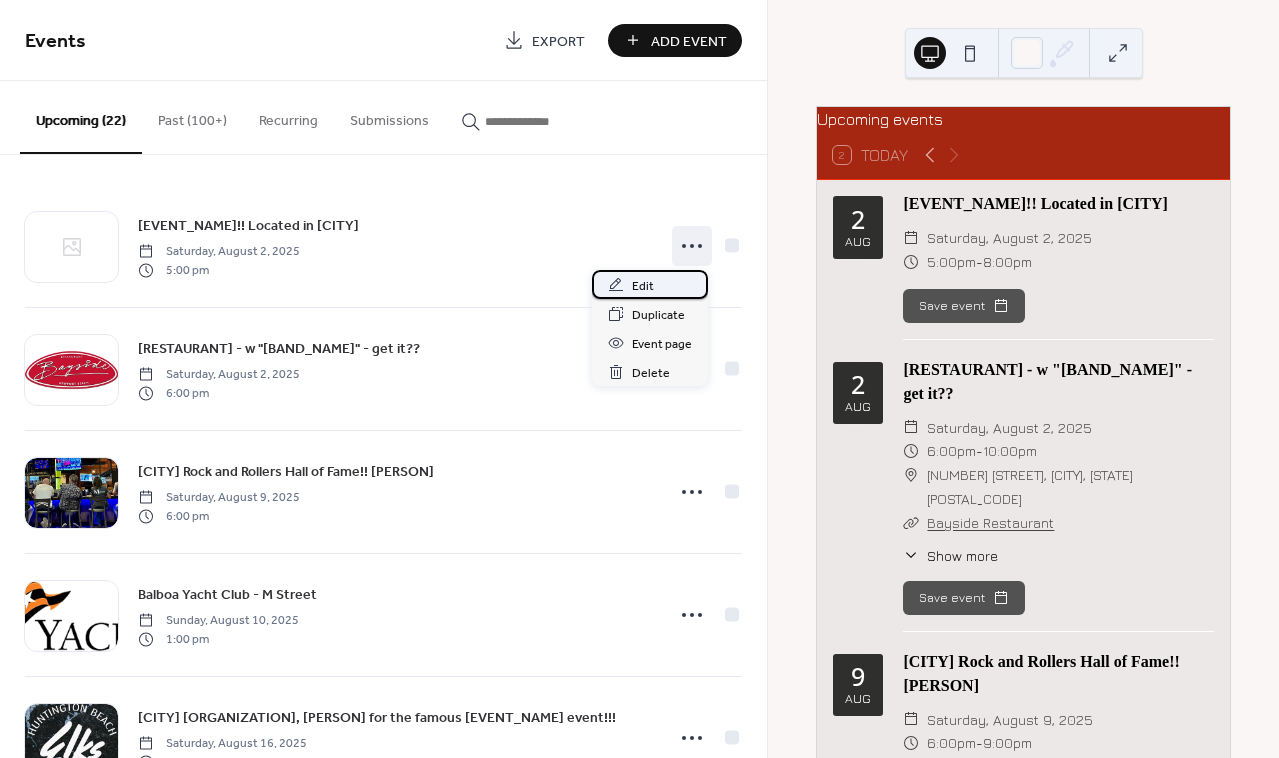 click on "Edit" at bounding box center [643, 286] 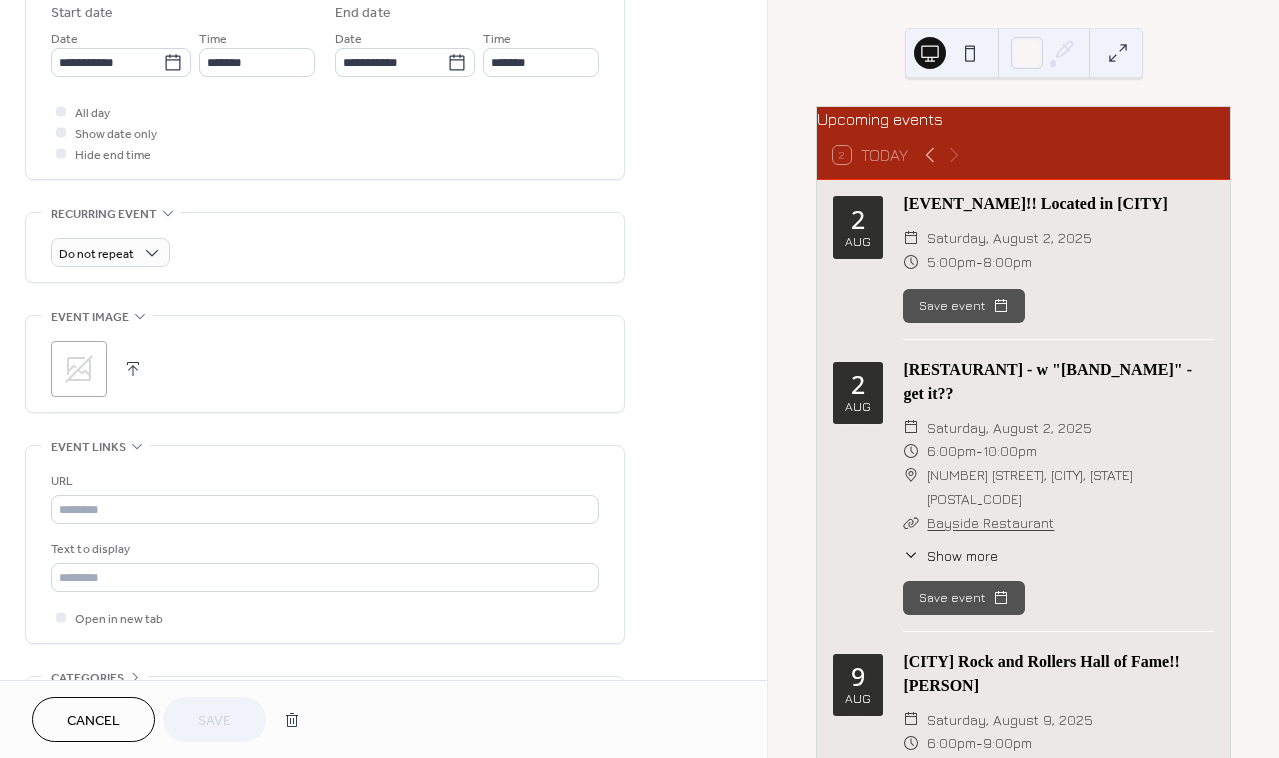 scroll, scrollTop: 691, scrollLeft: 0, axis: vertical 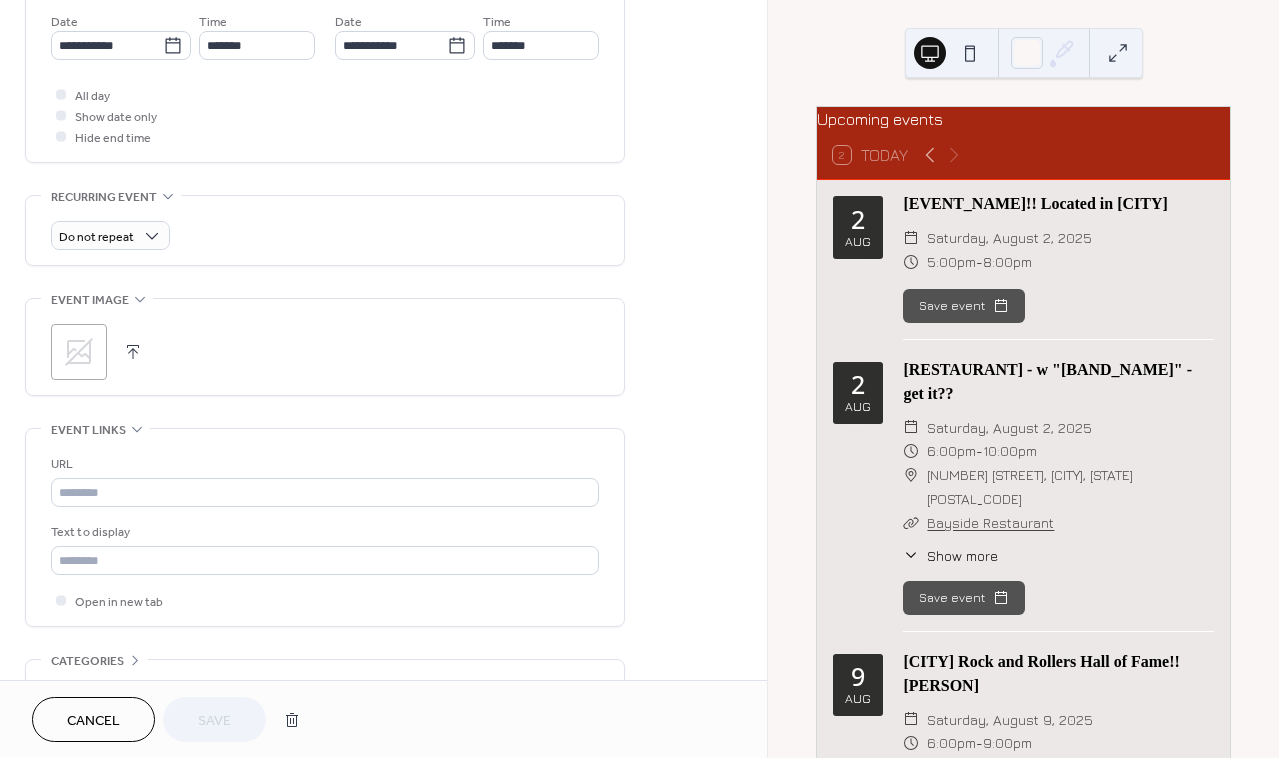 click at bounding box center [133, 352] 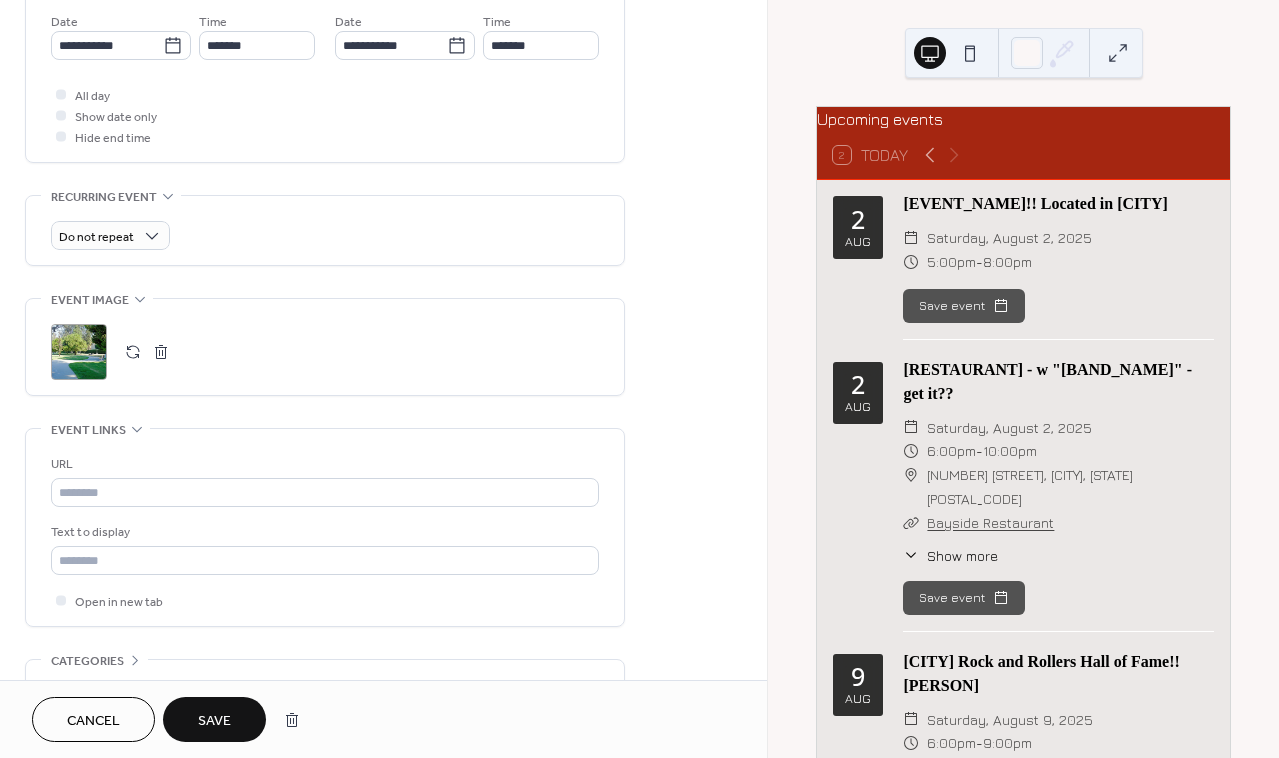 click on "Save" at bounding box center [214, 721] 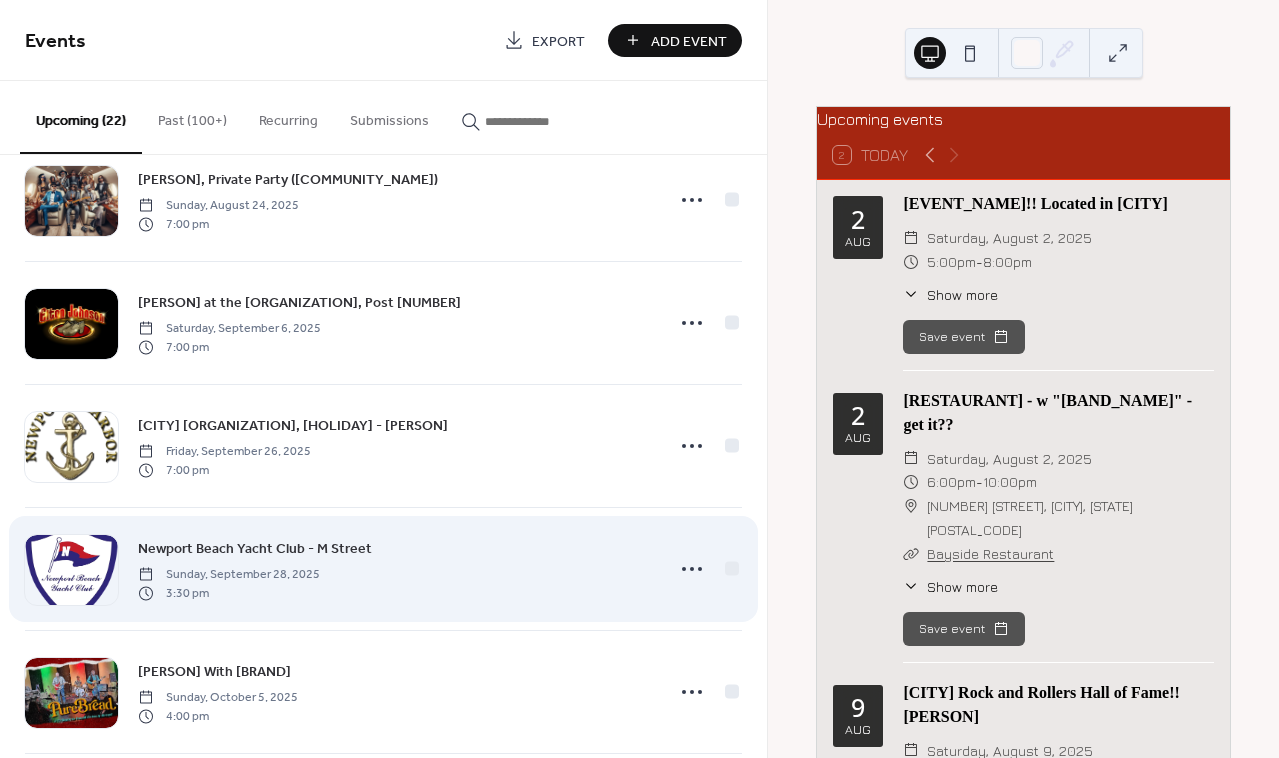 scroll, scrollTop: 816, scrollLeft: 0, axis: vertical 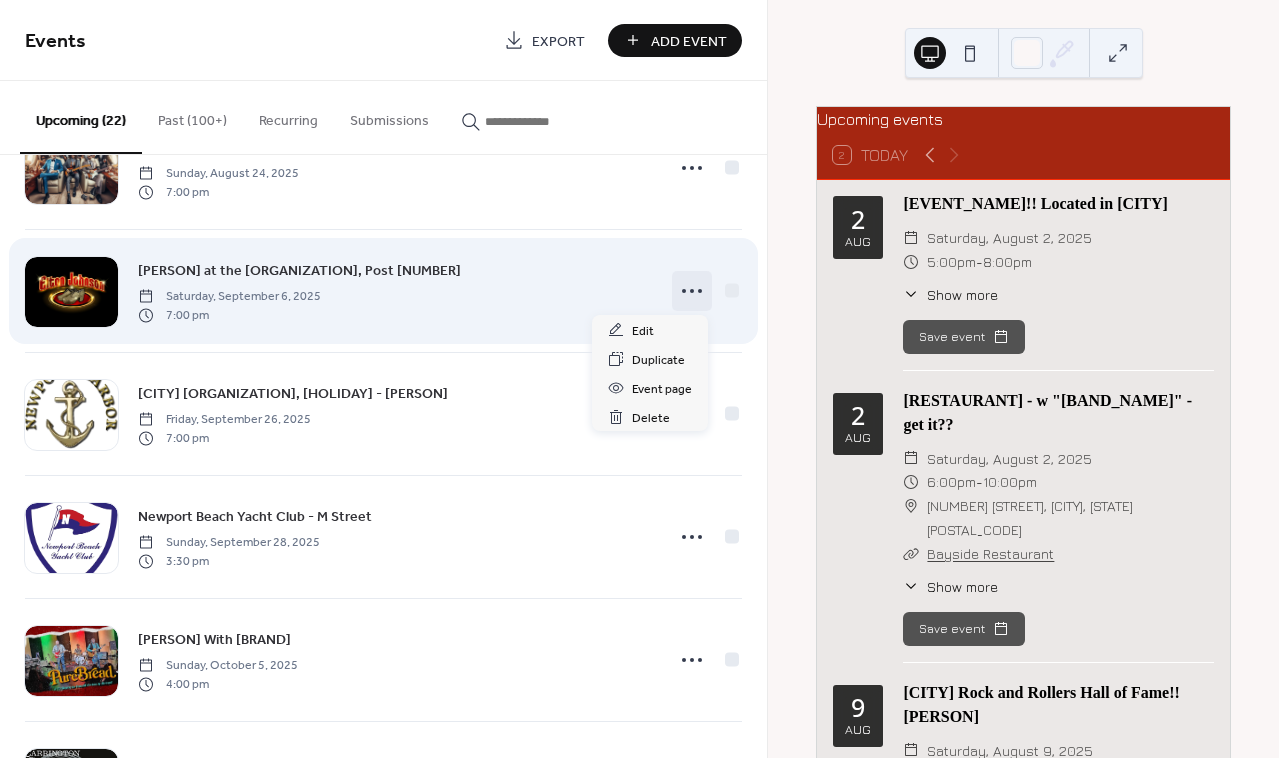 click 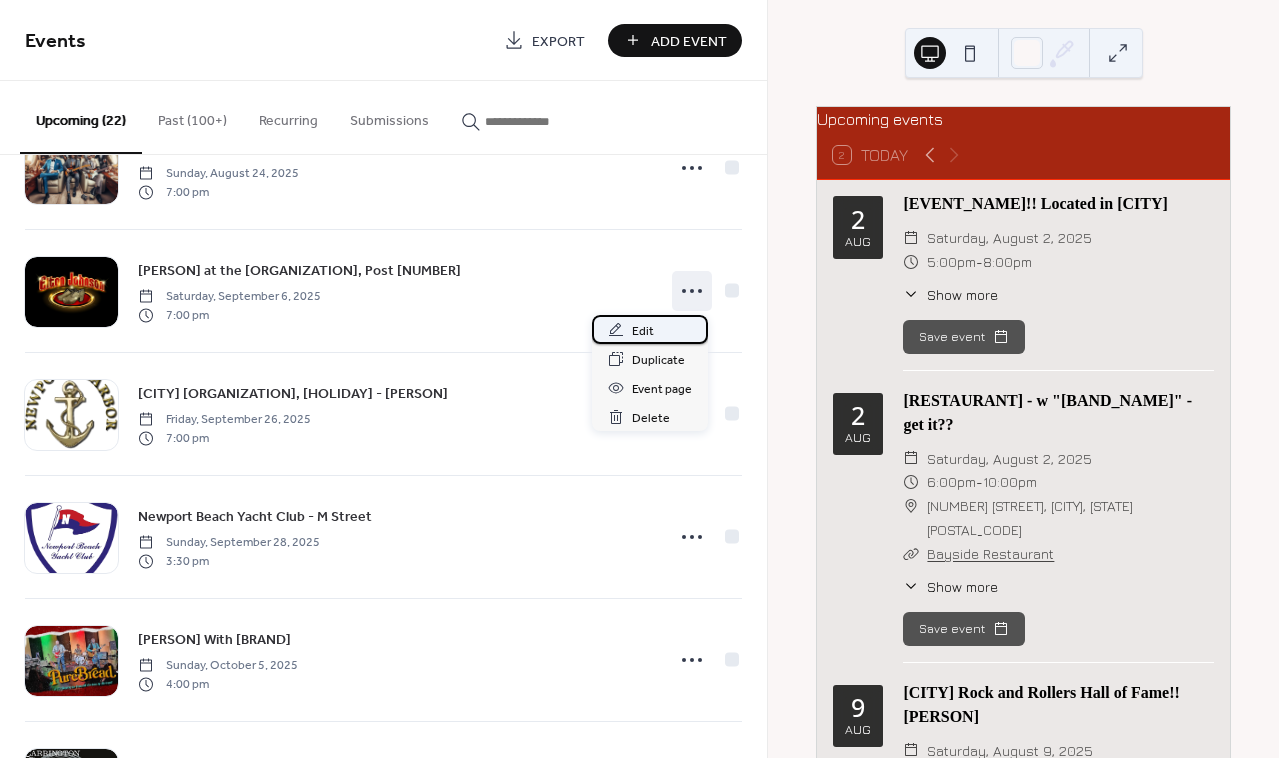 click on "Edit" at bounding box center [650, 329] 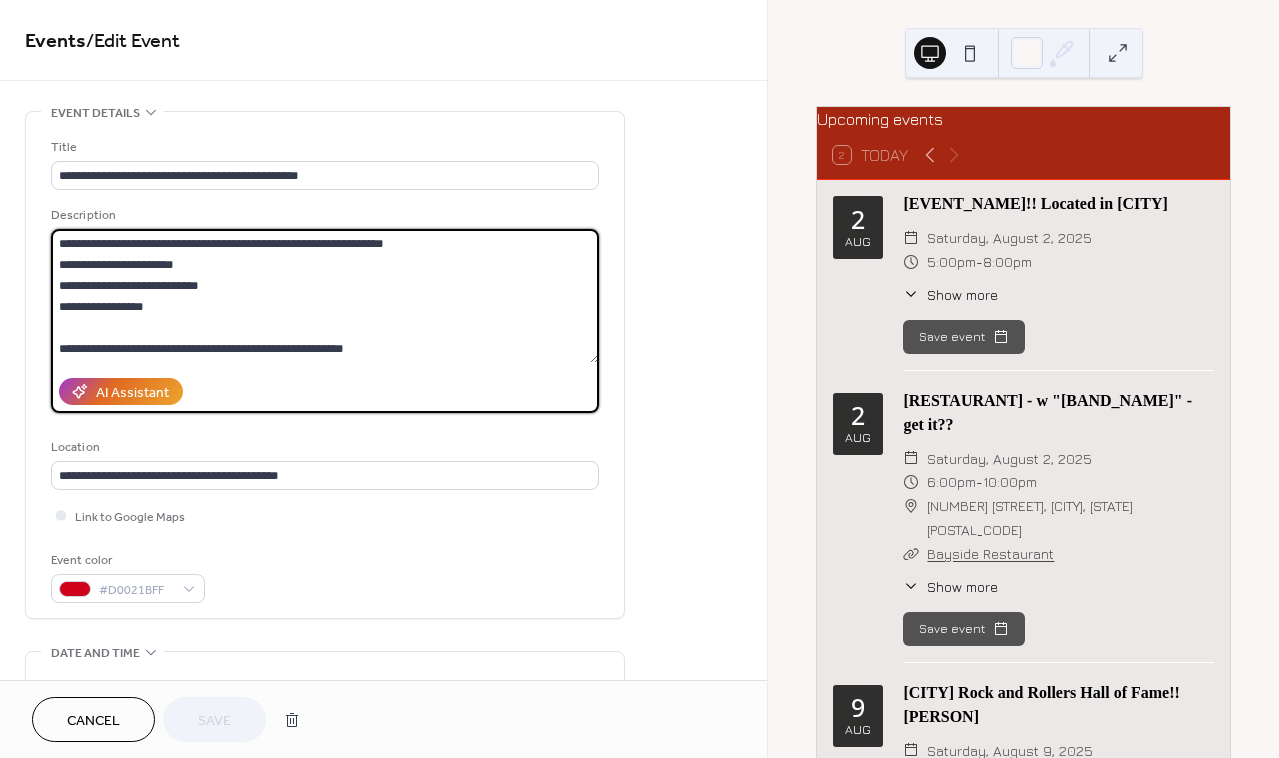 click on "**********" at bounding box center (325, 296) 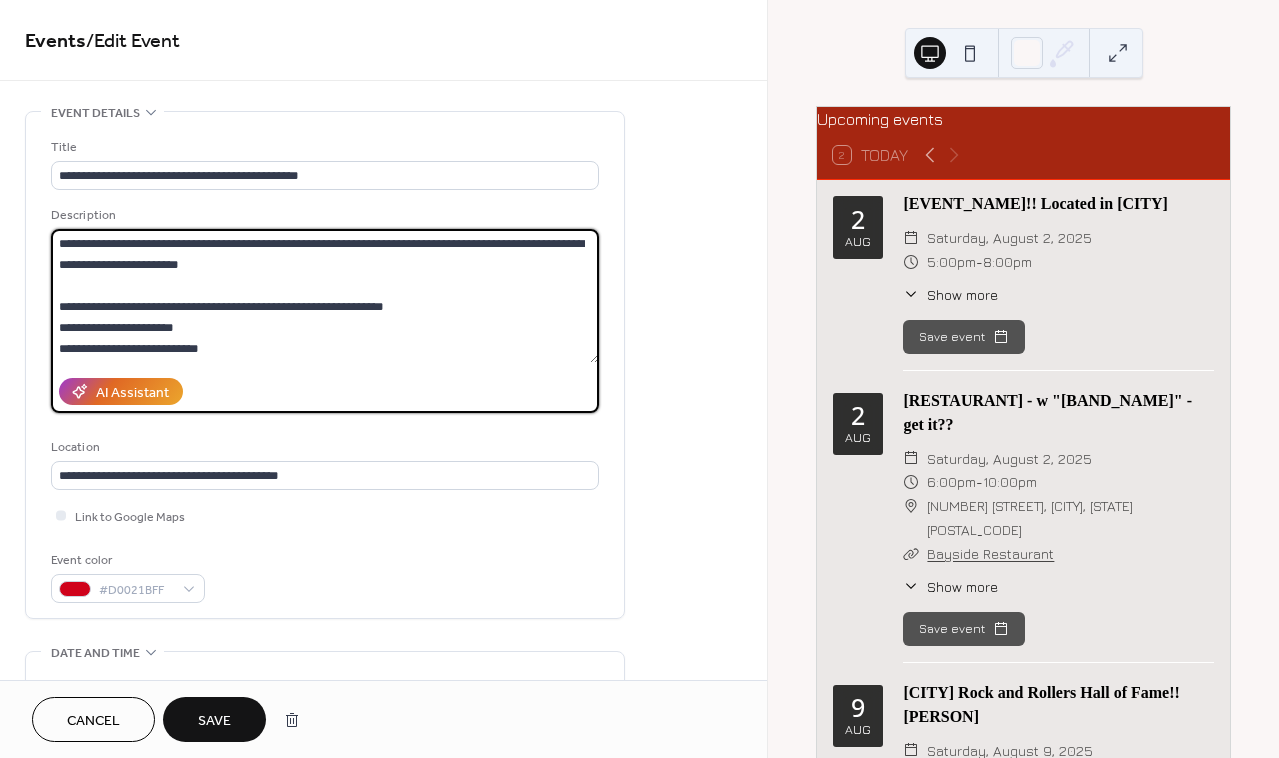 click on "Link to Google Maps" at bounding box center (325, 515) 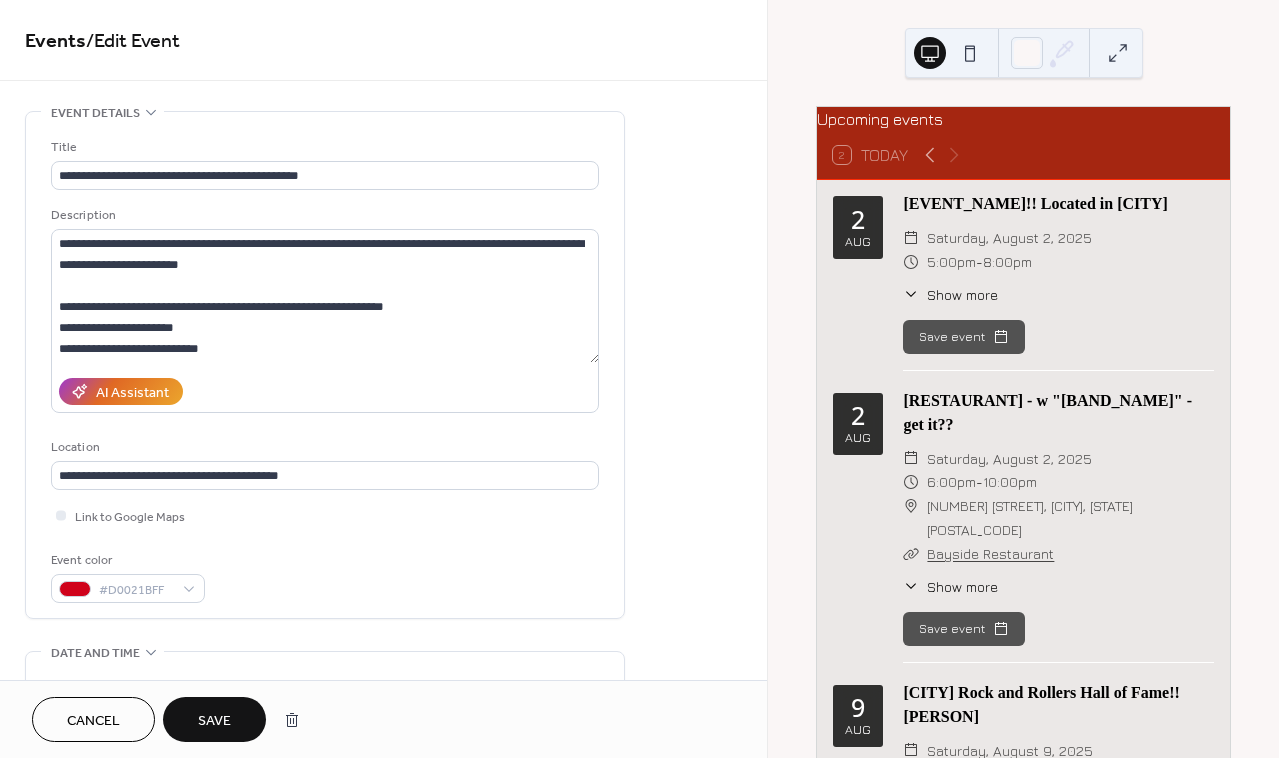 scroll, scrollTop: 0, scrollLeft: 0, axis: both 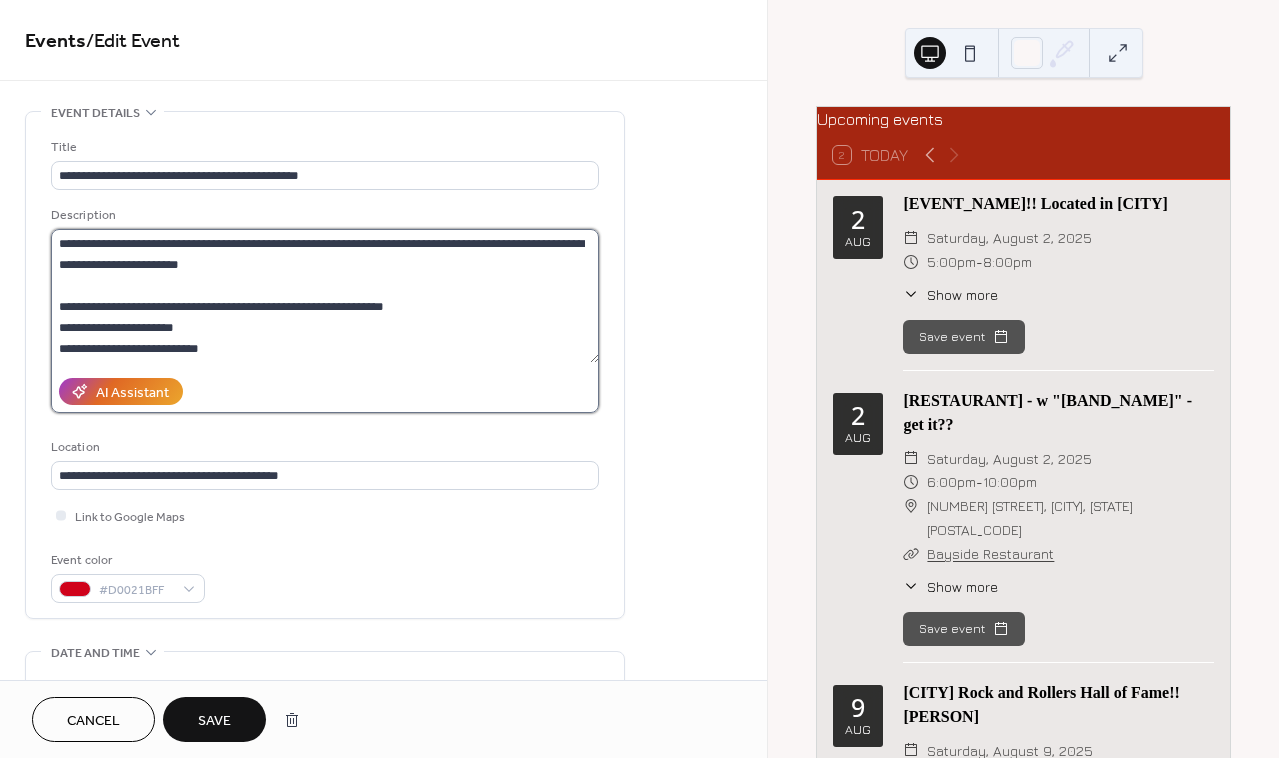 click on "**********" at bounding box center [325, 296] 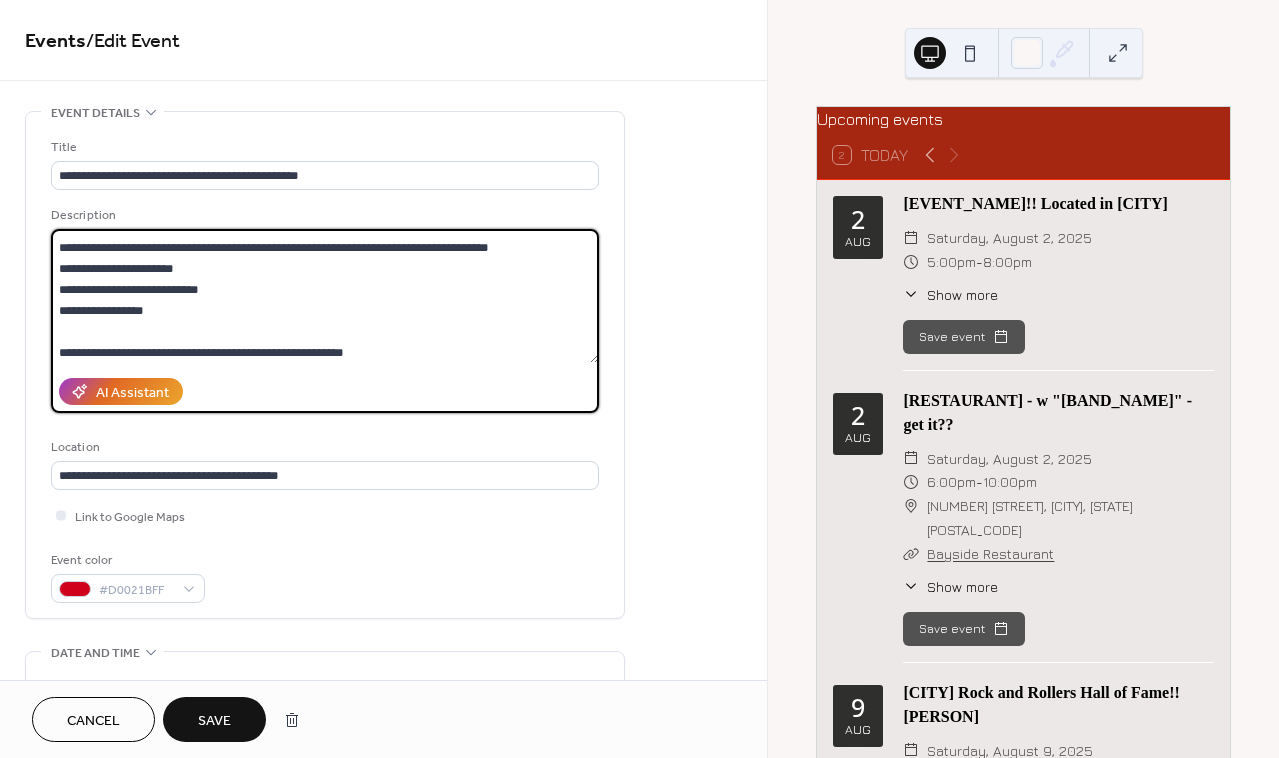scroll, scrollTop: 90, scrollLeft: 0, axis: vertical 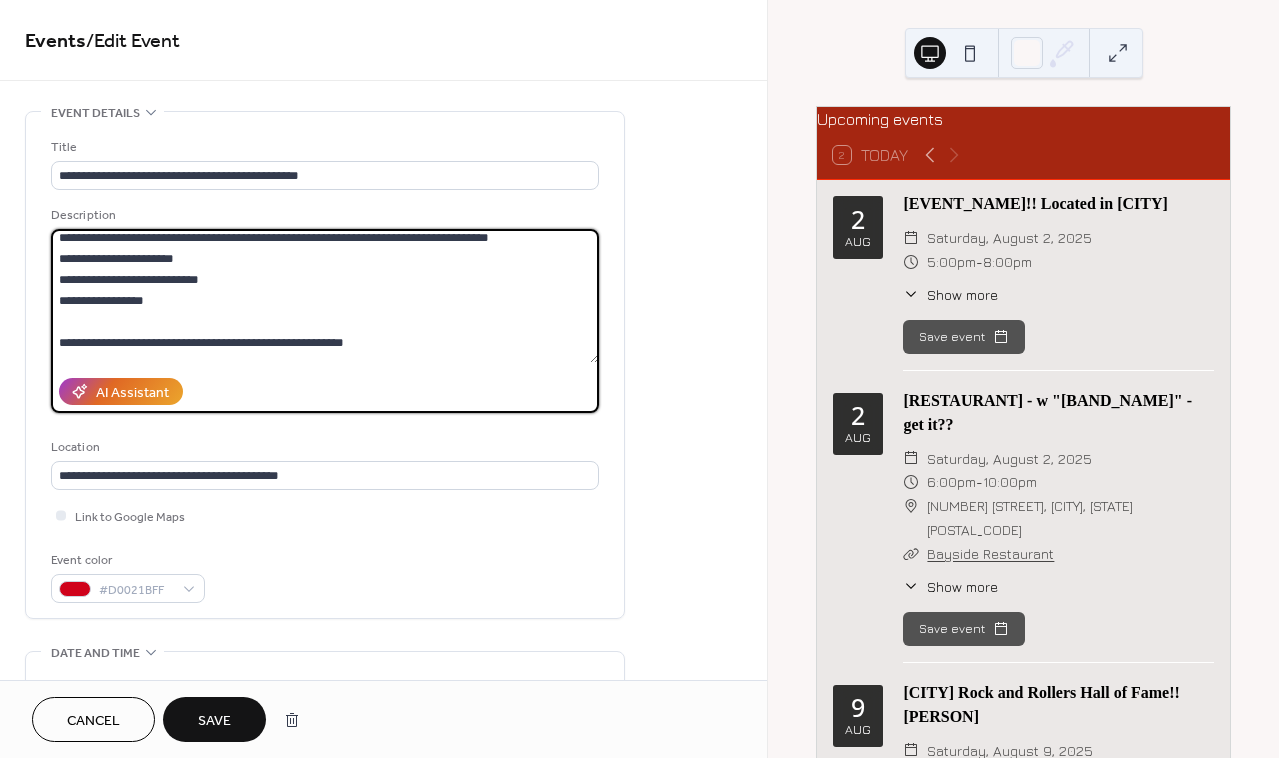 drag, startPoint x: 63, startPoint y: 346, endPoint x: 67, endPoint y: 308, distance: 38.209946 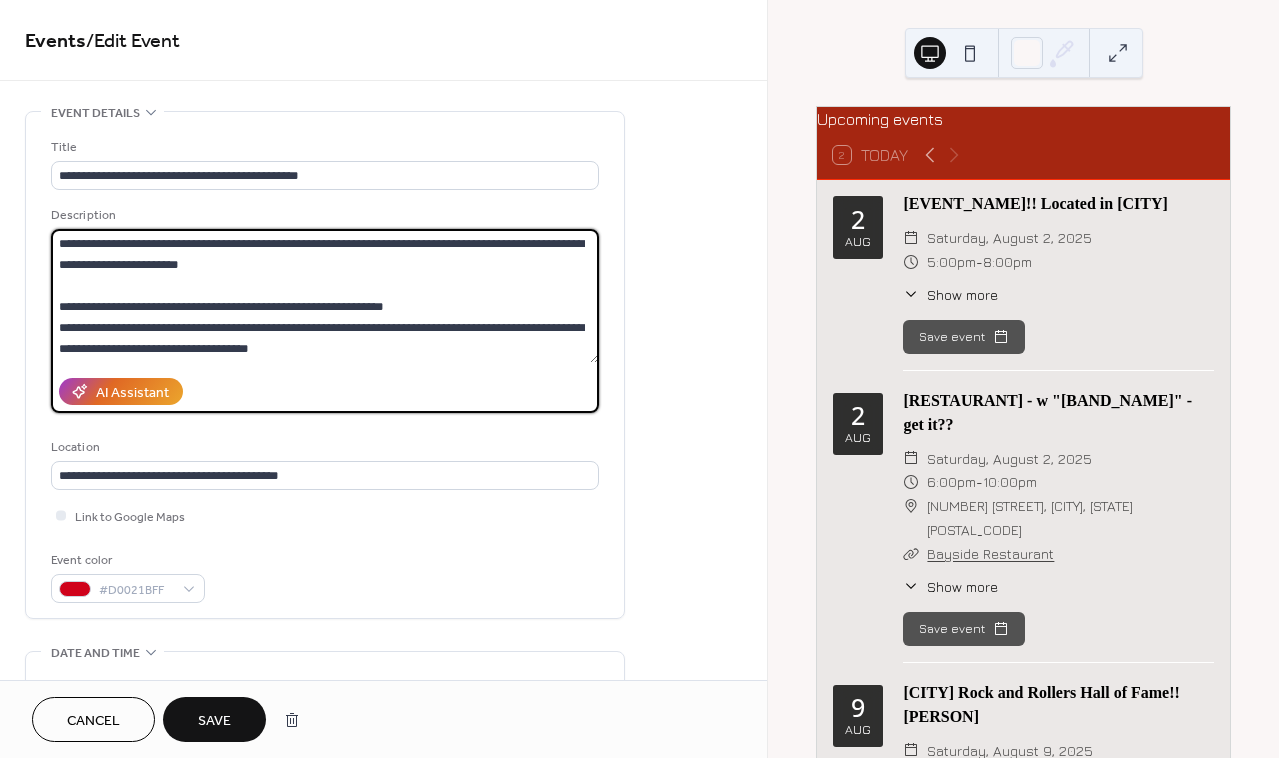 scroll, scrollTop: 0, scrollLeft: 0, axis: both 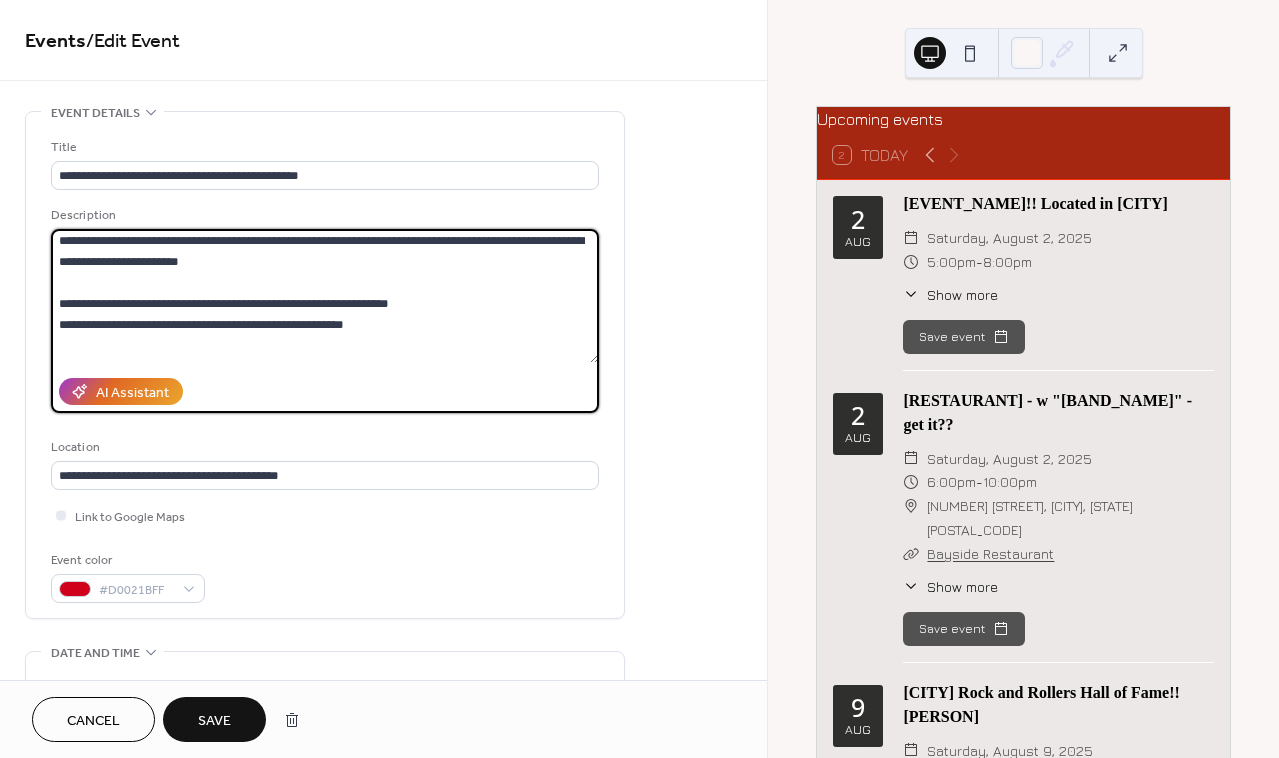 type on "**********" 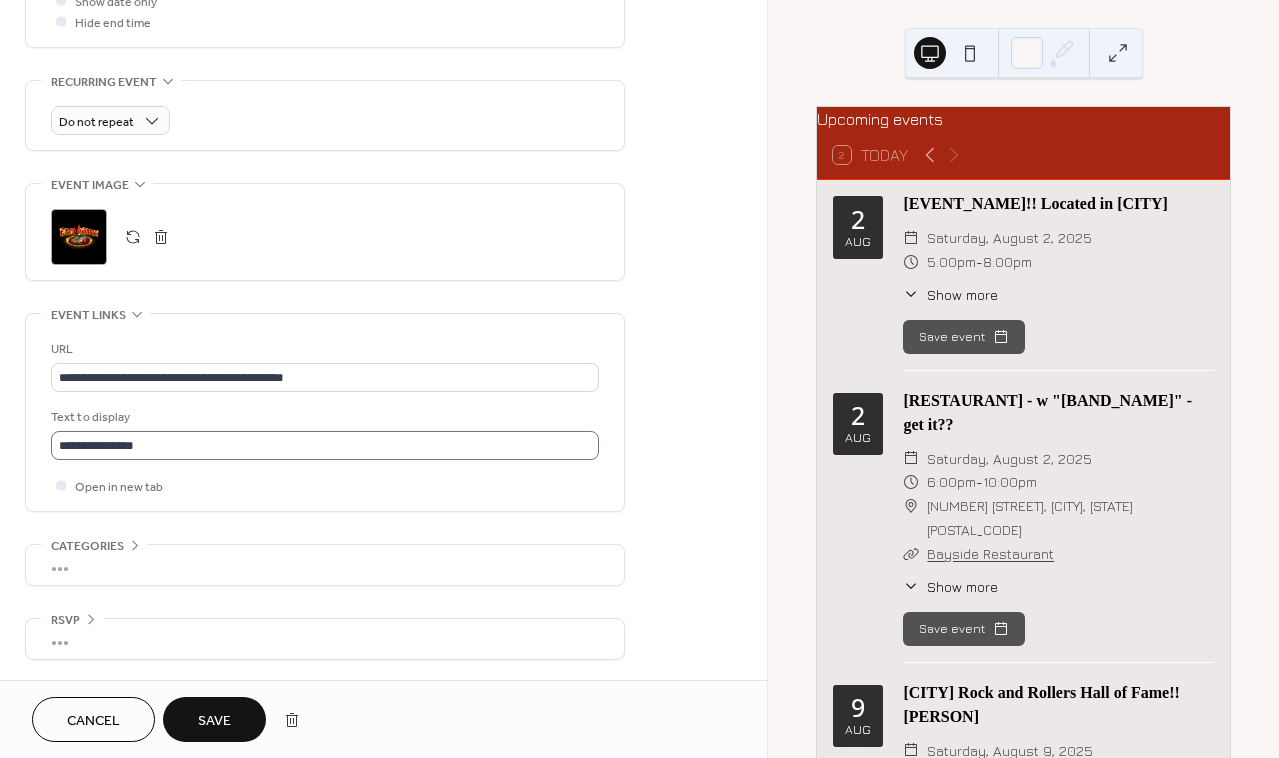scroll, scrollTop: 816, scrollLeft: 0, axis: vertical 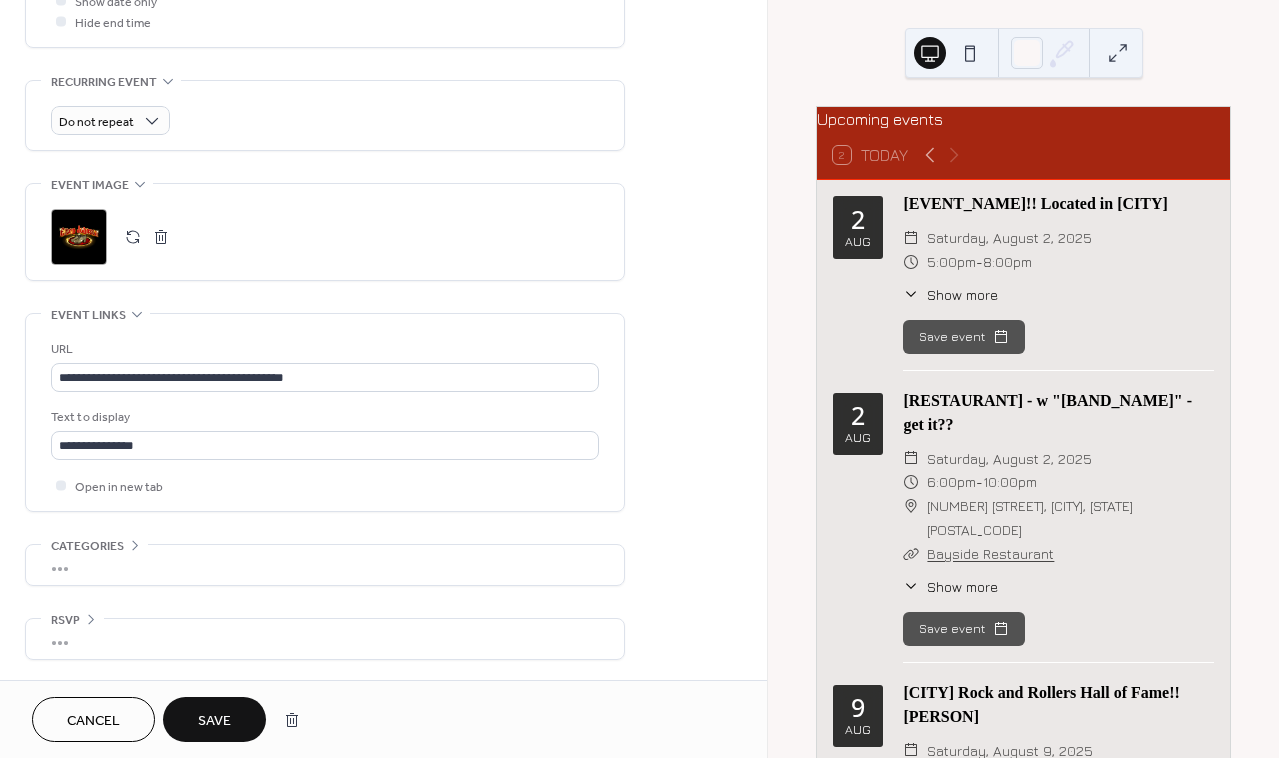 click on "Save" at bounding box center (214, 721) 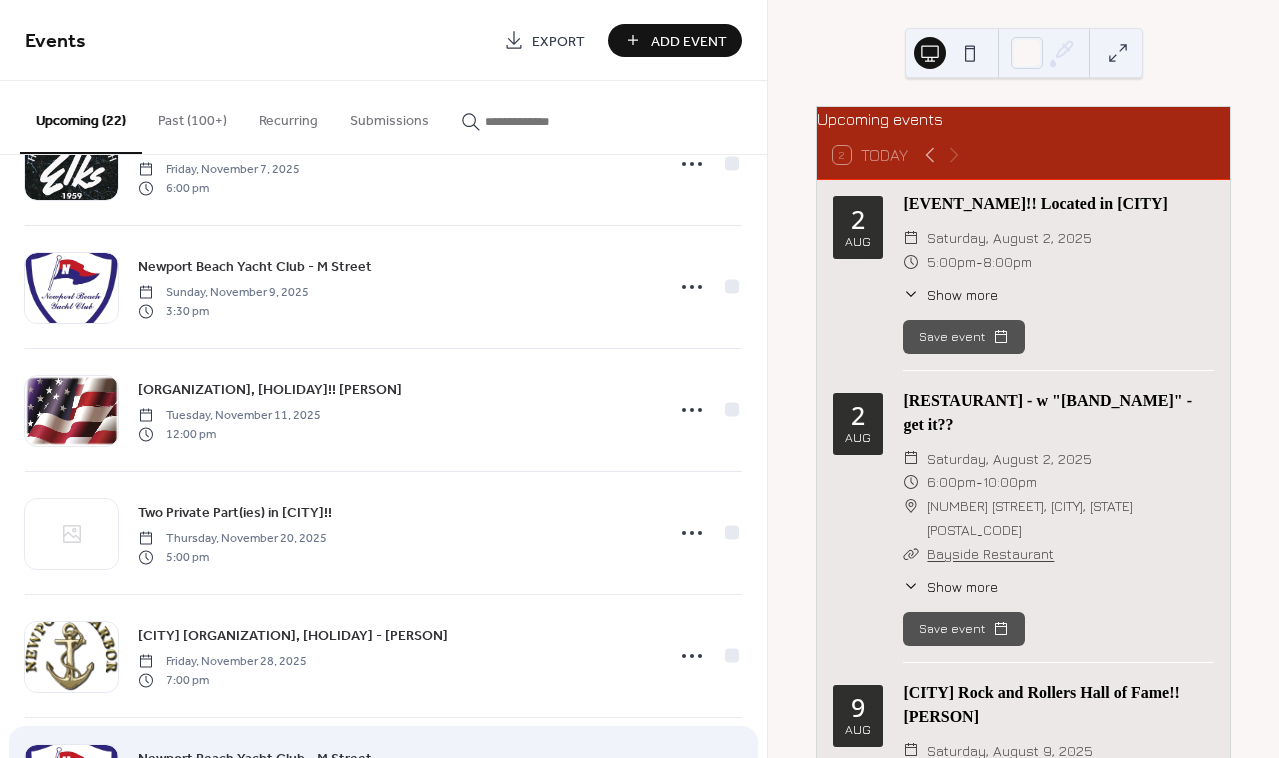 scroll, scrollTop: 1793, scrollLeft: 0, axis: vertical 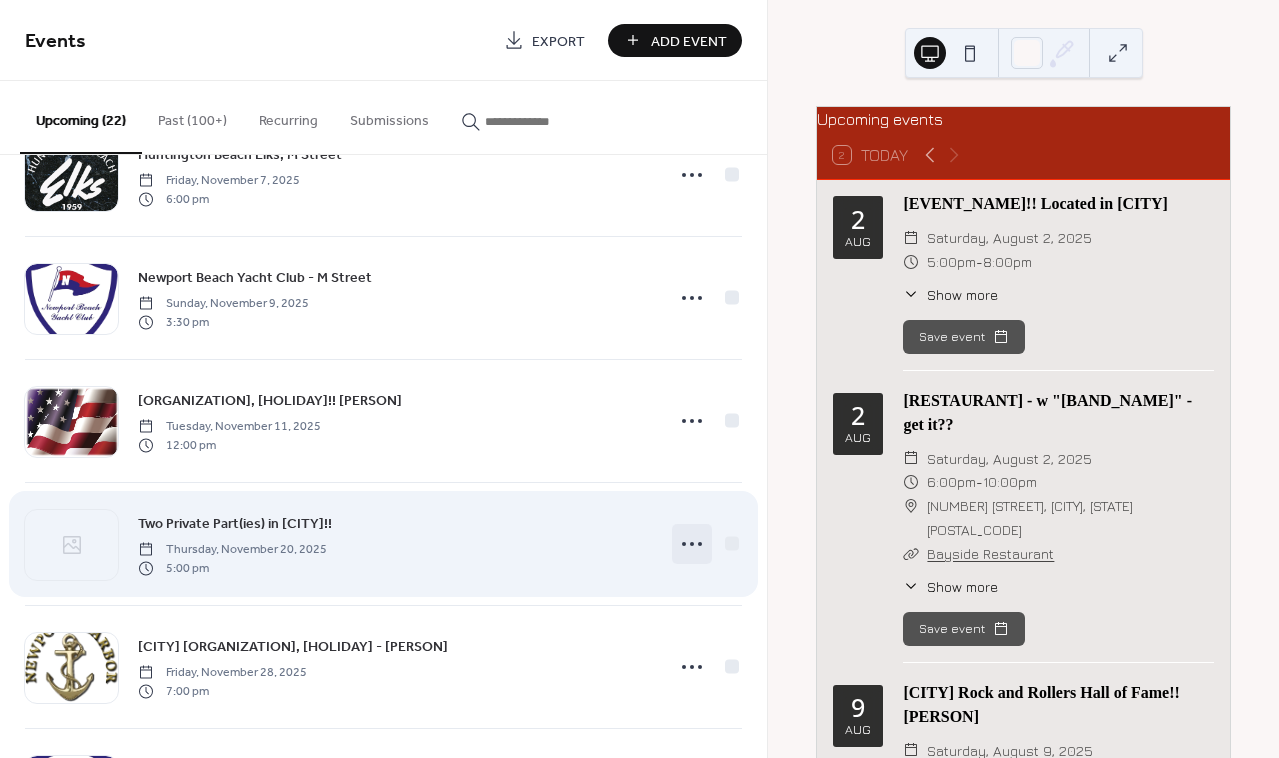click 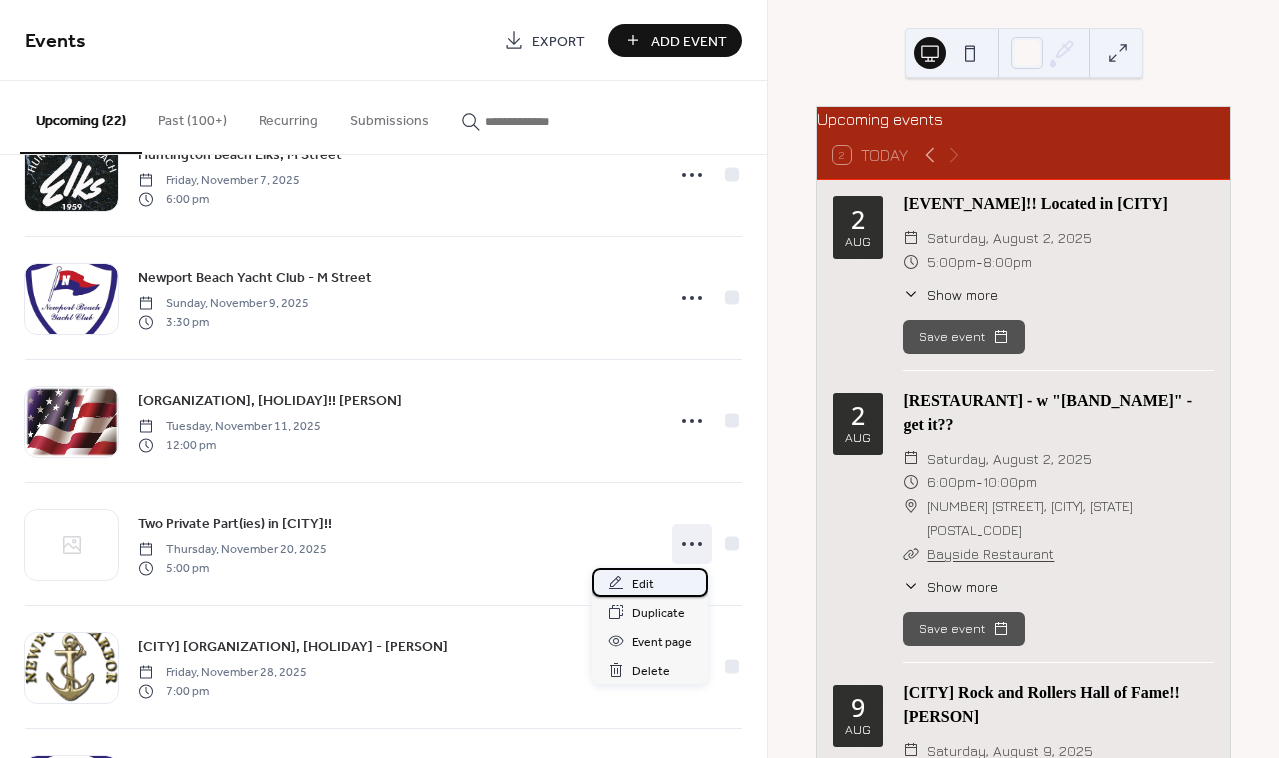 click on "Edit" at bounding box center [643, 584] 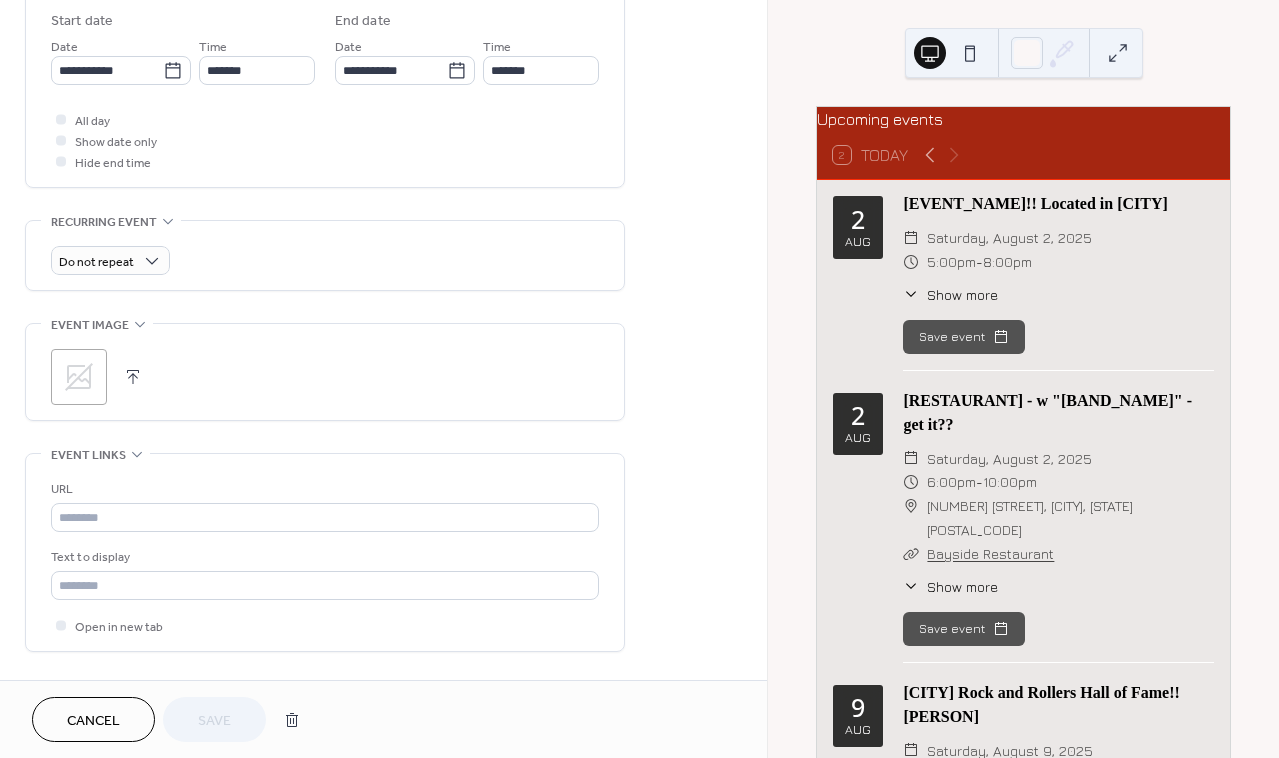 scroll, scrollTop: 692, scrollLeft: 0, axis: vertical 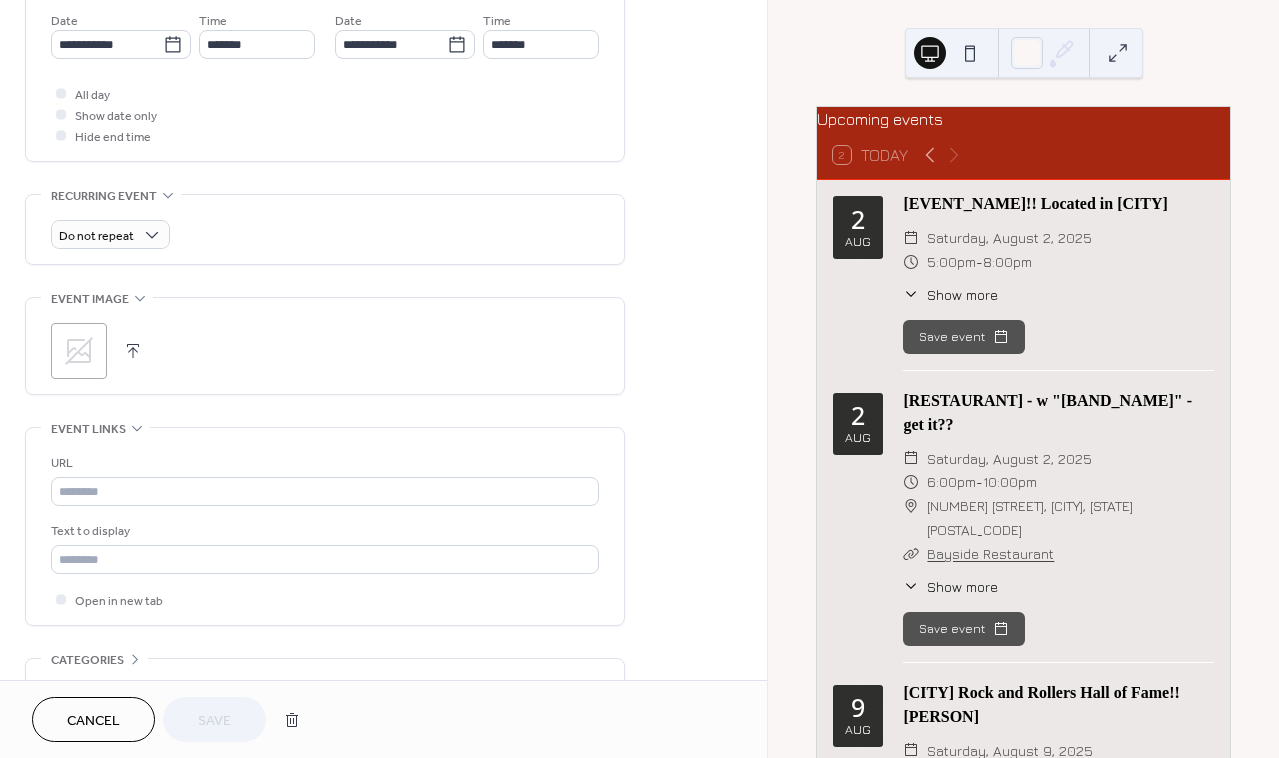 click at bounding box center [133, 351] 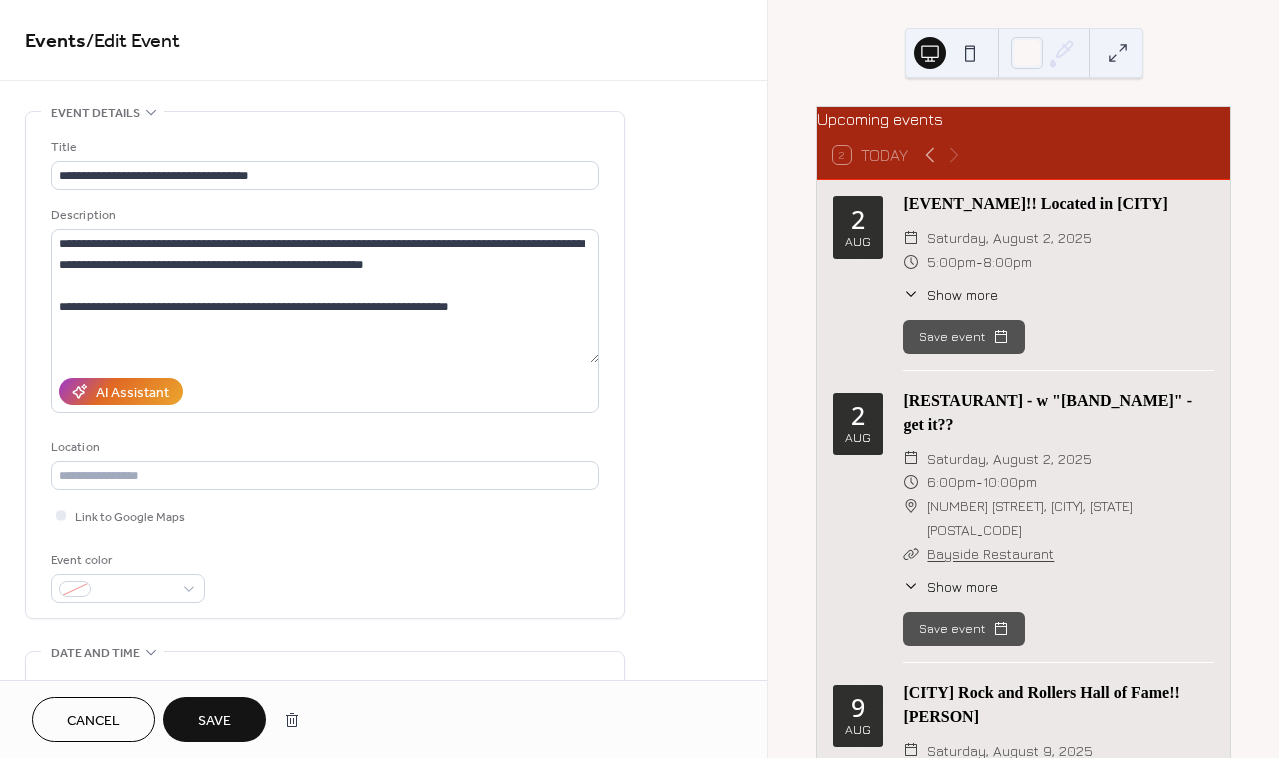 scroll, scrollTop: 0, scrollLeft: 0, axis: both 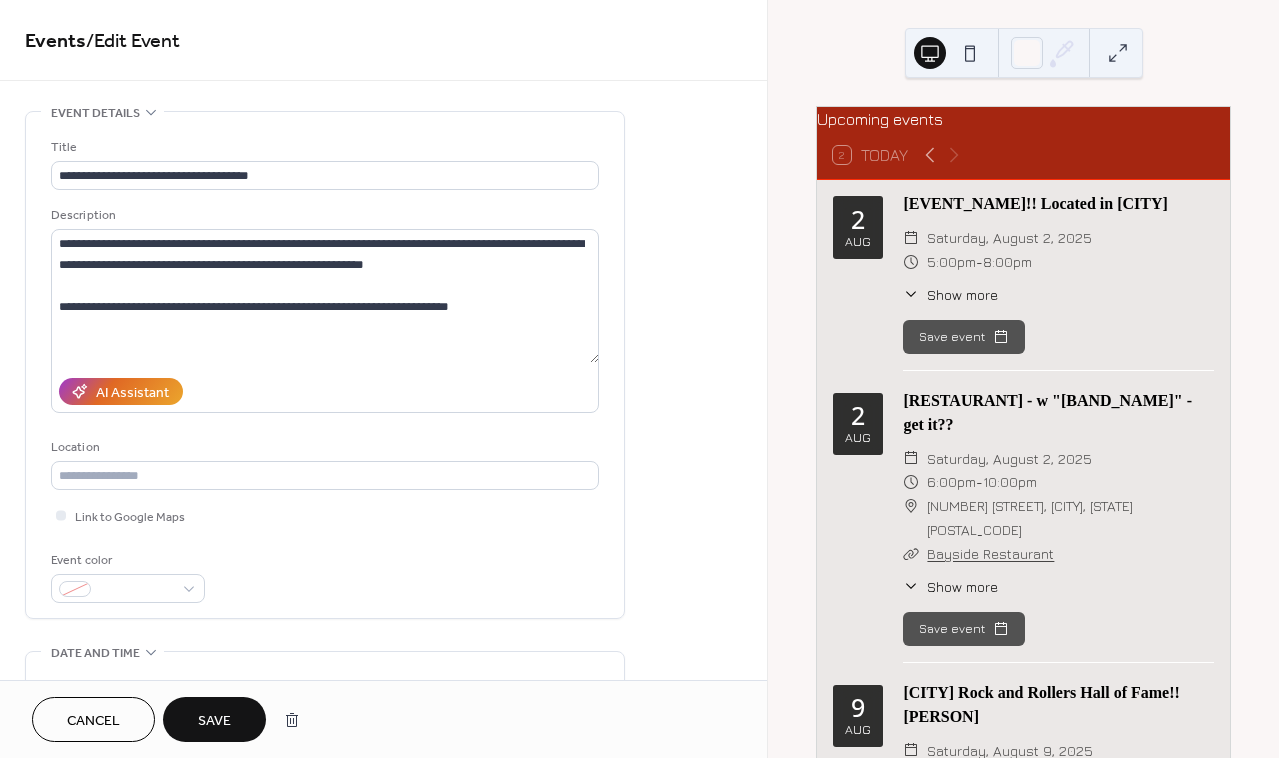 click on "Save" at bounding box center (214, 721) 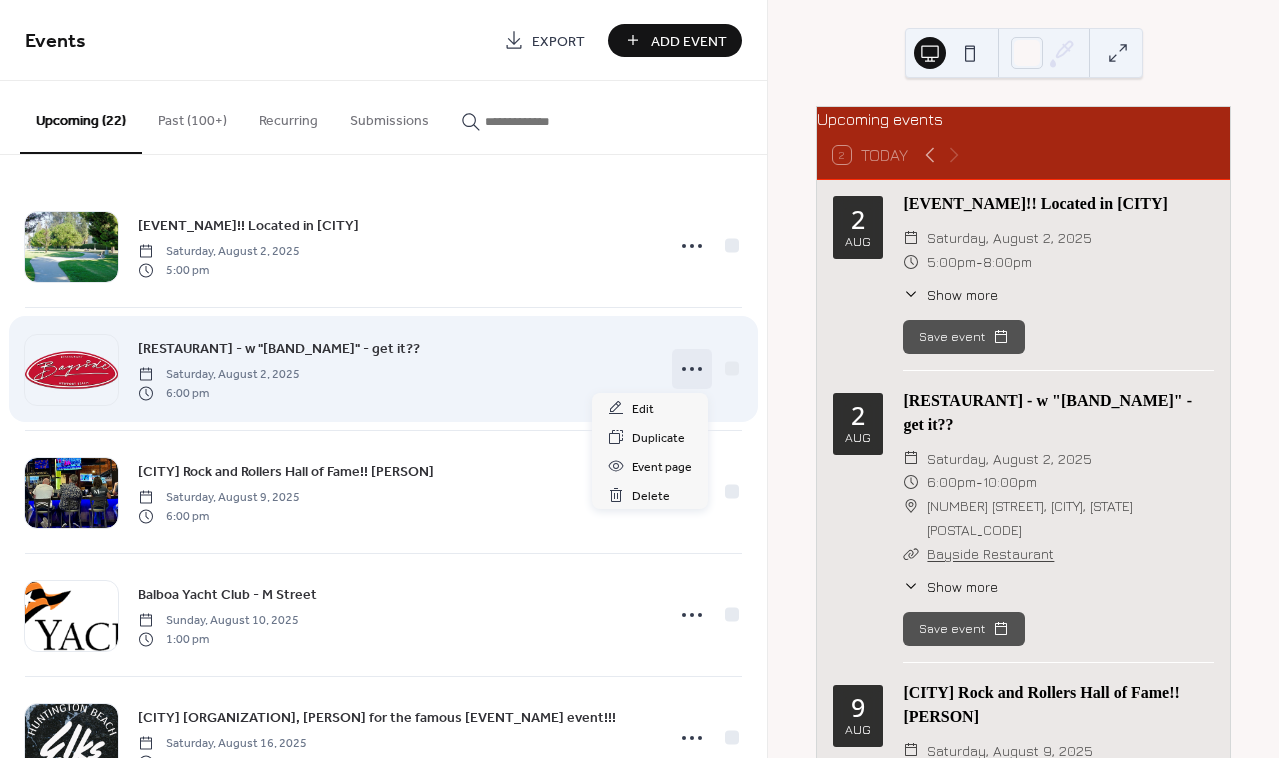 click 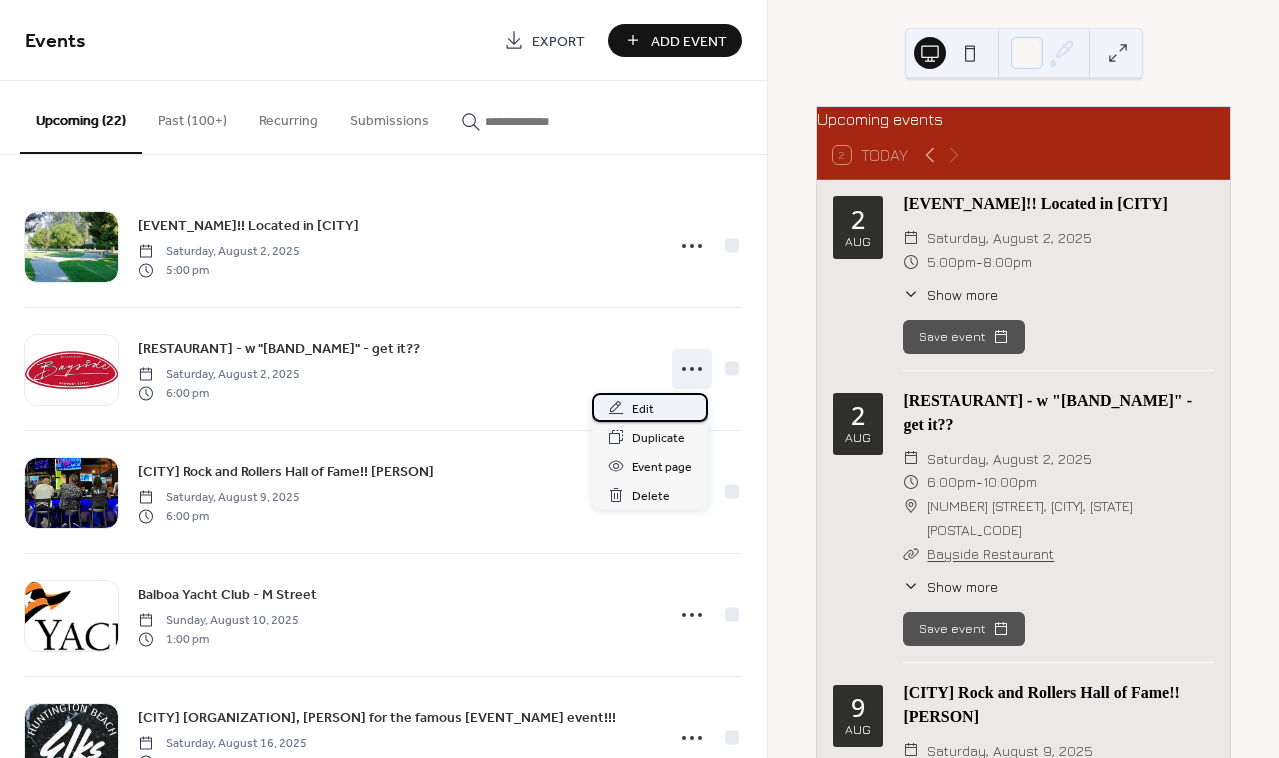 click on "Edit" at bounding box center [650, 407] 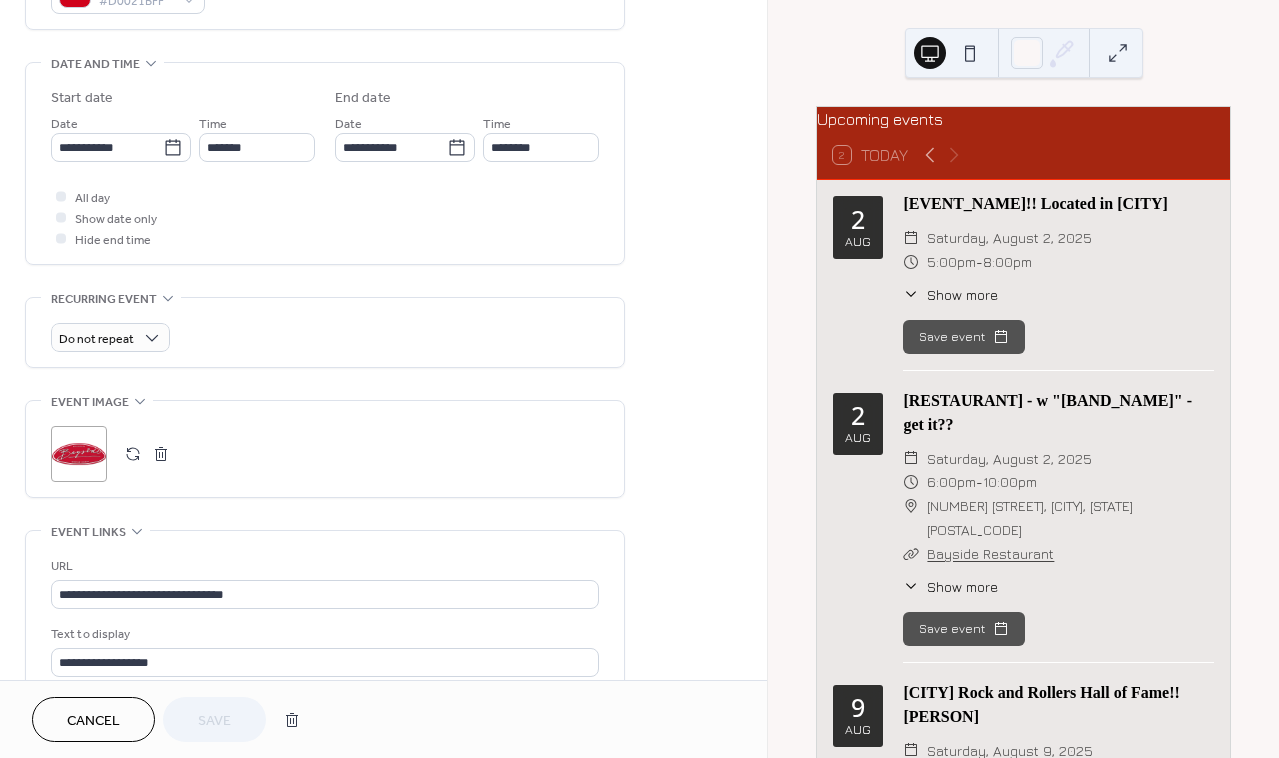 scroll, scrollTop: 592, scrollLeft: 0, axis: vertical 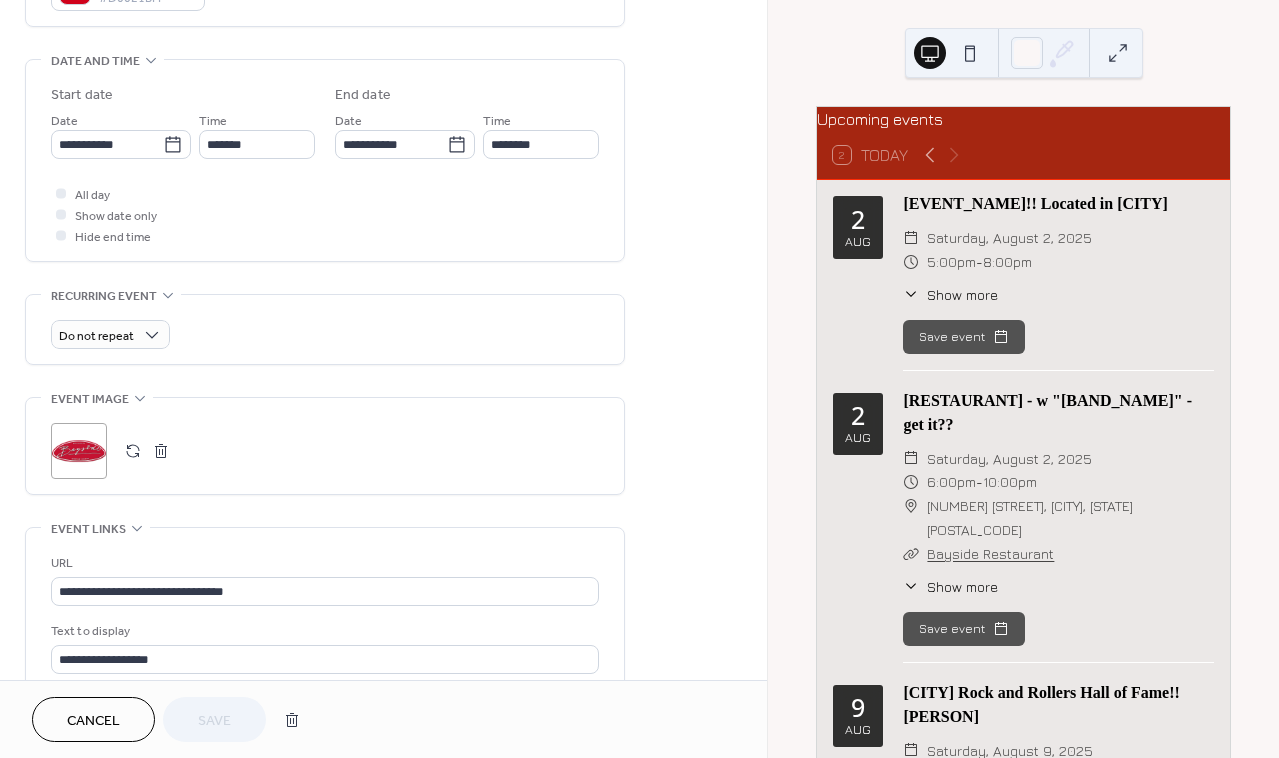 click at bounding box center [133, 451] 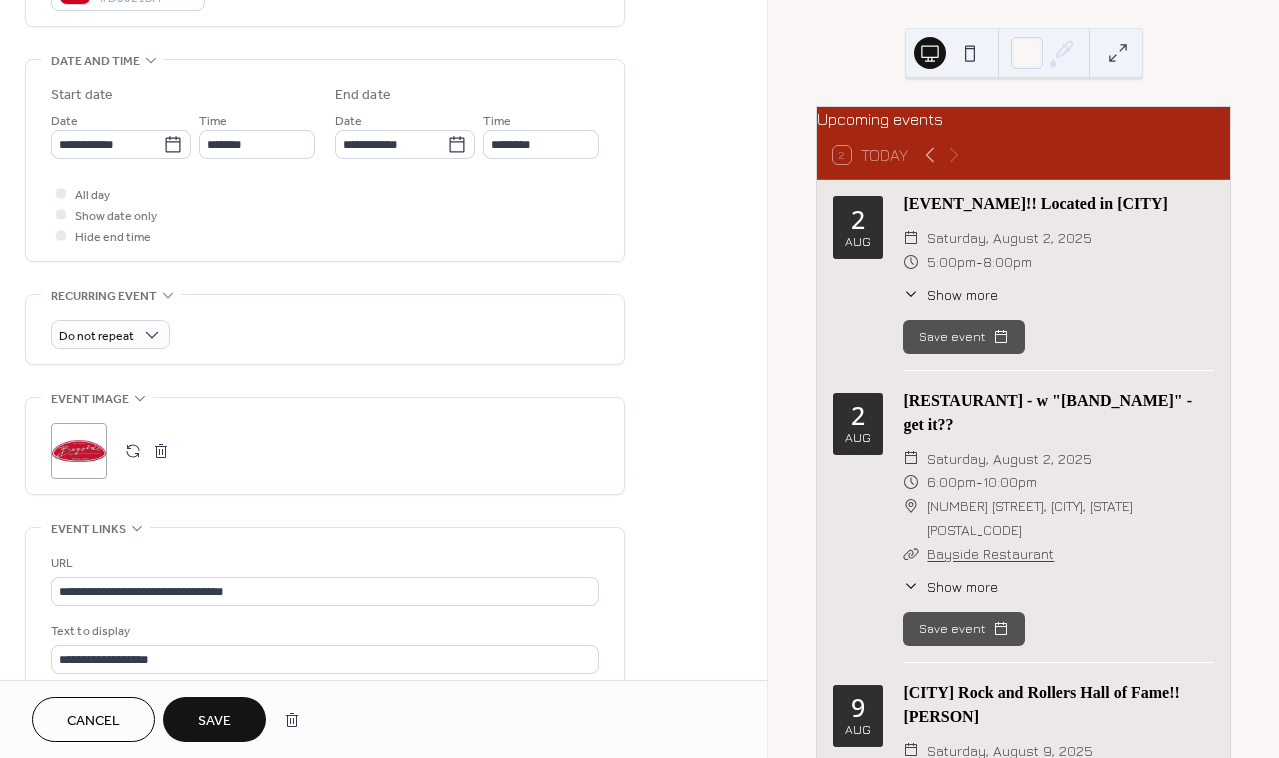 click on ";" at bounding box center [79, 451] 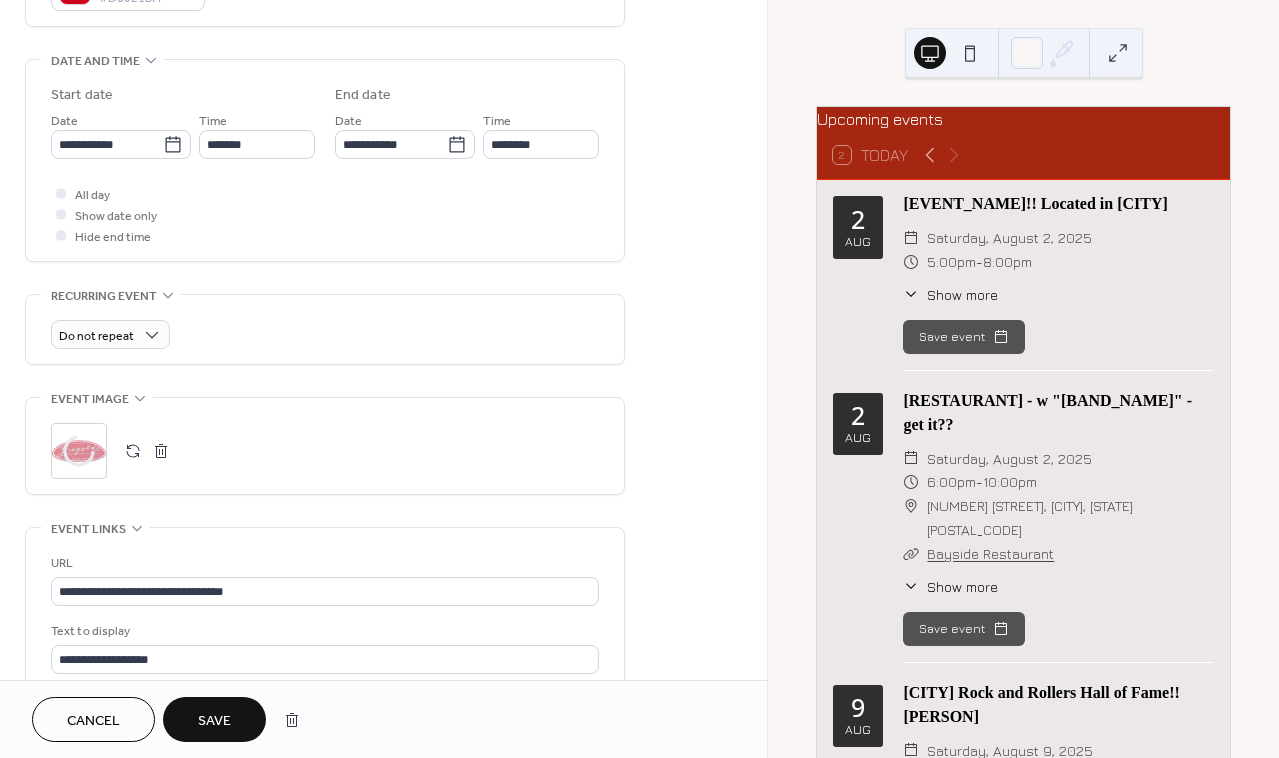 click 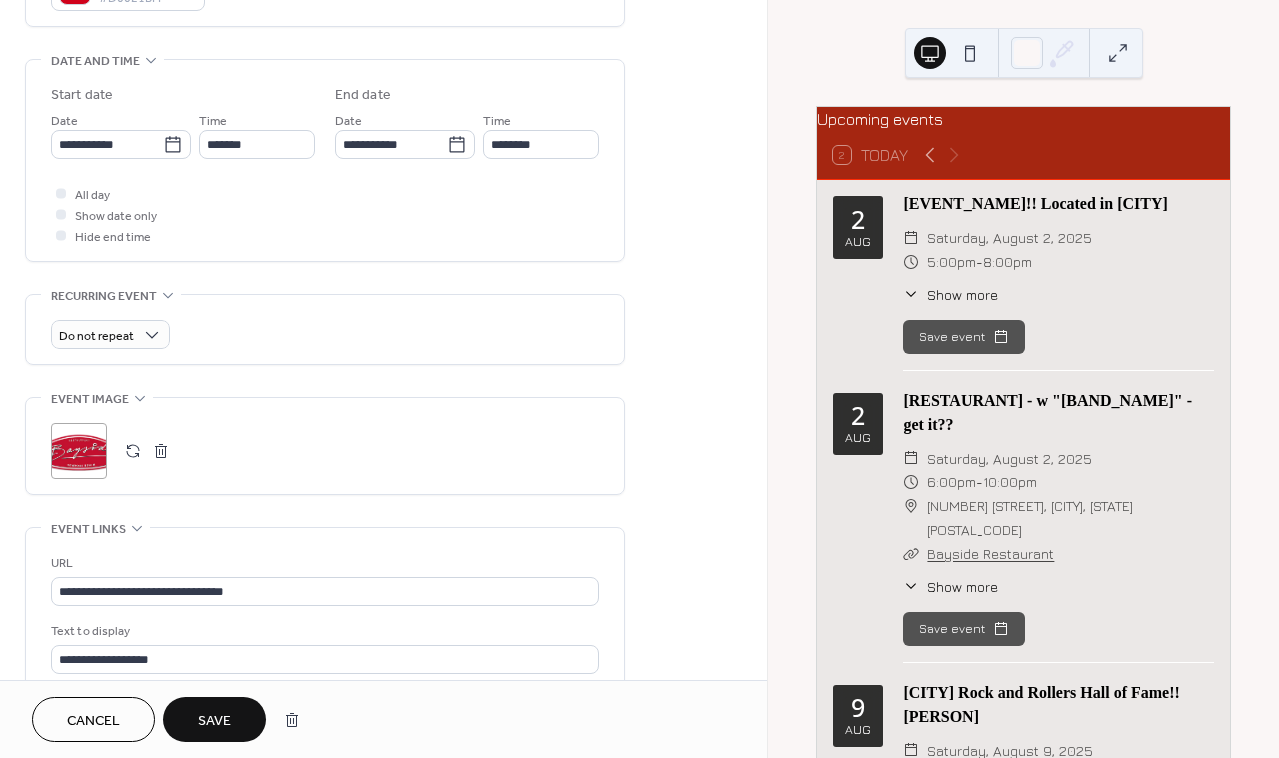click on ";" at bounding box center [79, 451] 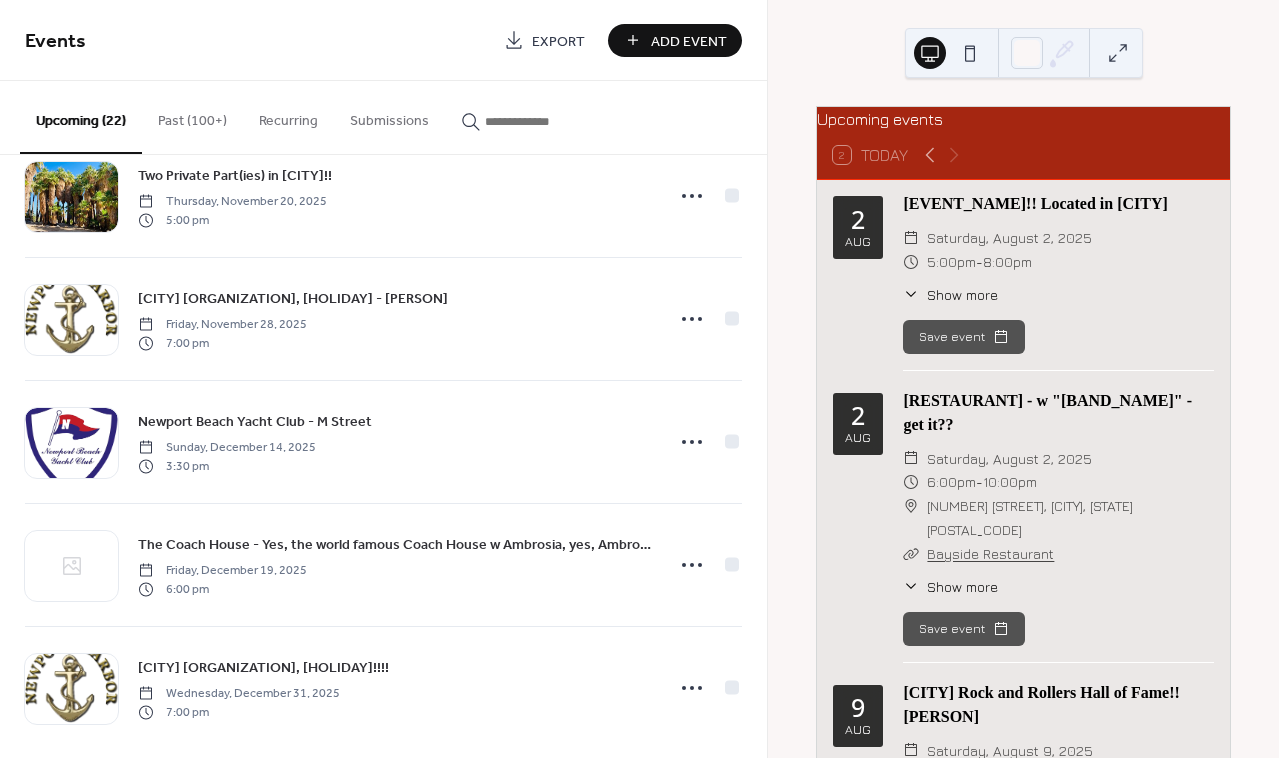 scroll, scrollTop: 2162, scrollLeft: 0, axis: vertical 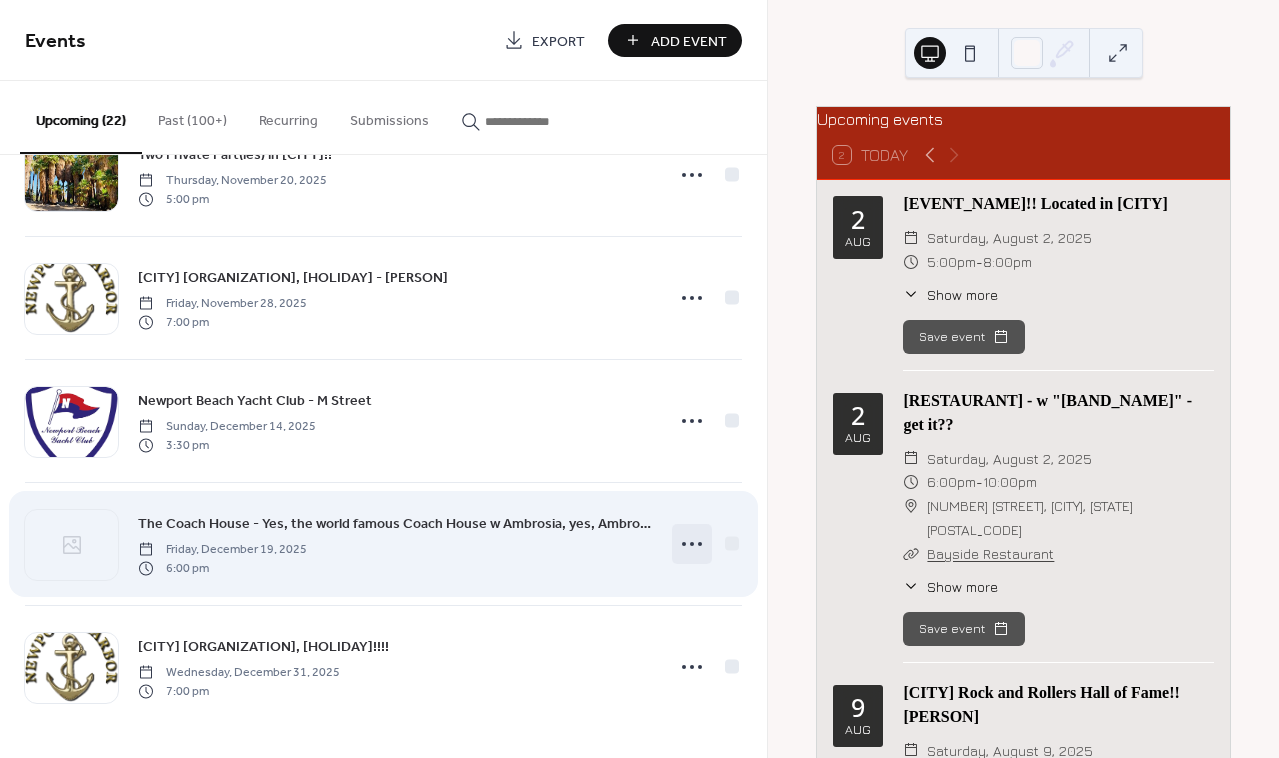 click 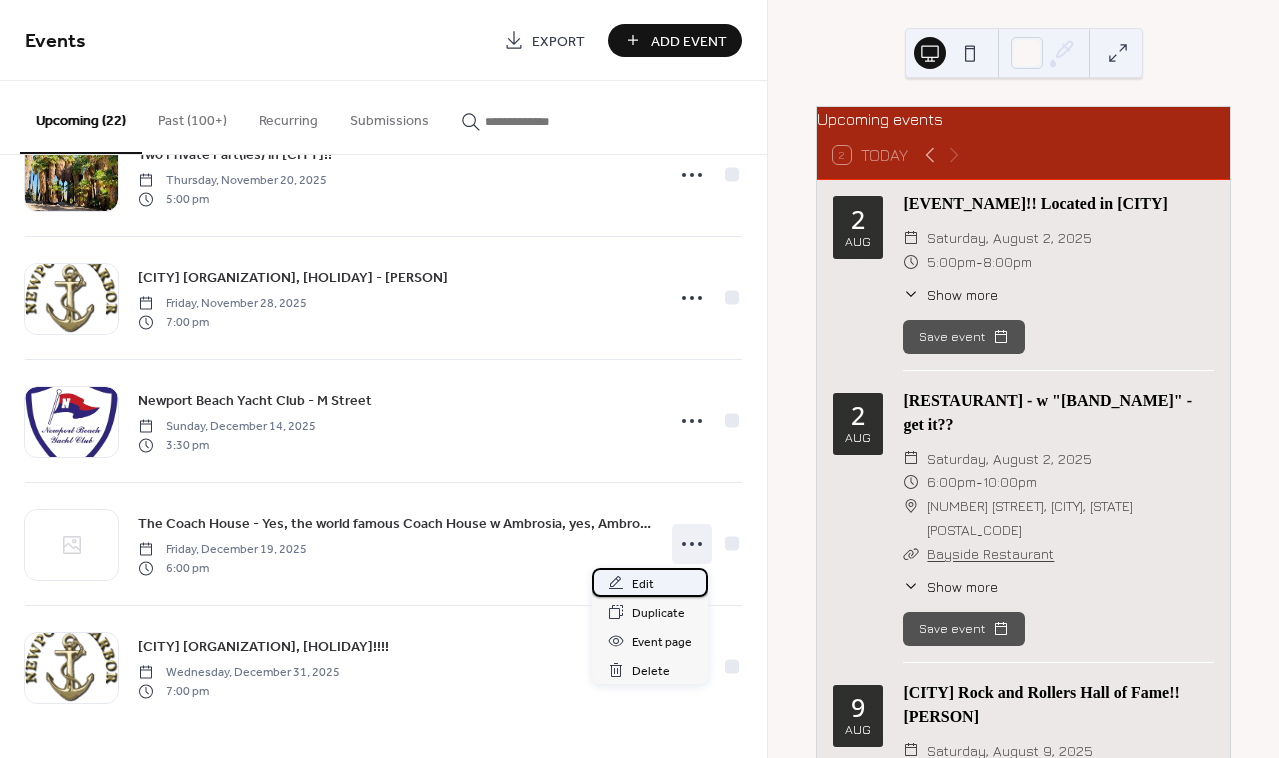 click on "Edit" at bounding box center [643, 584] 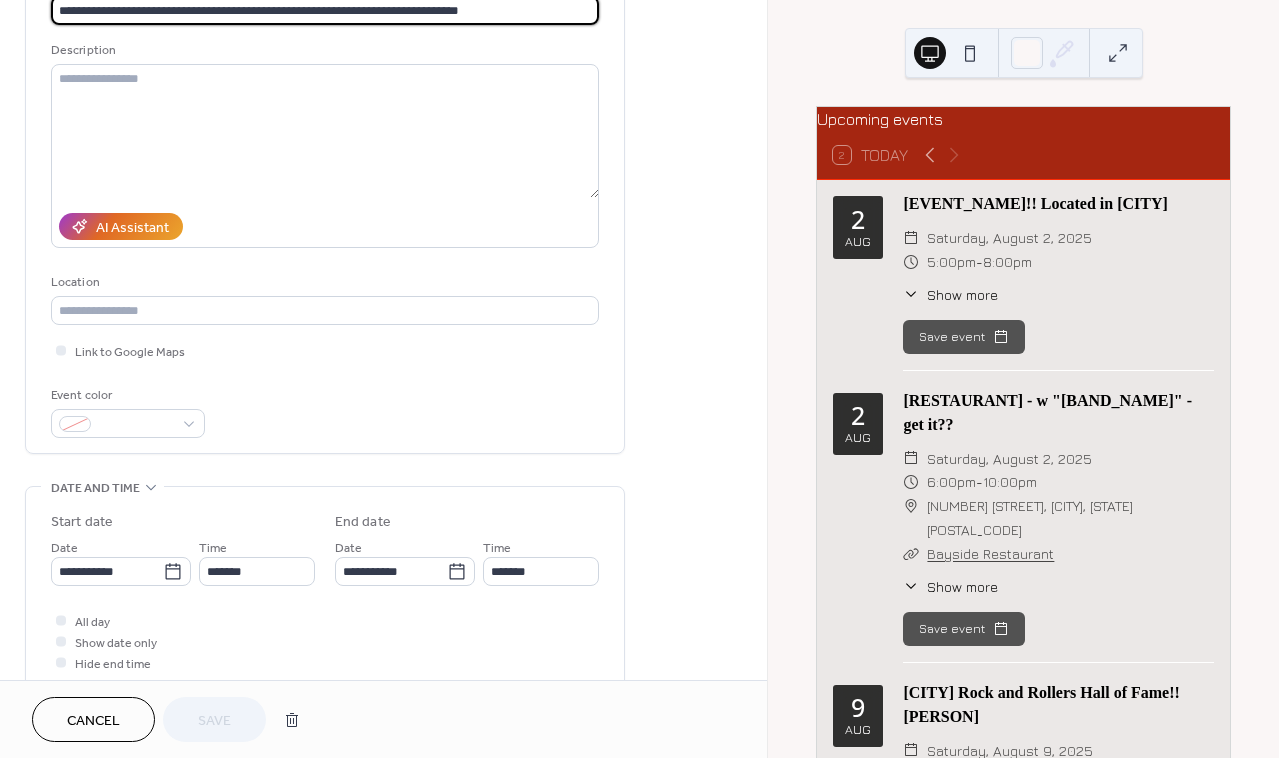 scroll, scrollTop: 0, scrollLeft: 0, axis: both 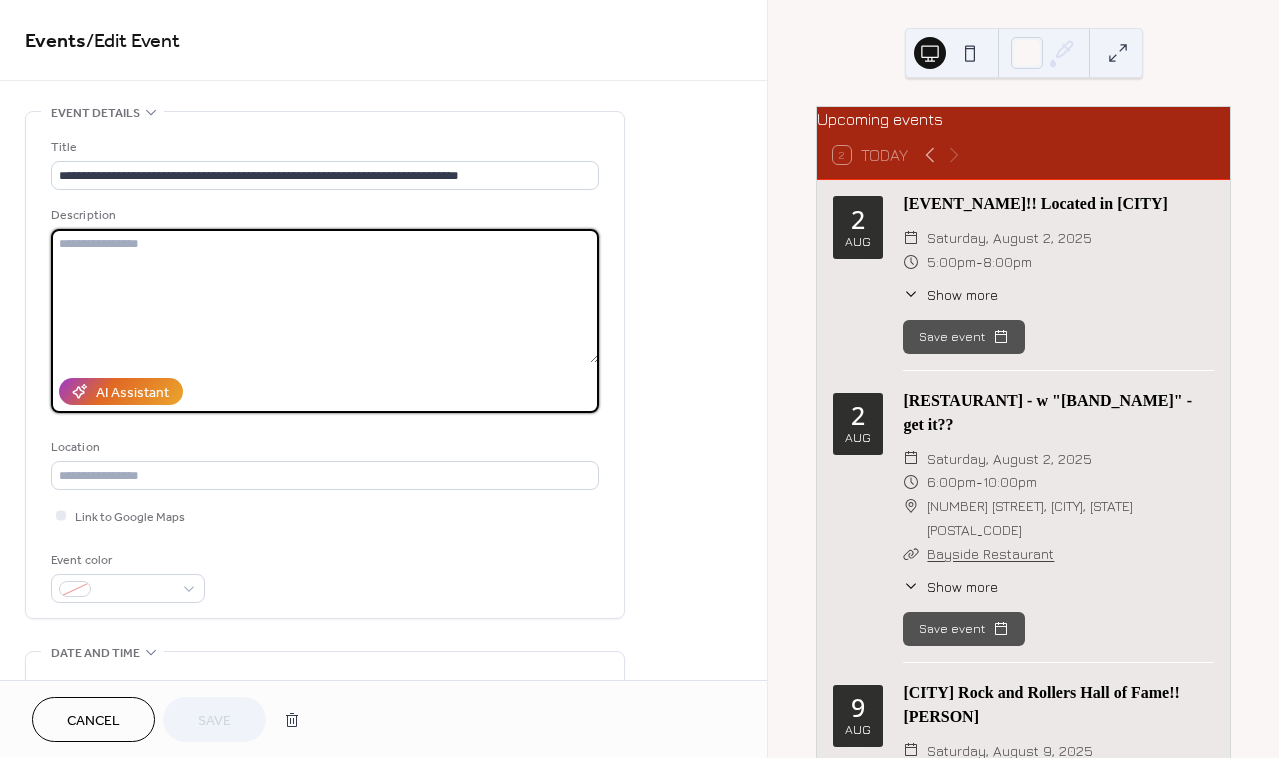 click at bounding box center [325, 296] 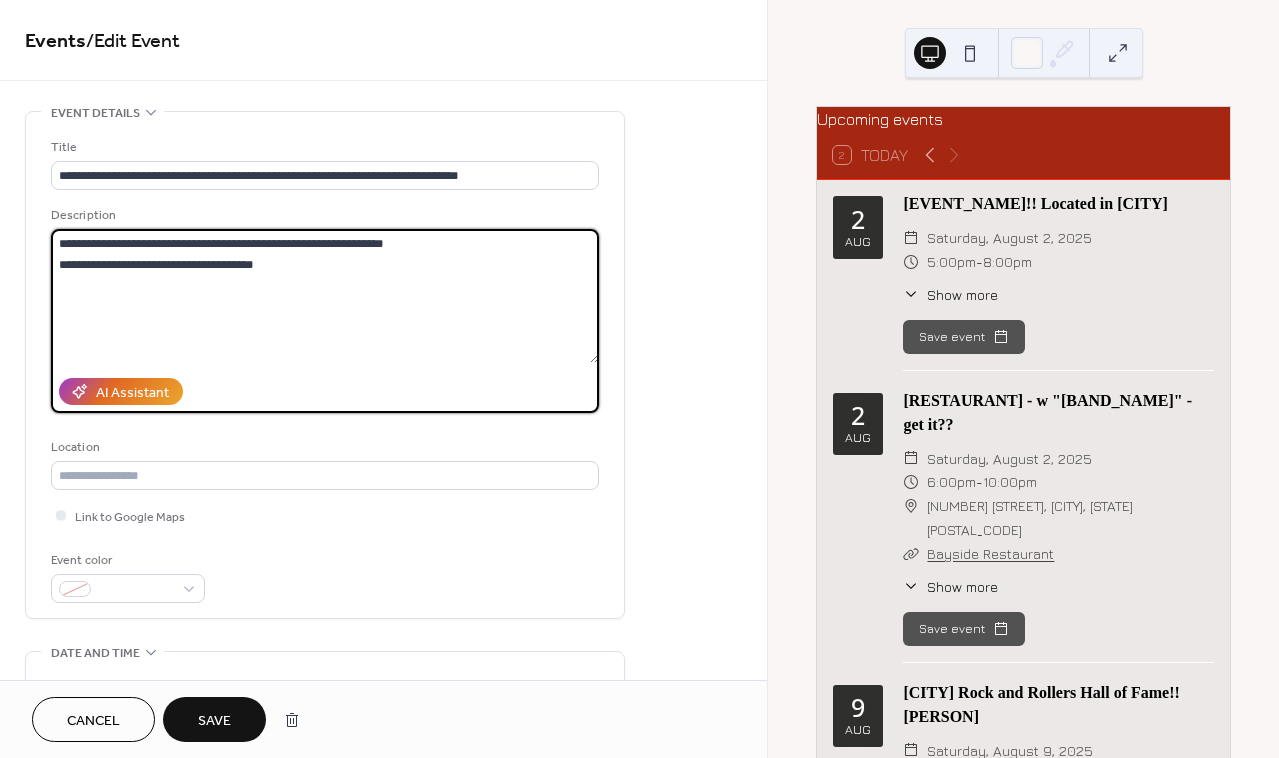 paste on "**********" 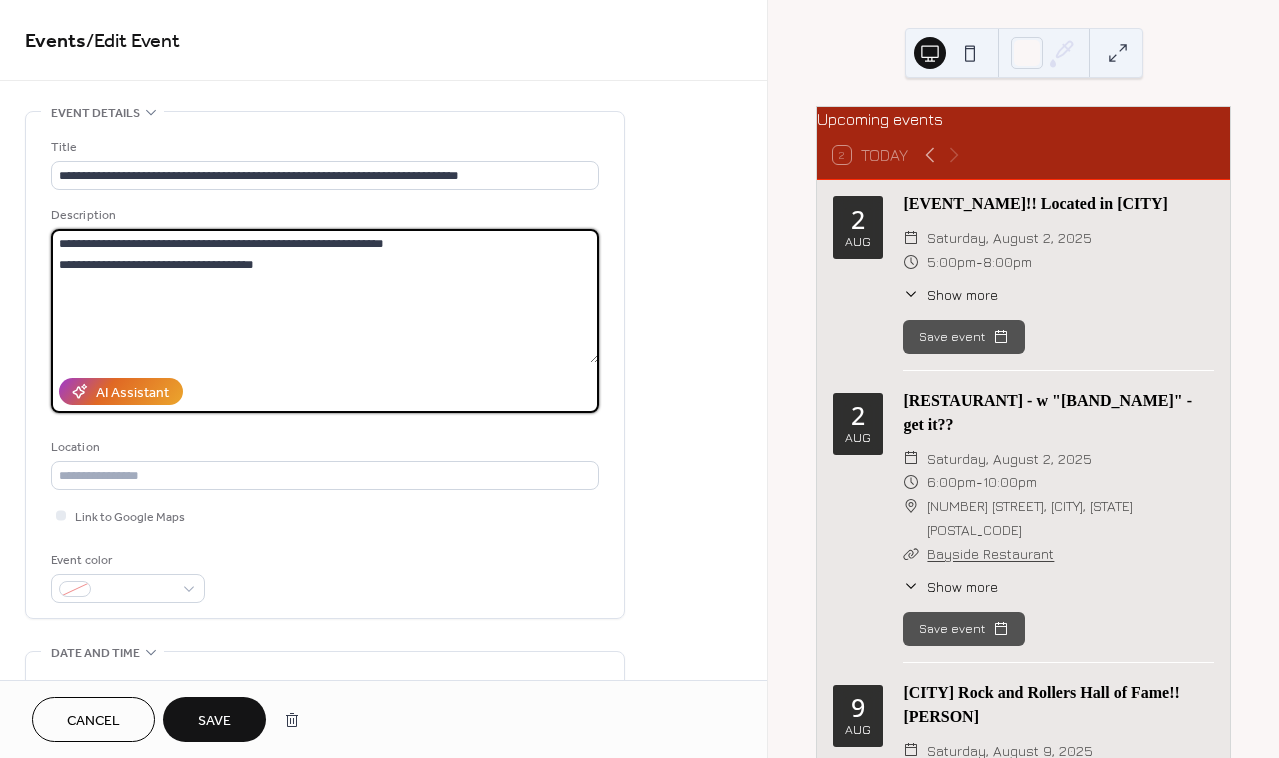 click on "**********" at bounding box center [325, 296] 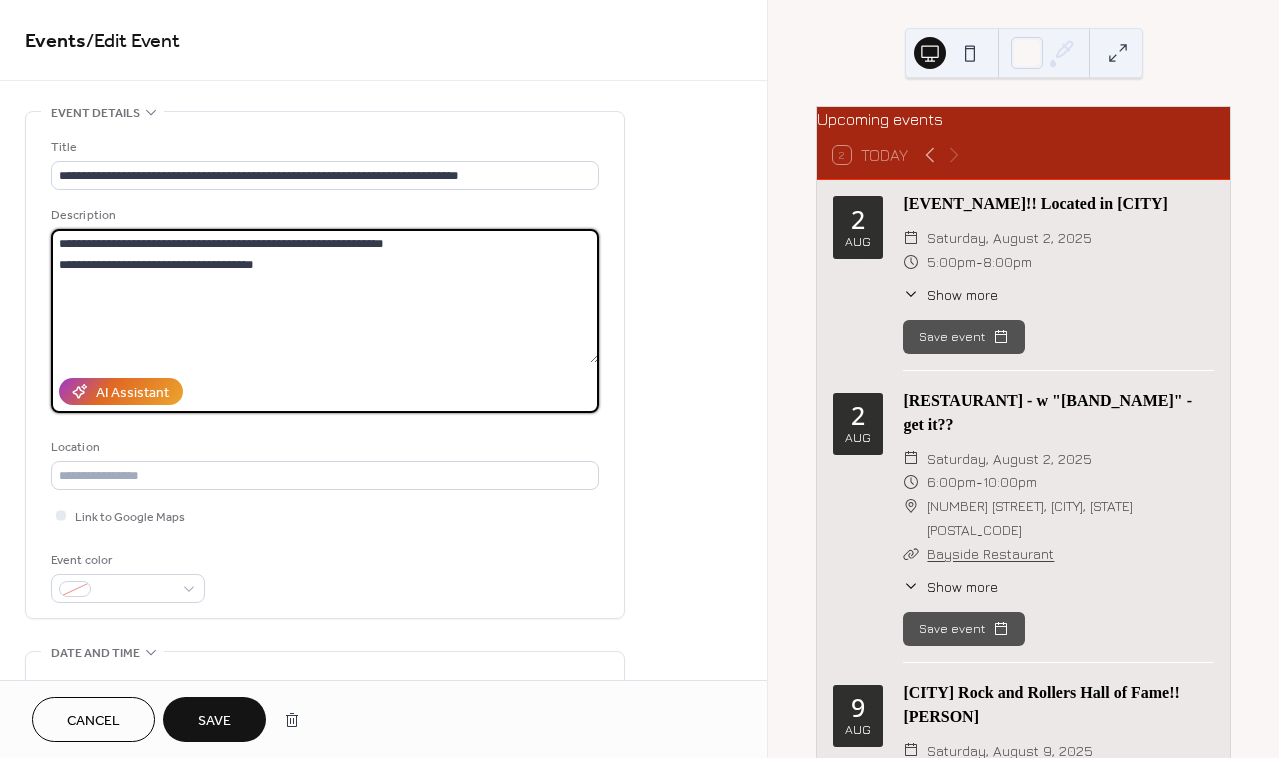 paste on "**********" 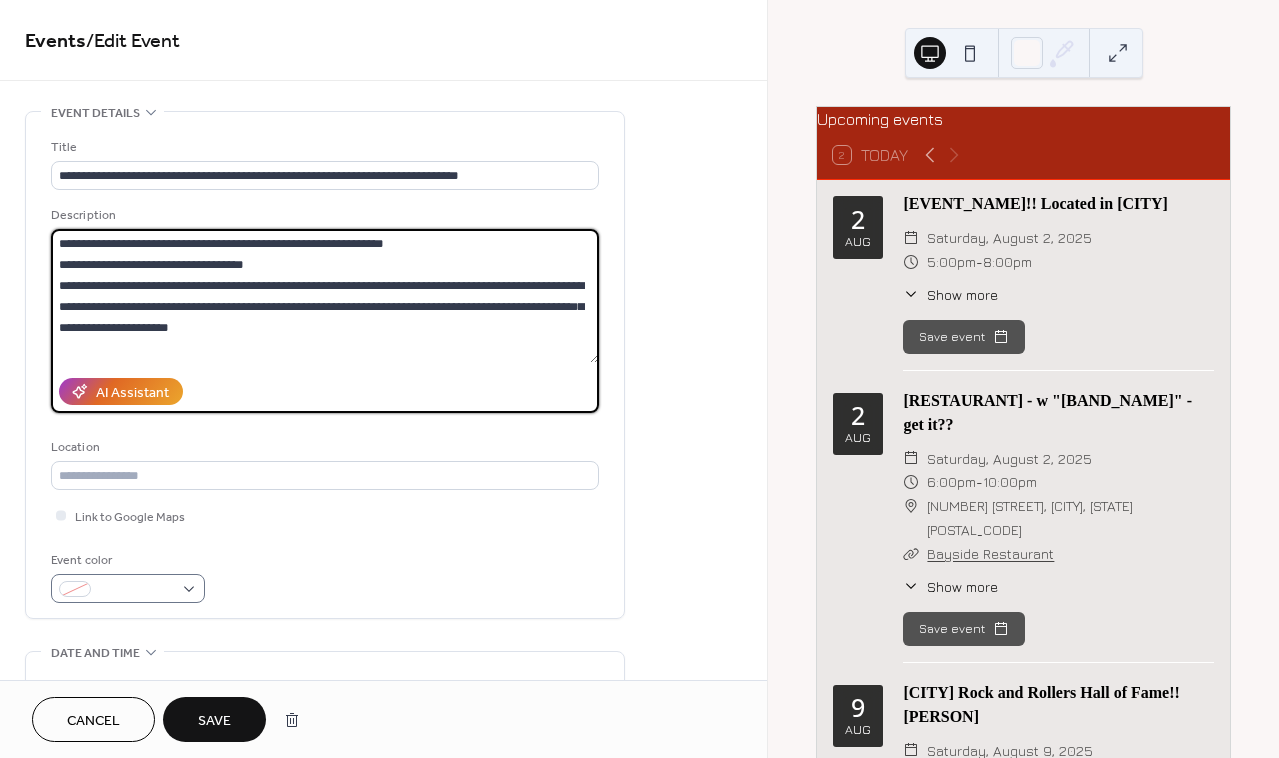 type on "**********" 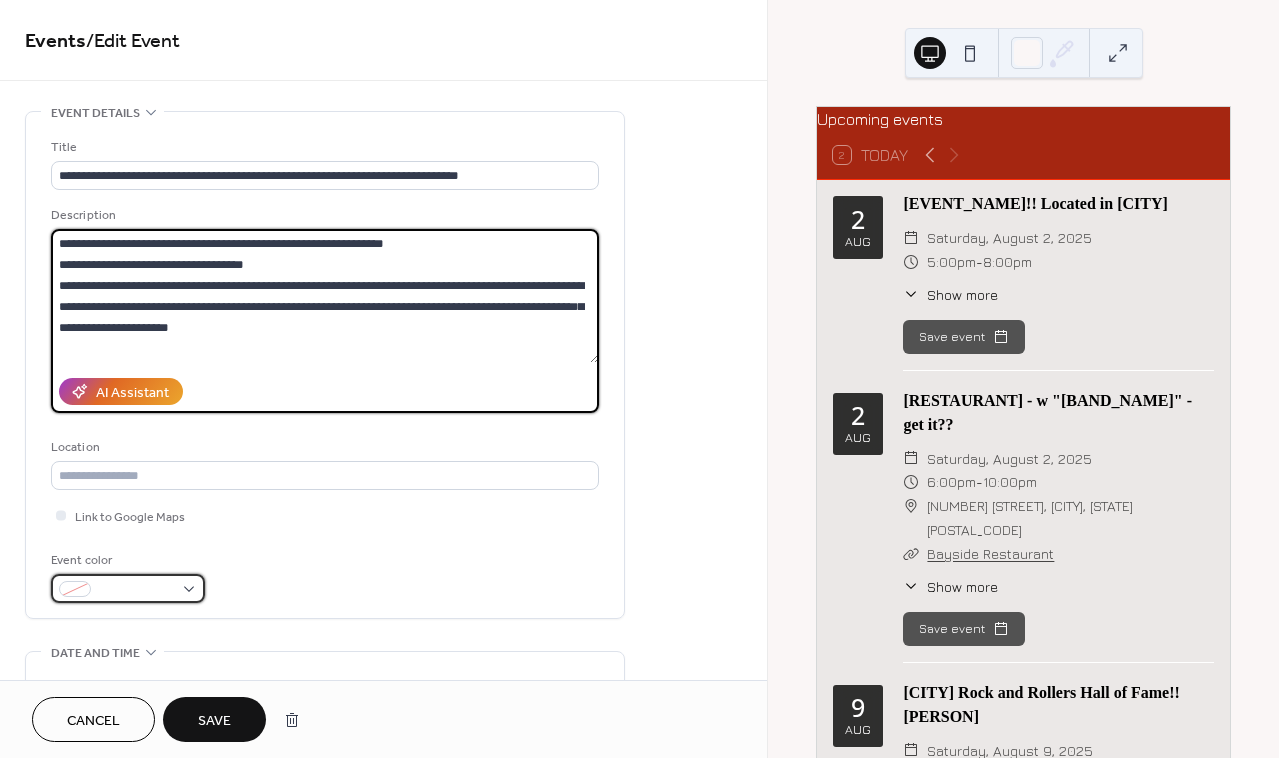 click at bounding box center (128, 588) 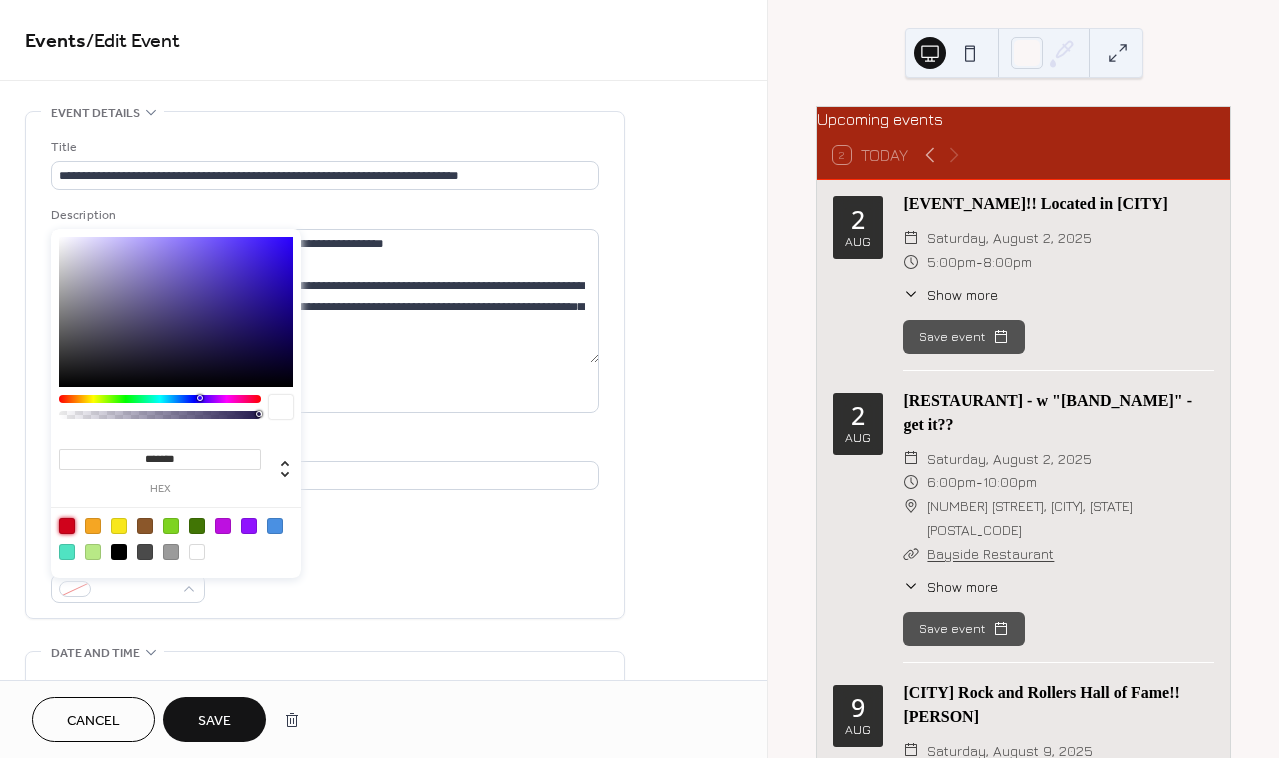 click at bounding box center (67, 526) 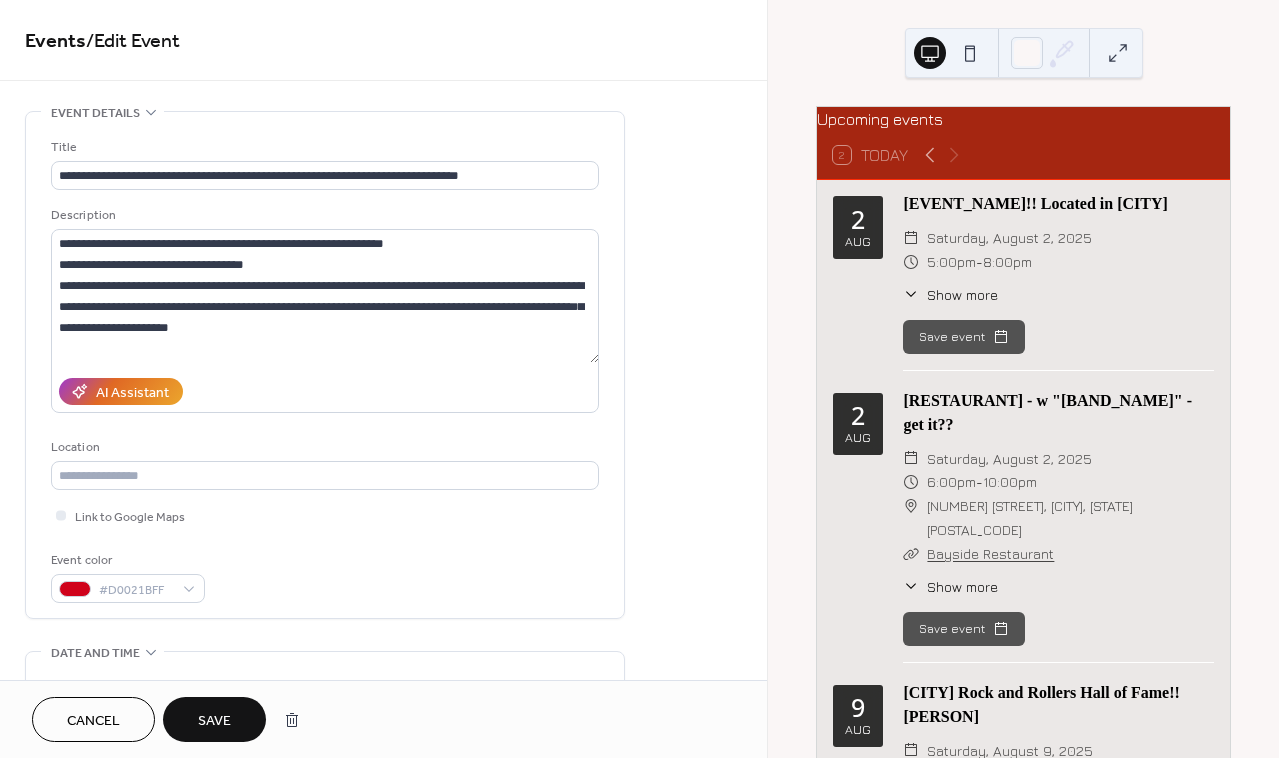click on "**********" at bounding box center (325, 370) 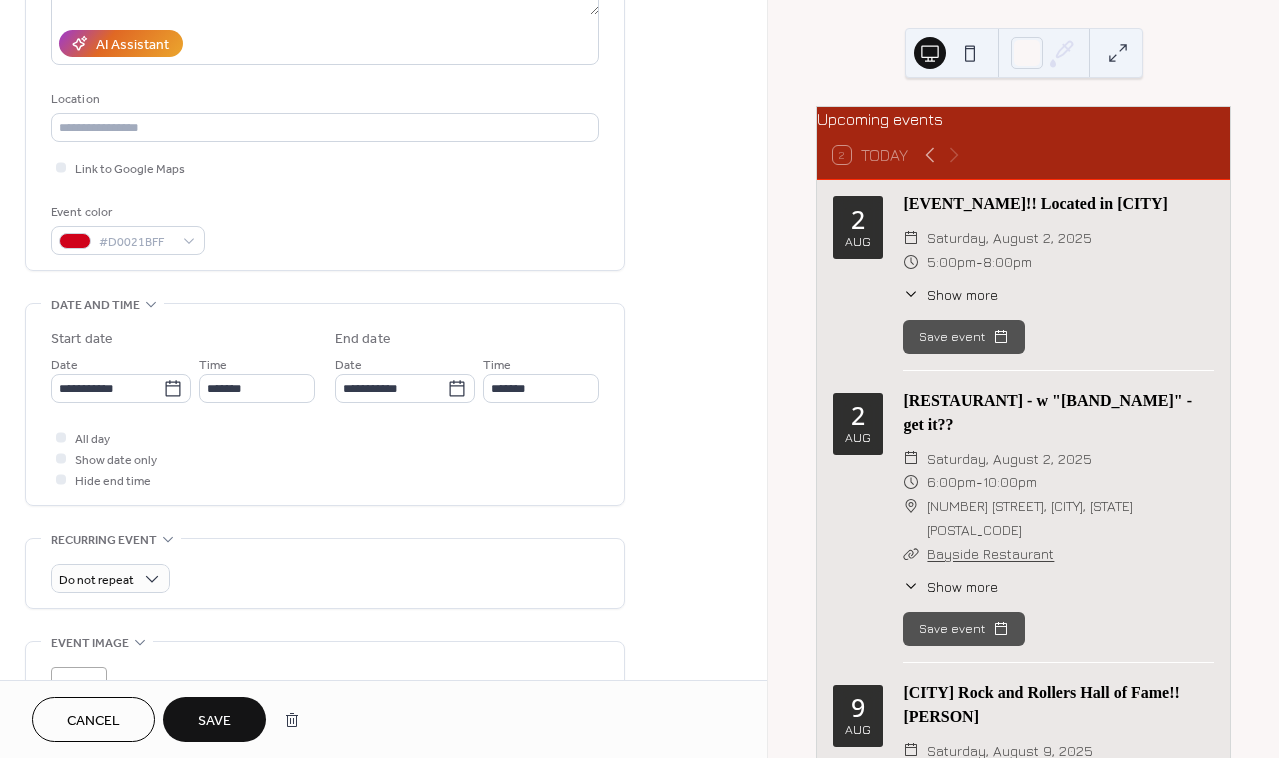 scroll, scrollTop: 349, scrollLeft: 0, axis: vertical 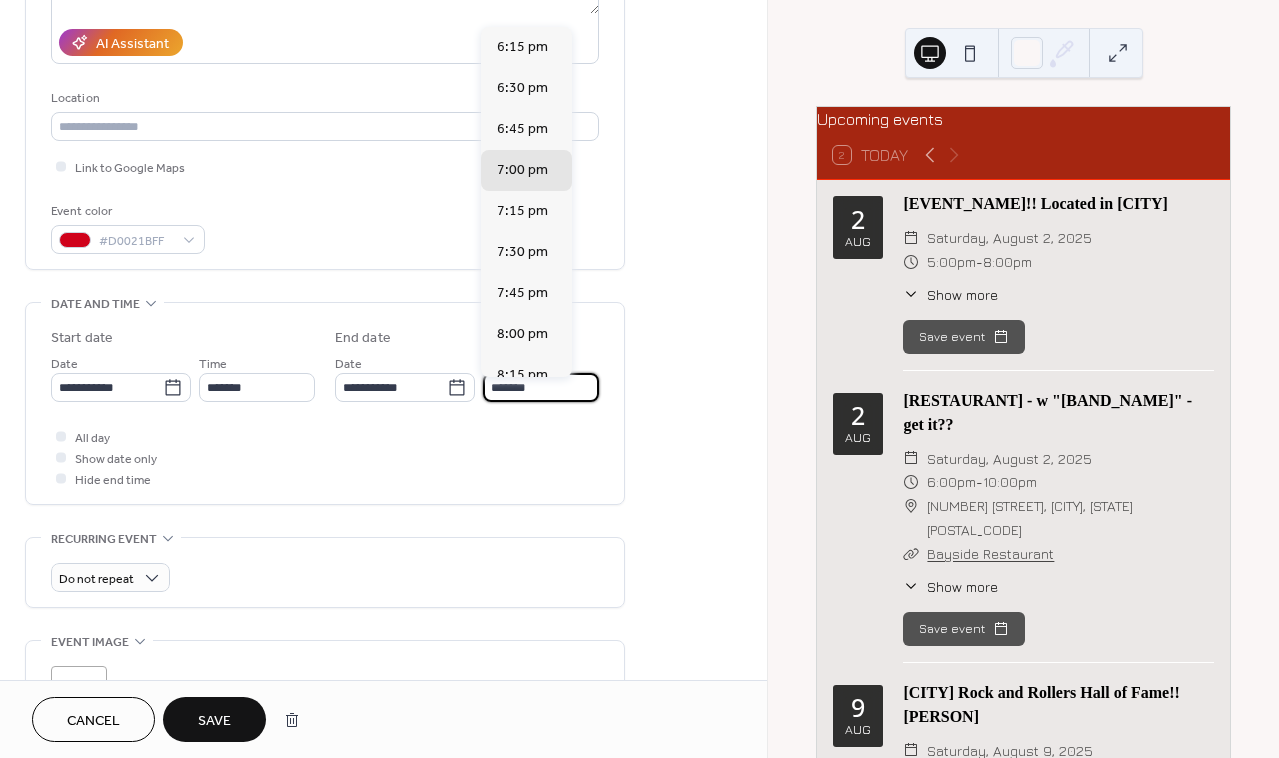 click on "*******" at bounding box center [541, 387] 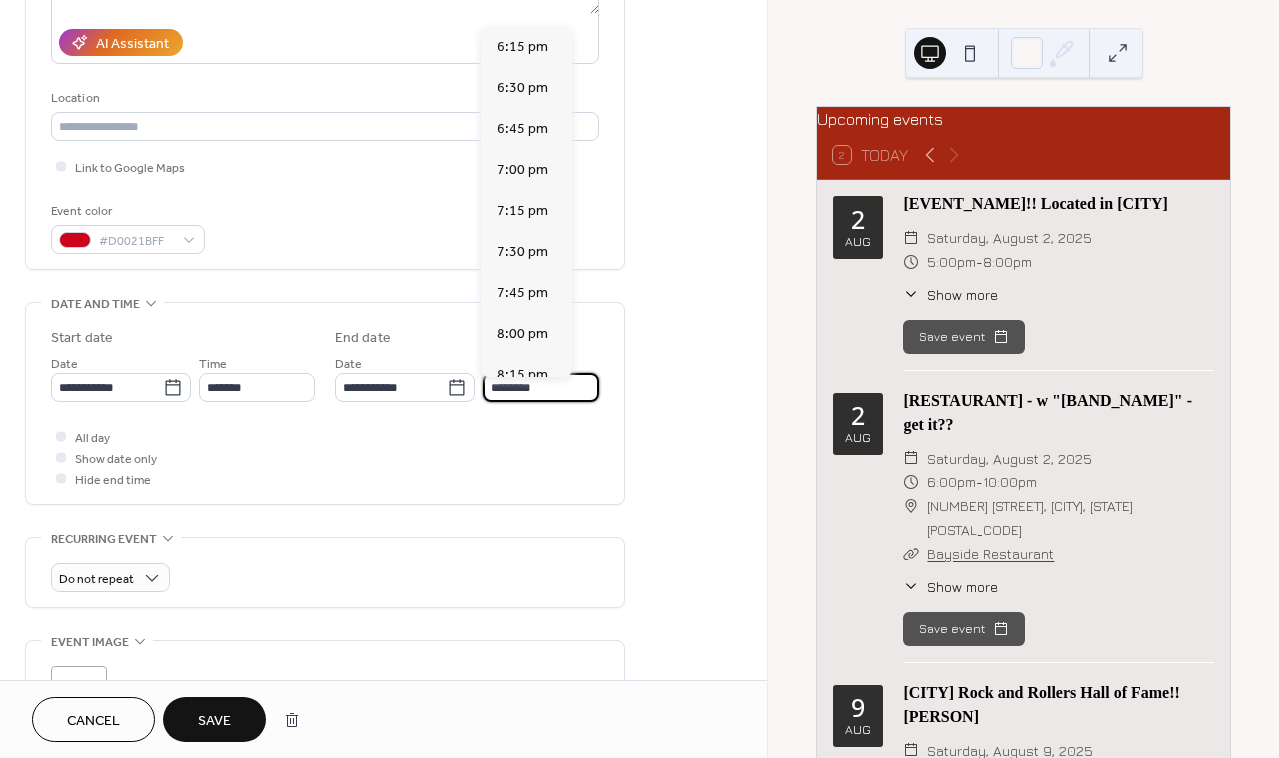 scroll, scrollTop: 593, scrollLeft: 0, axis: vertical 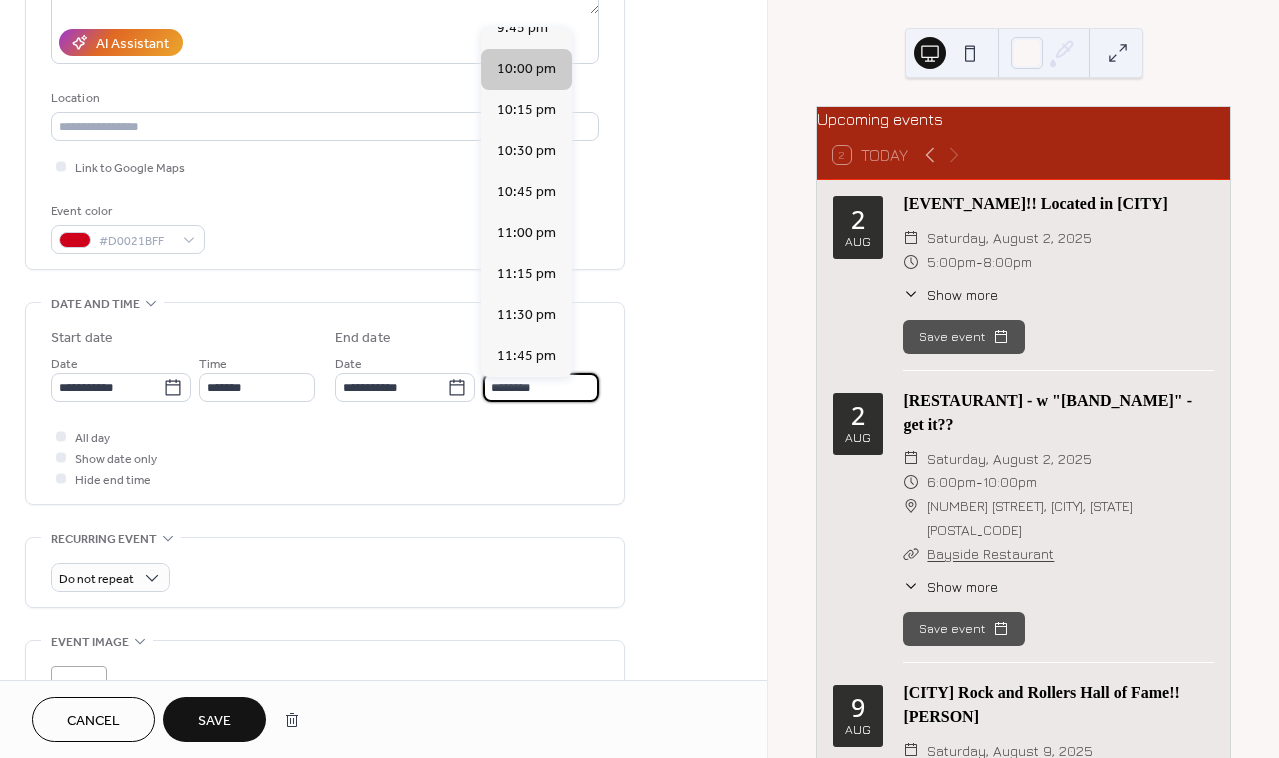 type on "********" 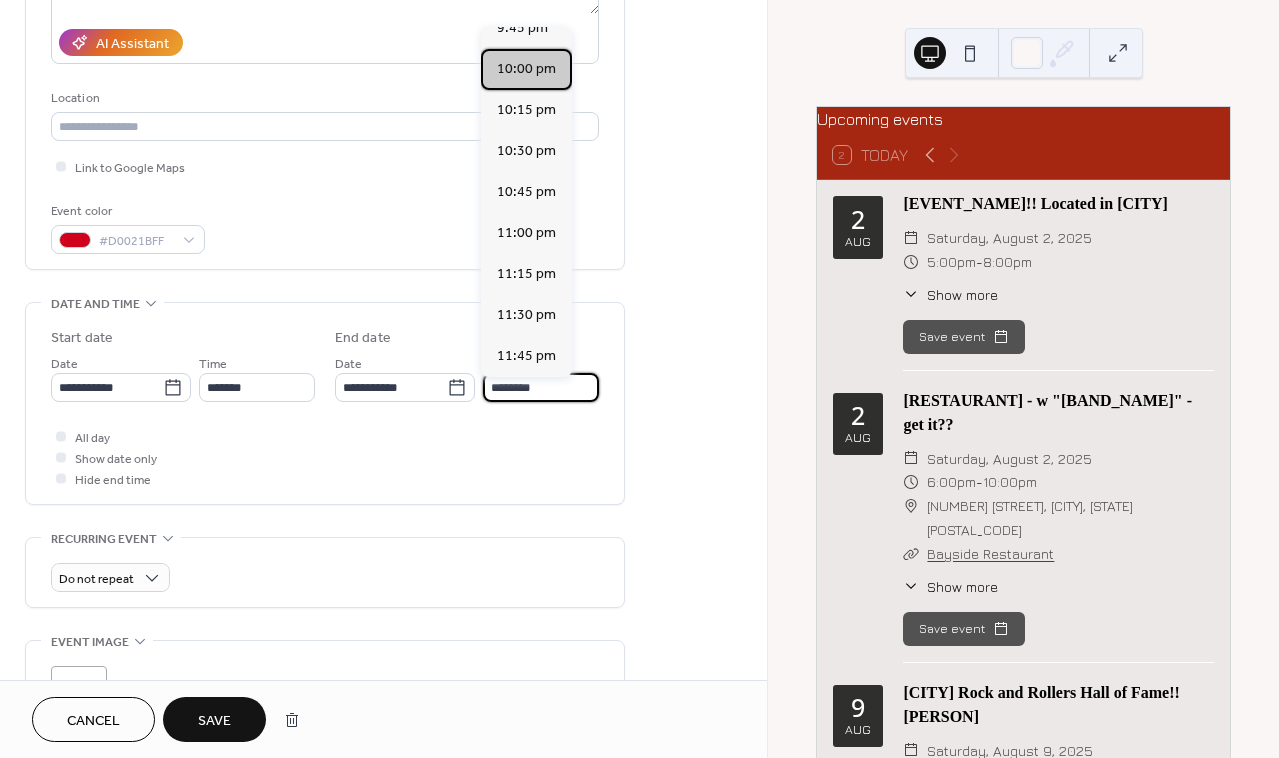 click on "10:00 pm" at bounding box center (526, 69) 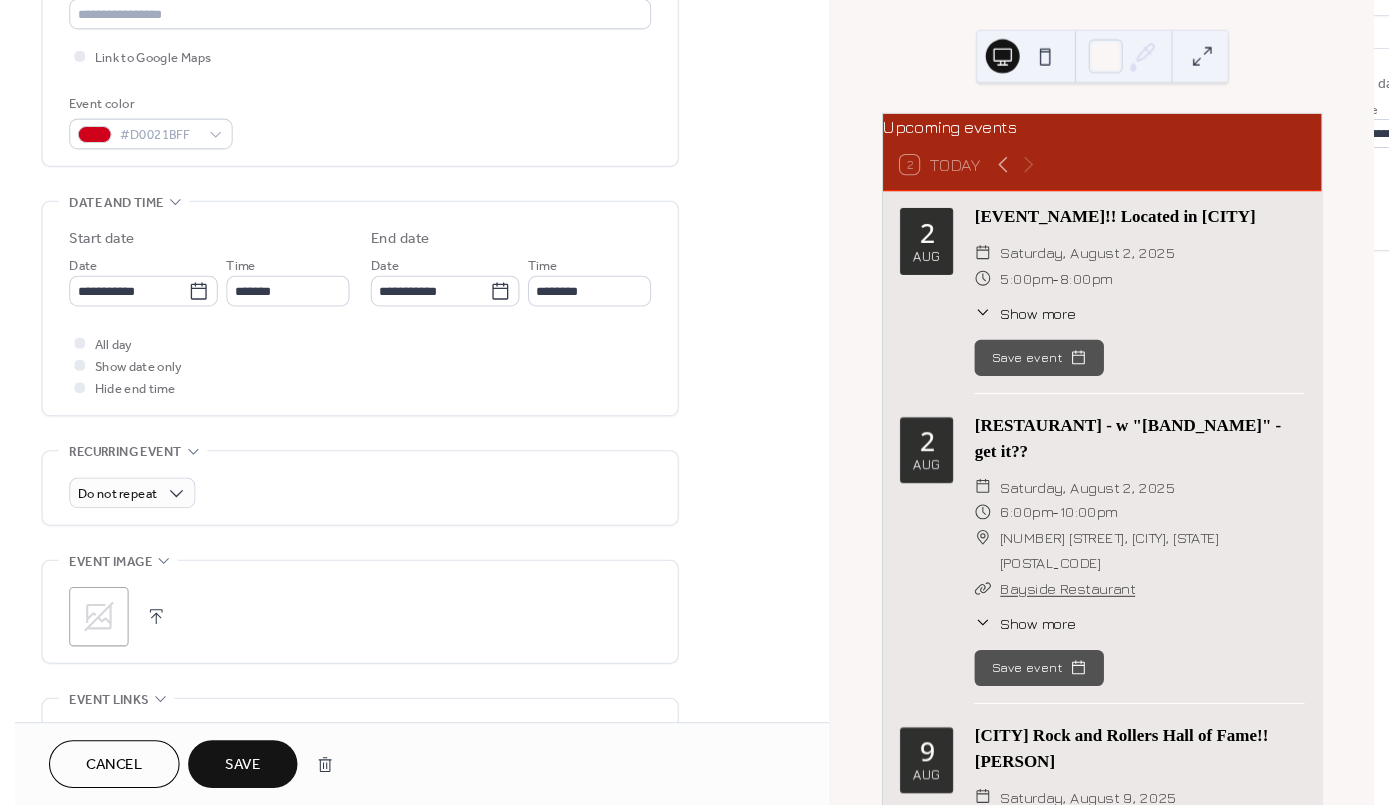 scroll, scrollTop: 464, scrollLeft: 0, axis: vertical 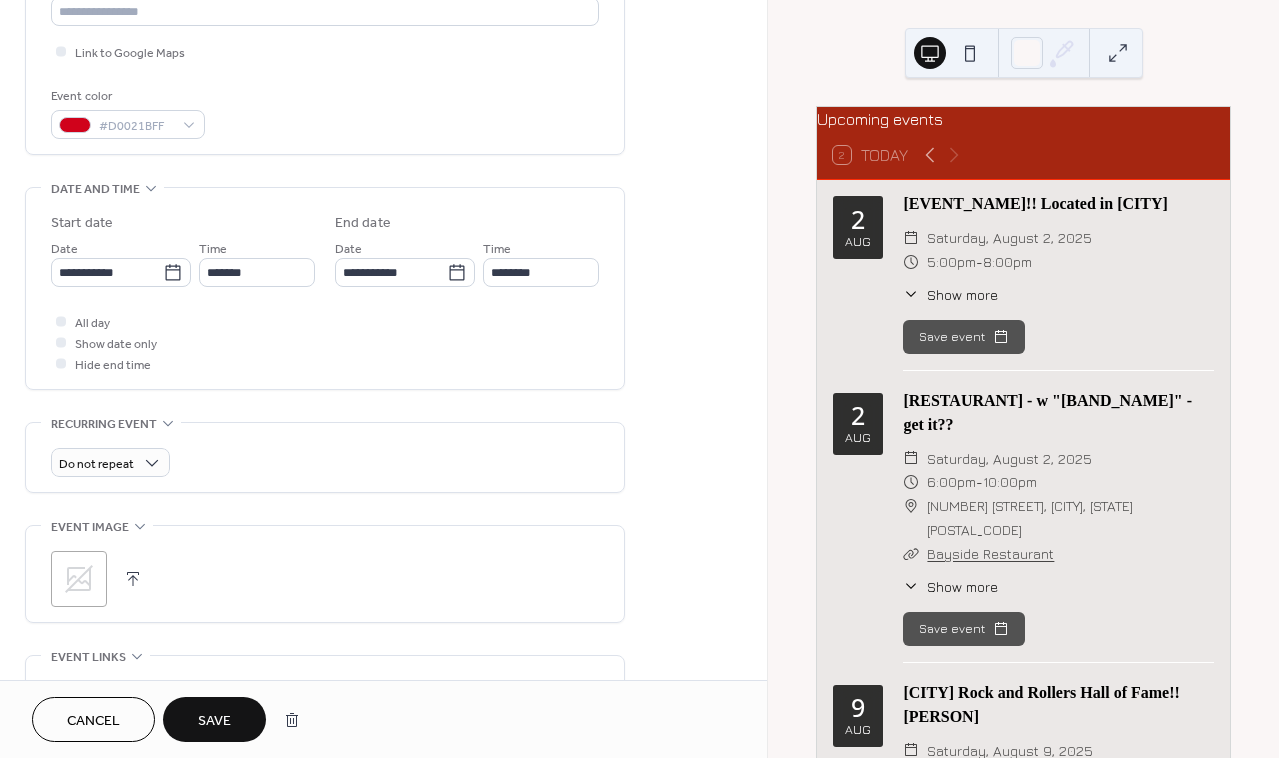 click at bounding box center (133, 579) 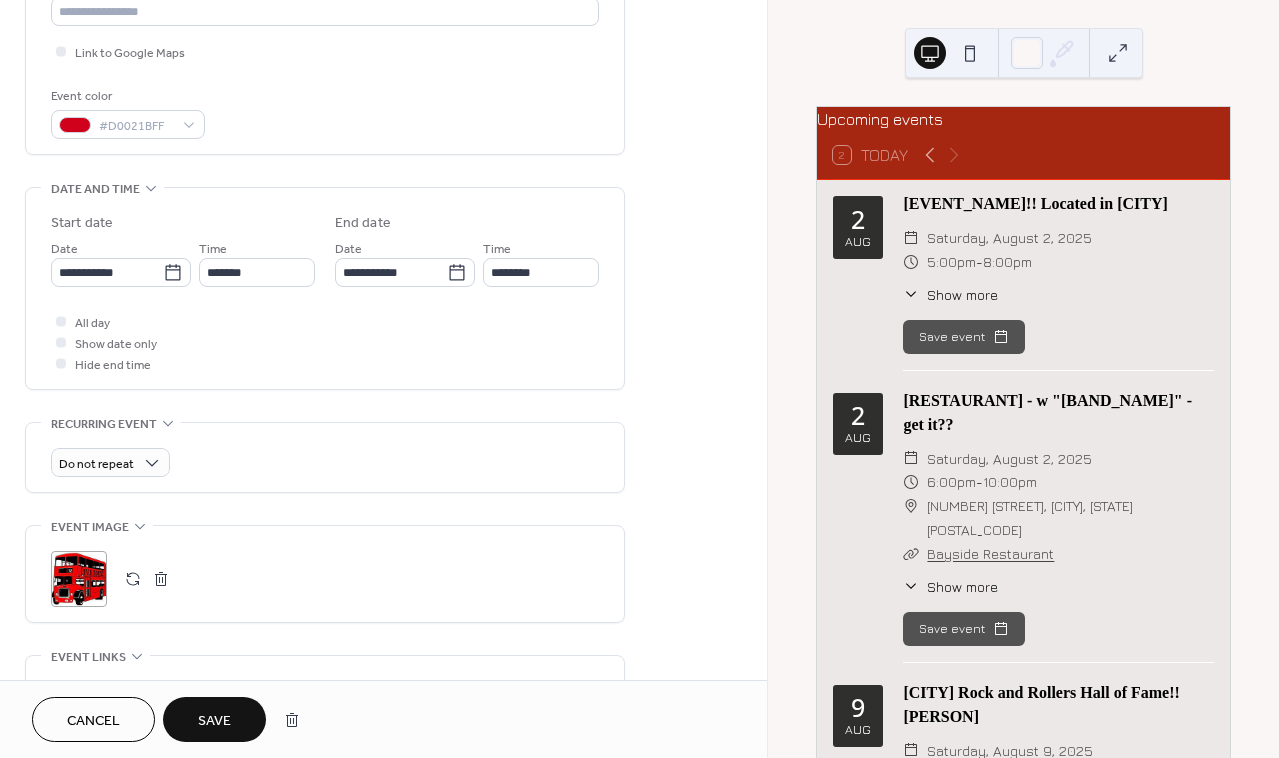 click on "Save" at bounding box center [214, 719] 